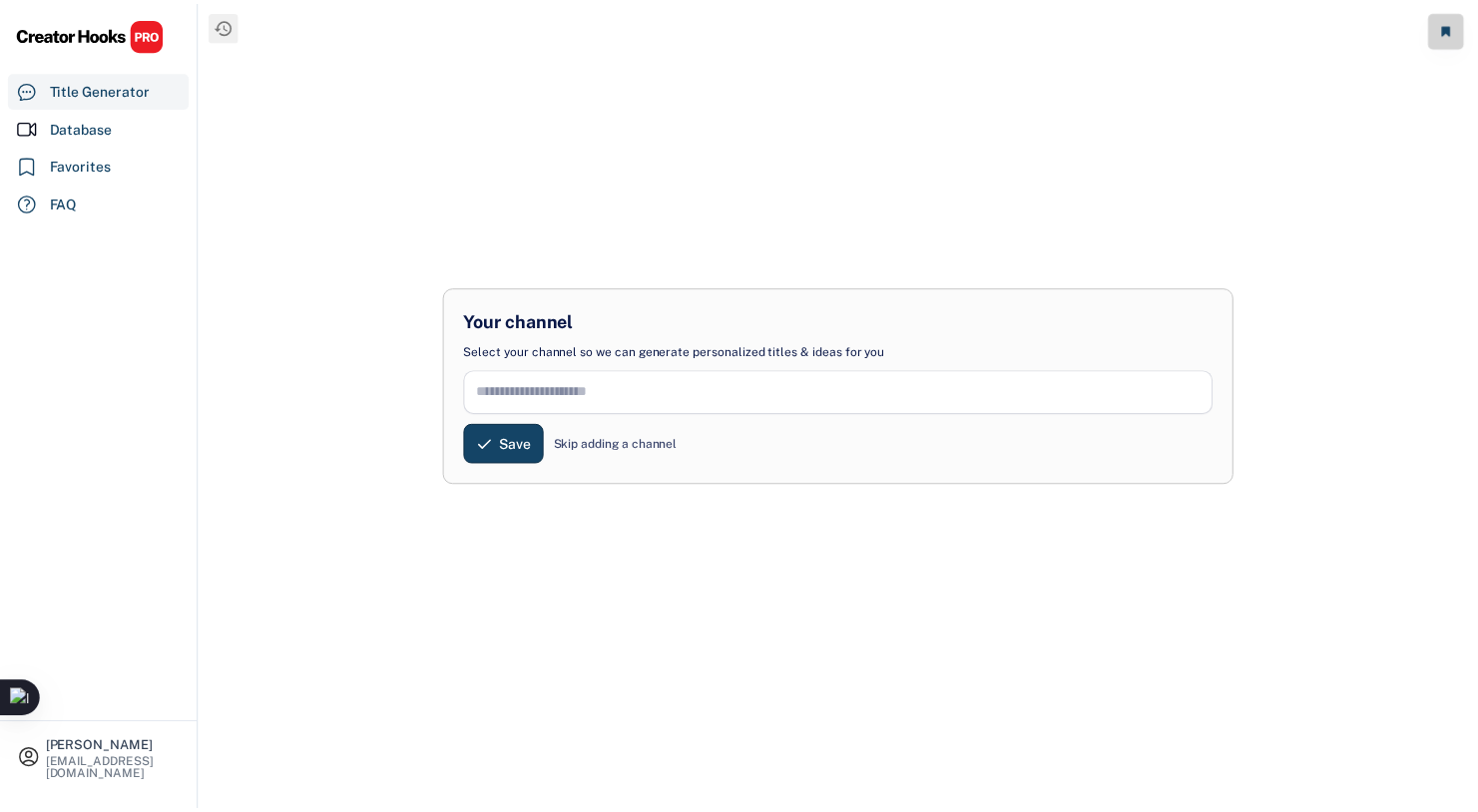 scroll, scrollTop: 0, scrollLeft: 0, axis: both 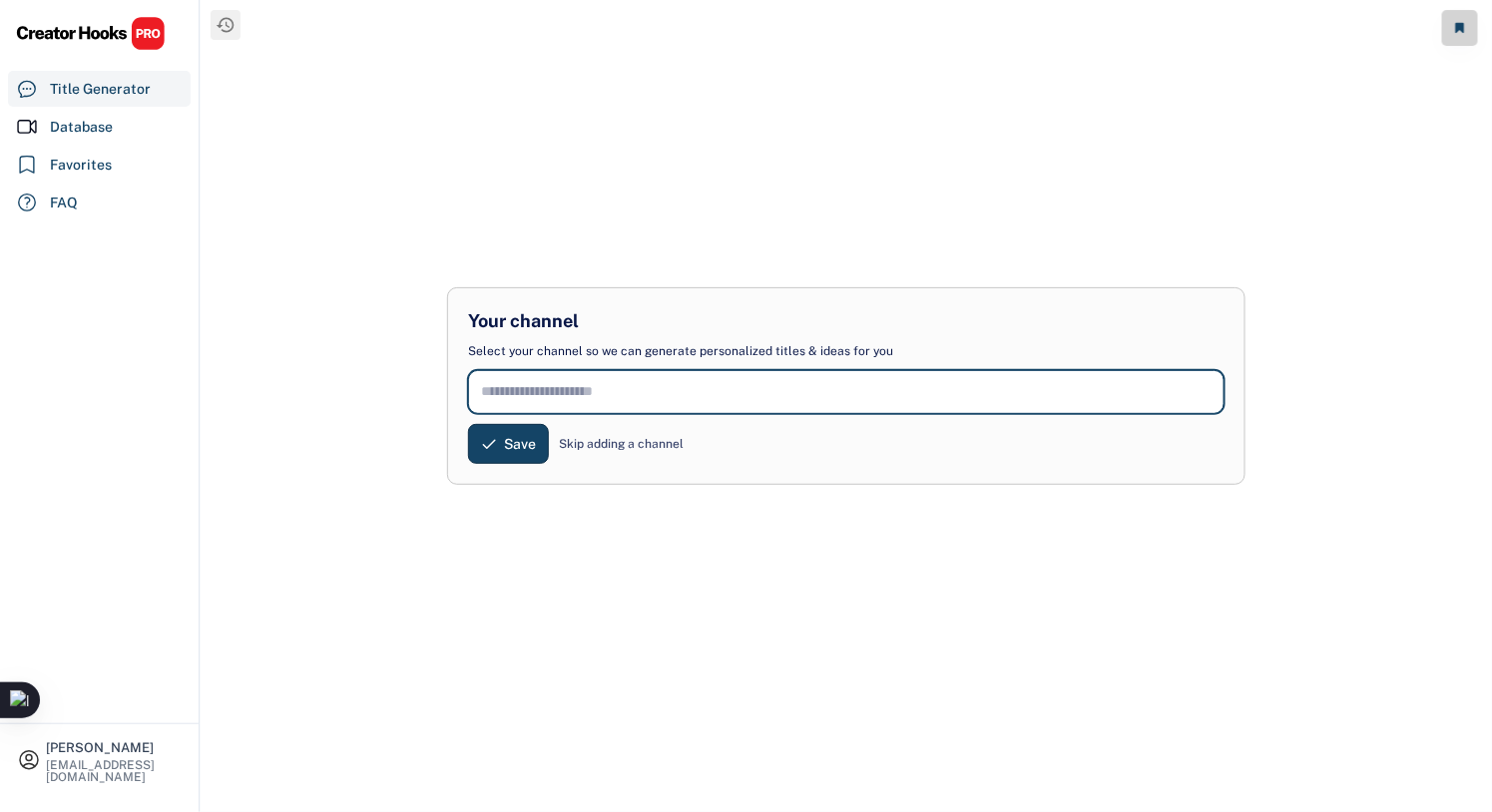 click at bounding box center (846, 392) 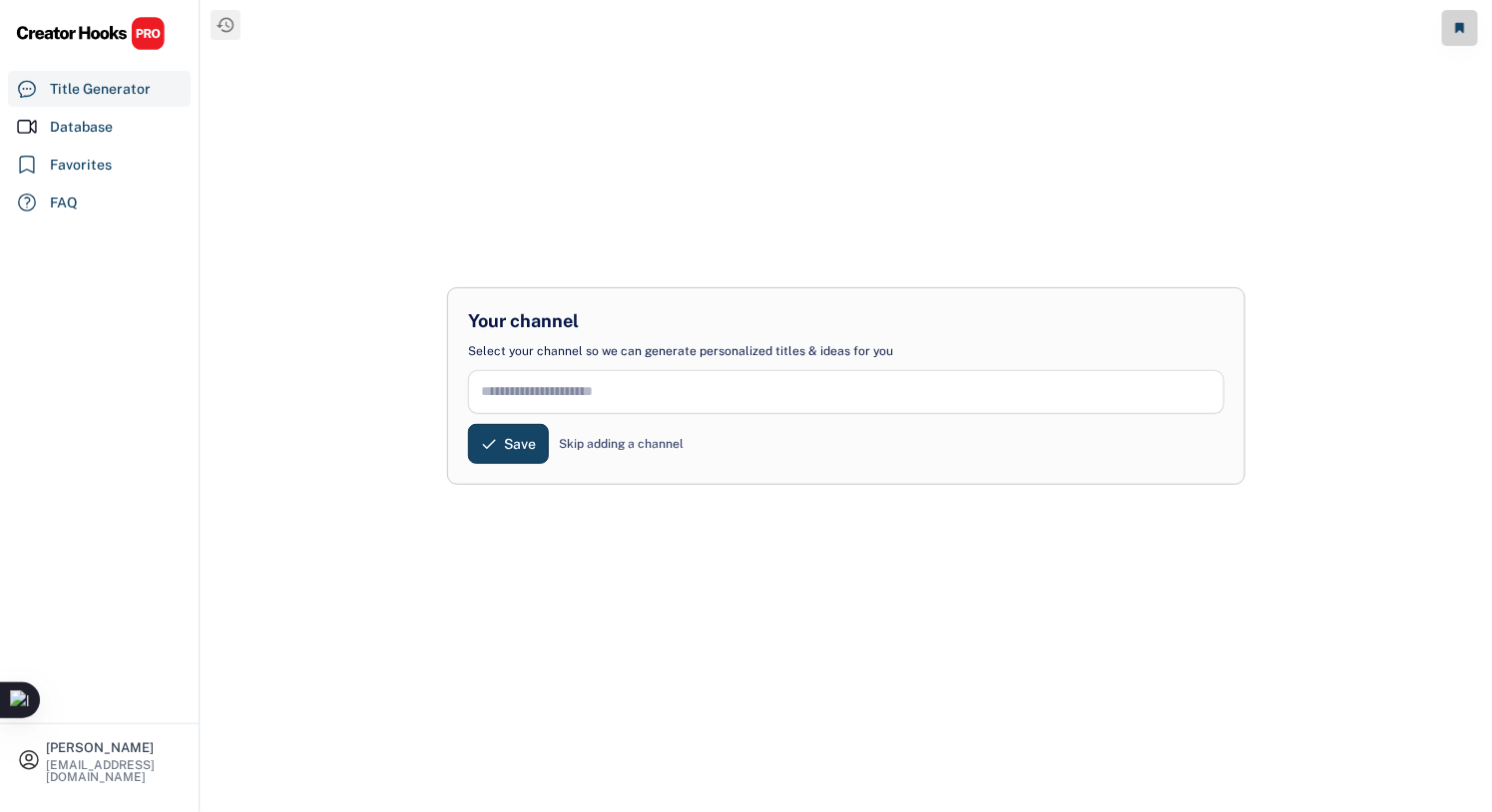 click on "Skip adding a channel" at bounding box center (621, 444) 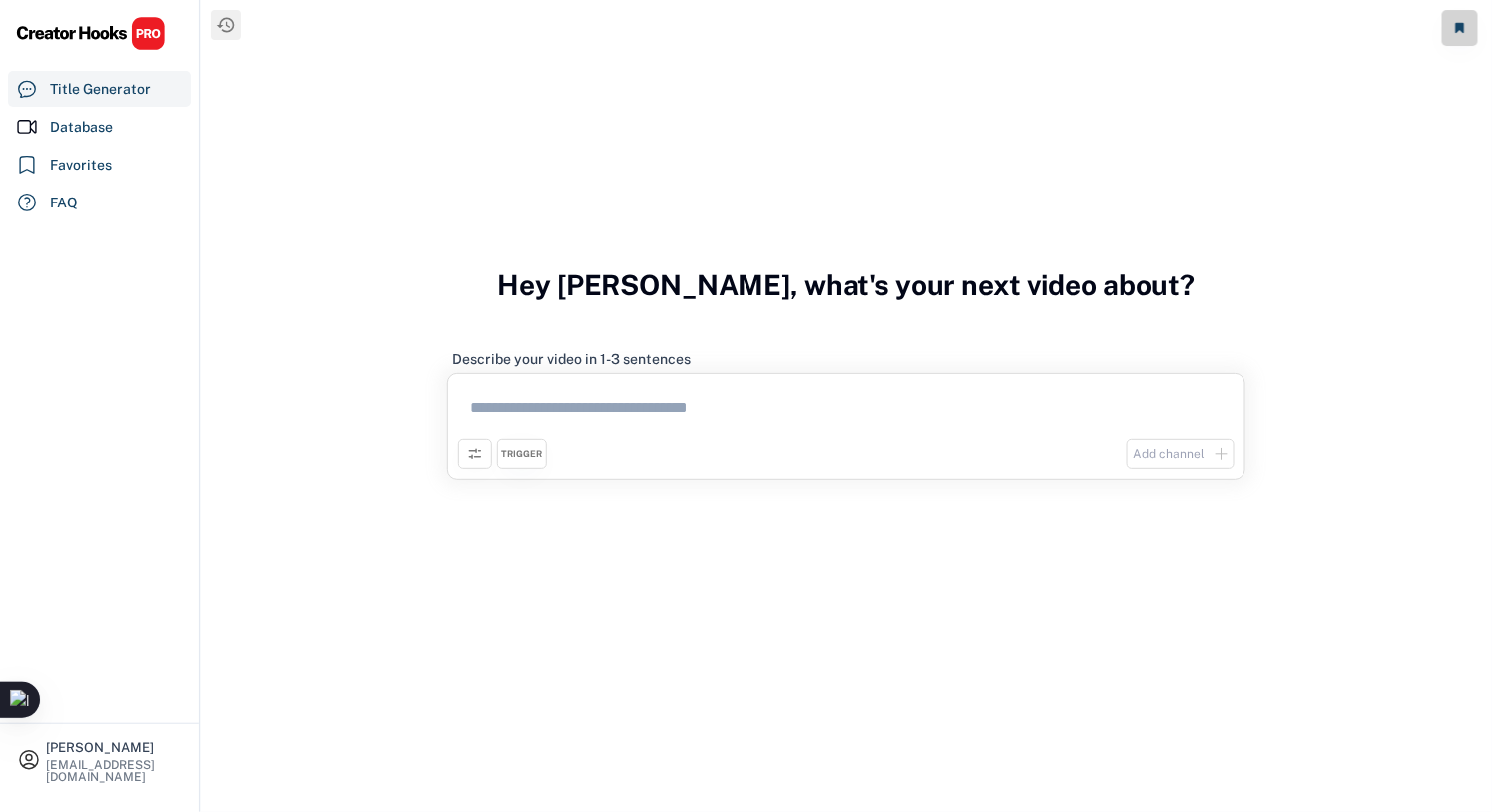 click at bounding box center [846, 411] 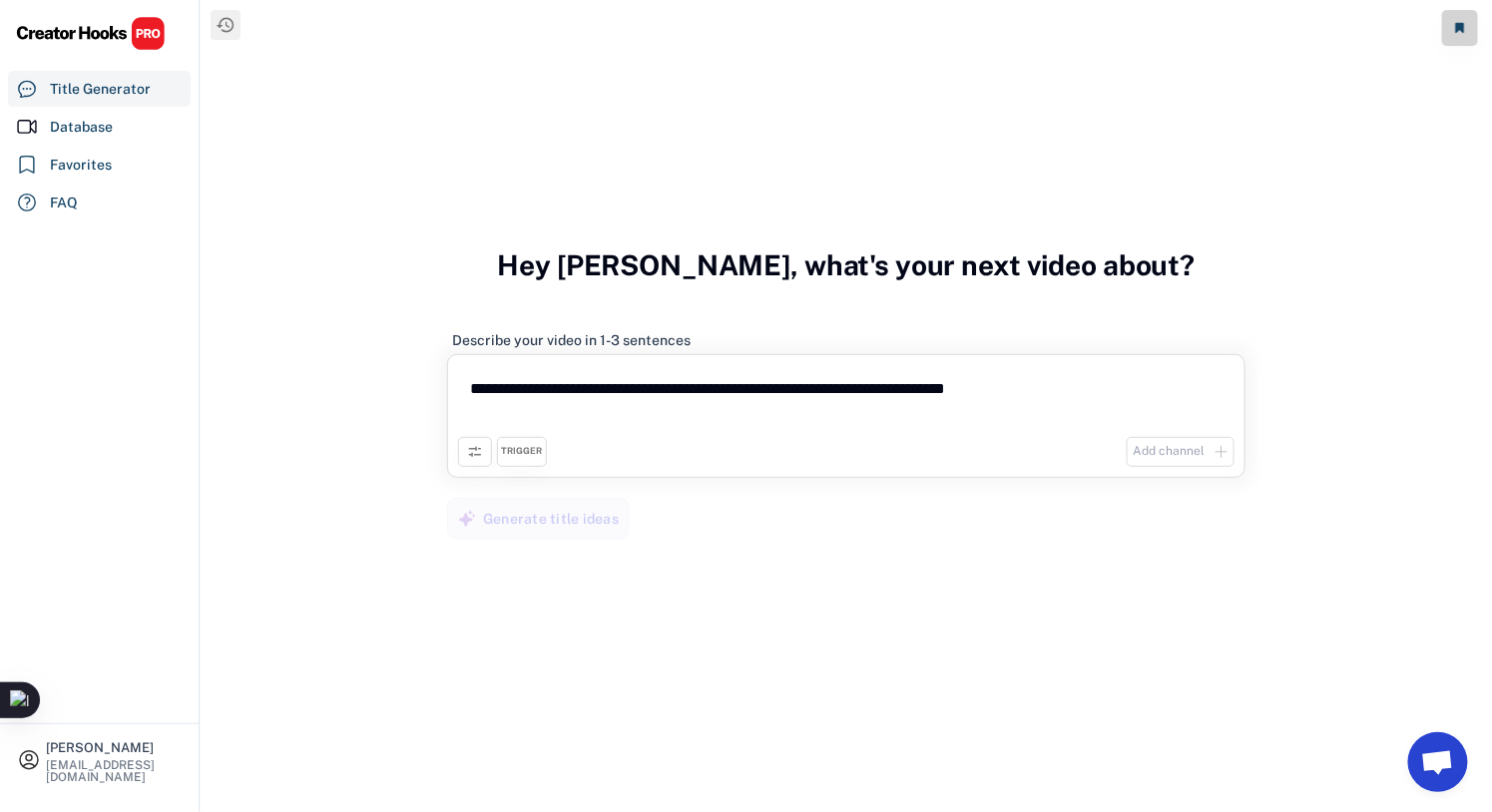 click on "**********" at bounding box center (846, 401) 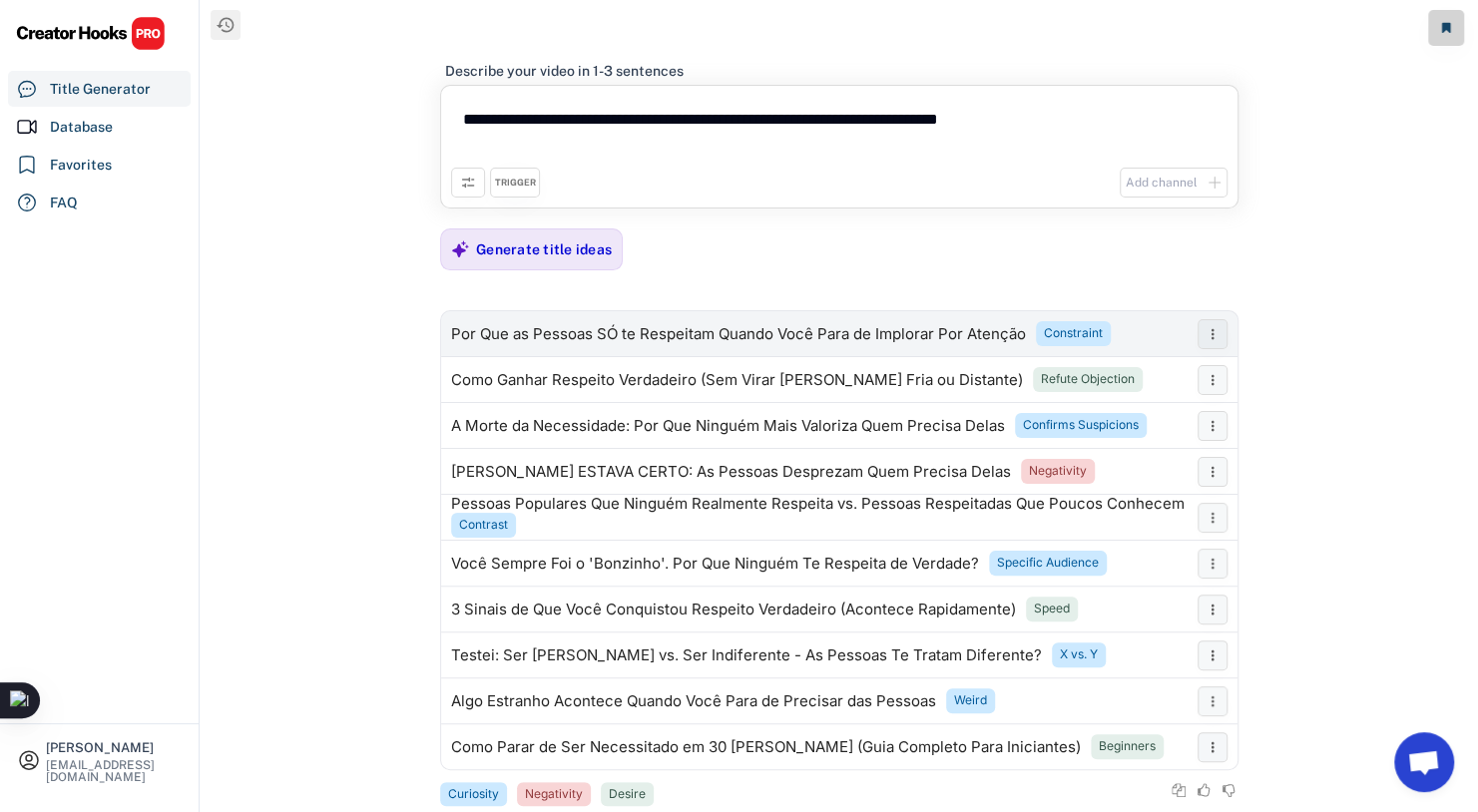 type on "**********" 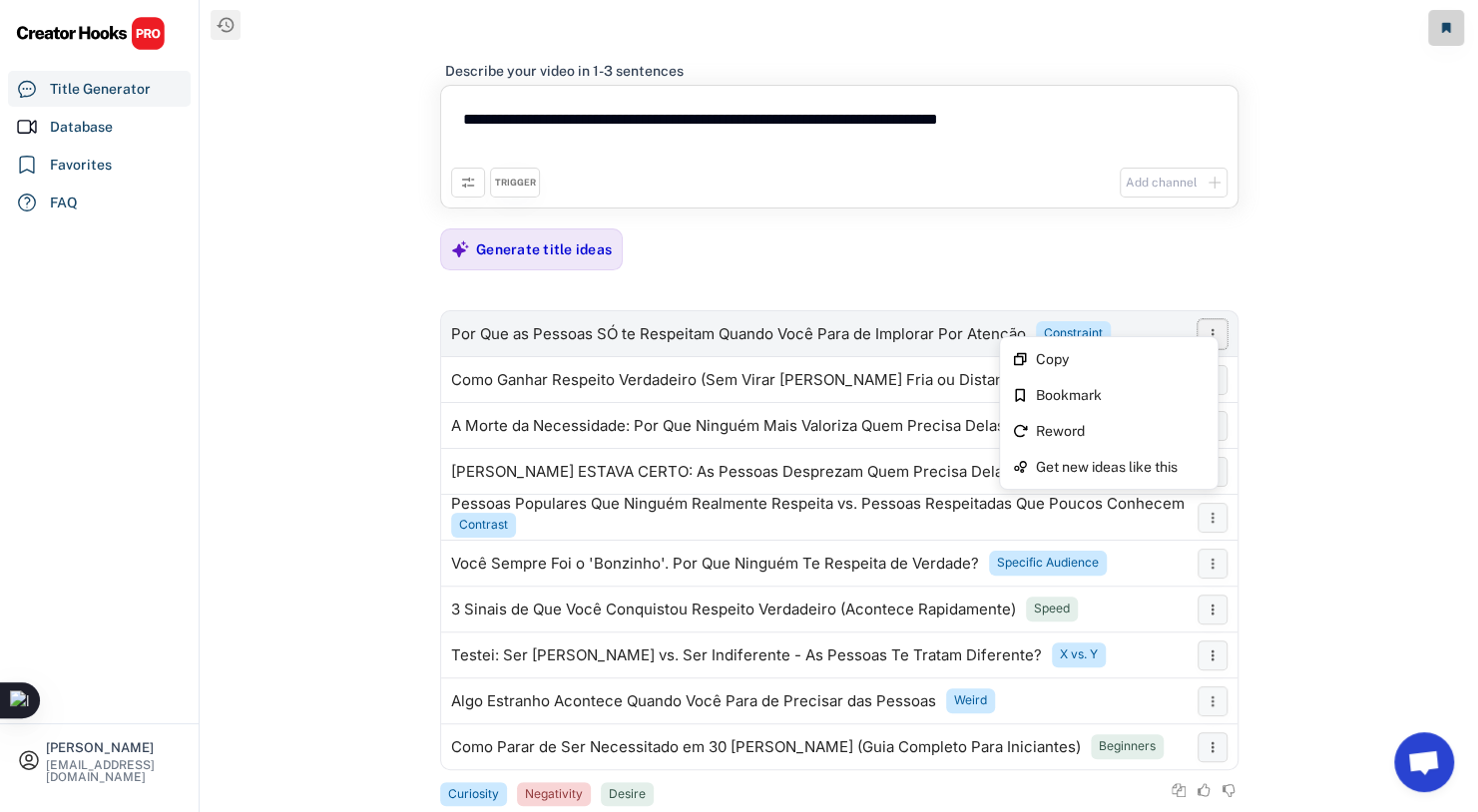 click at bounding box center [1213, 334] 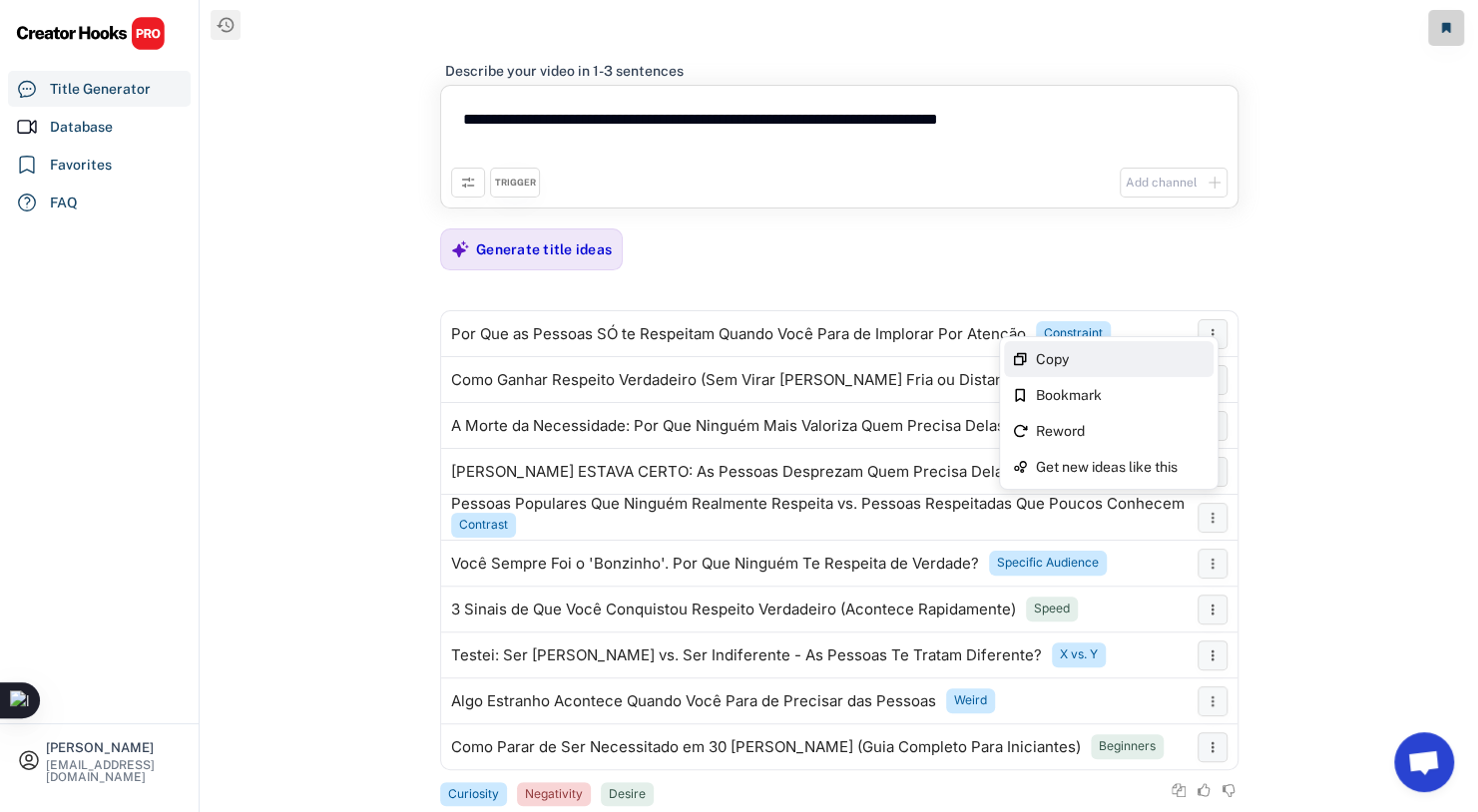 click on "Copy" at bounding box center [1121, 359] 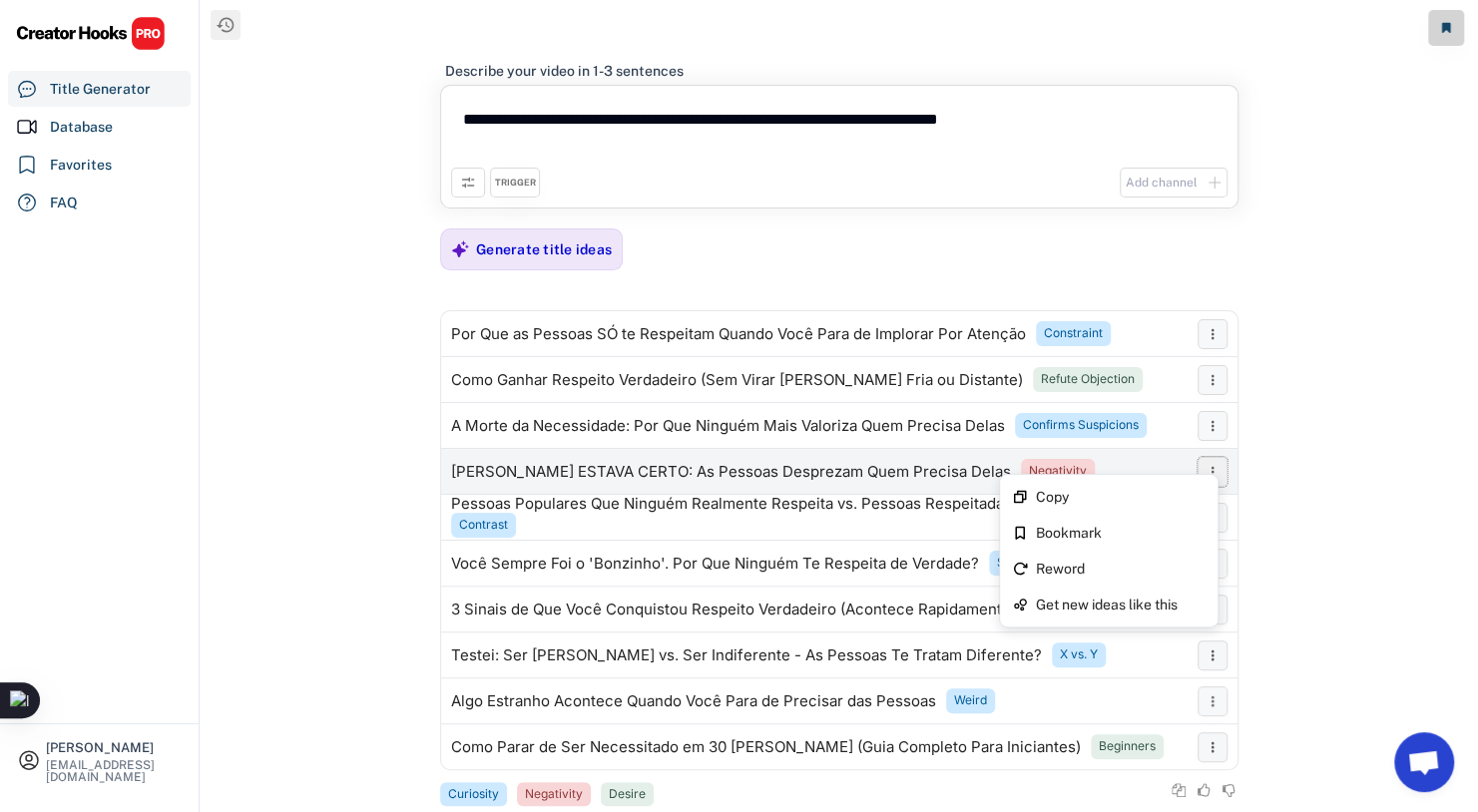 click 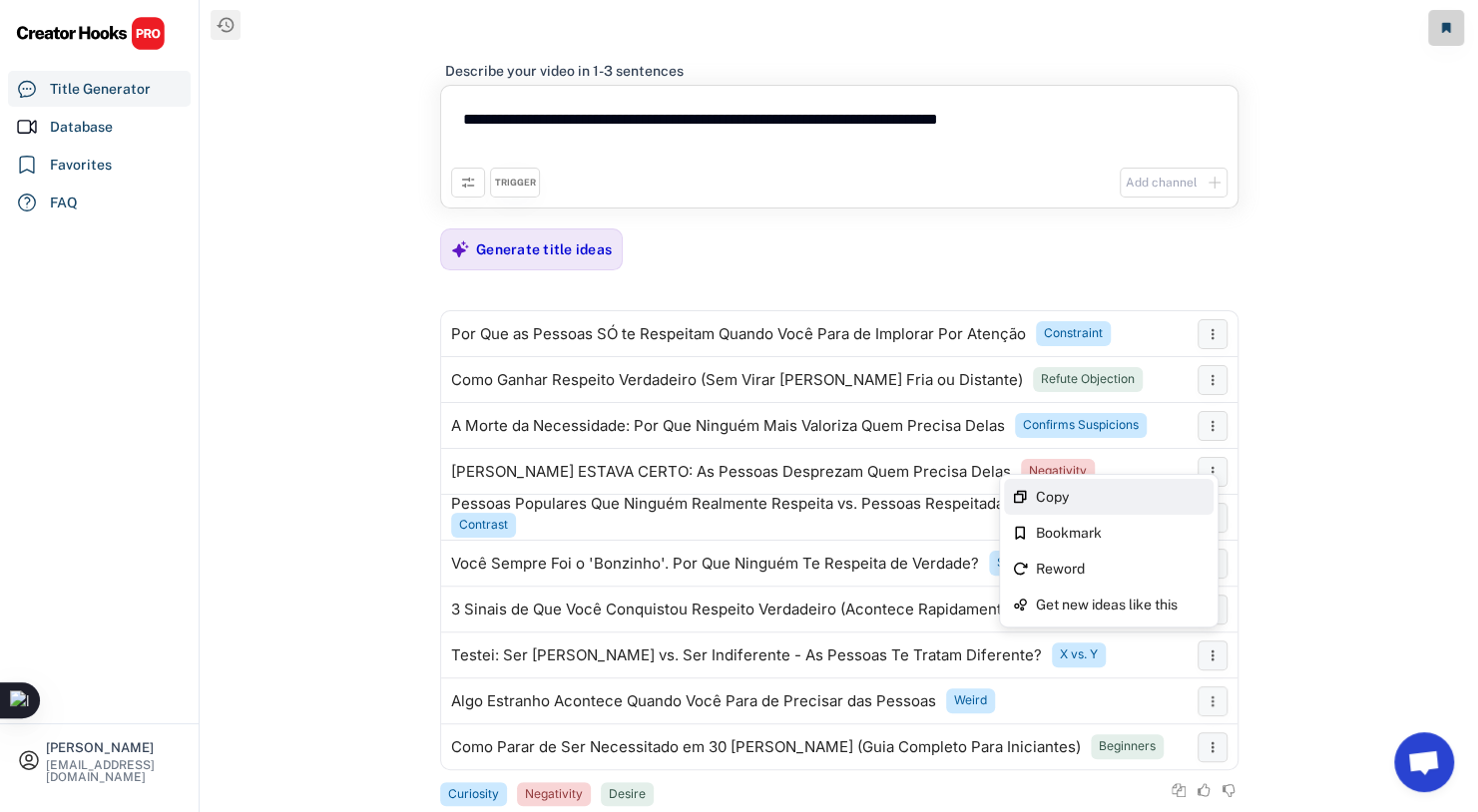 click on "Copy" at bounding box center [1121, 497] 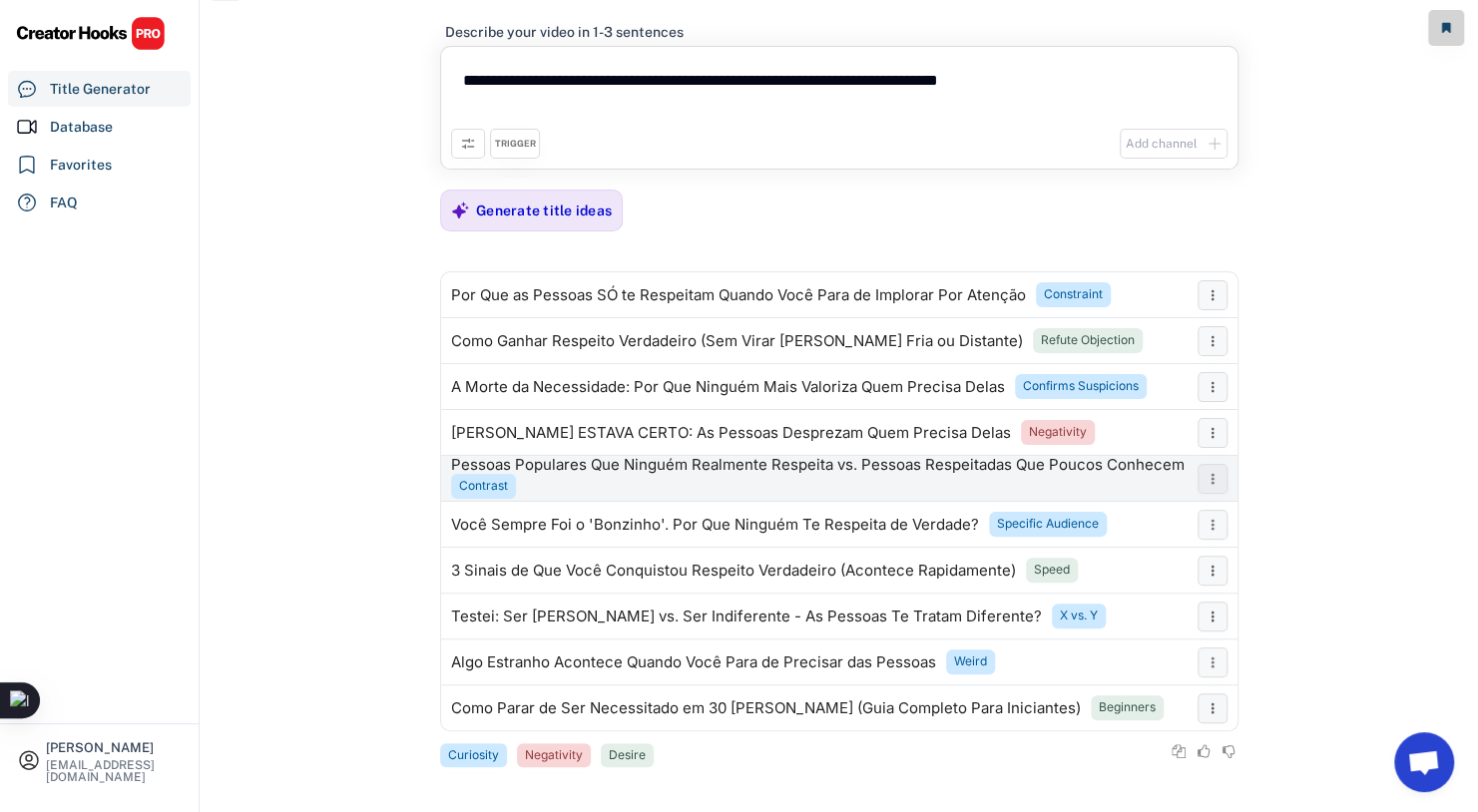 scroll, scrollTop: 43, scrollLeft: 0, axis: vertical 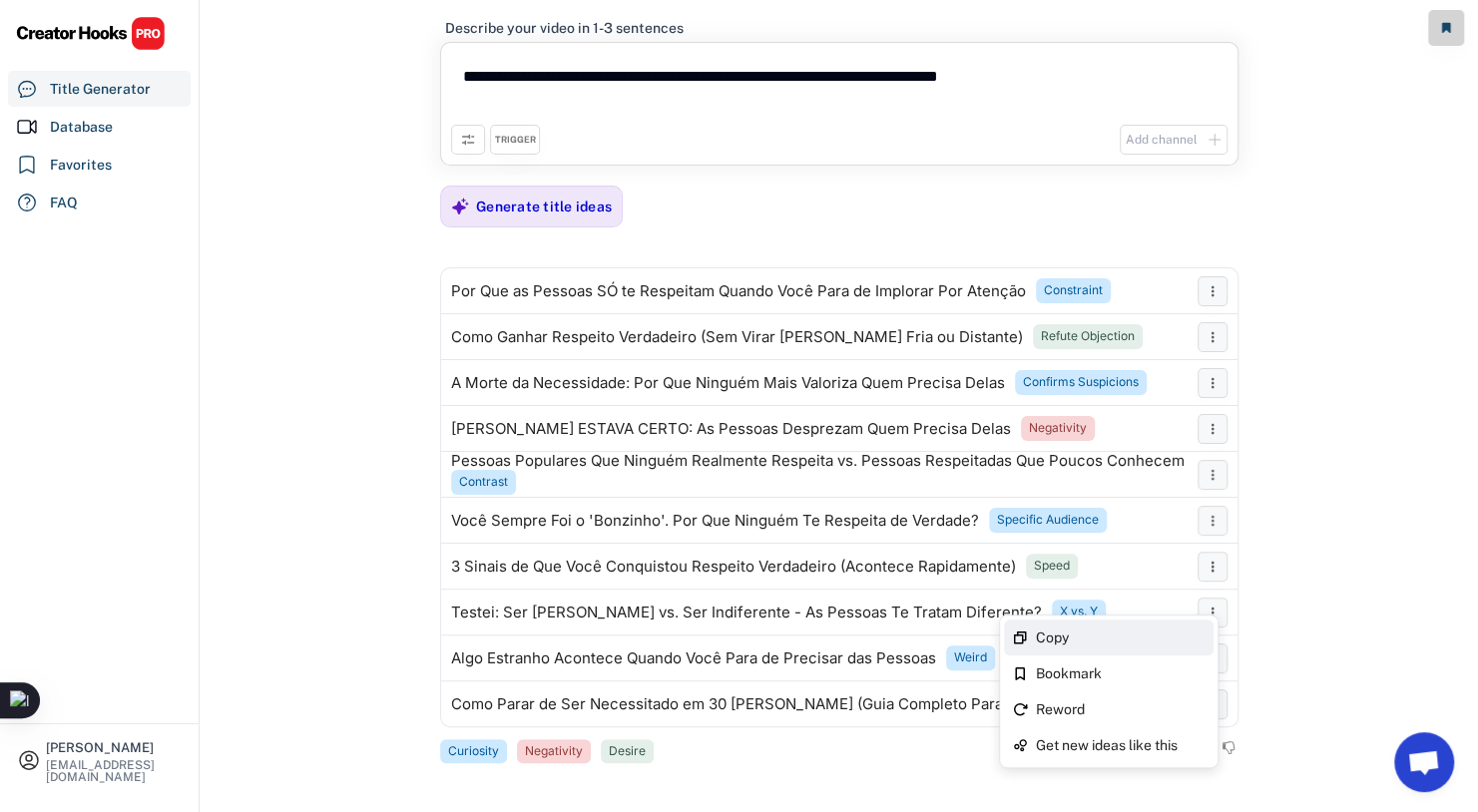 click on "Copy" at bounding box center (1121, 637) 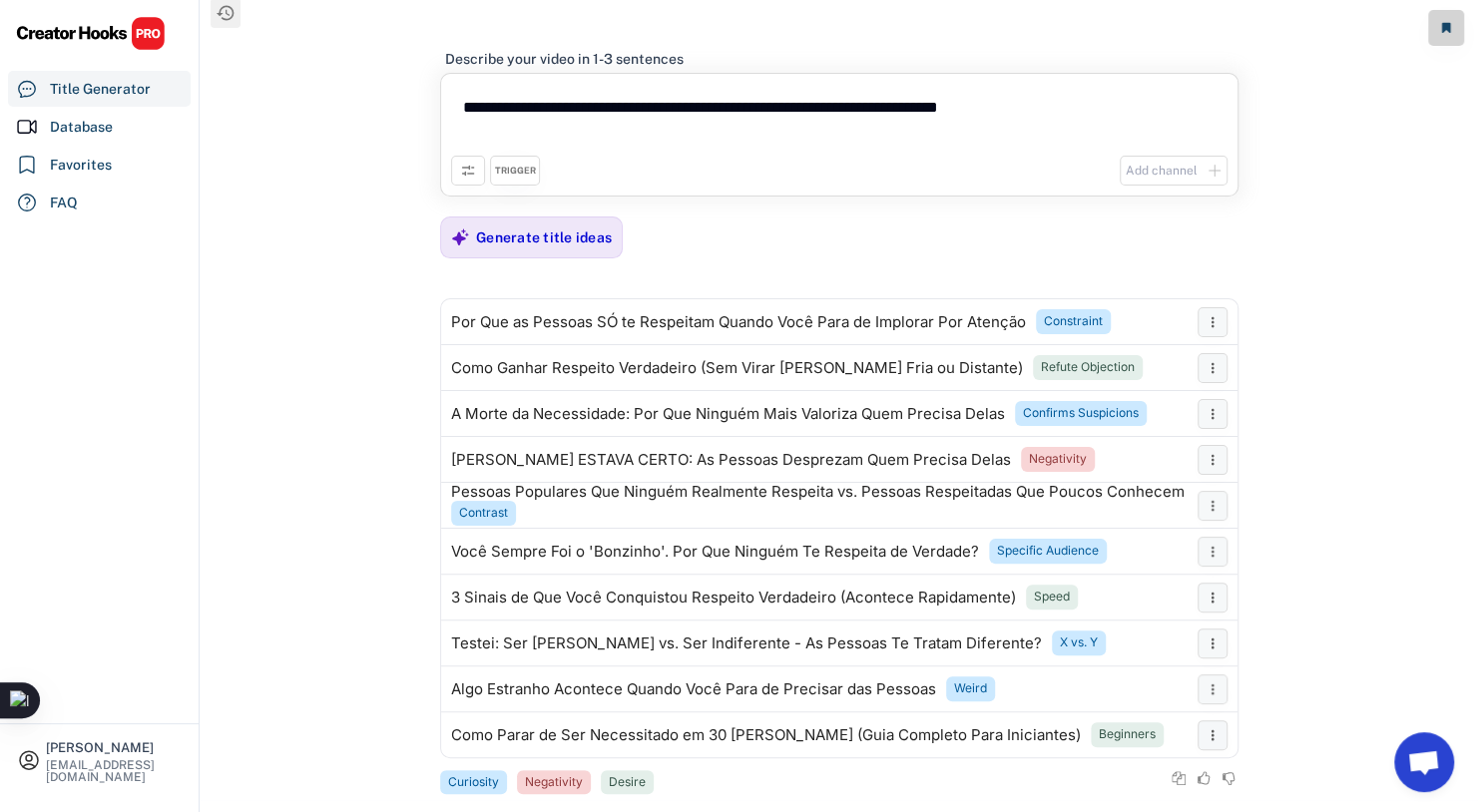 scroll, scrollTop: 0, scrollLeft: 0, axis: both 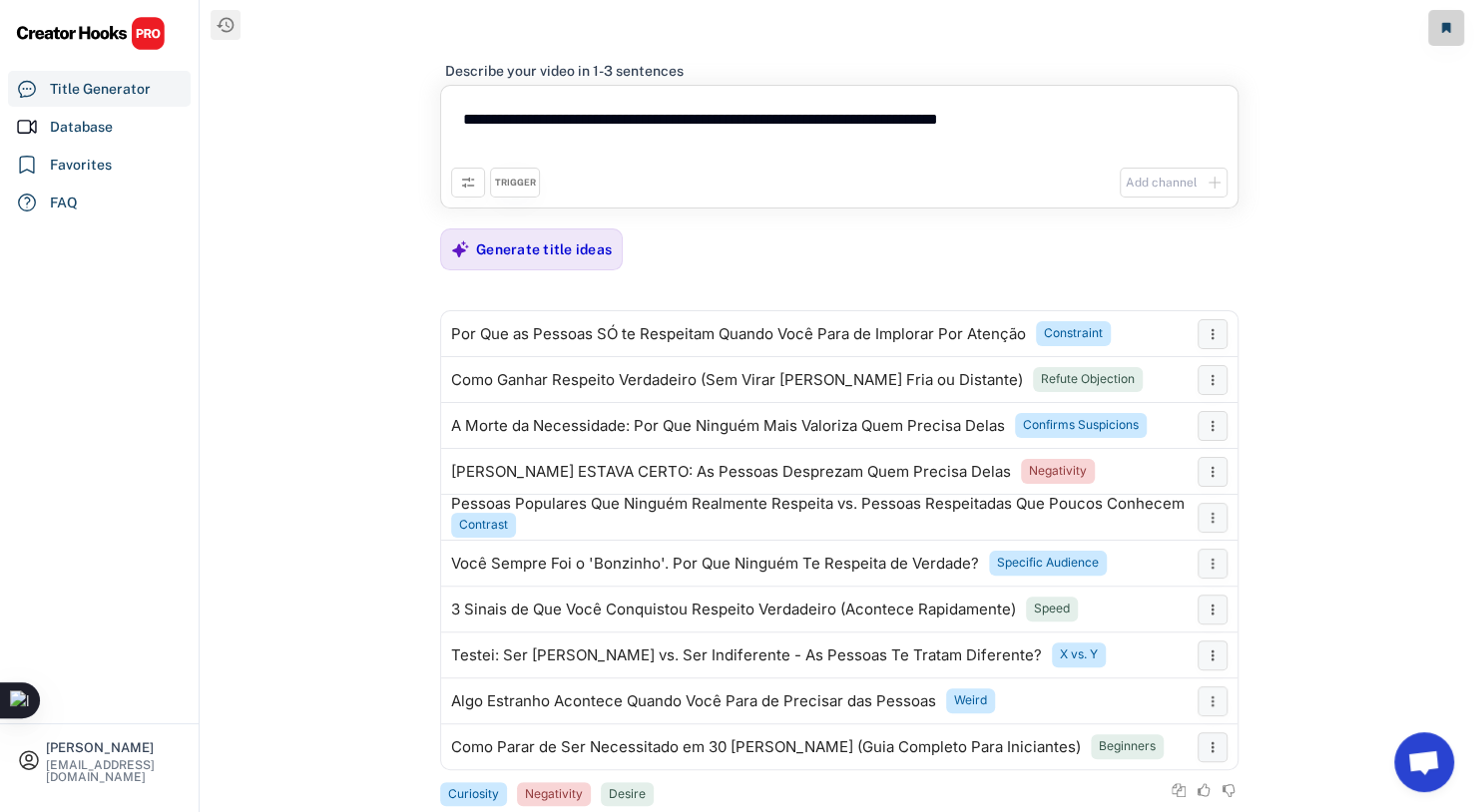 click on "TRIGGER" at bounding box center (515, 183) 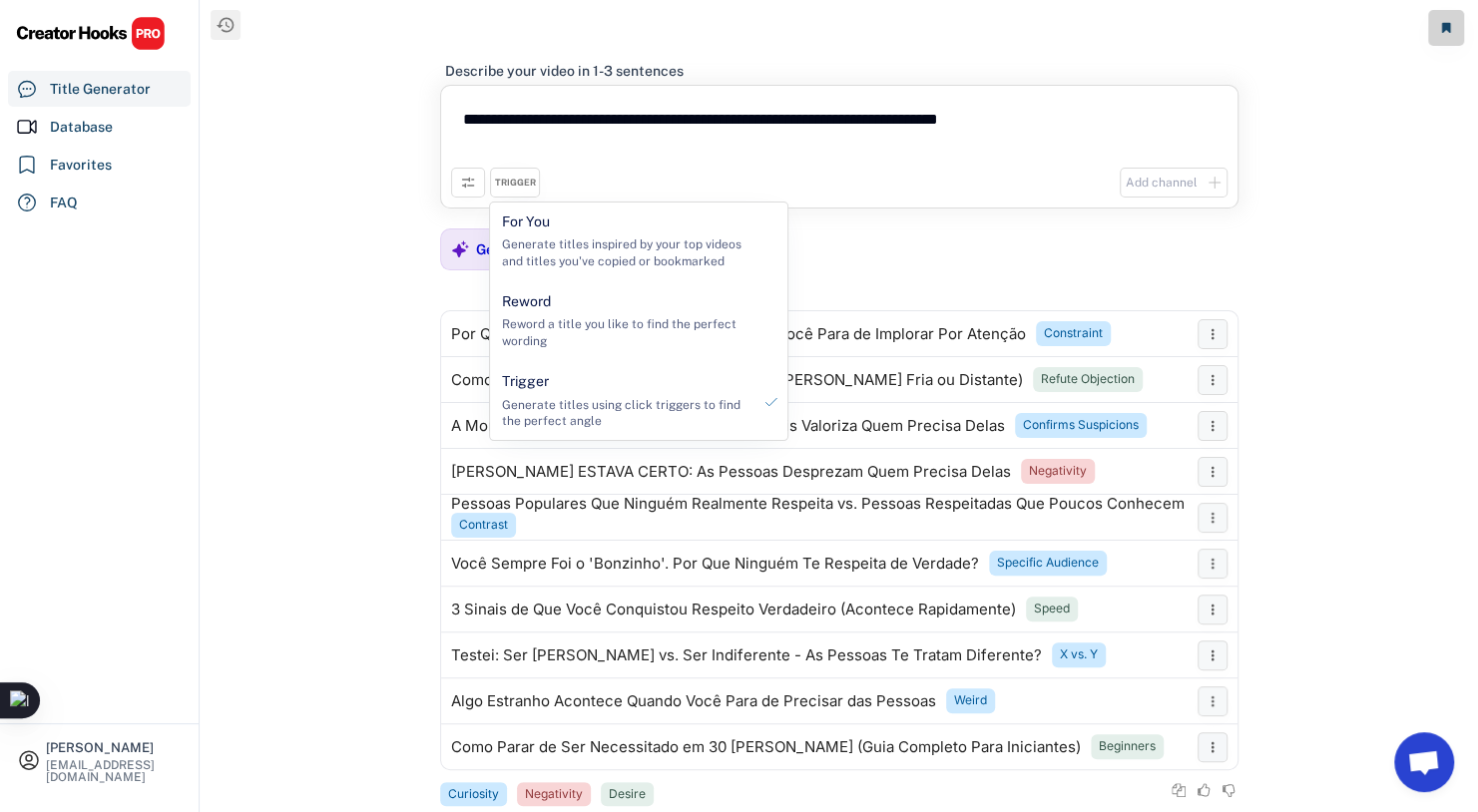 click 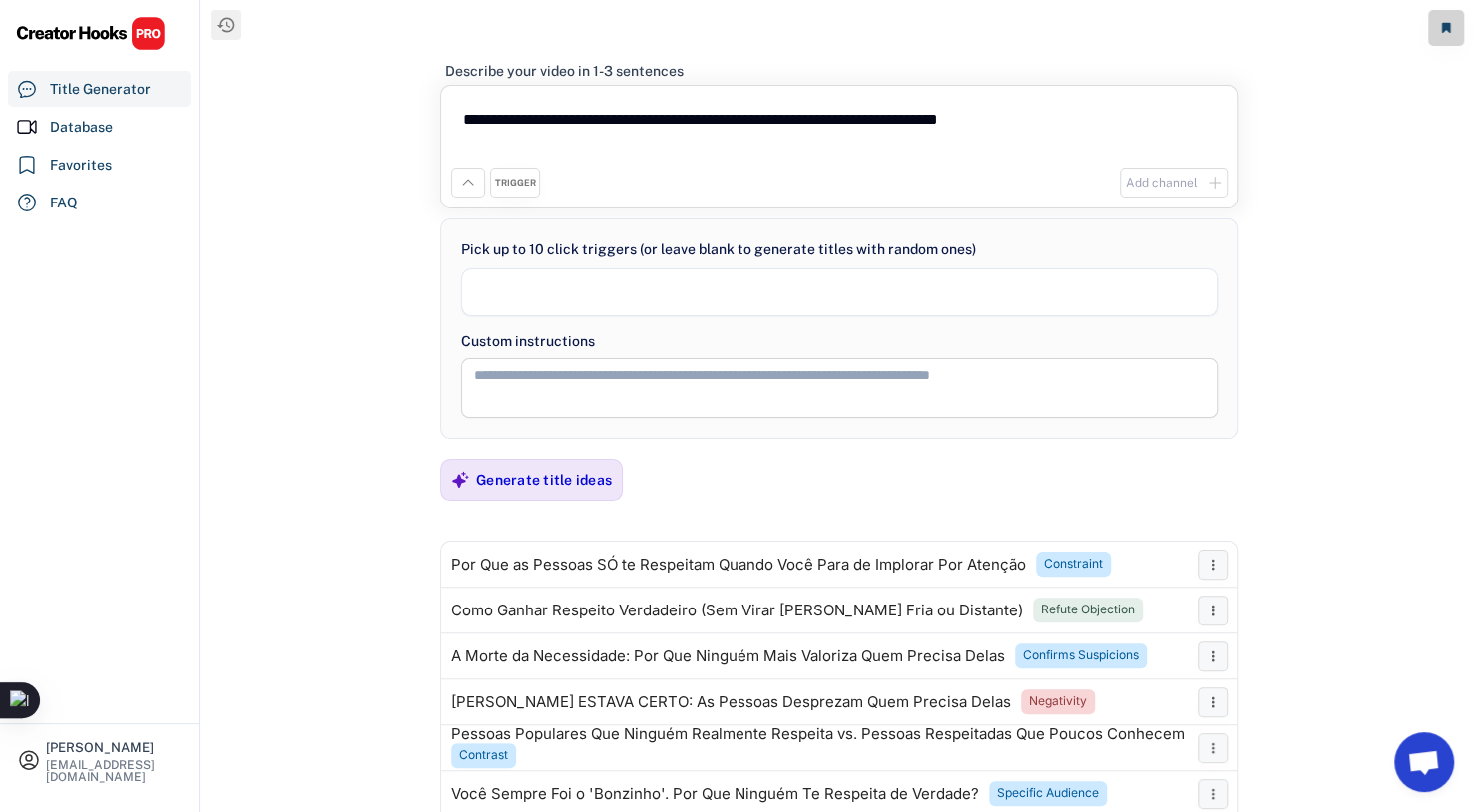select 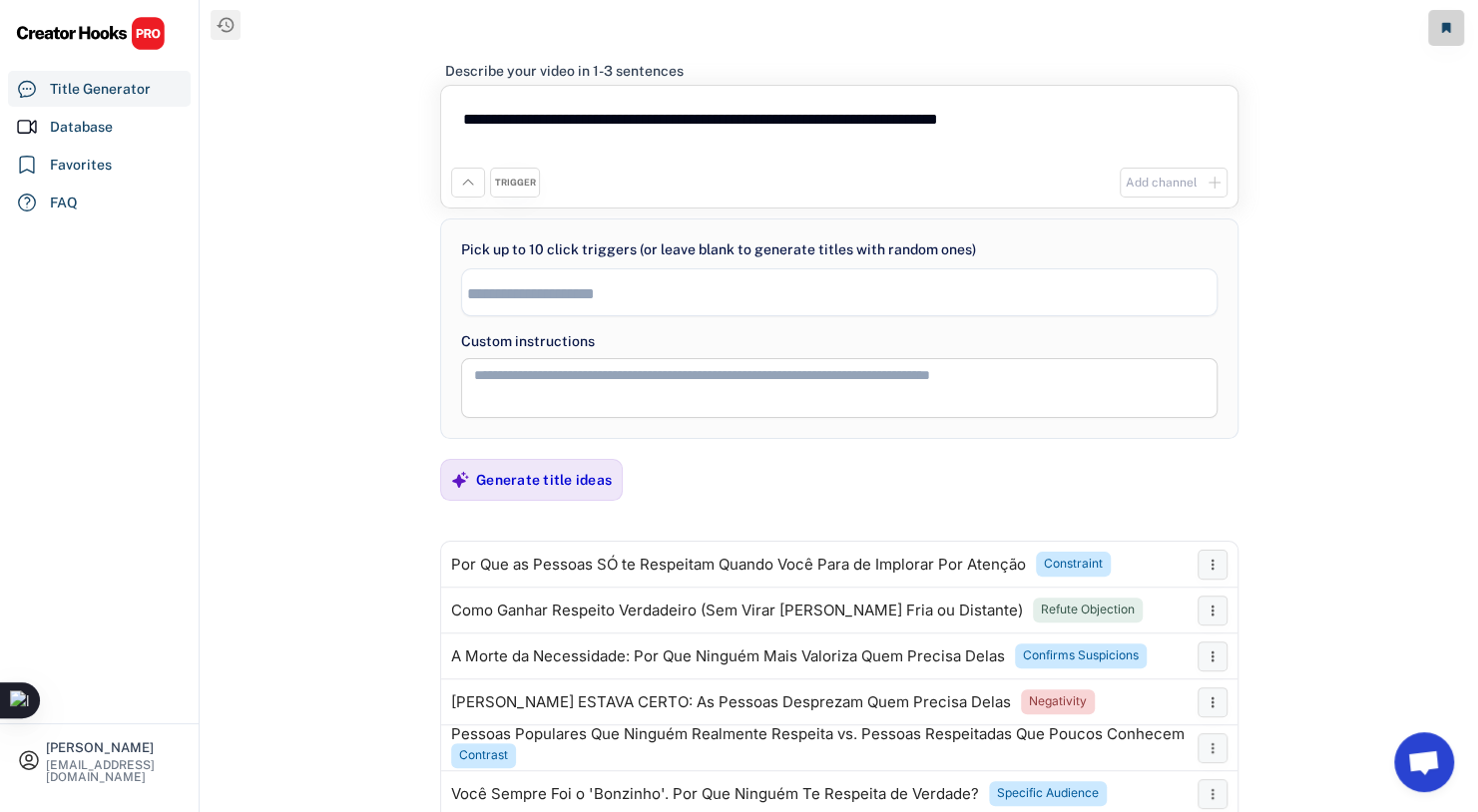 click 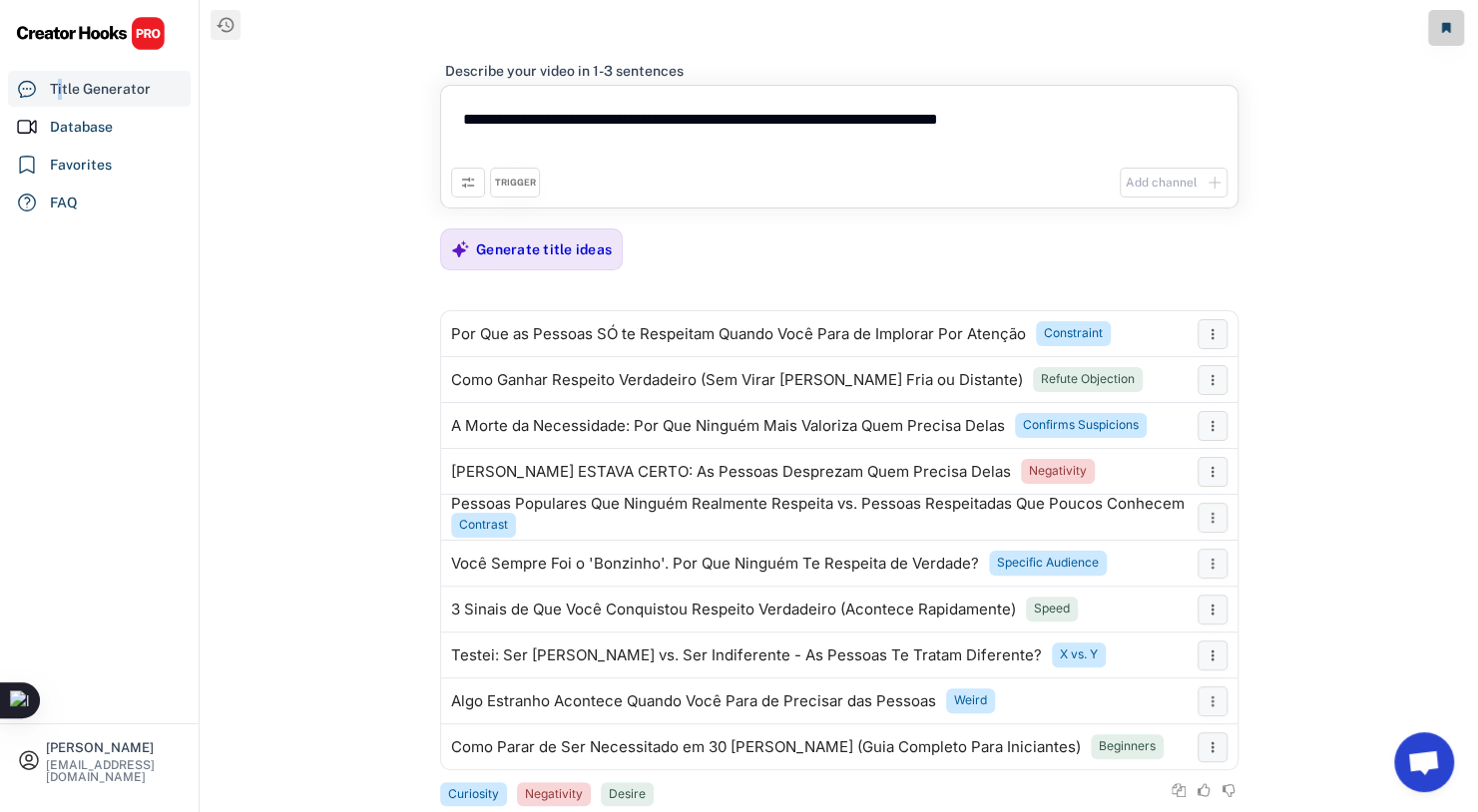 click on "Title Generator" at bounding box center (100, 89) 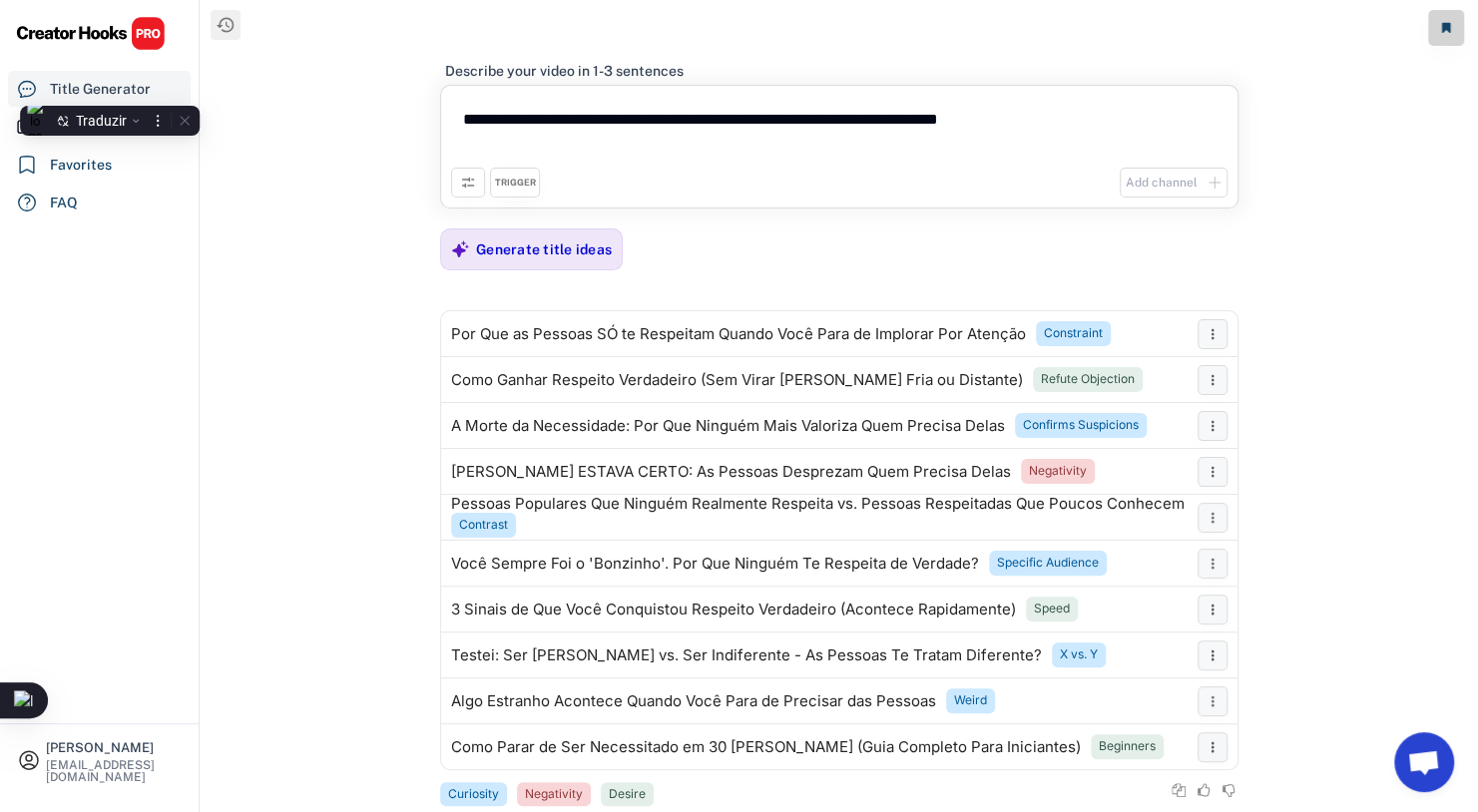 click on "Title Generator" at bounding box center (100, 89) 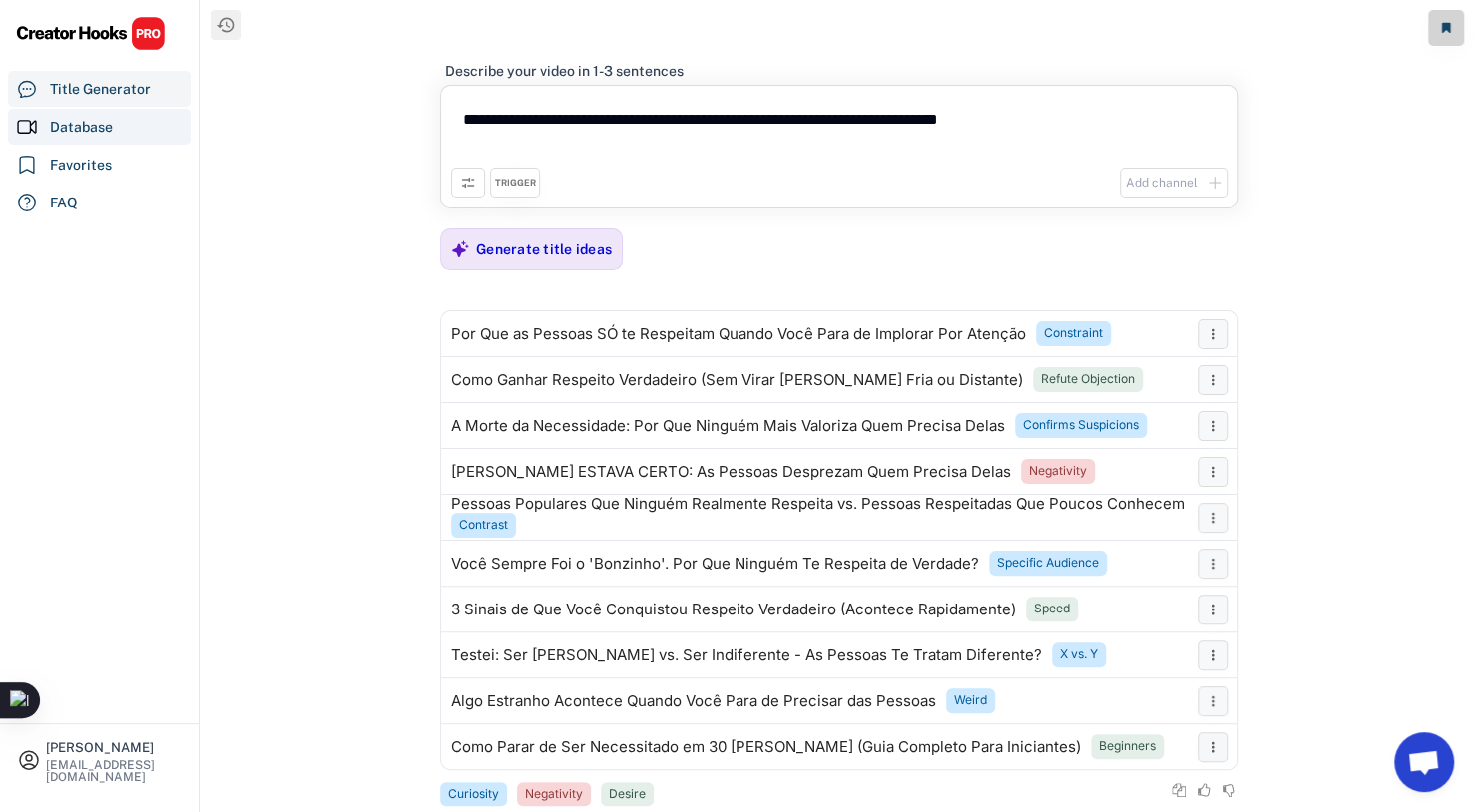 click on "Database" at bounding box center (81, 127) 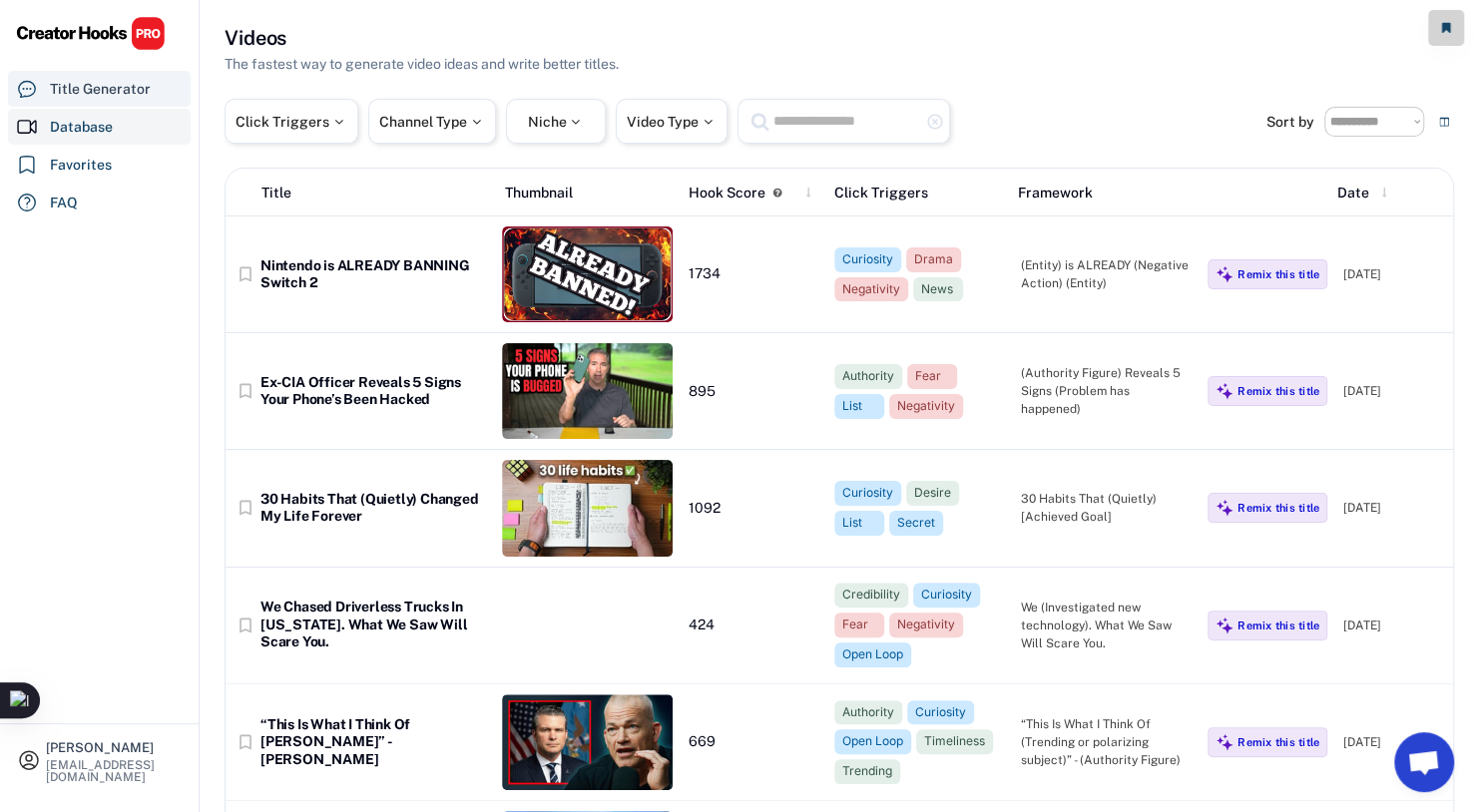 click on "Title Generator" at bounding box center (100, 89) 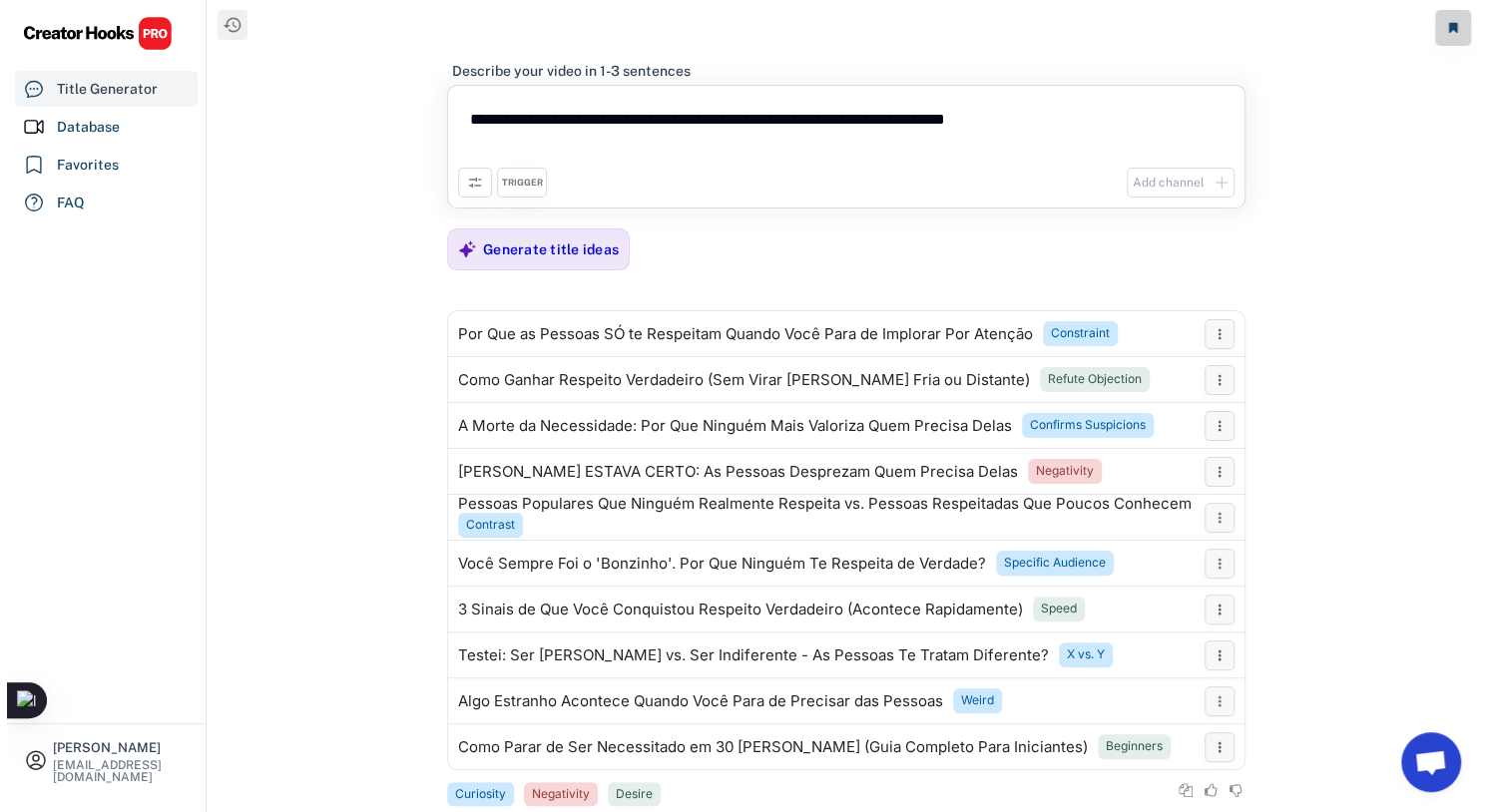 scroll, scrollTop: 0, scrollLeft: 0, axis: both 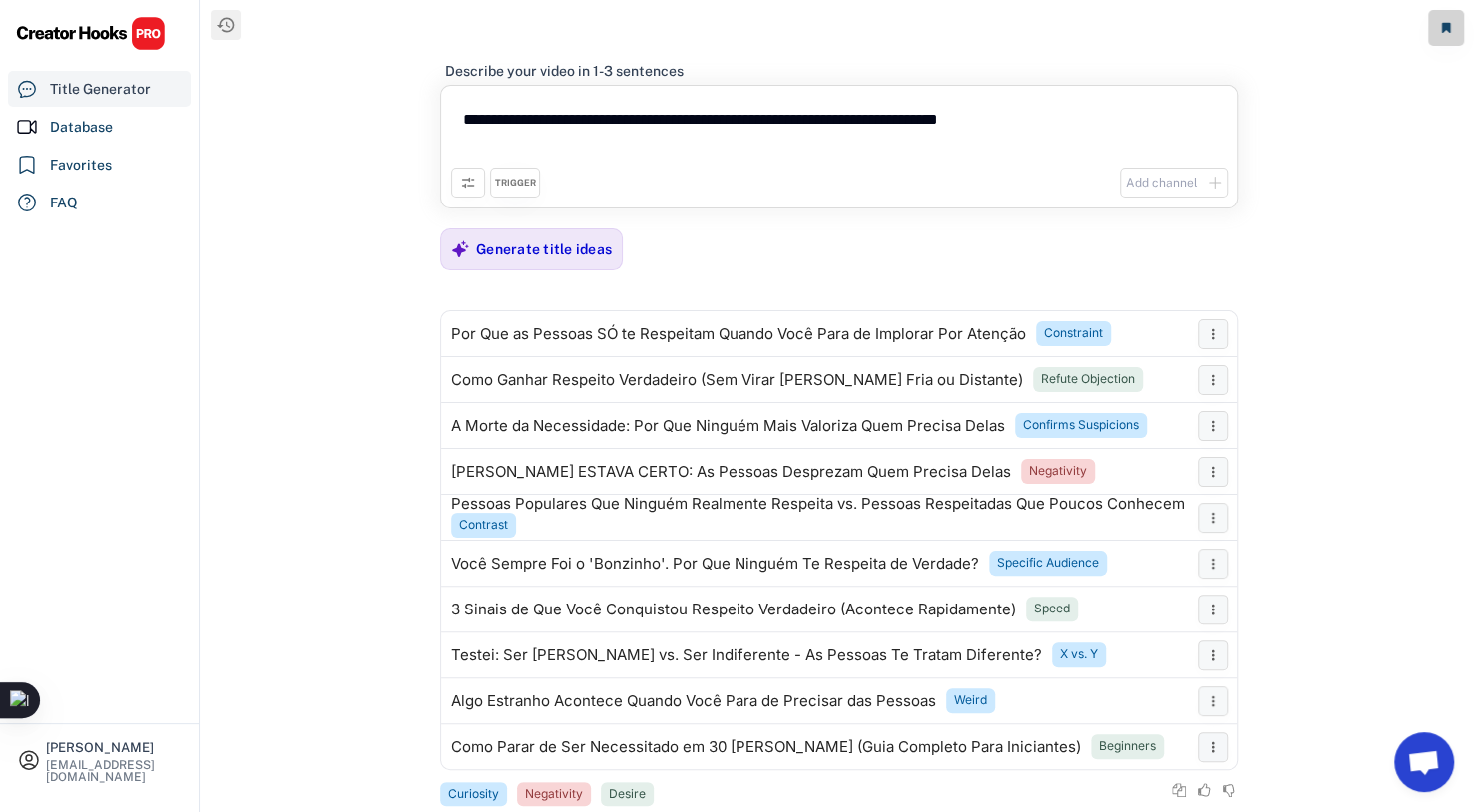 click on "Title Generator" at bounding box center (100, 89) 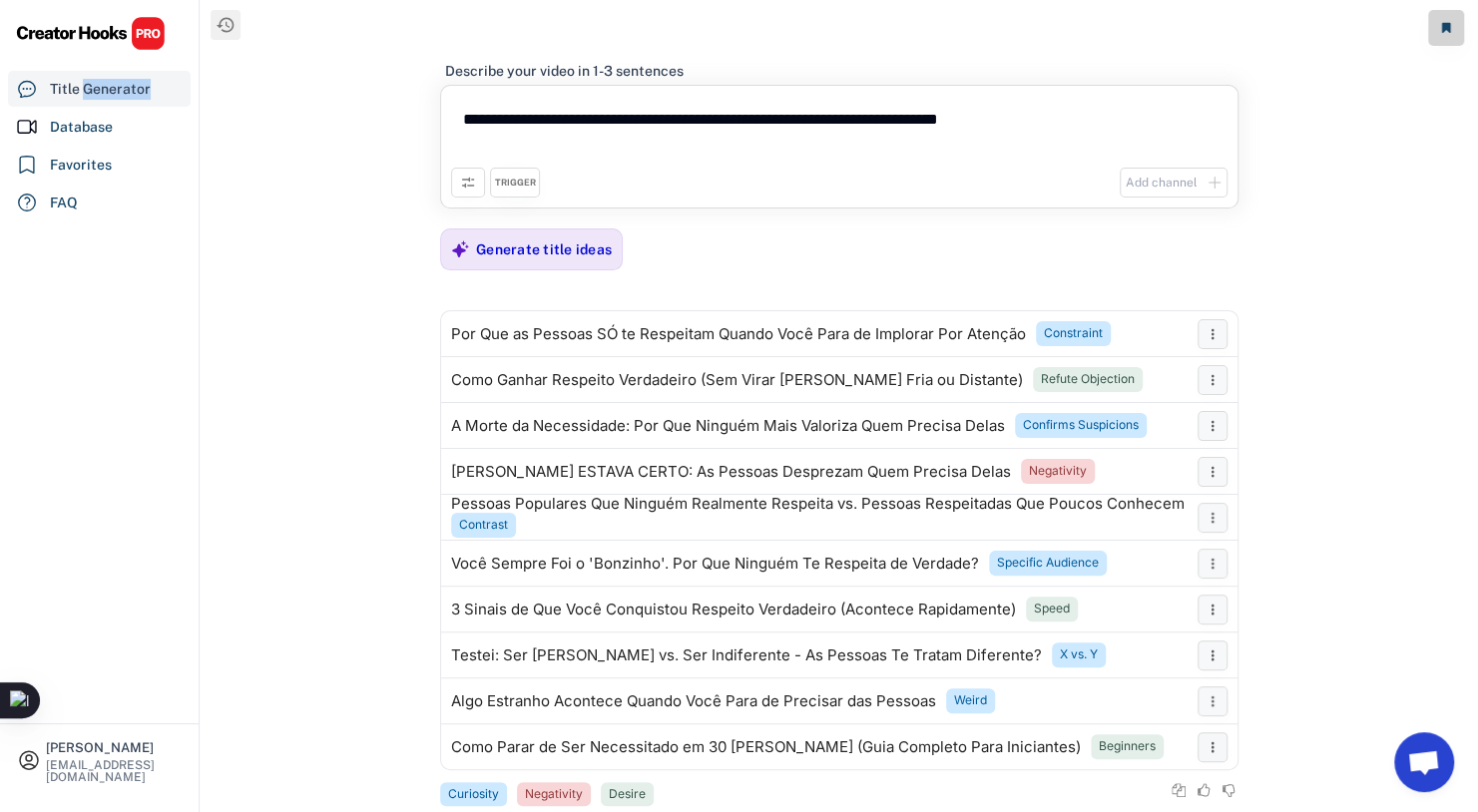 click on "Title Generator" at bounding box center [100, 89] 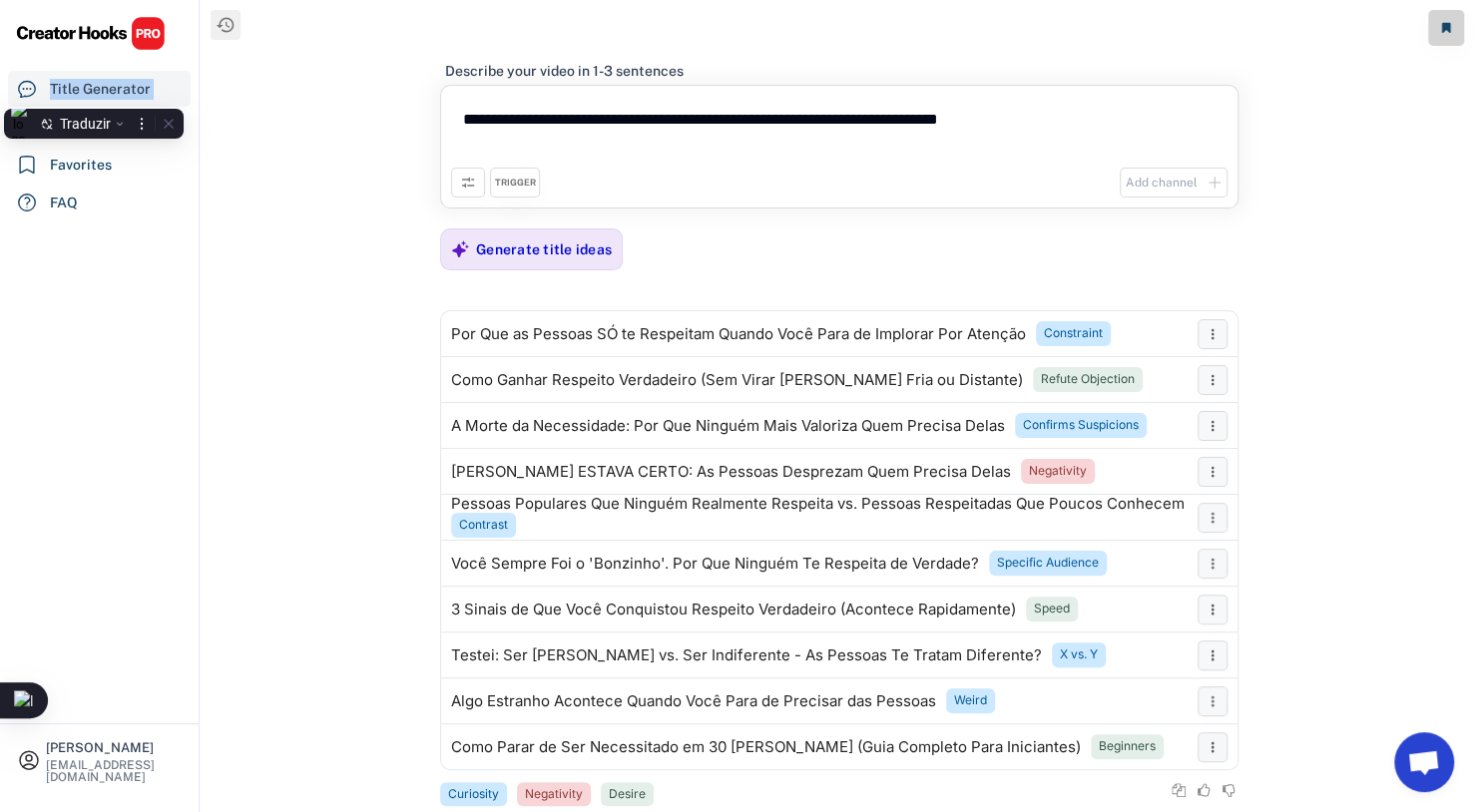 click on "Title Generator" at bounding box center (100, 89) 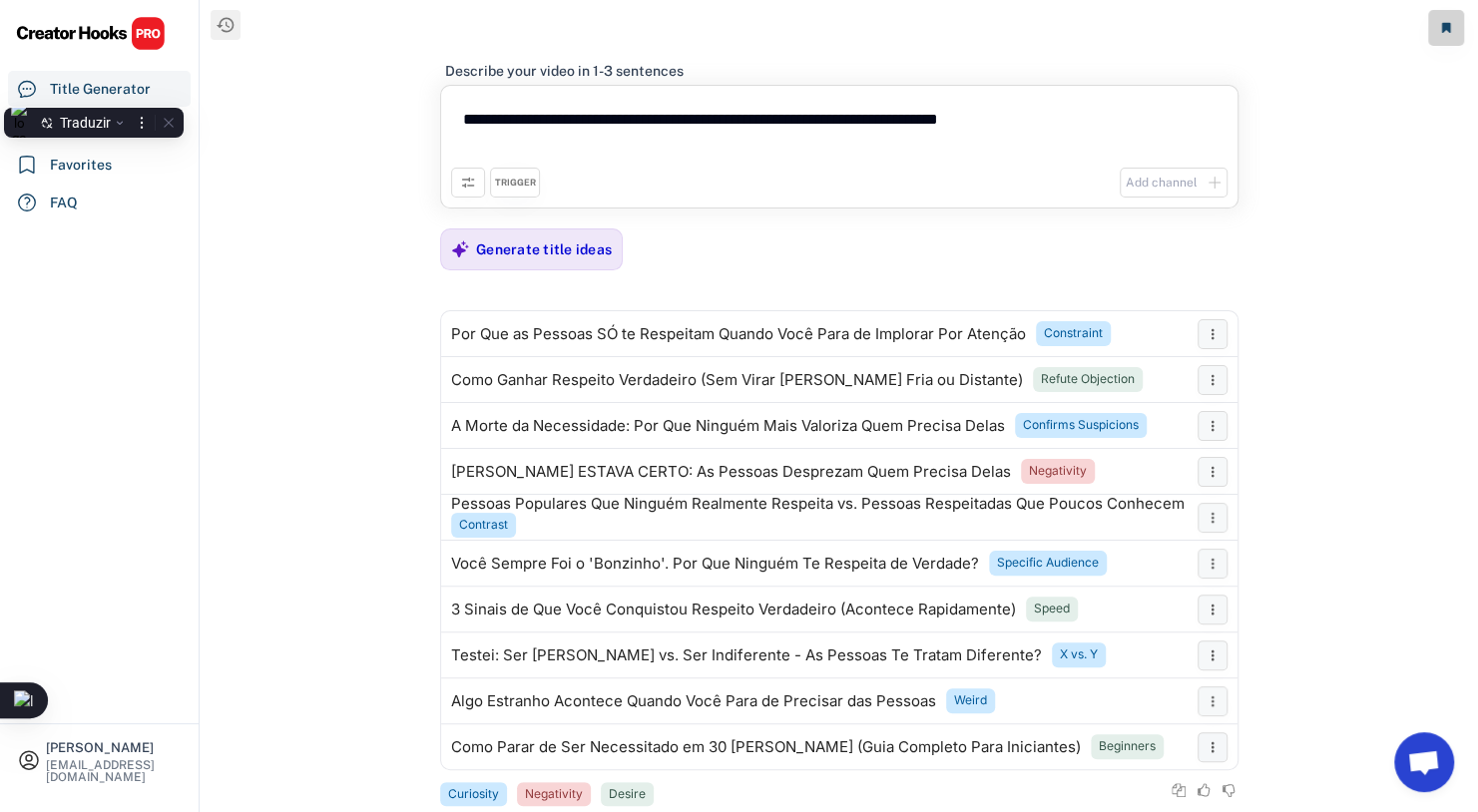 click on "**********" at bounding box center [839, 132] 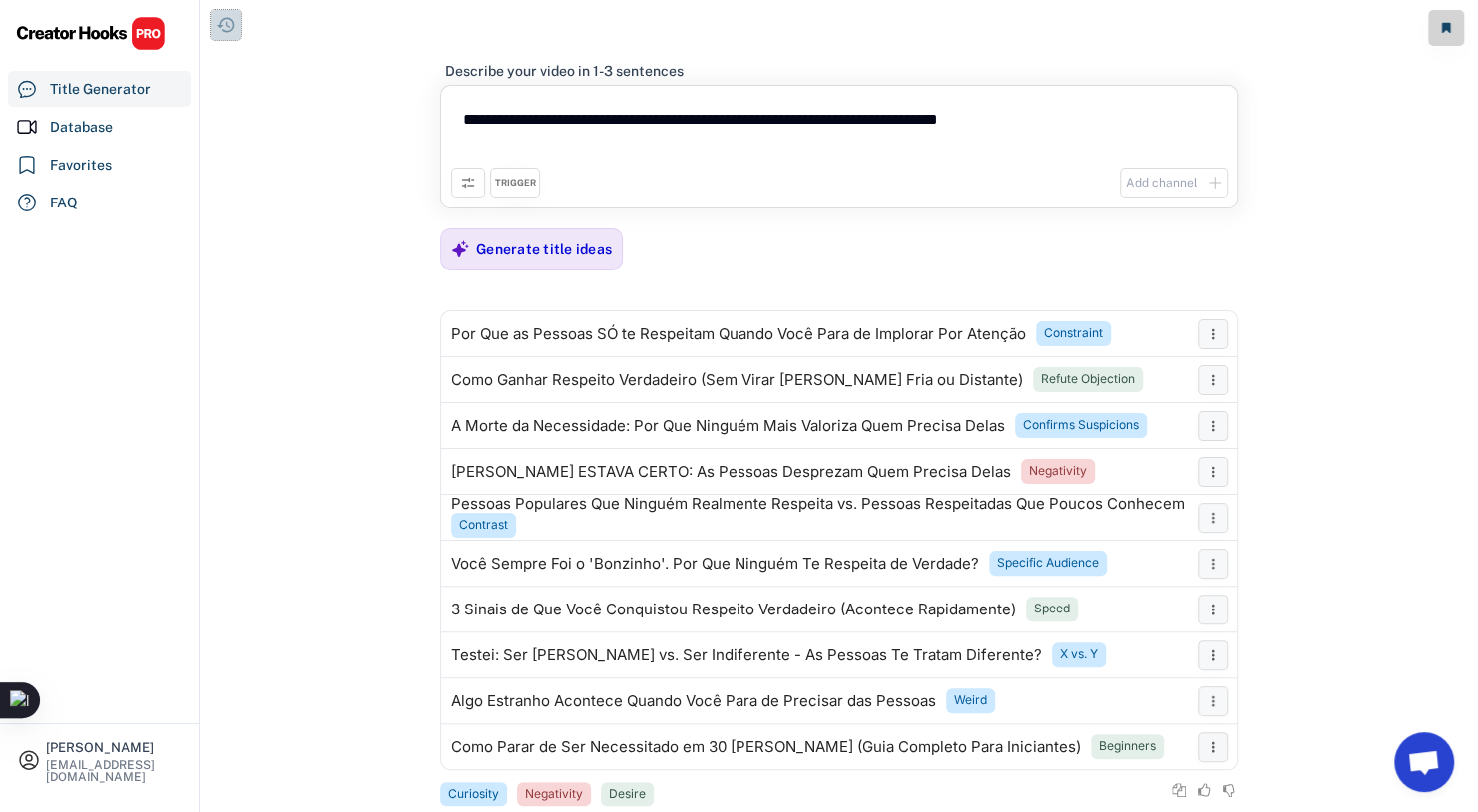 click 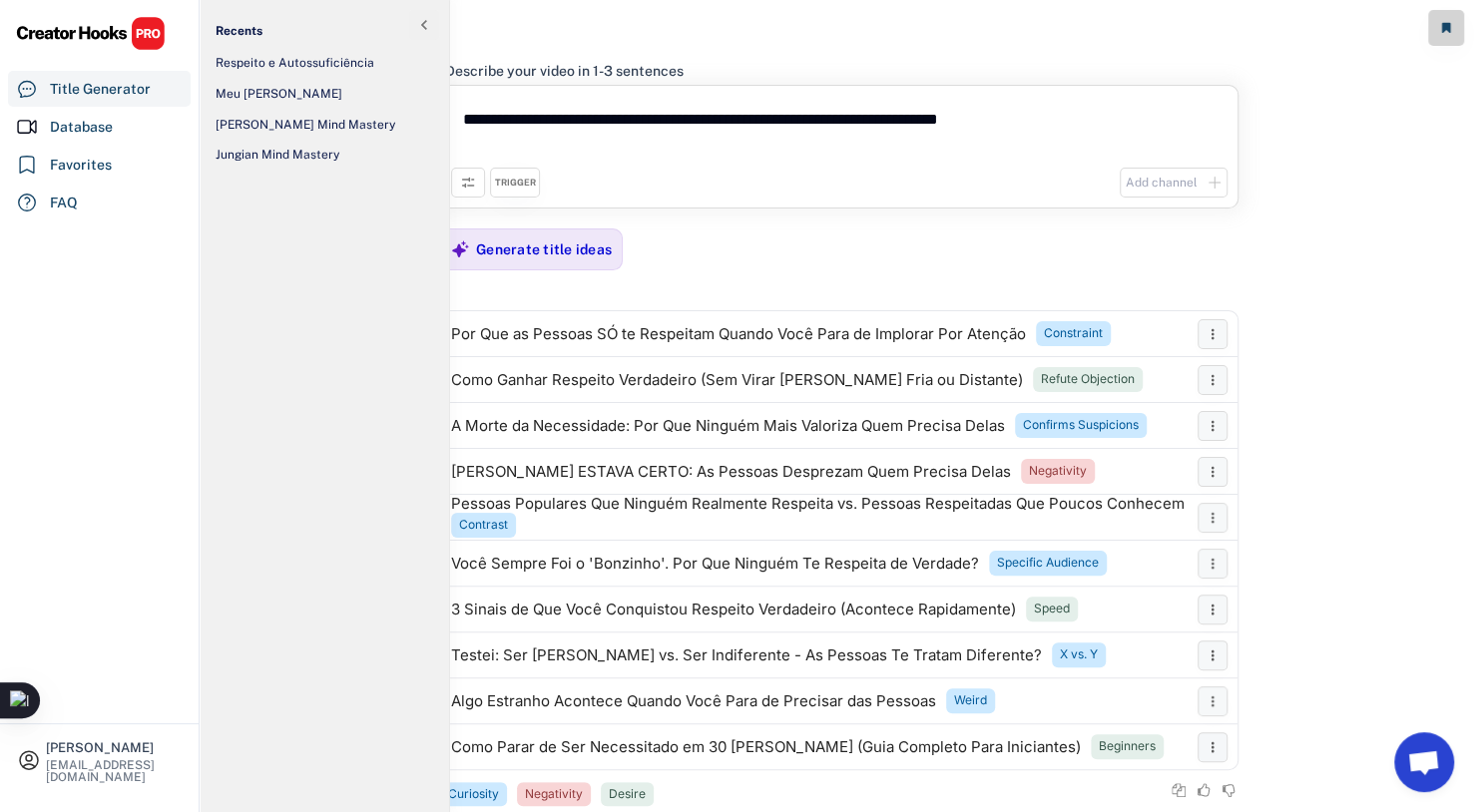 click at bounding box center [91, 33] 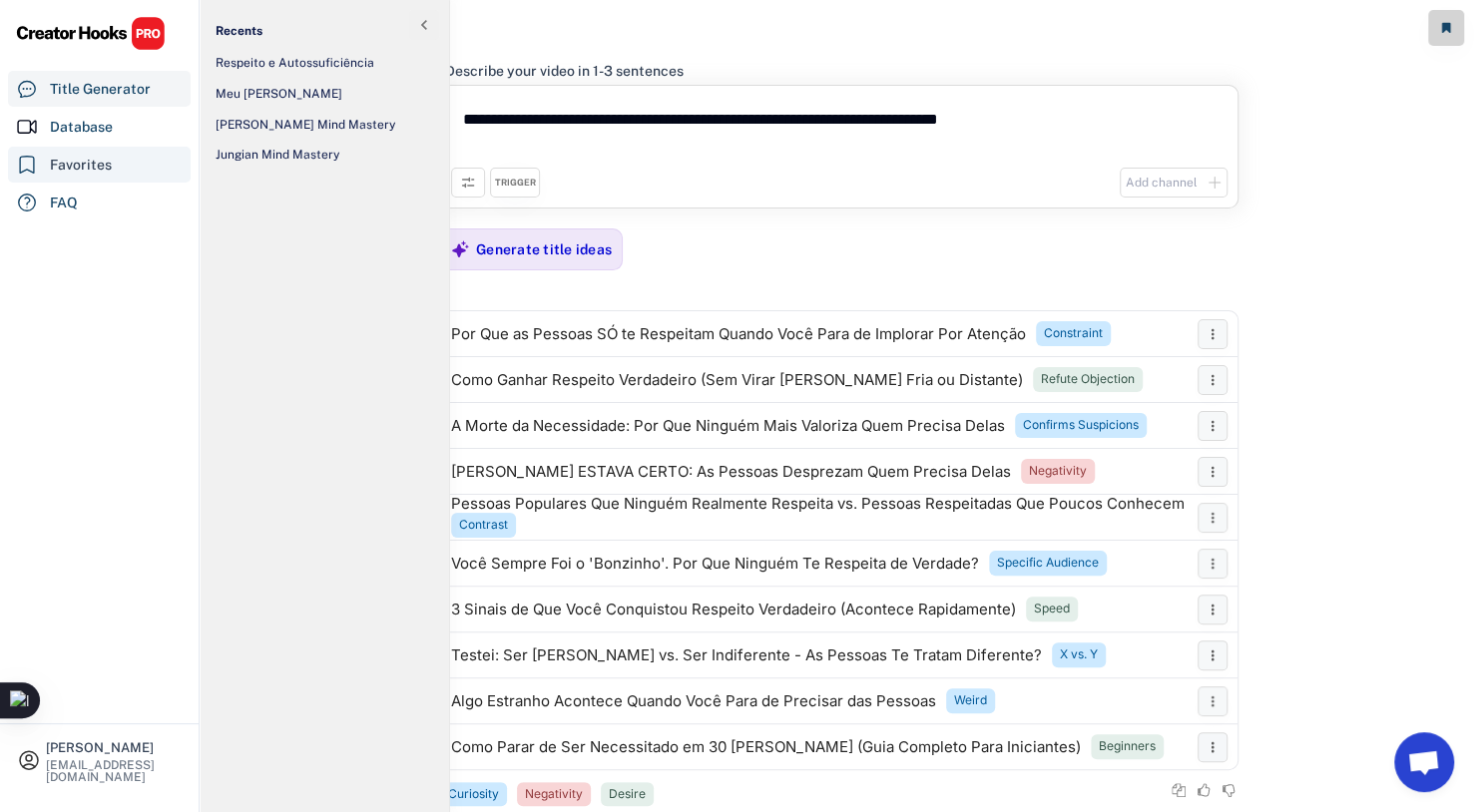 click on "Favorites" at bounding box center [81, 165] 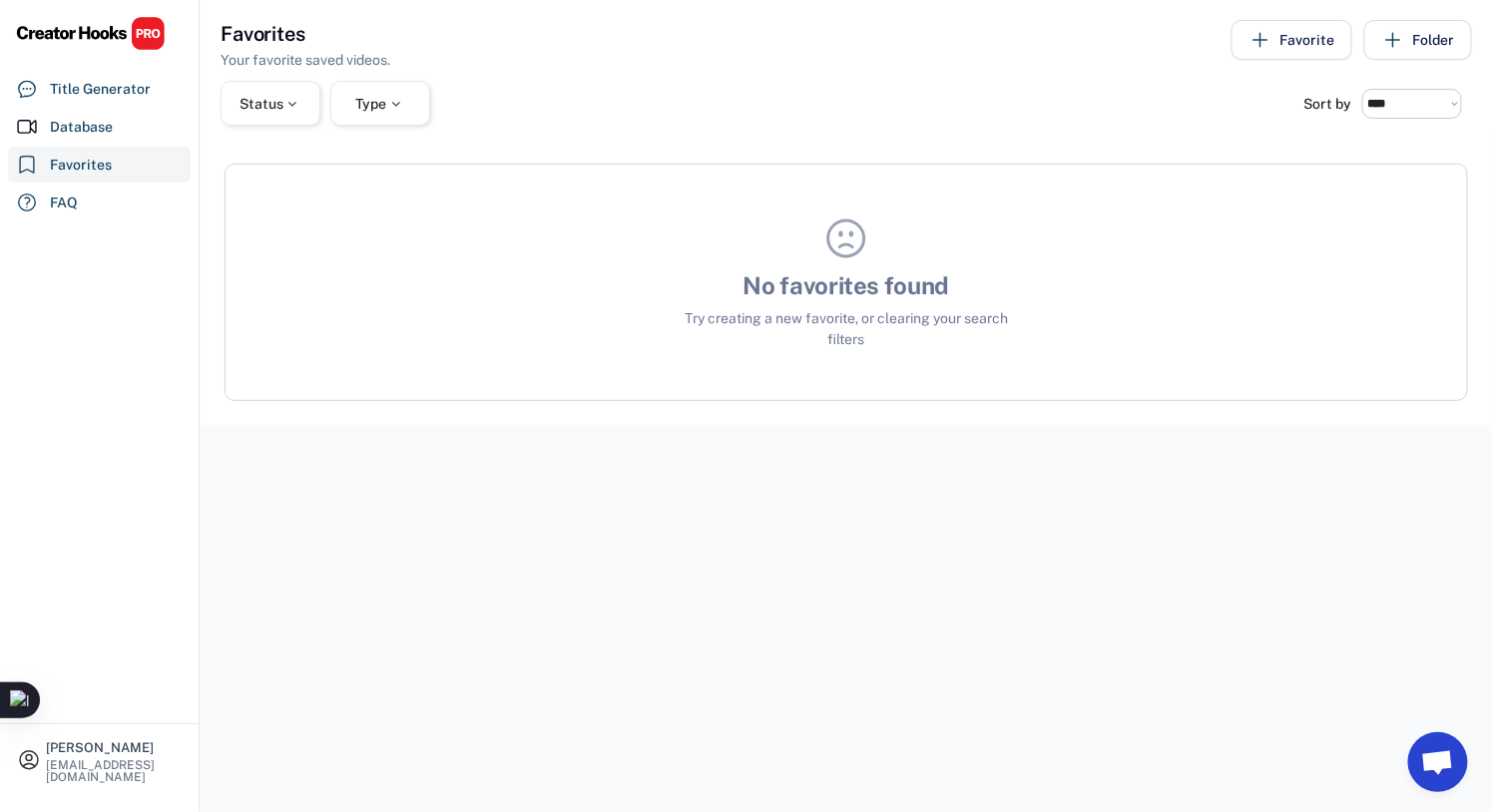 scroll, scrollTop: 0, scrollLeft: 0, axis: both 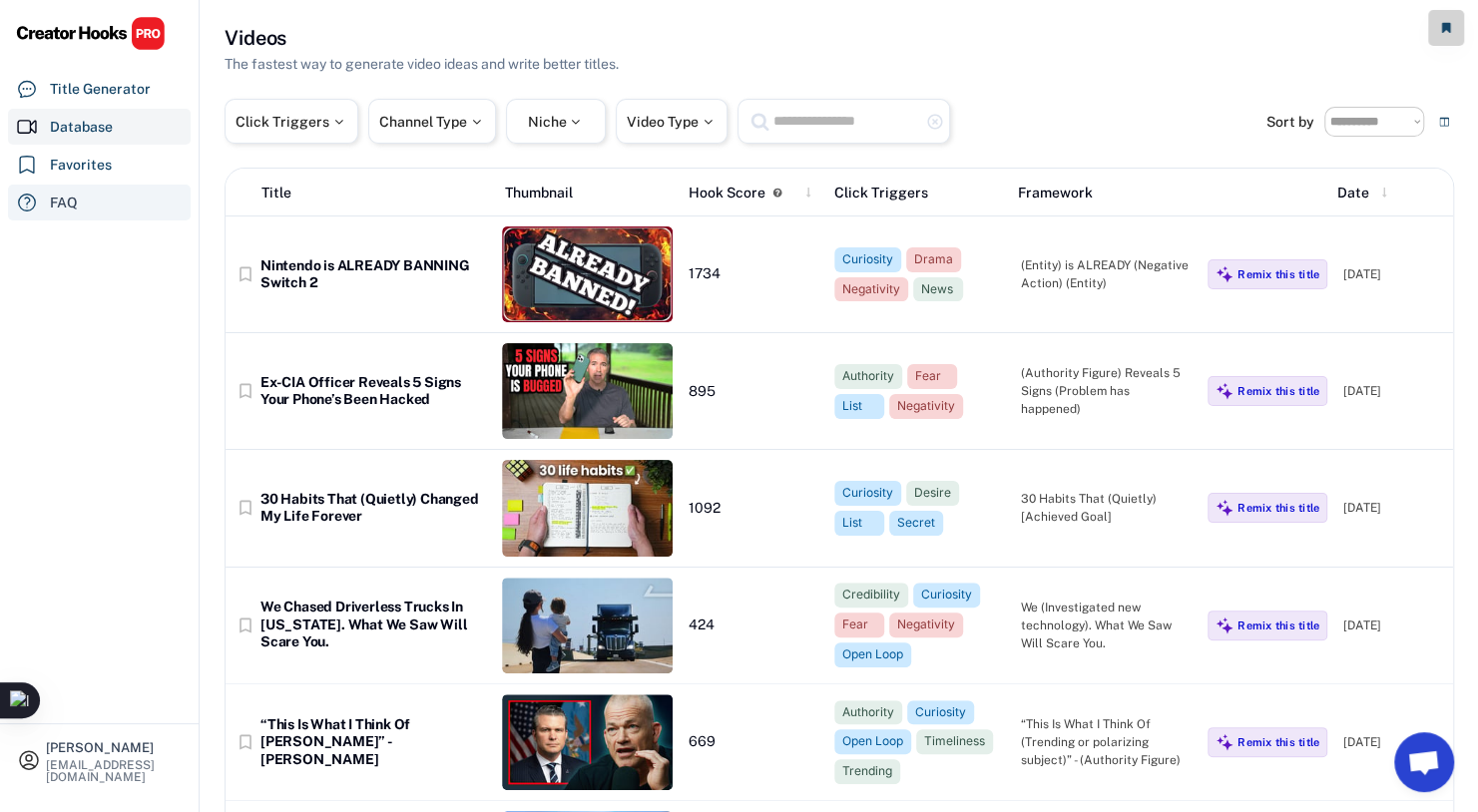click on "FAQ" at bounding box center (99, 203) 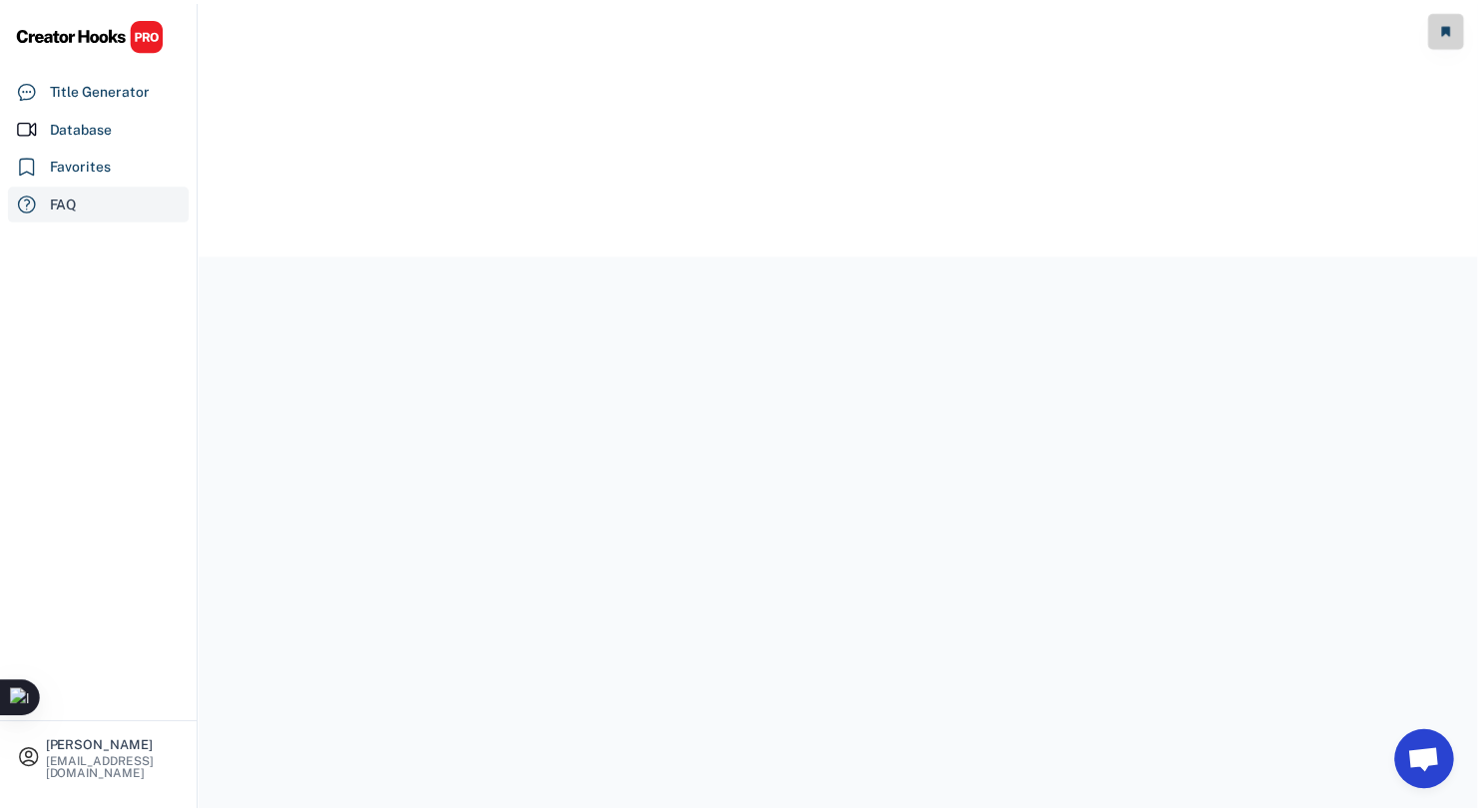 scroll, scrollTop: 0, scrollLeft: 0, axis: both 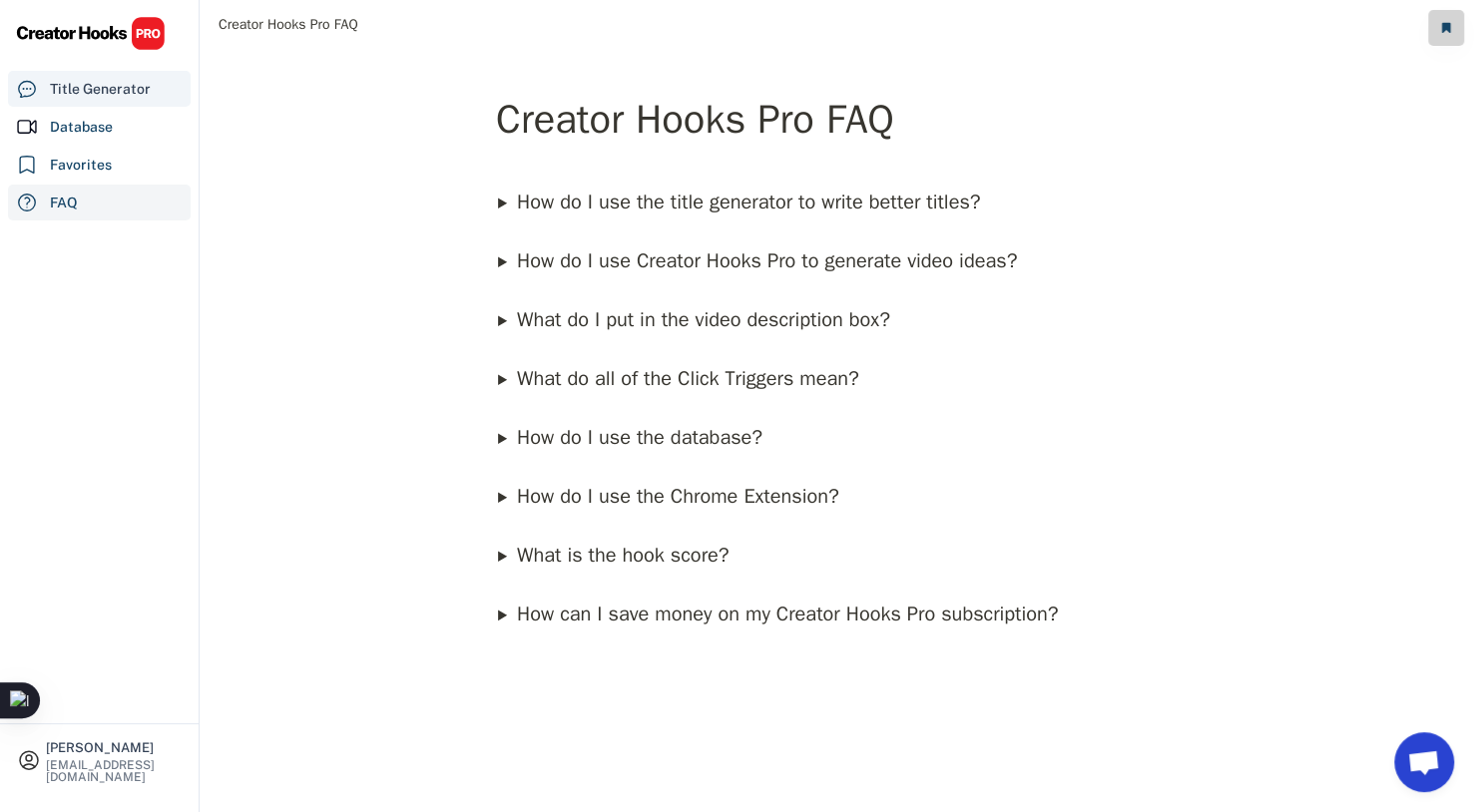 click on "Title Generator" at bounding box center [100, 89] 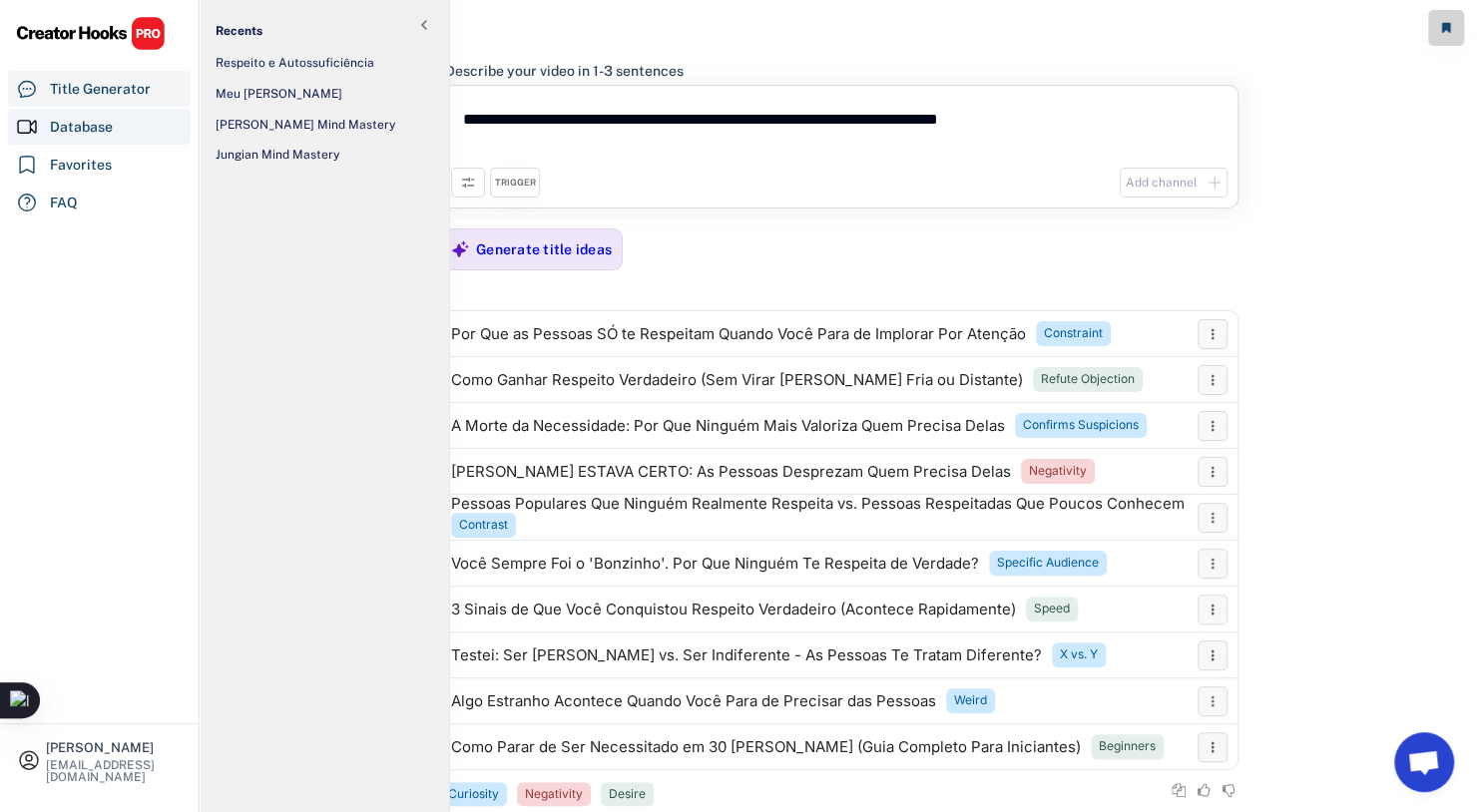 scroll, scrollTop: 0, scrollLeft: 0, axis: both 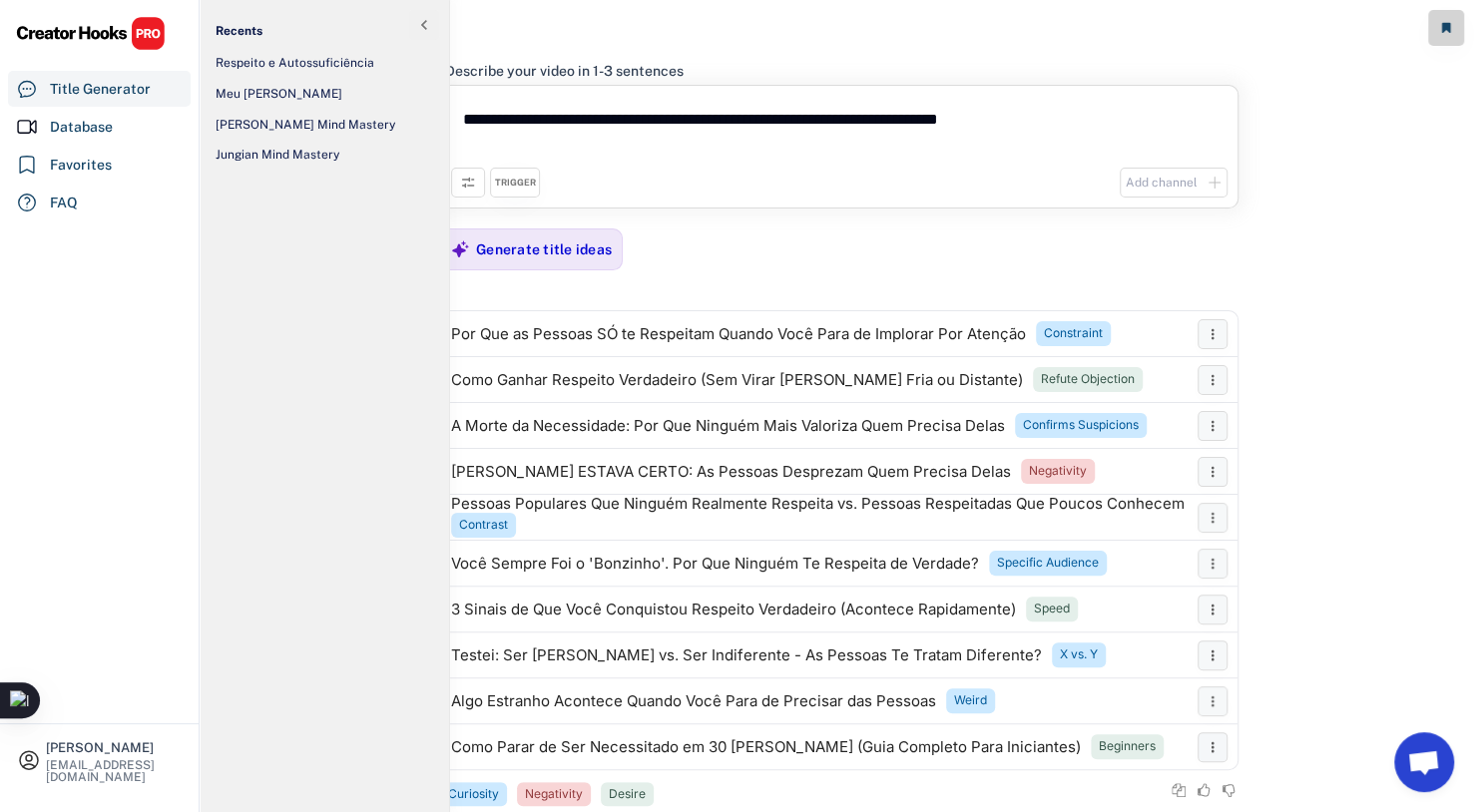 click at bounding box center [91, 33] 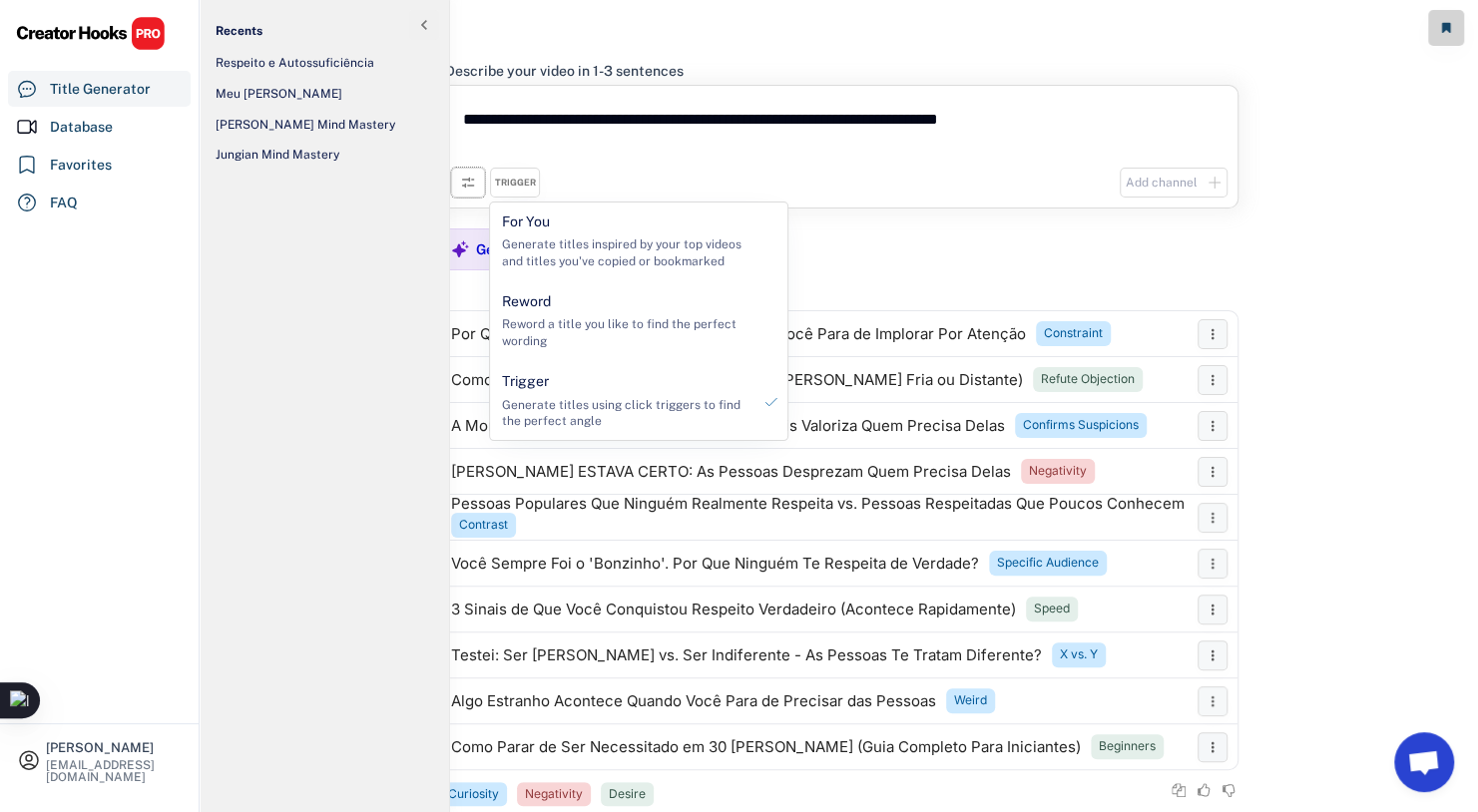 click 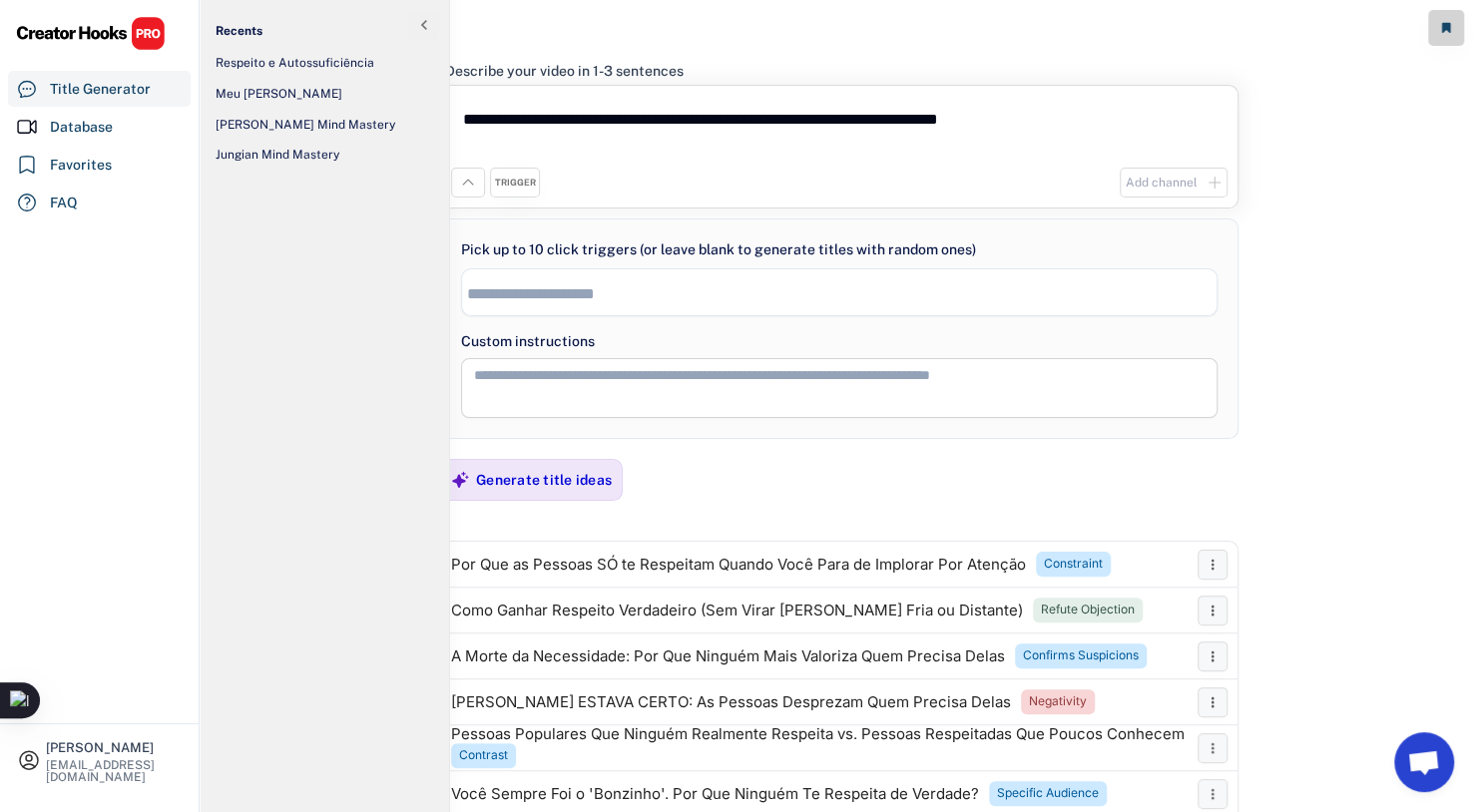 click on "TRIGGER" at bounding box center (515, 183) 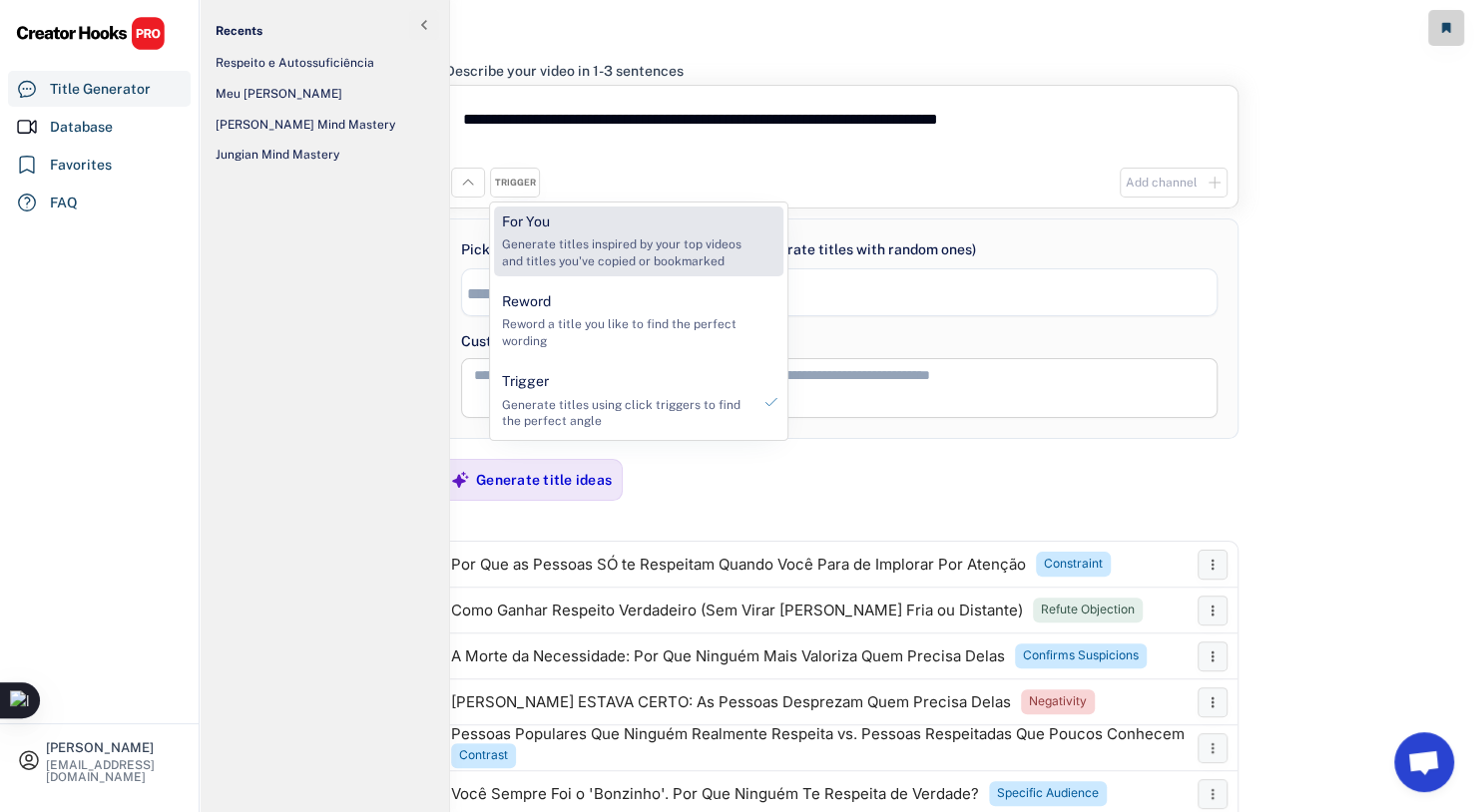 click on "Generate titles inspired by your top videos and titles you've copied or bookmarked" at bounding box center (626, 253) 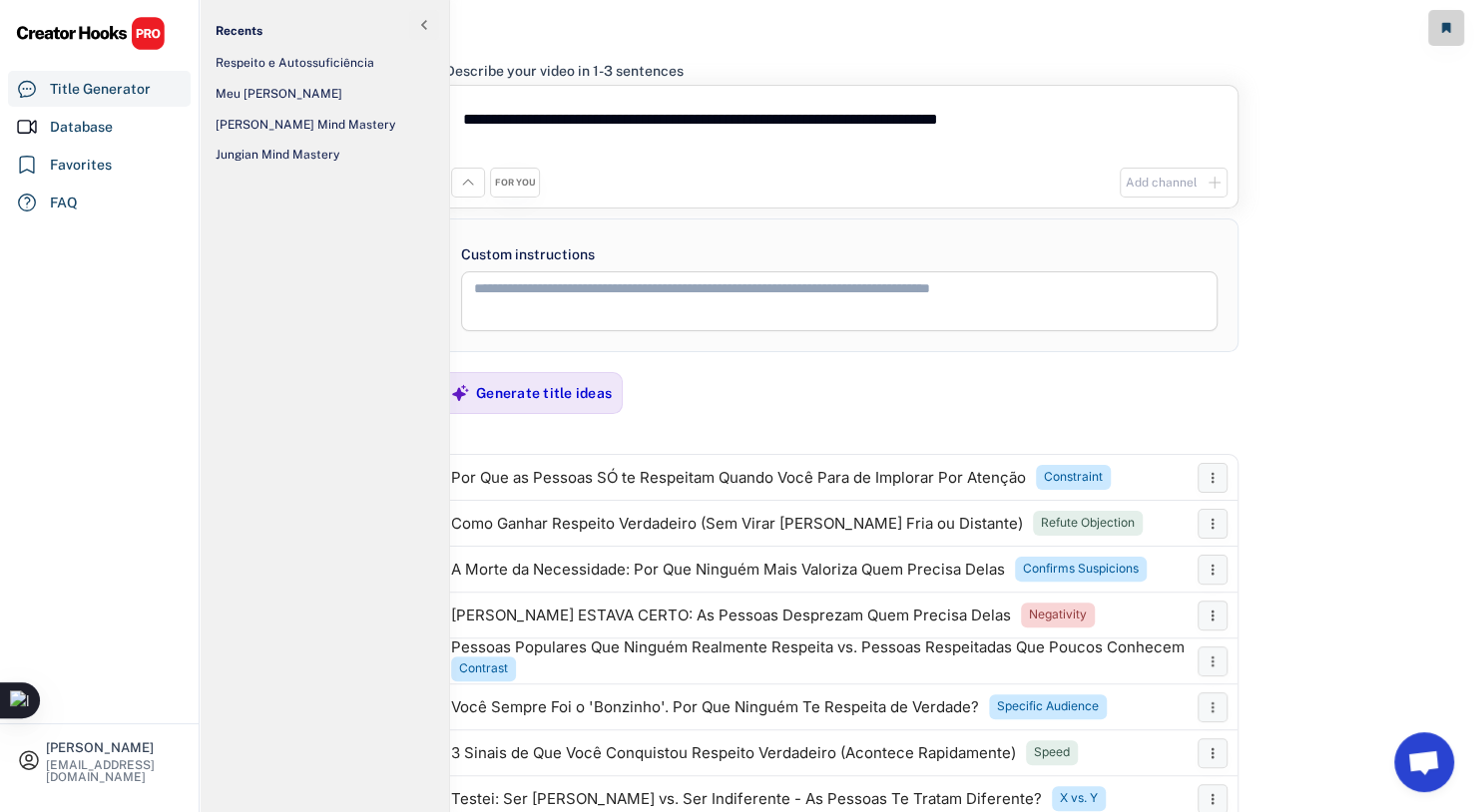 click at bounding box center (839, 301) 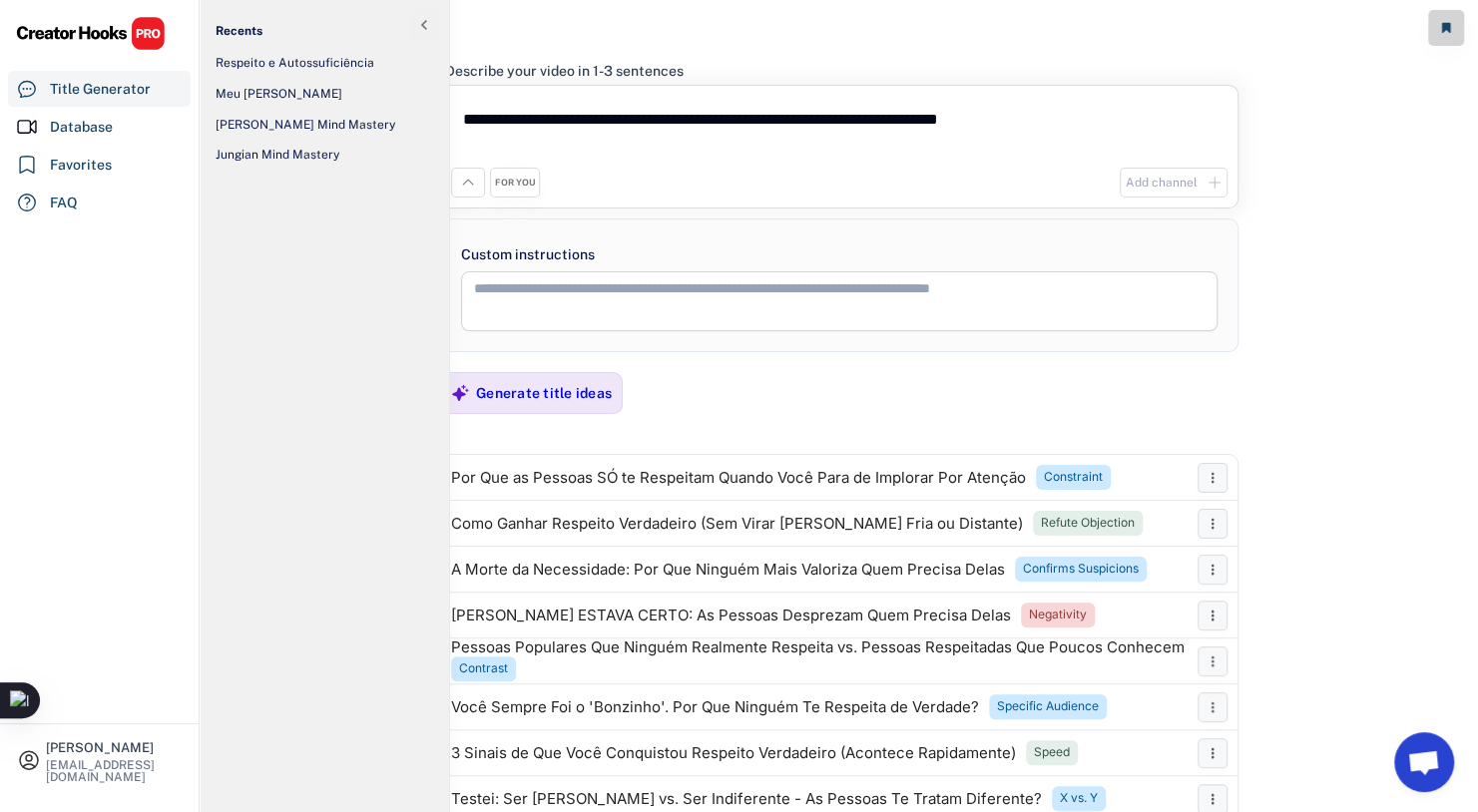 click on "**********" at bounding box center (839, 132) 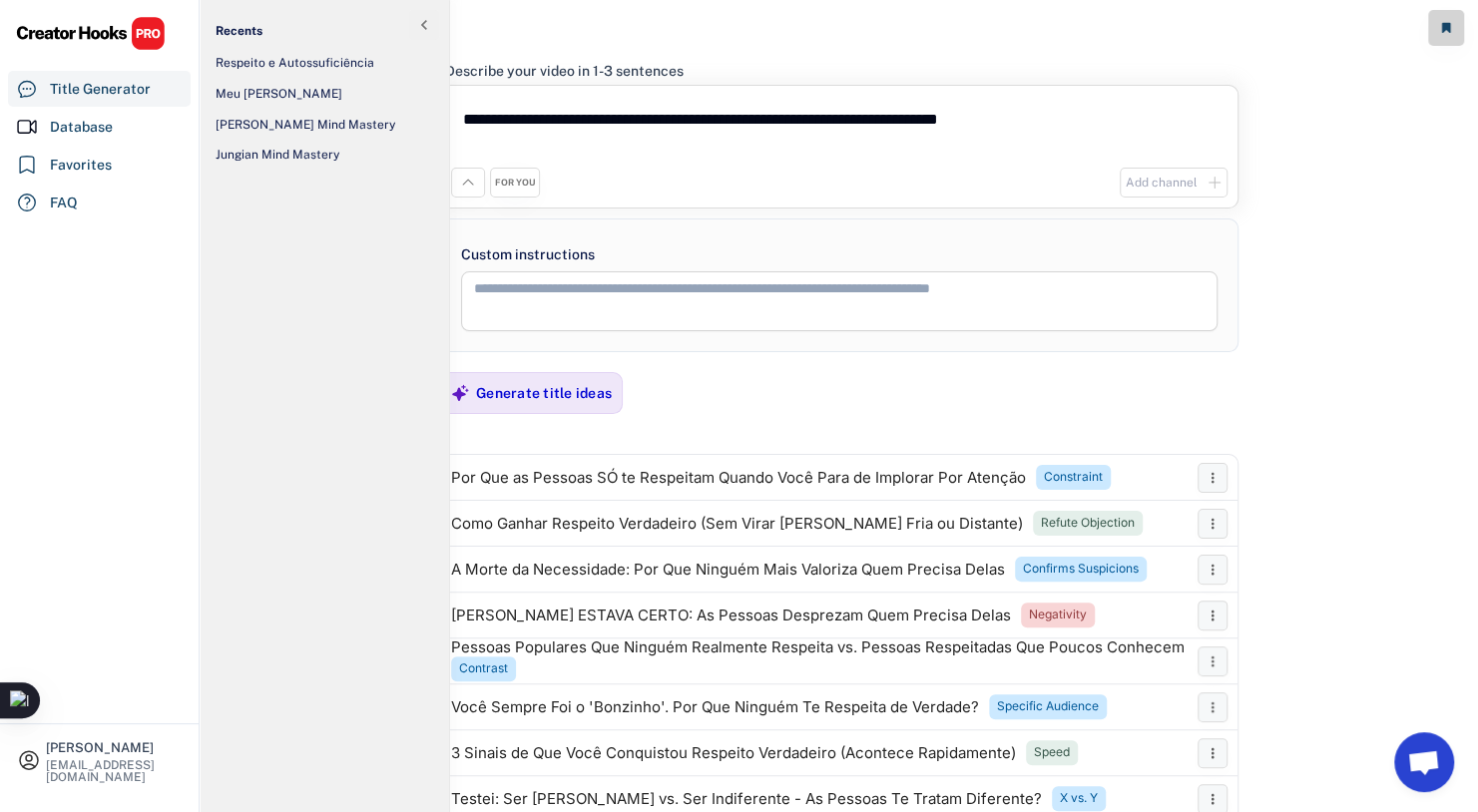 click on "FOR YOU" at bounding box center (515, 183) 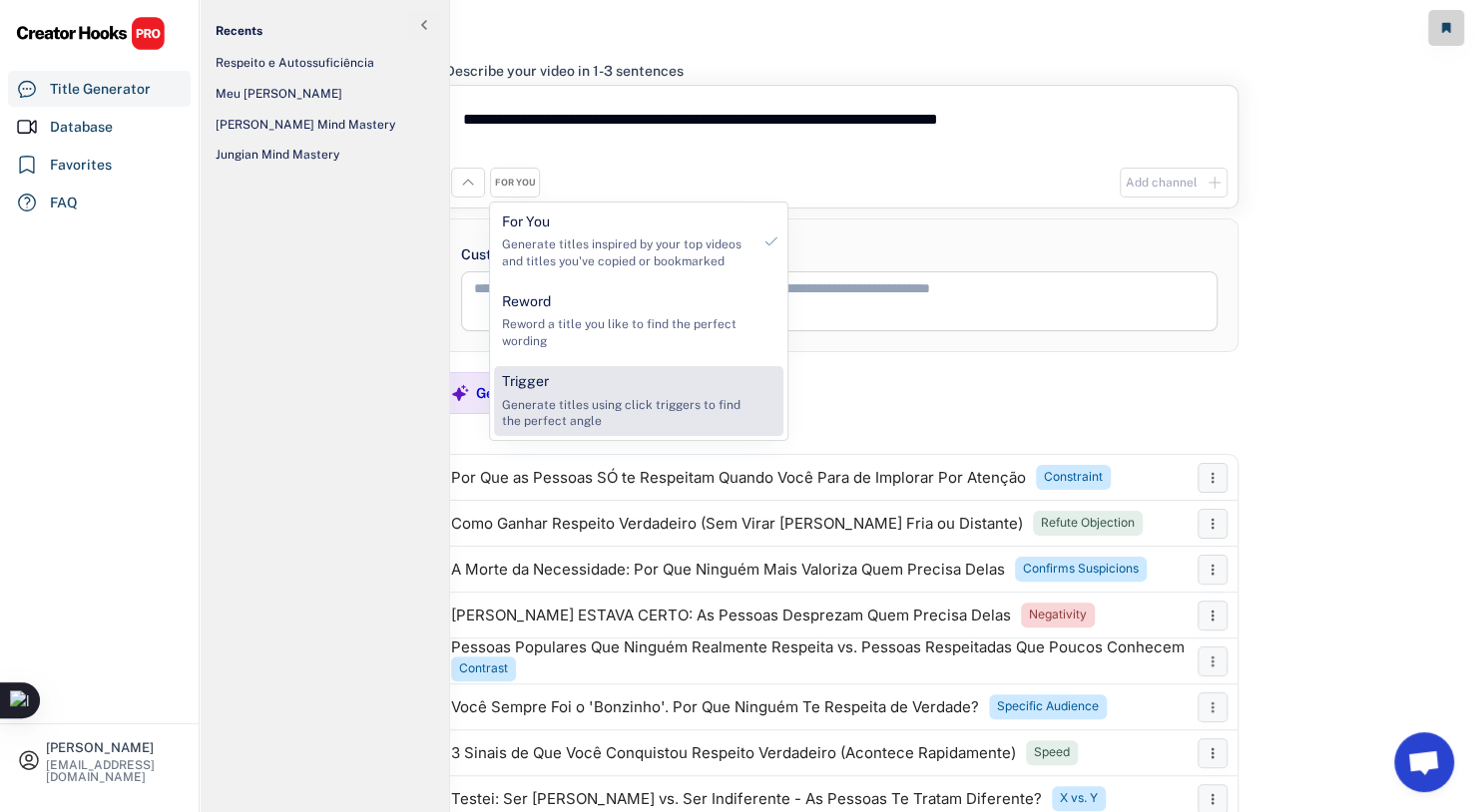 click on "Trigger Generate titles using click triggers to find the perfect angle" at bounding box center [626, 401] 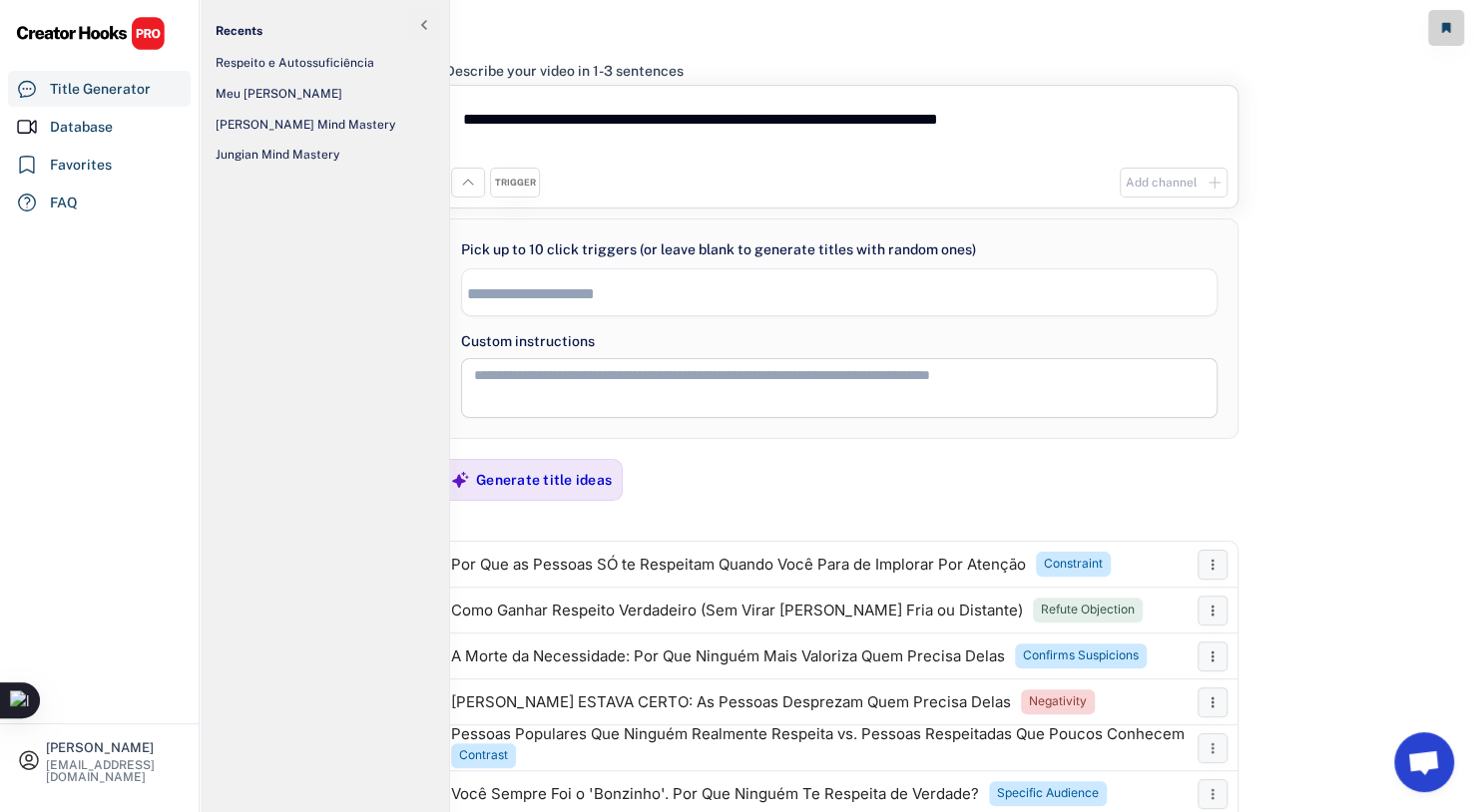 click on "**********" at bounding box center (839, 132) 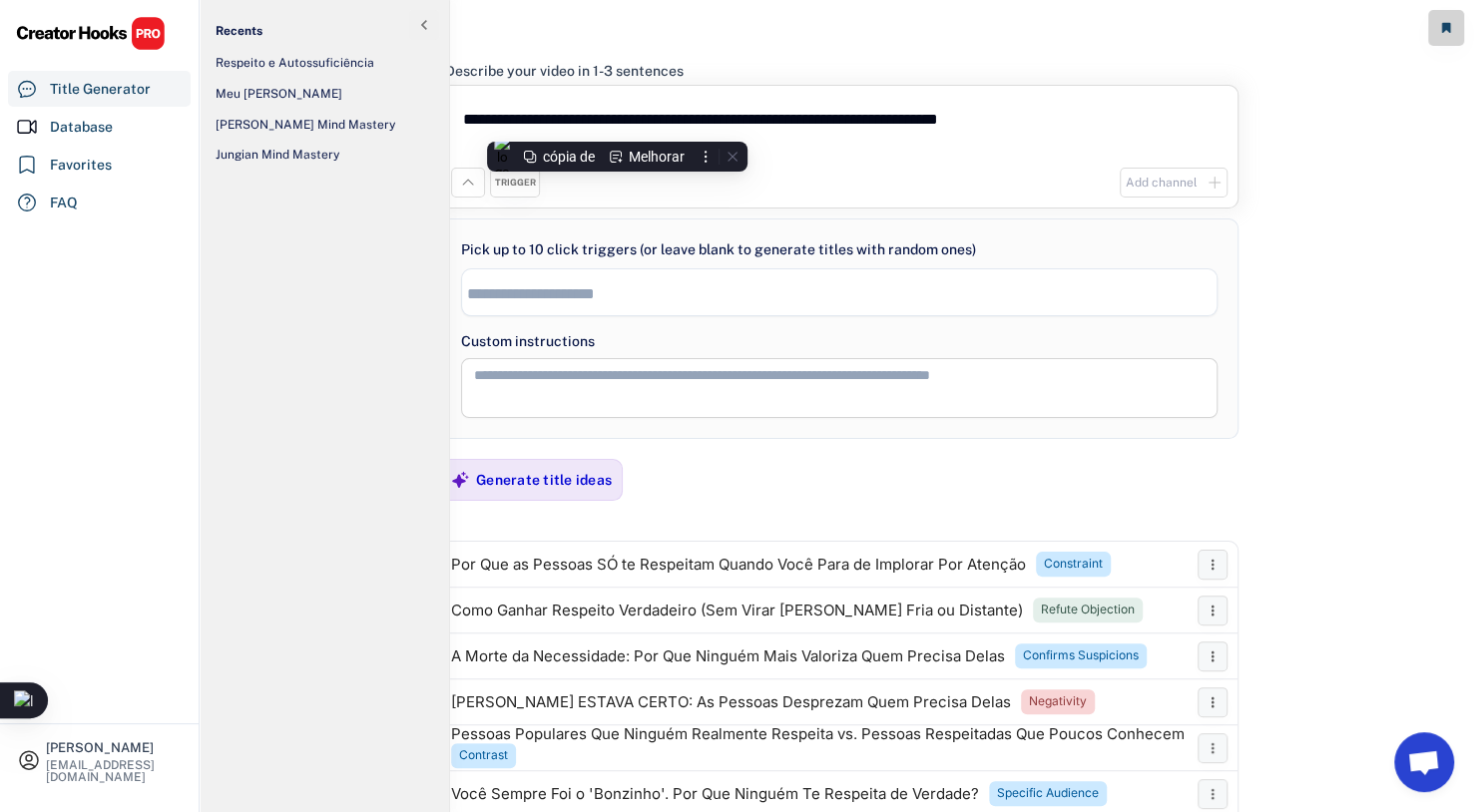 click on "**********" at bounding box center [839, 132] 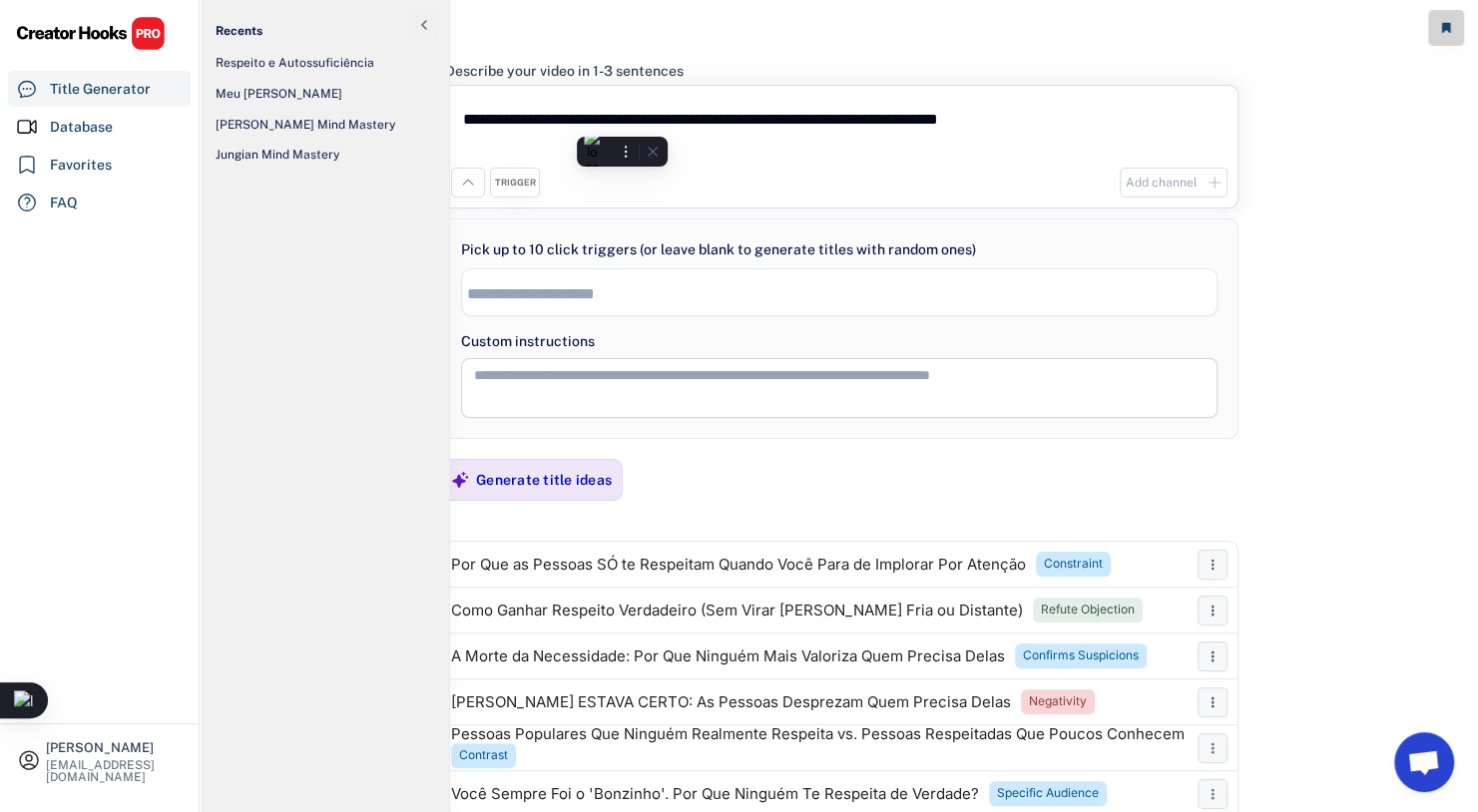 click on "**********" at bounding box center (839, 132) 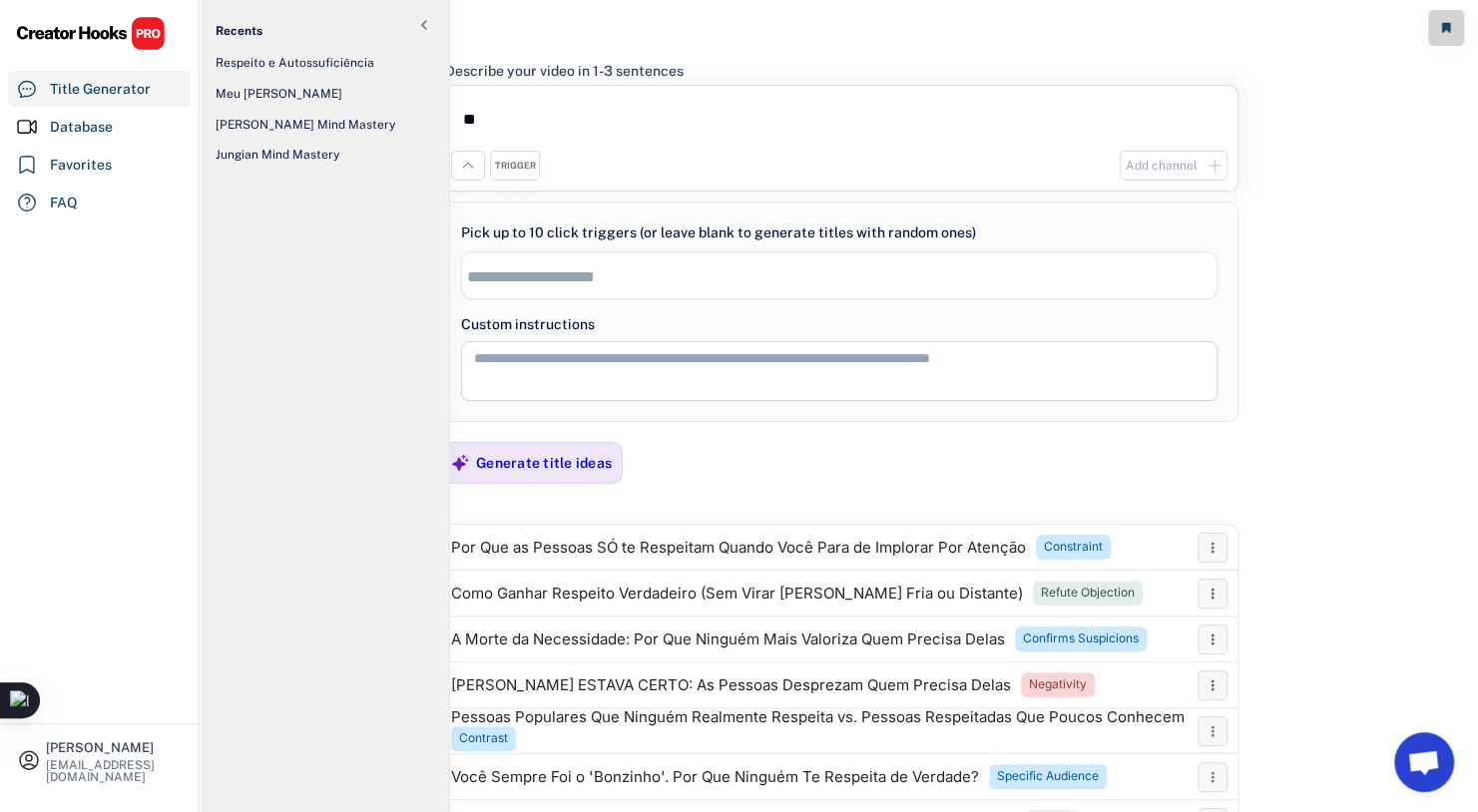 type on "*" 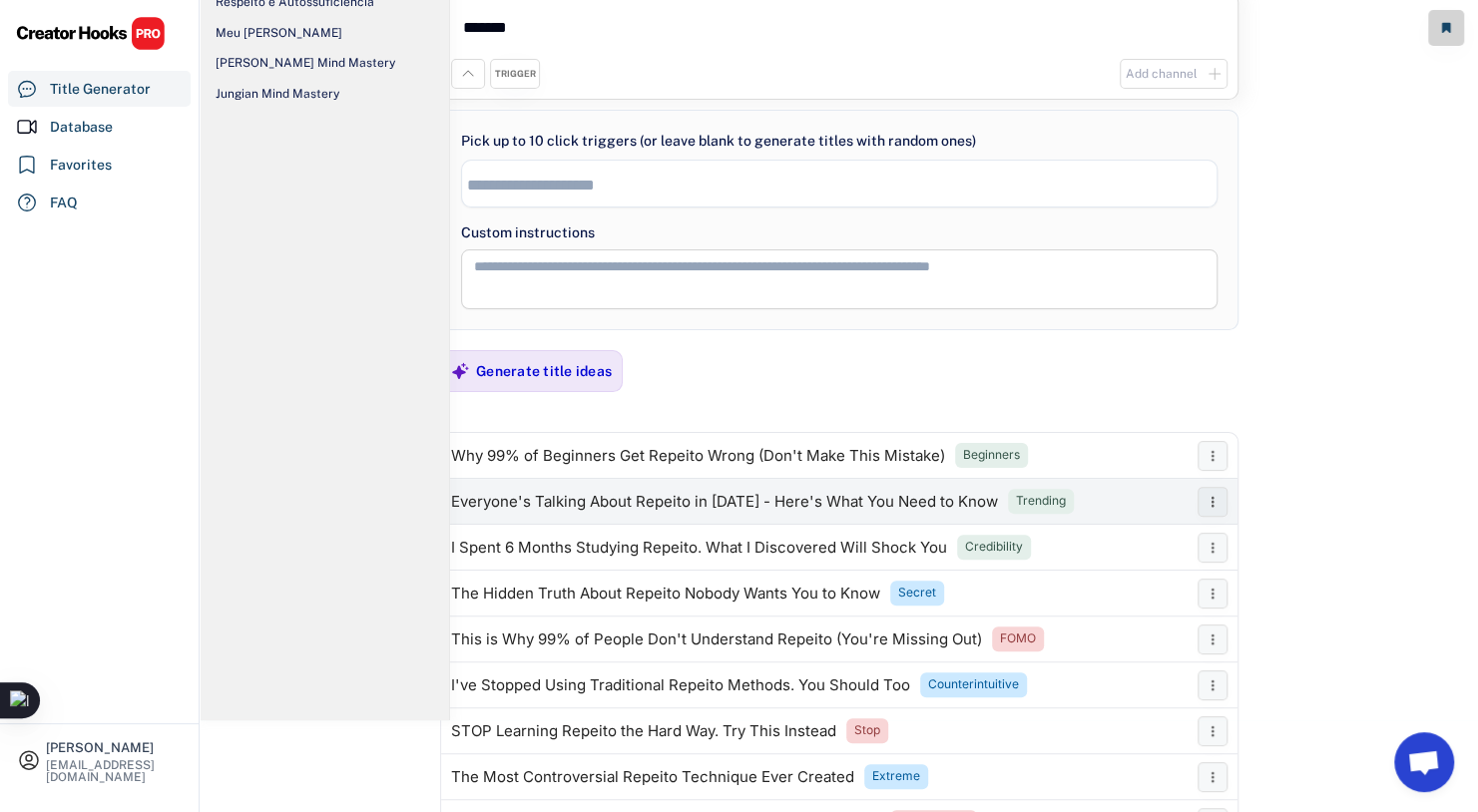 scroll, scrollTop: 99, scrollLeft: 0, axis: vertical 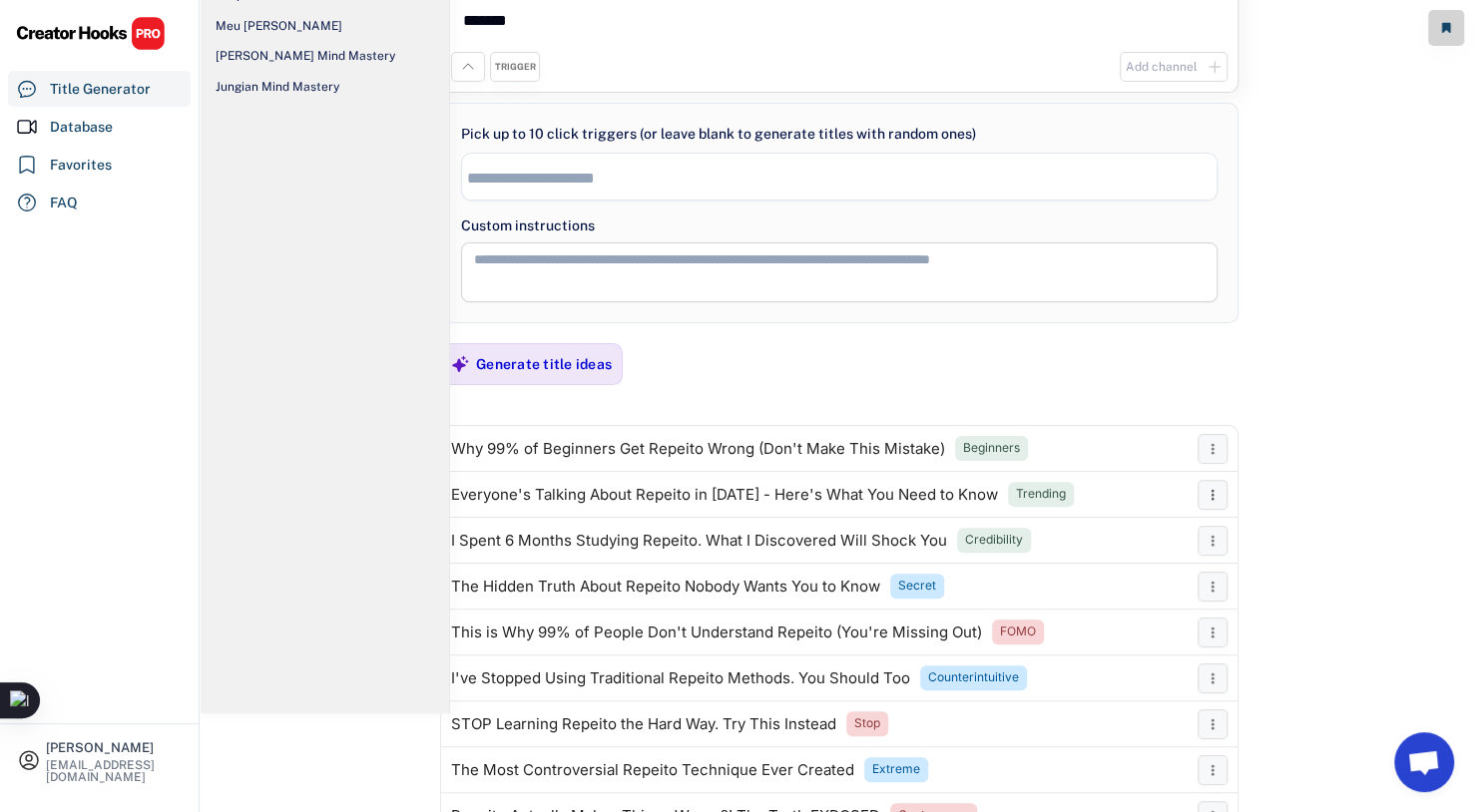 click on "**********" at bounding box center [839, 432] 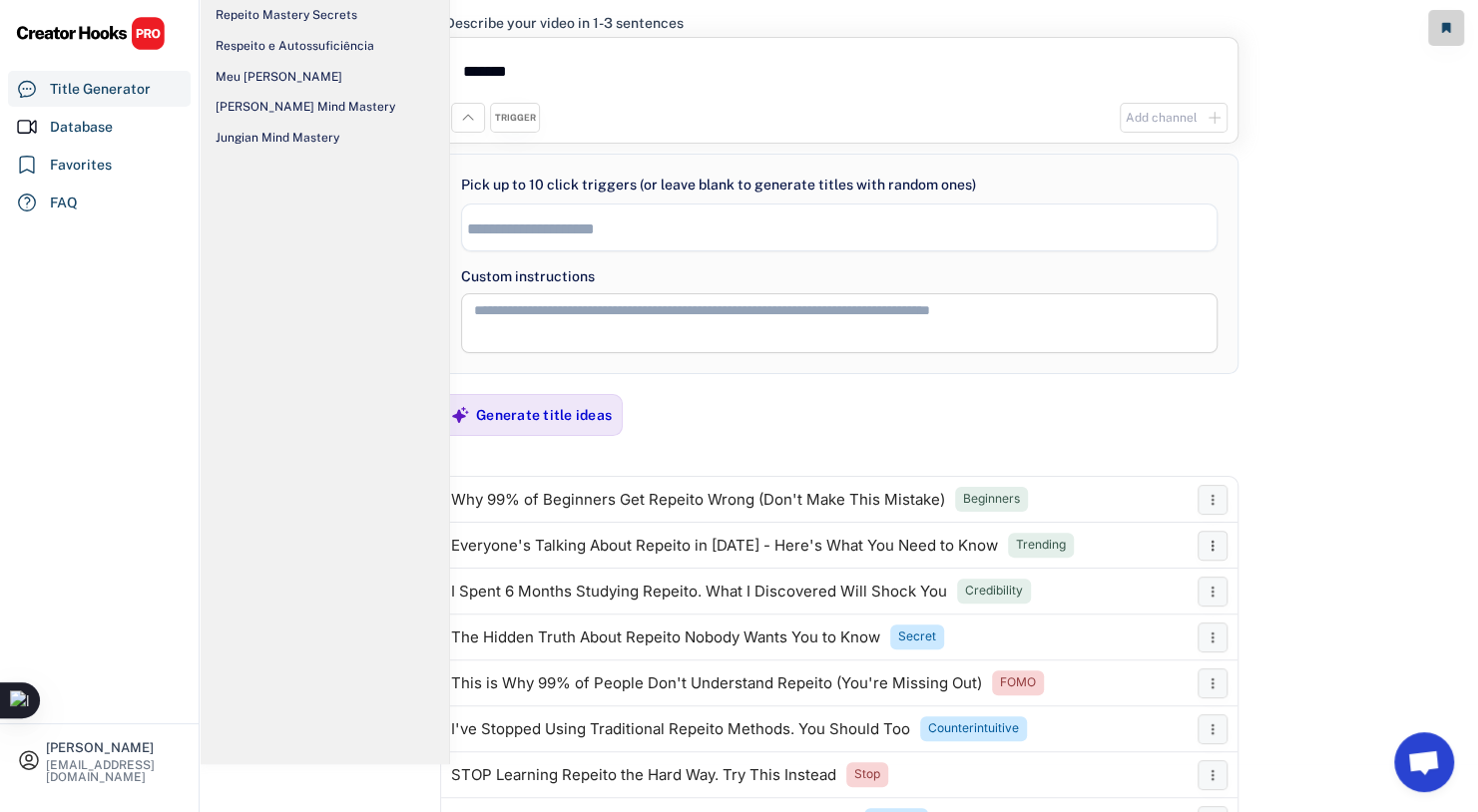 scroll, scrollTop: 0, scrollLeft: 0, axis: both 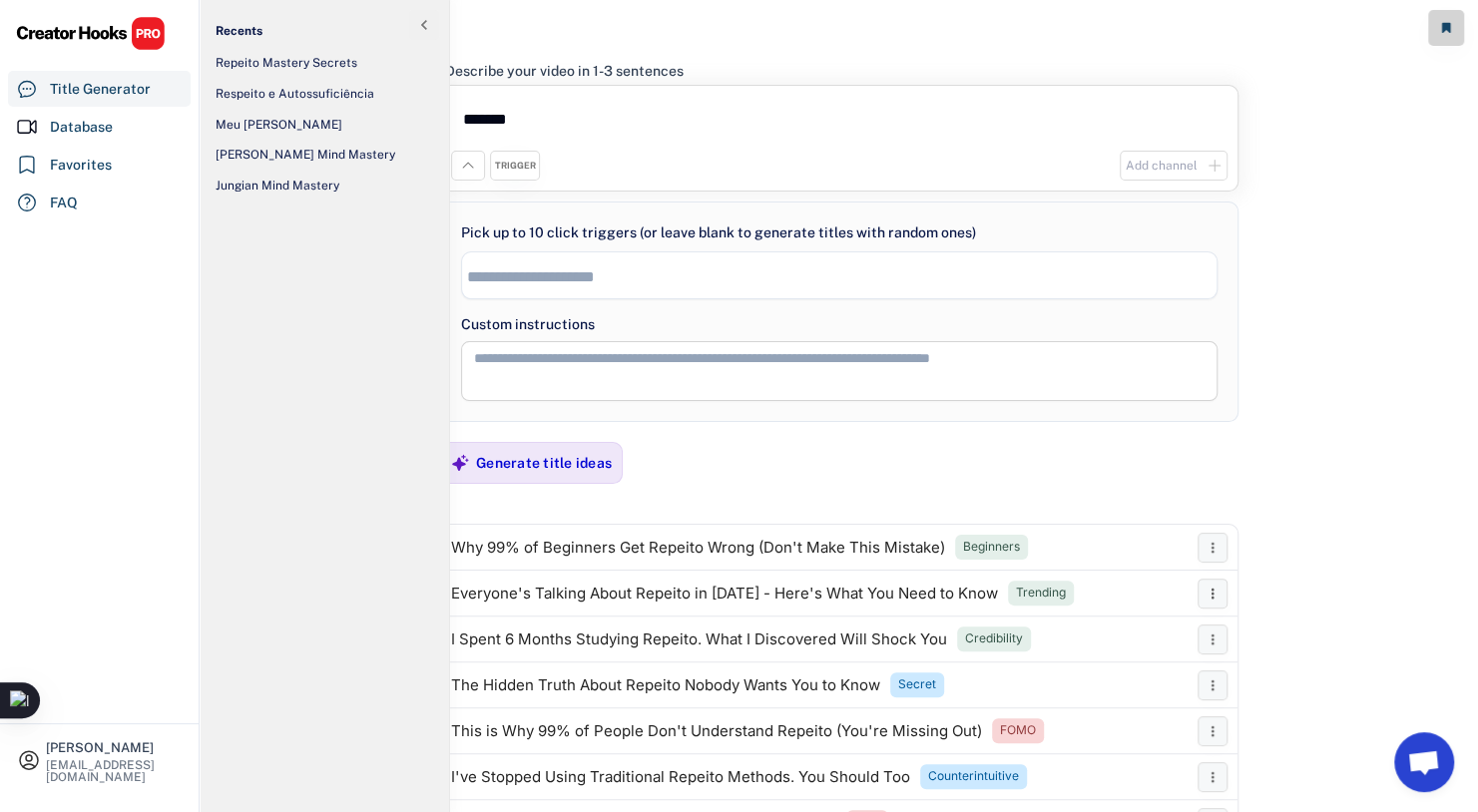 drag, startPoint x: 590, startPoint y: 102, endPoint x: 394, endPoint y: 114, distance: 196.367 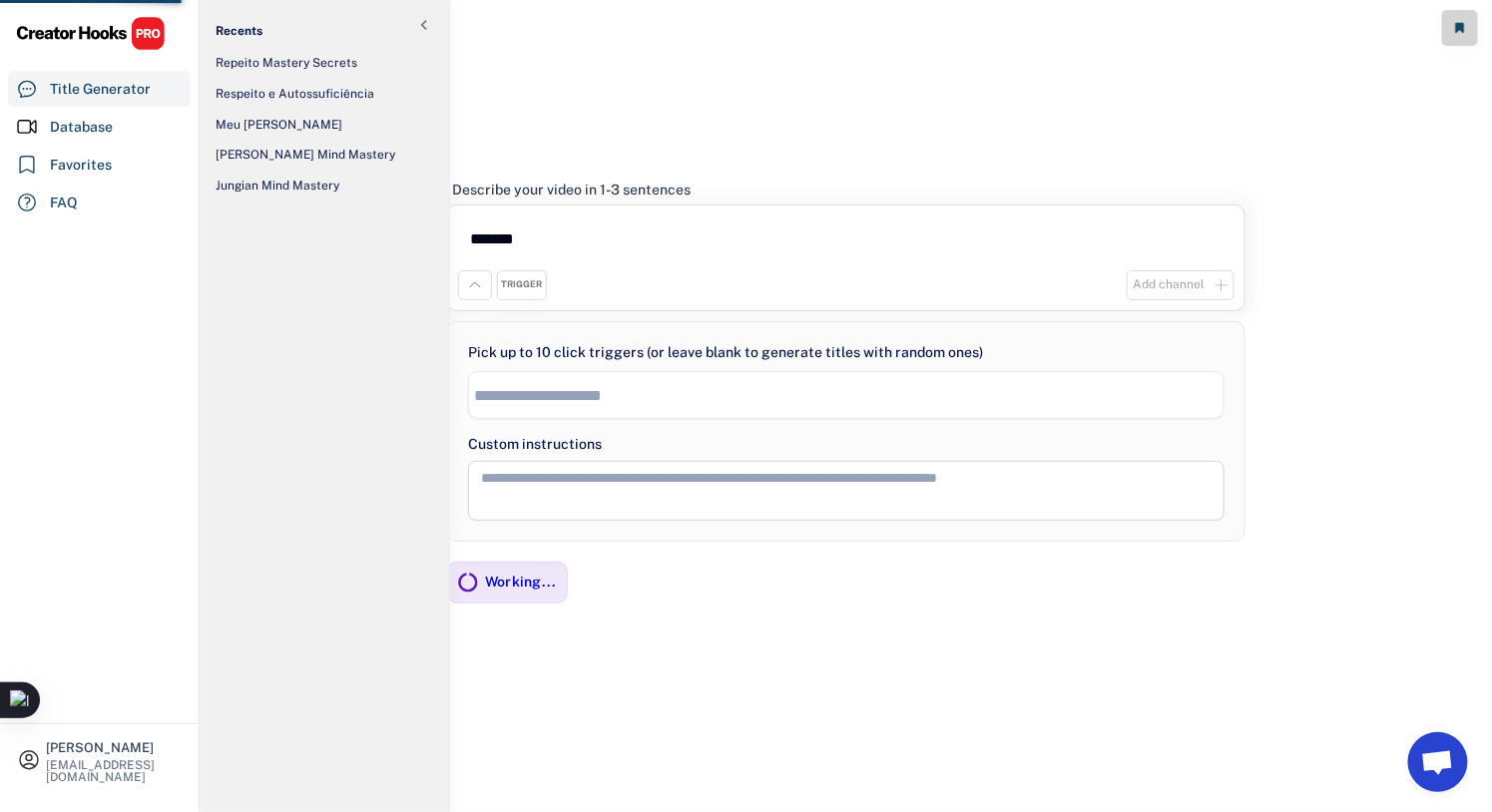 type on "*******" 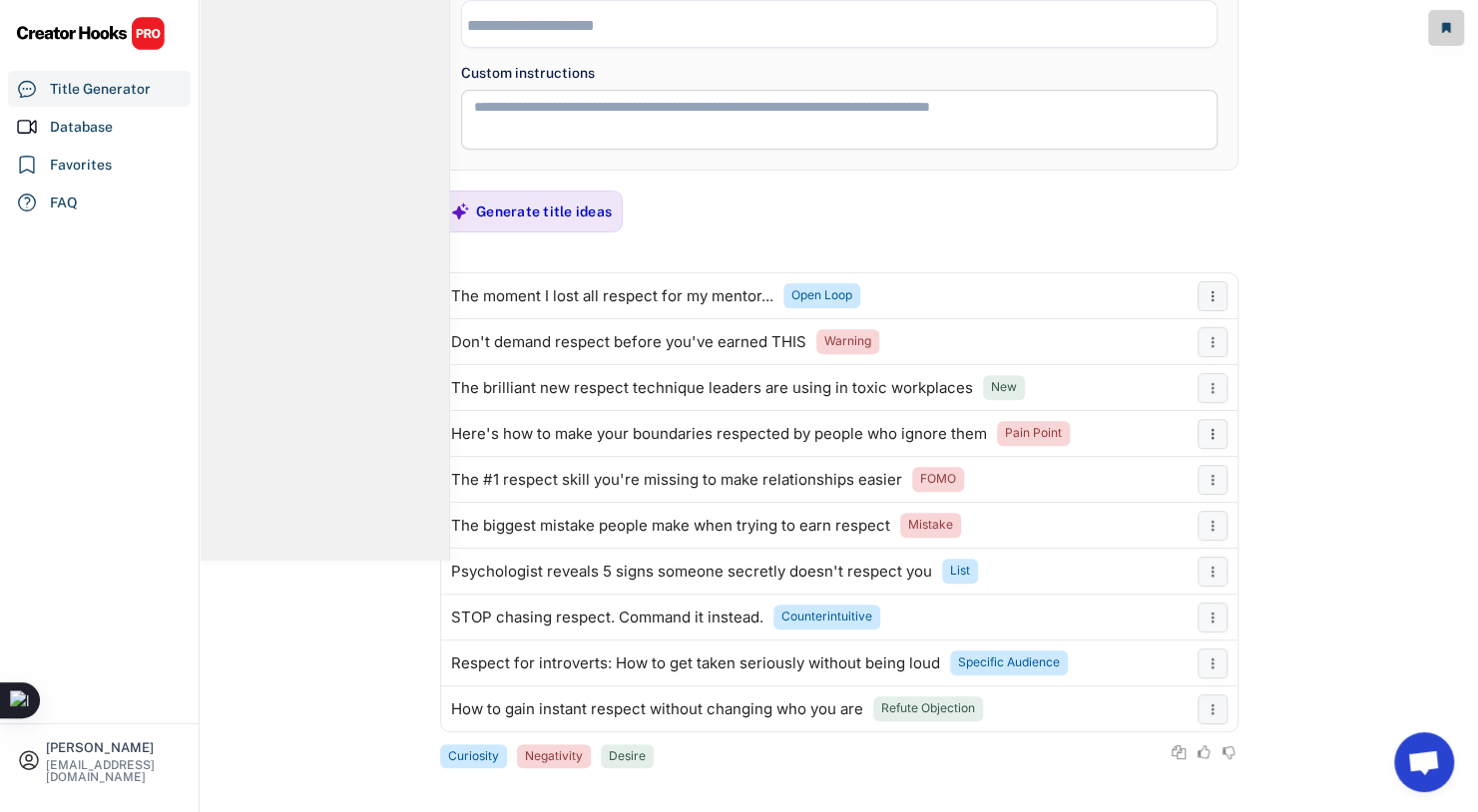 scroll, scrollTop: 255, scrollLeft: 0, axis: vertical 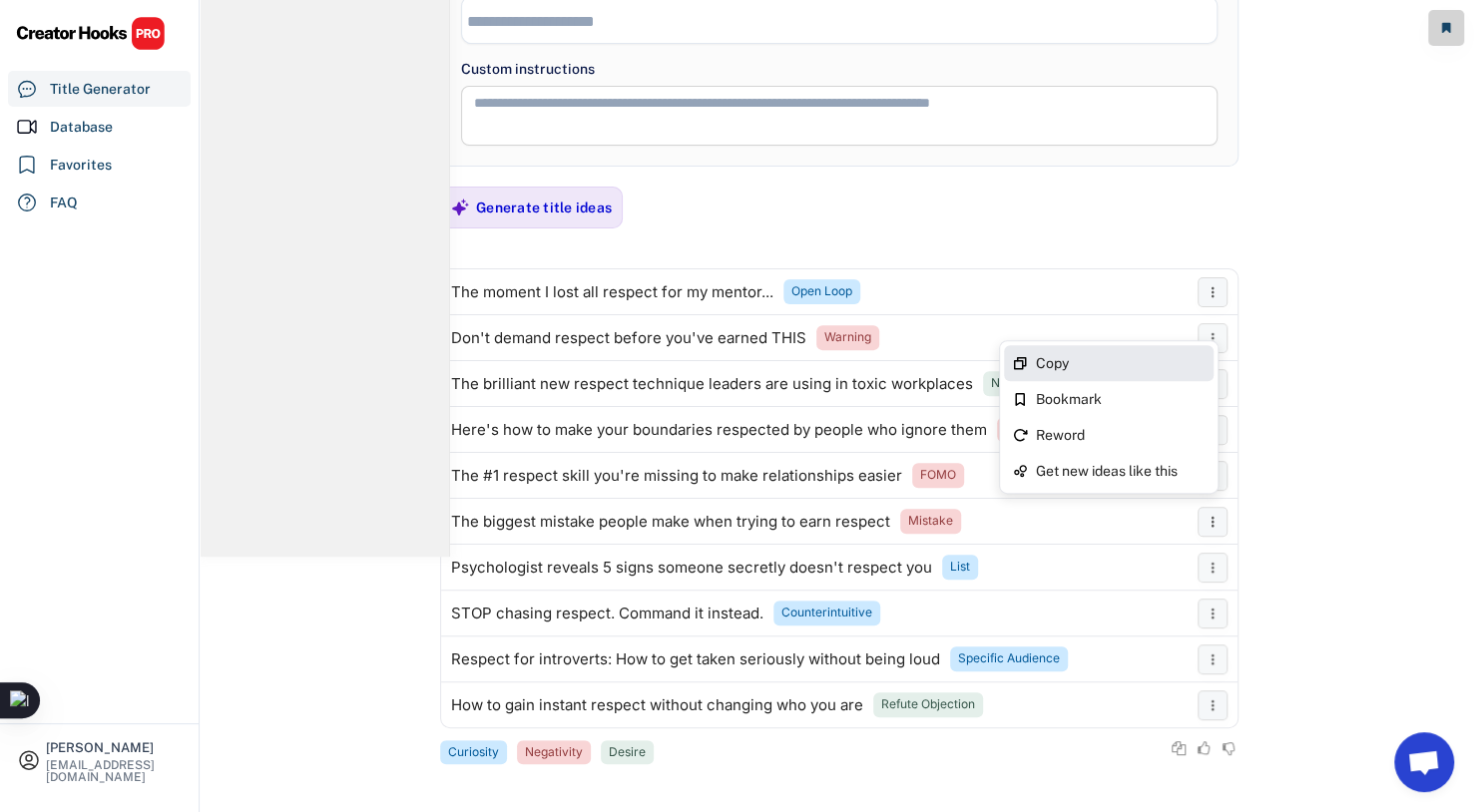 click on "Copy" at bounding box center (1121, 363) 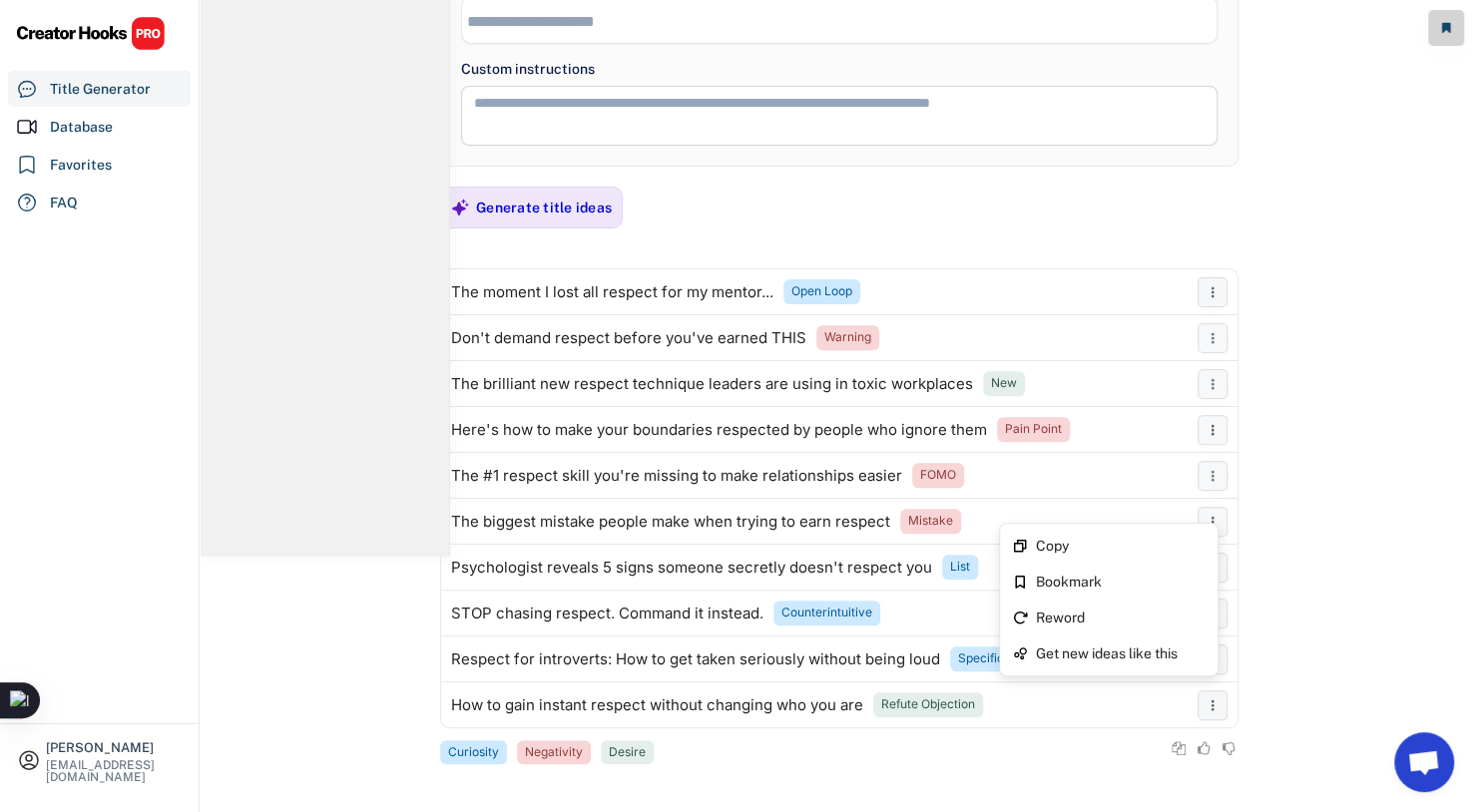 click on "Copy Bookmark Reword Get new ideas like this" at bounding box center [1109, 600] 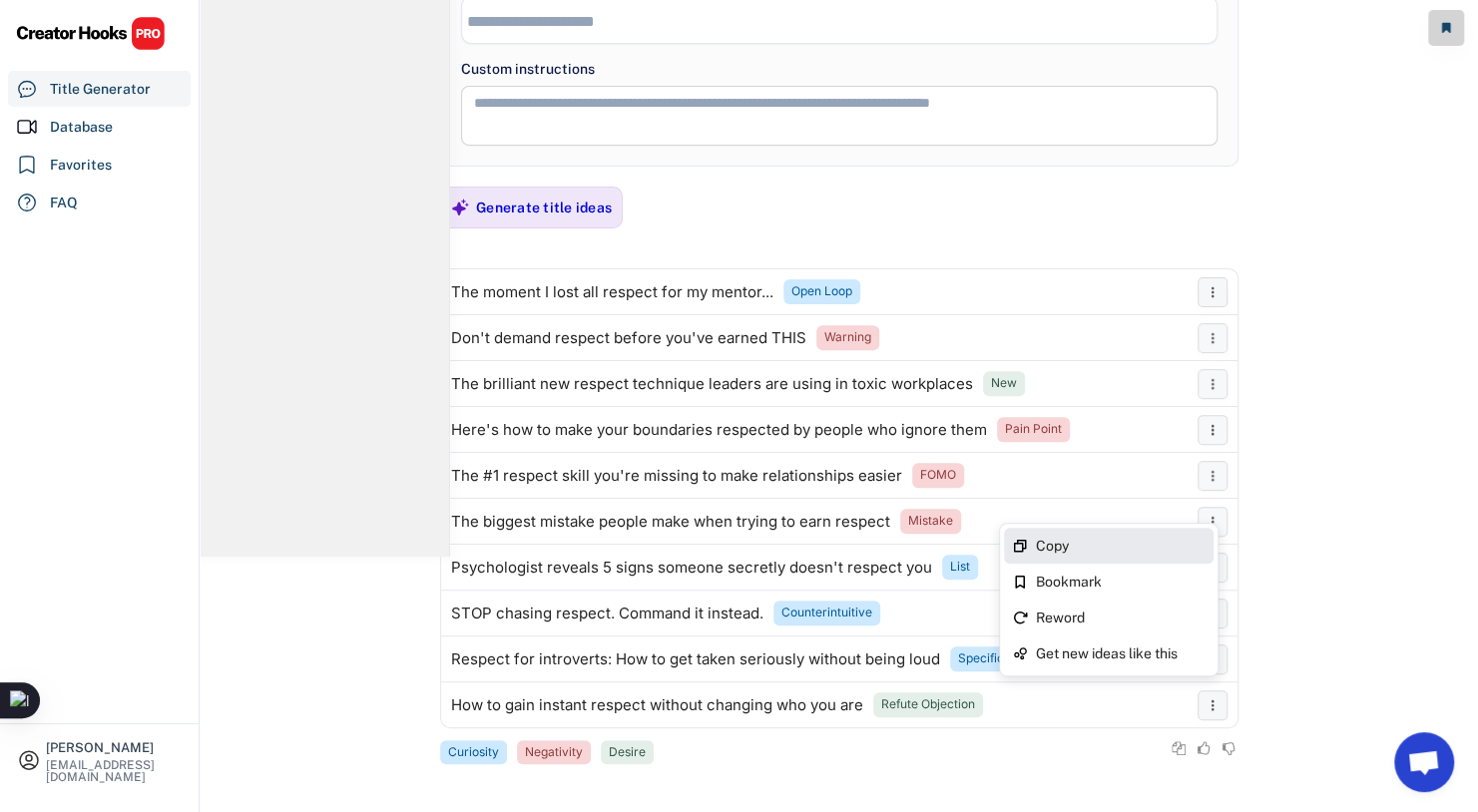 click on "Copy" at bounding box center (1121, 546) 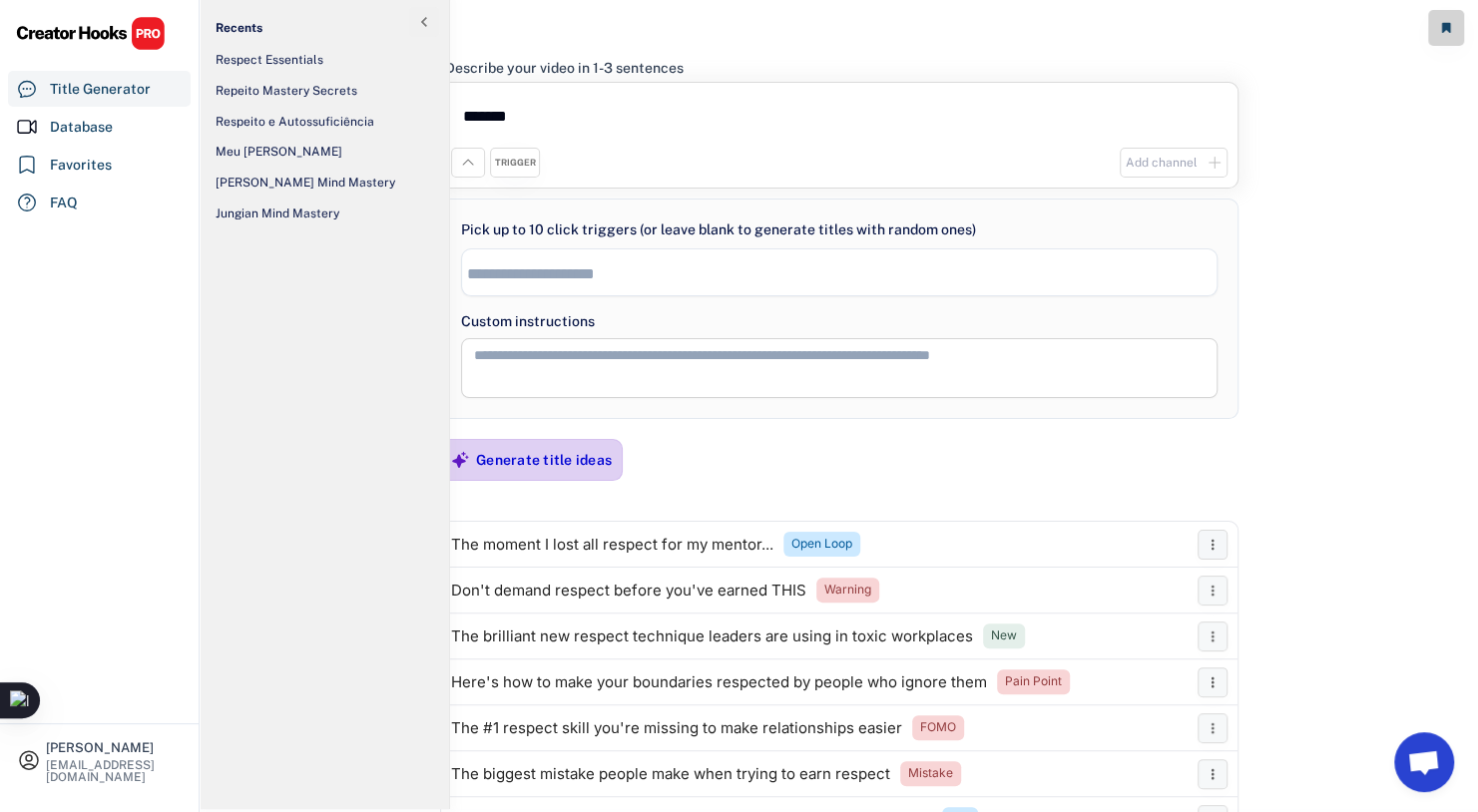 scroll, scrollTop: 0, scrollLeft: 0, axis: both 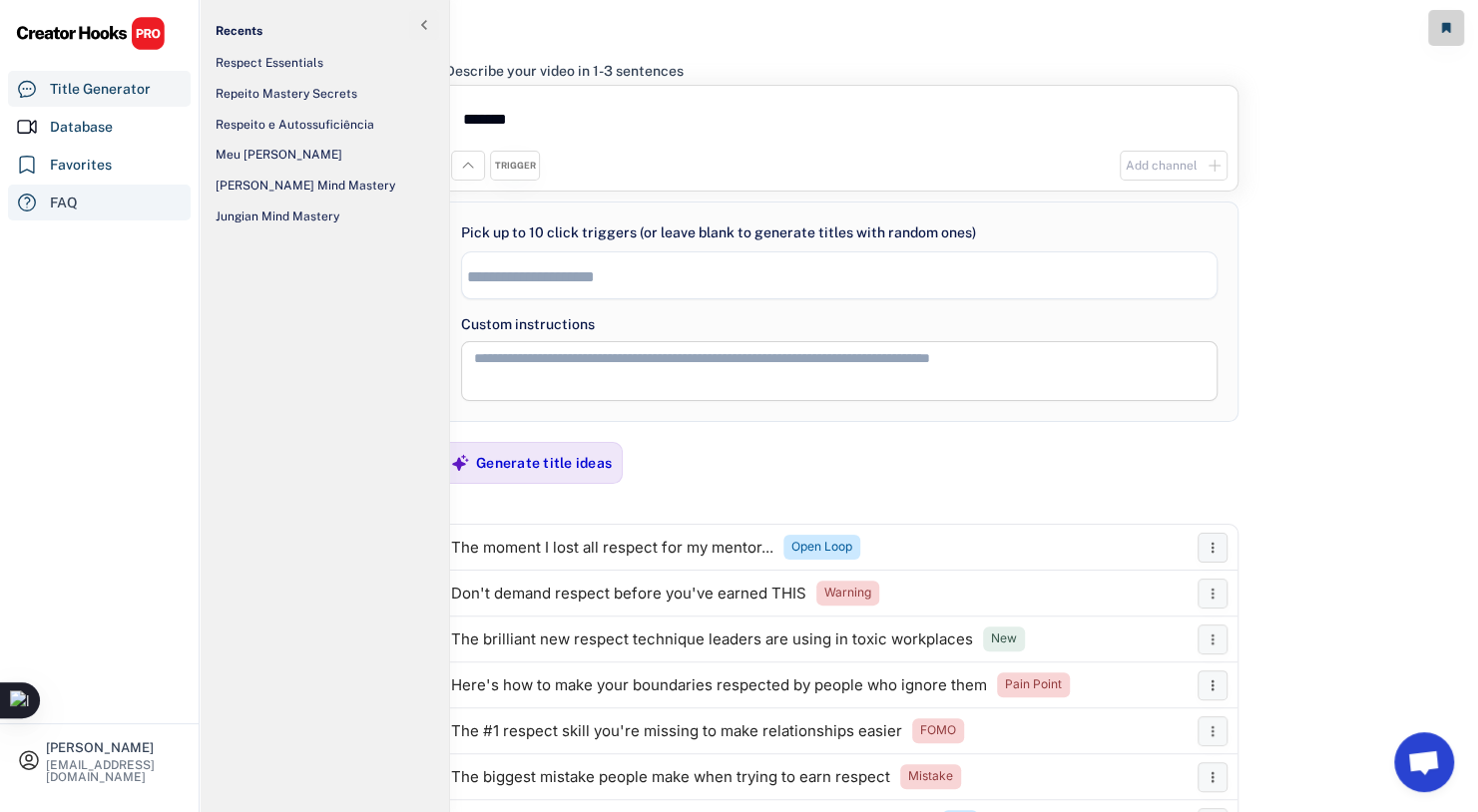 click on "FAQ" at bounding box center (99, 203) 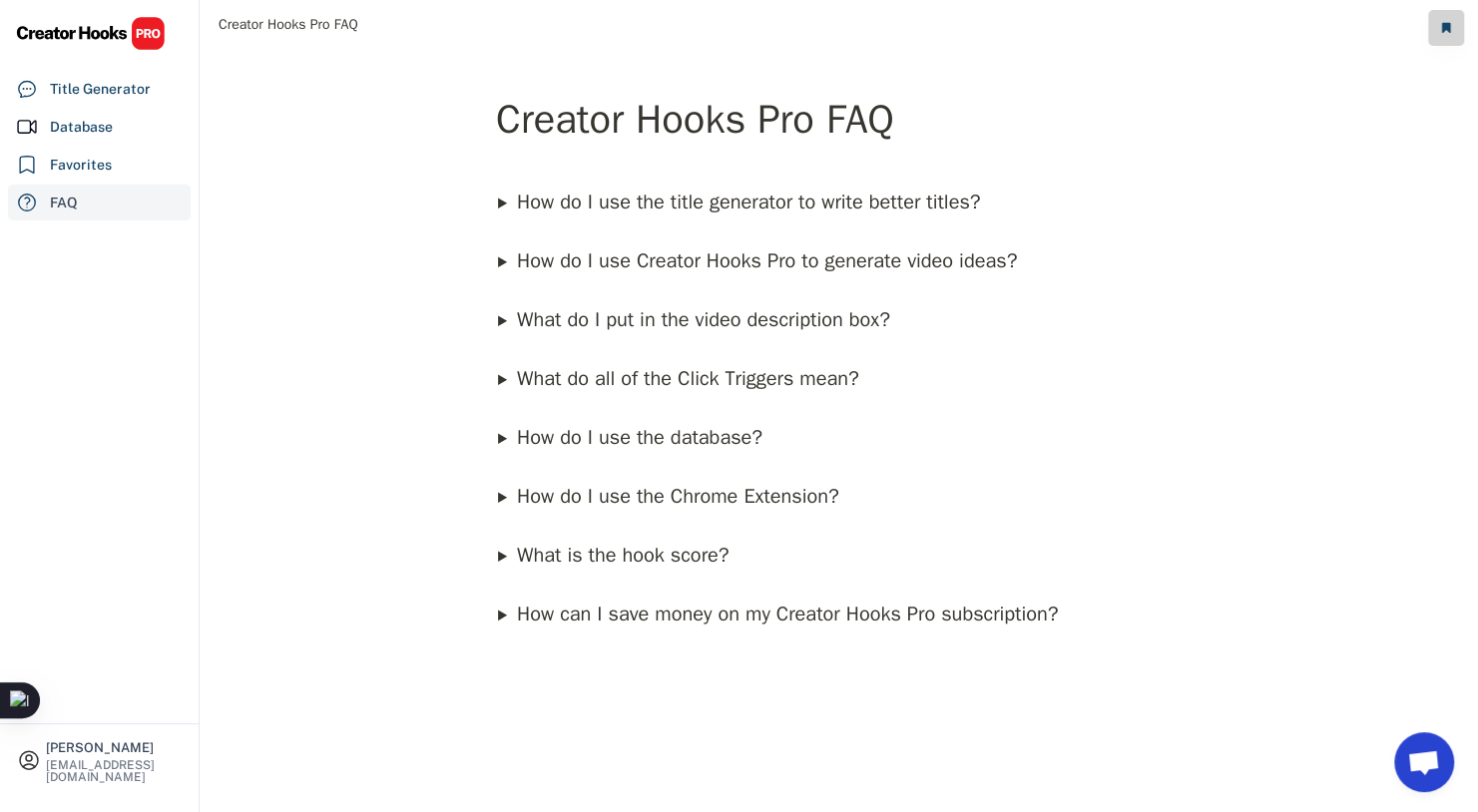 scroll, scrollTop: 0, scrollLeft: 0, axis: both 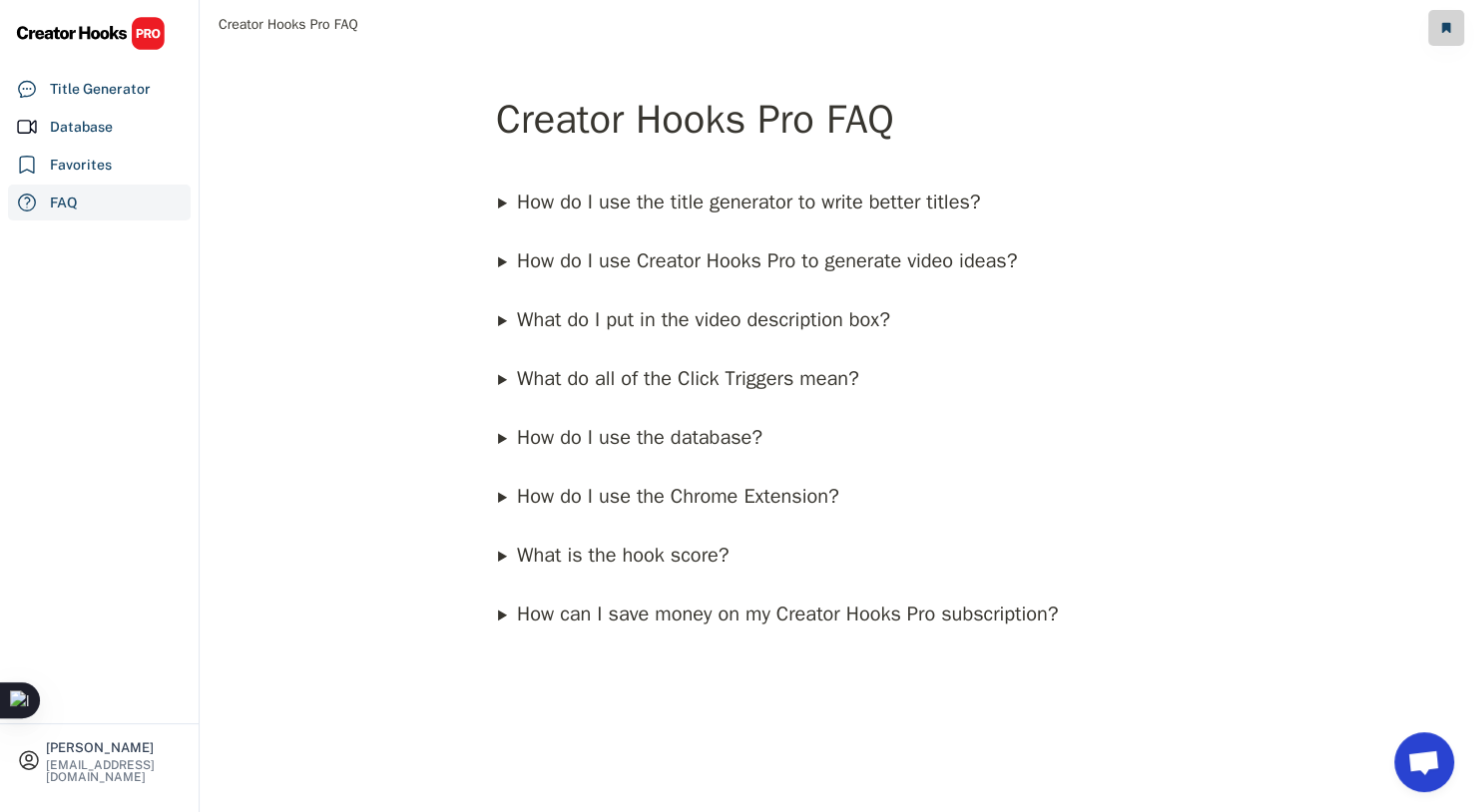 click on "How do I use Creator Hooks Pro to generate video ideas?" at bounding box center [766, 260] 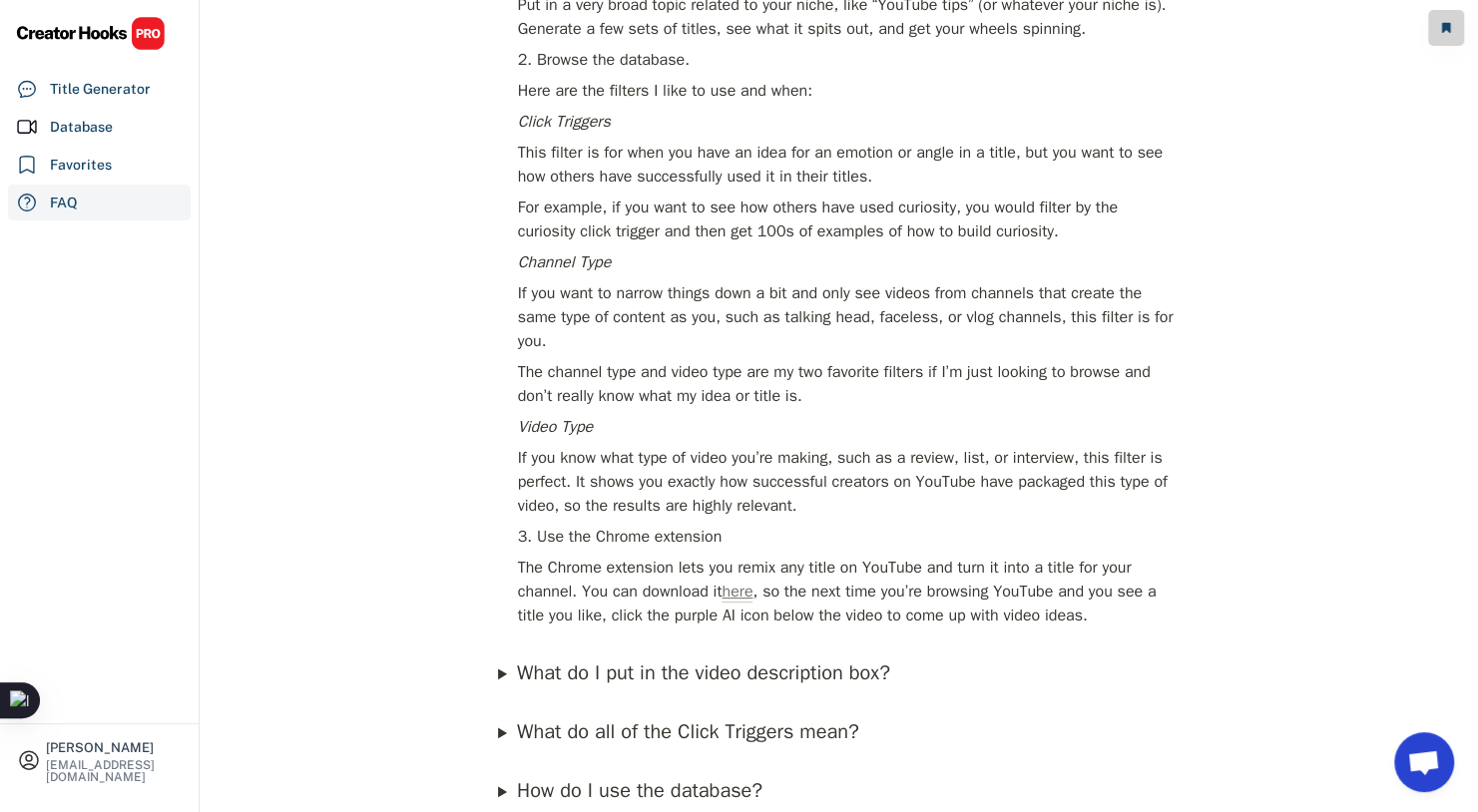 scroll, scrollTop: 399, scrollLeft: 0, axis: vertical 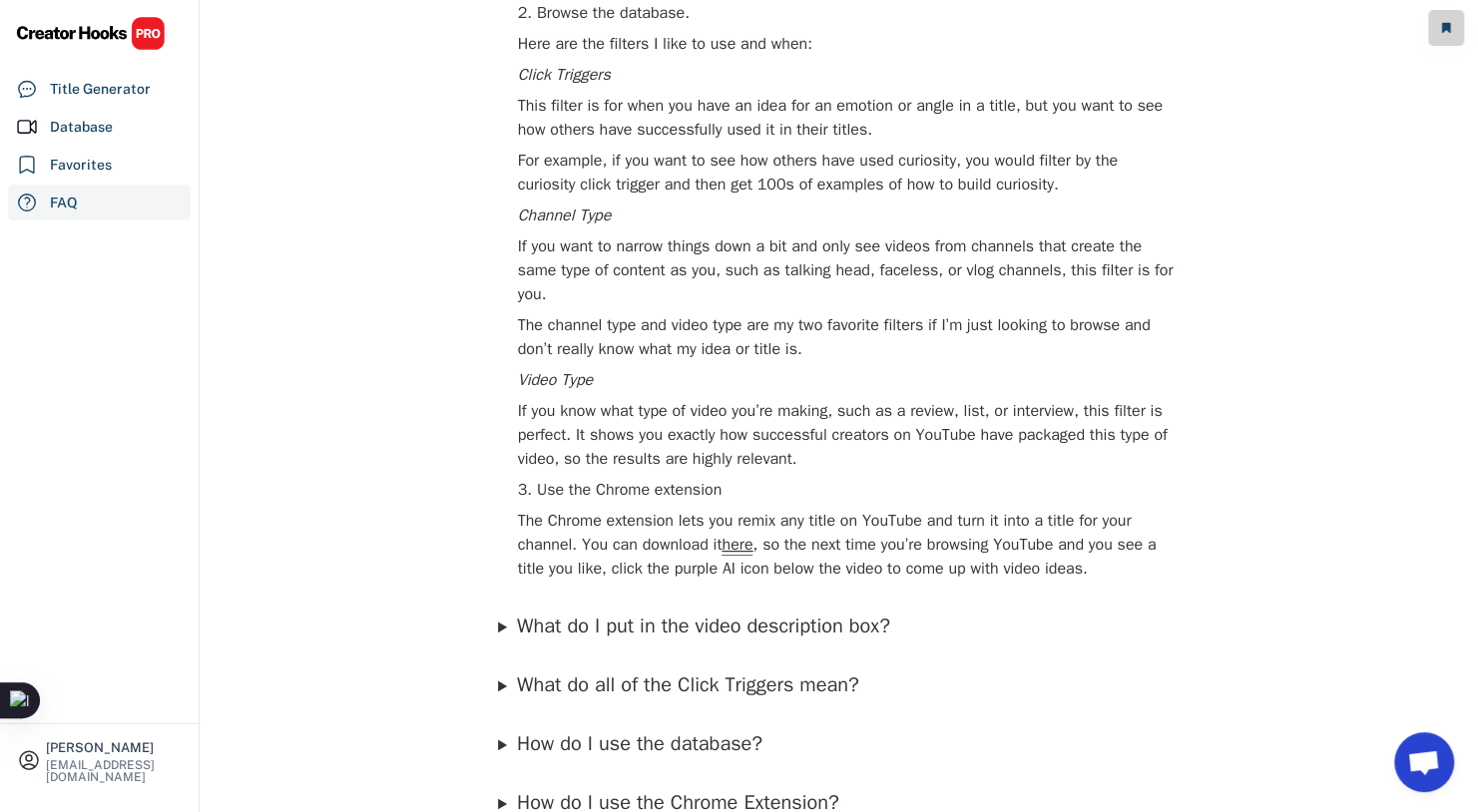 click on "here" at bounding box center (737, 545) 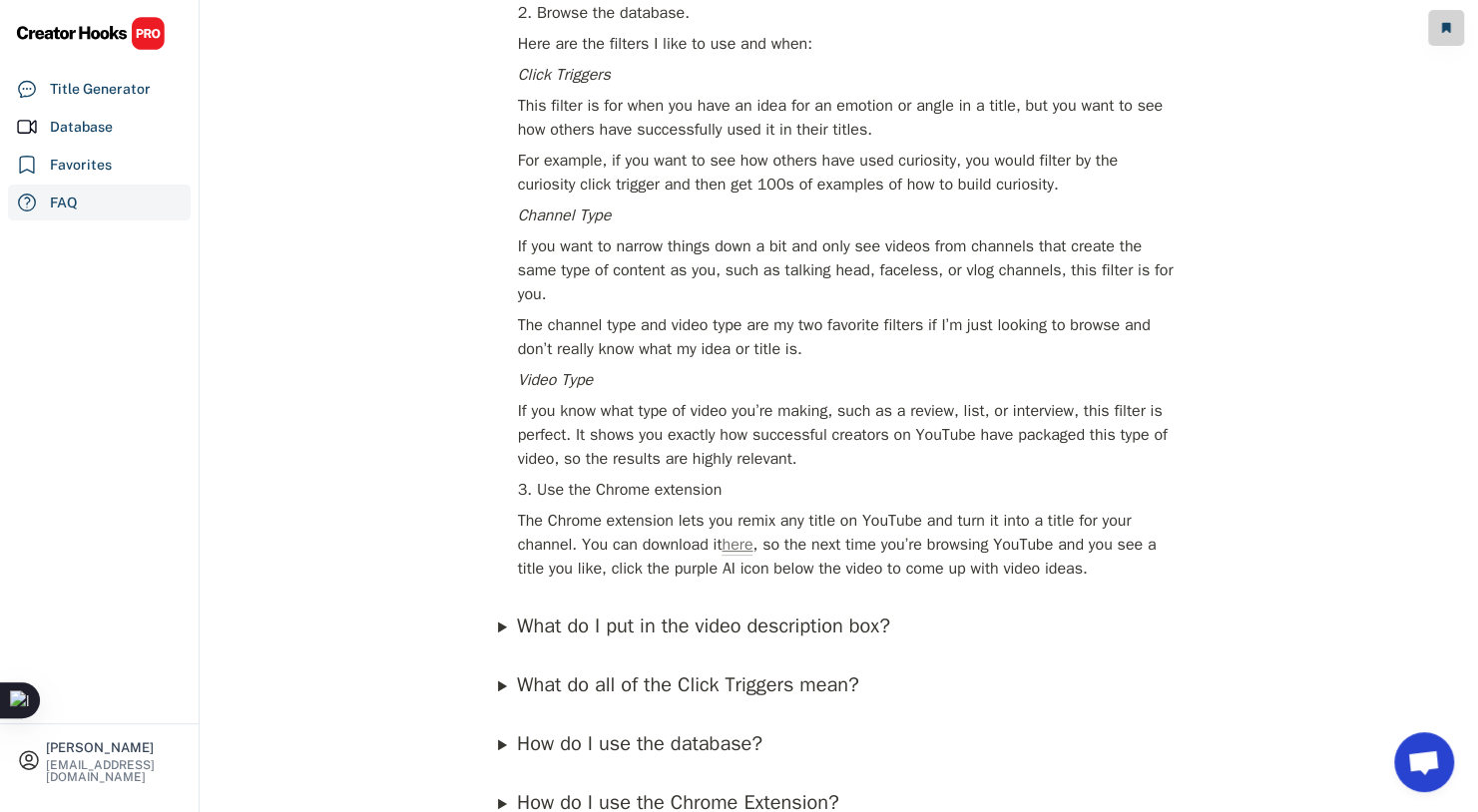 scroll, scrollTop: 0, scrollLeft: 0, axis: both 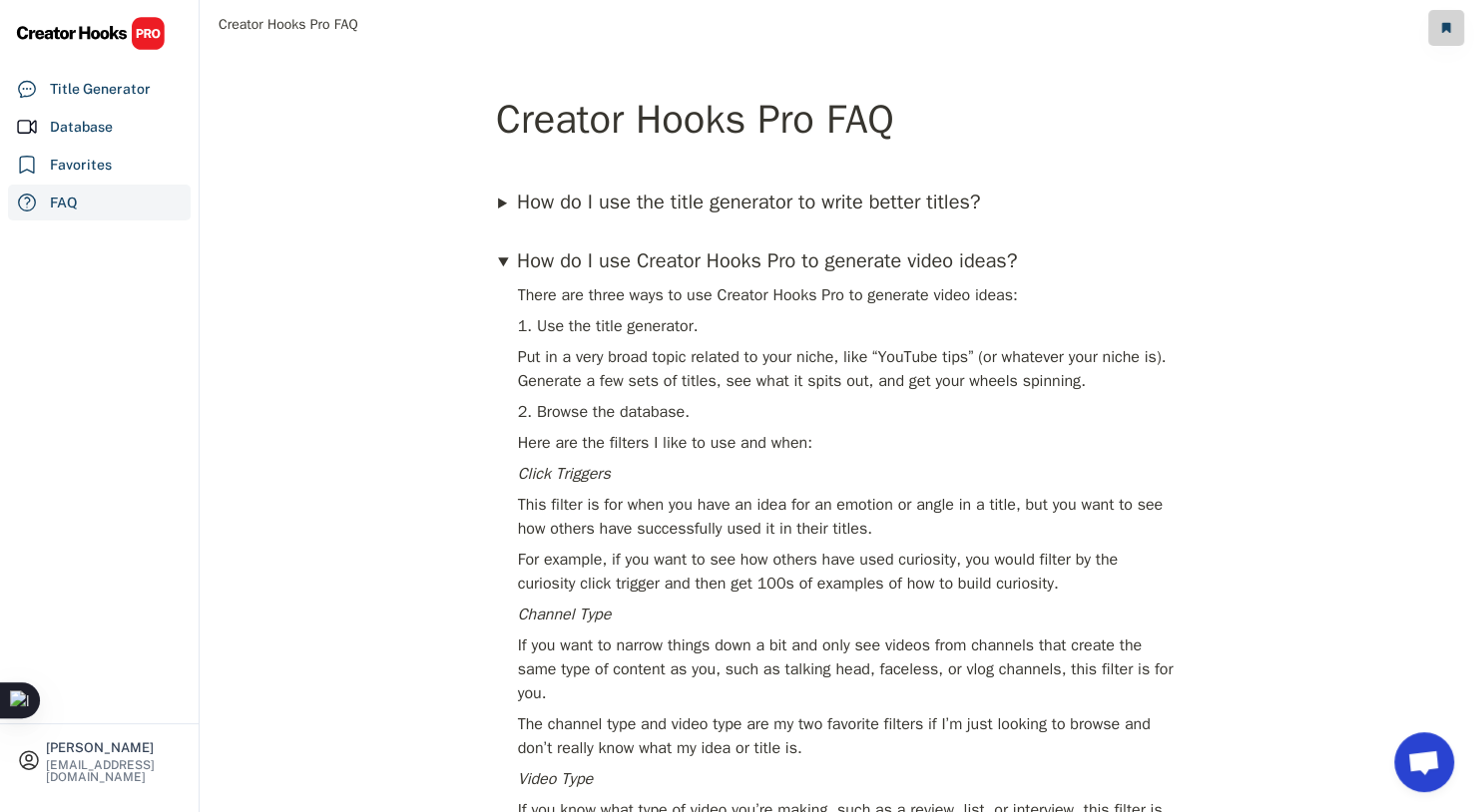 click on "Database" at bounding box center [99, 127] 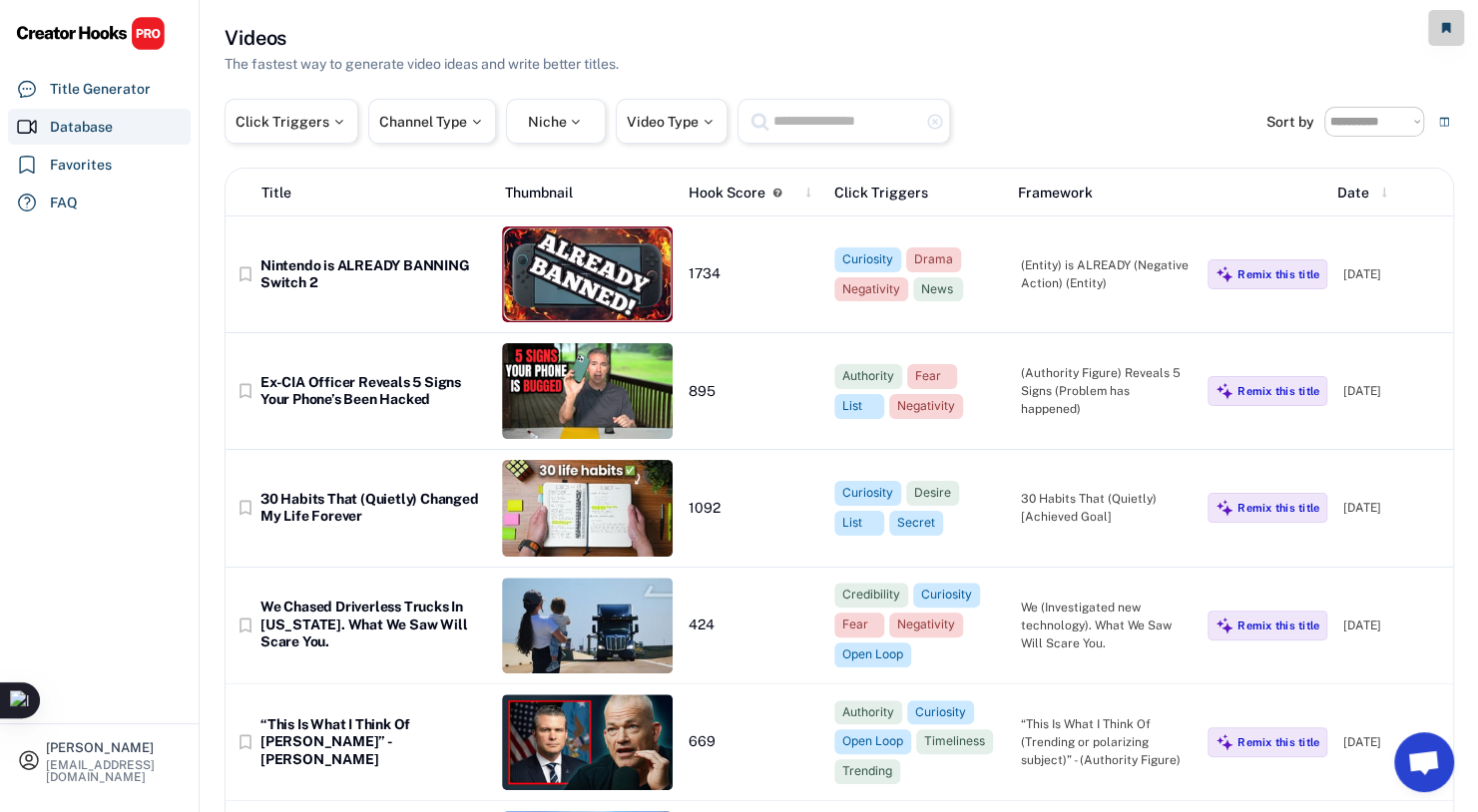 scroll, scrollTop: 0, scrollLeft: 0, axis: both 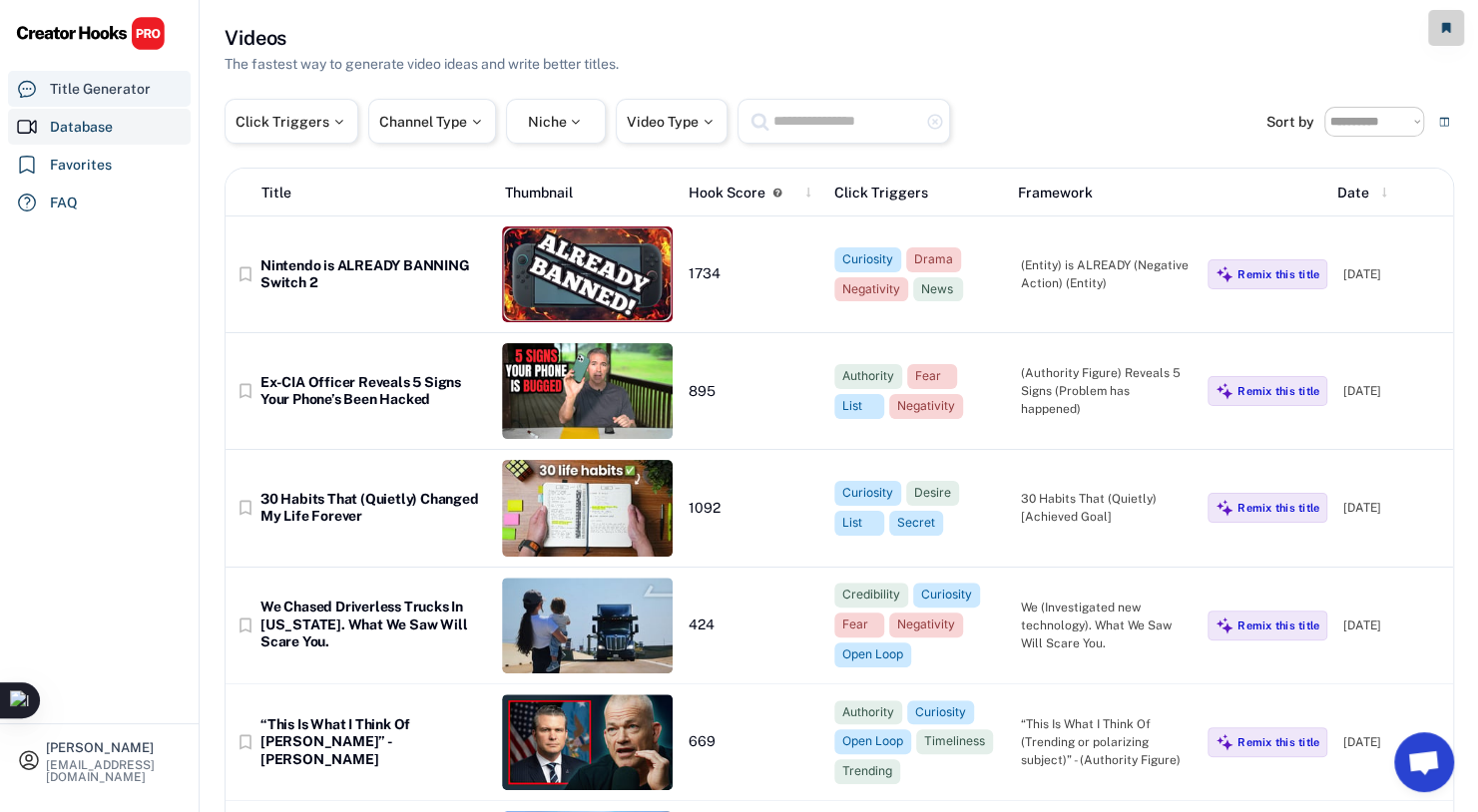 click on "Title Generator" at bounding box center (100, 89) 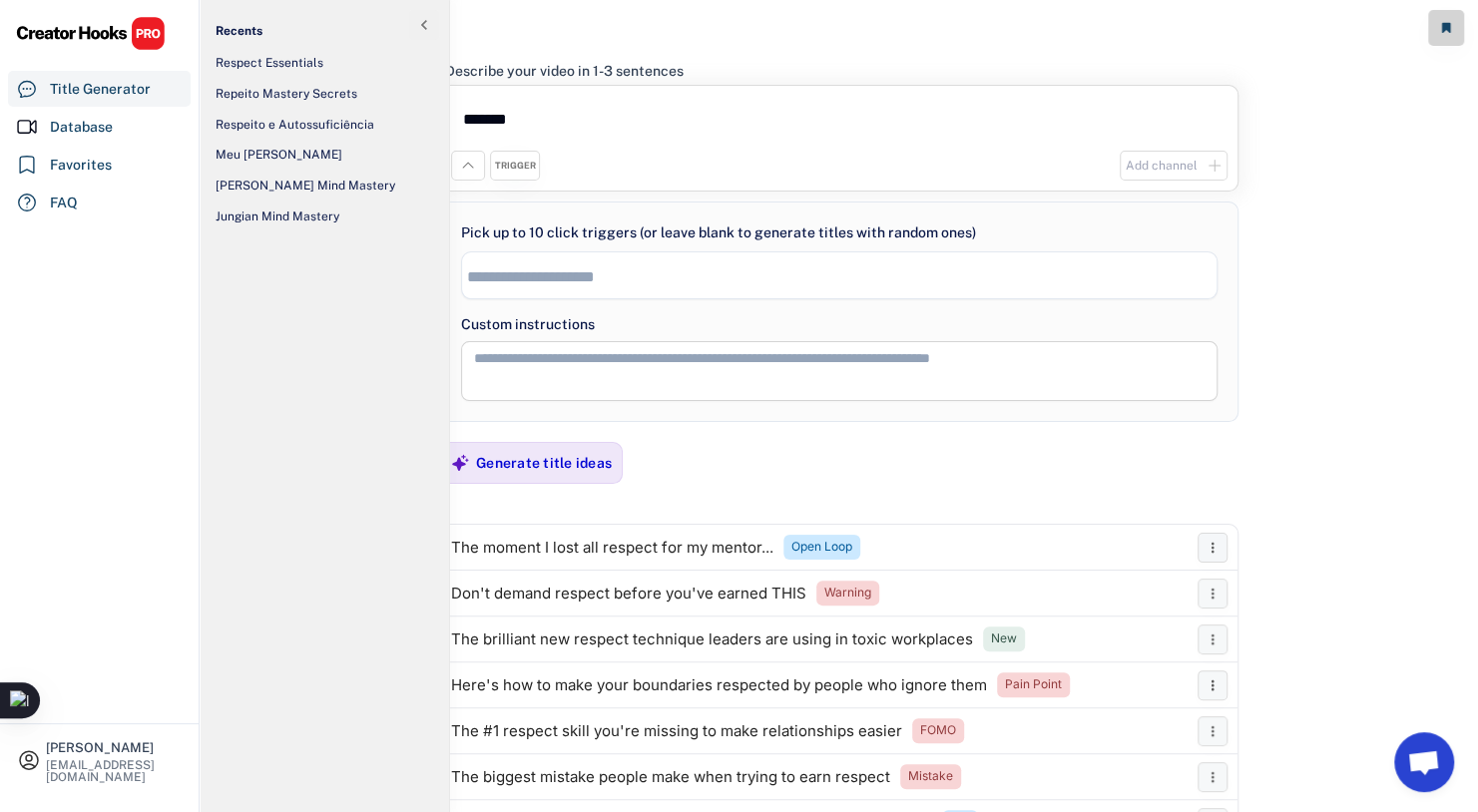 click 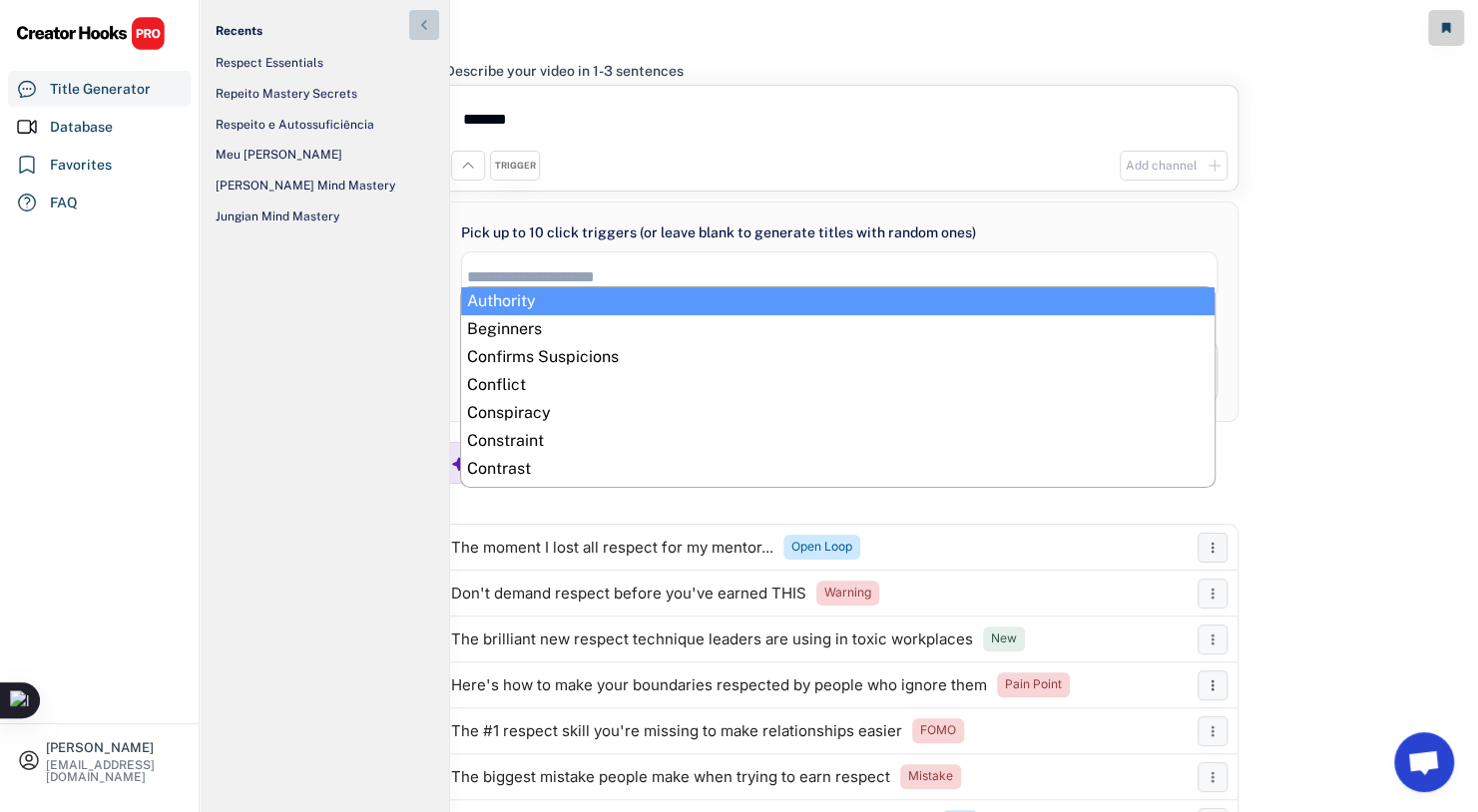click 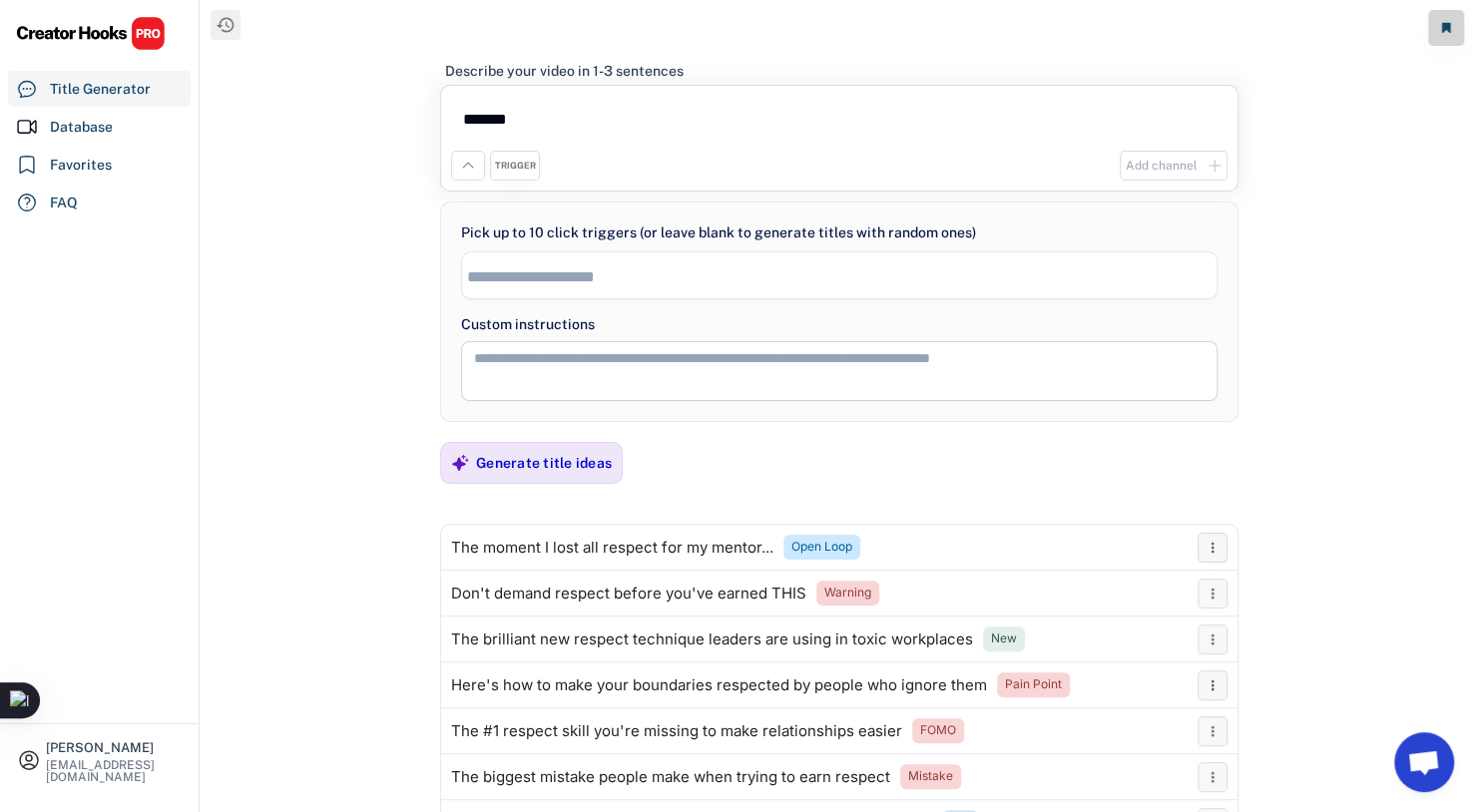 click on "TRIGGER" at bounding box center [515, 166] 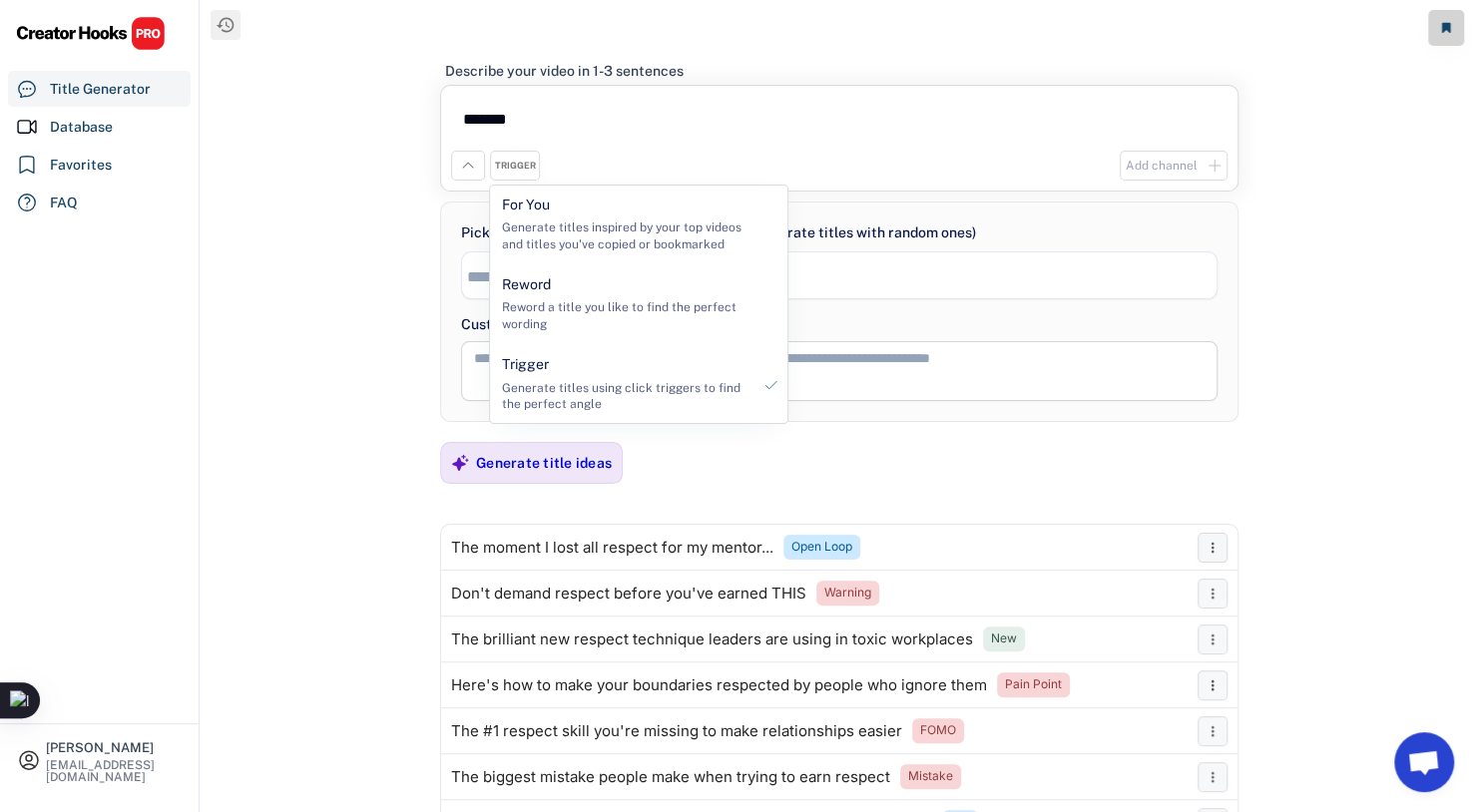 click 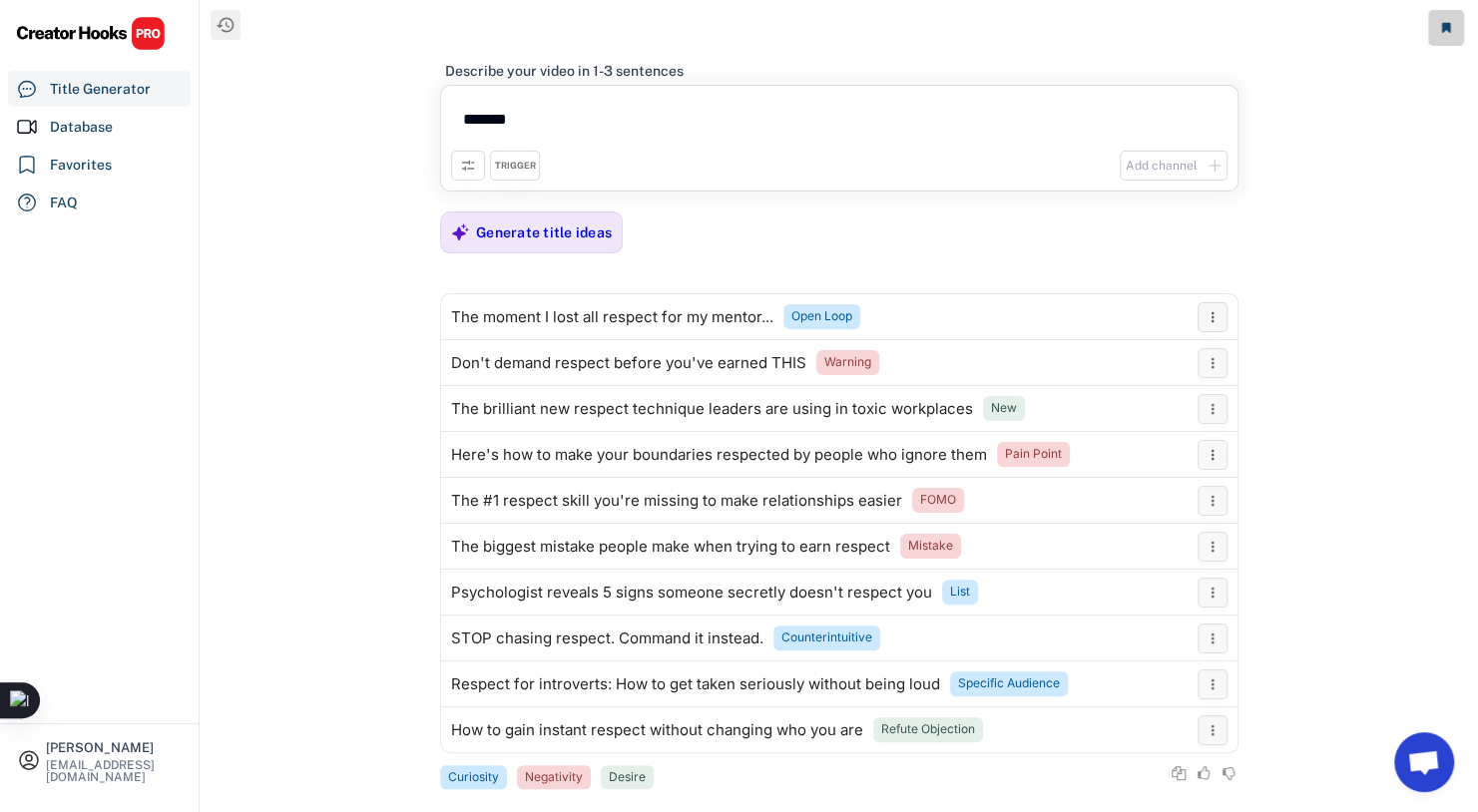 click on "TRIGGER" at bounding box center (515, 166) 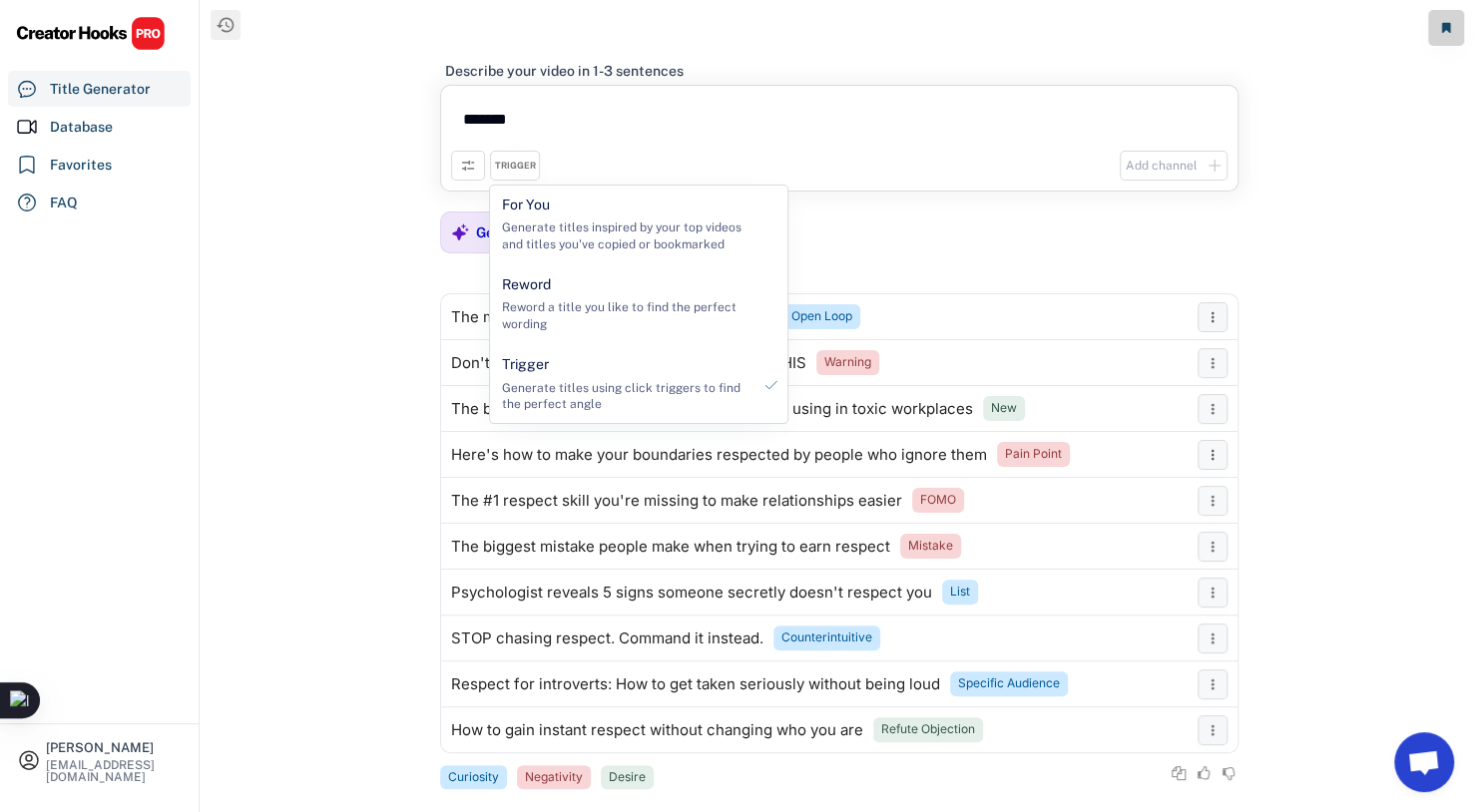 click on "*******" at bounding box center (839, 123) 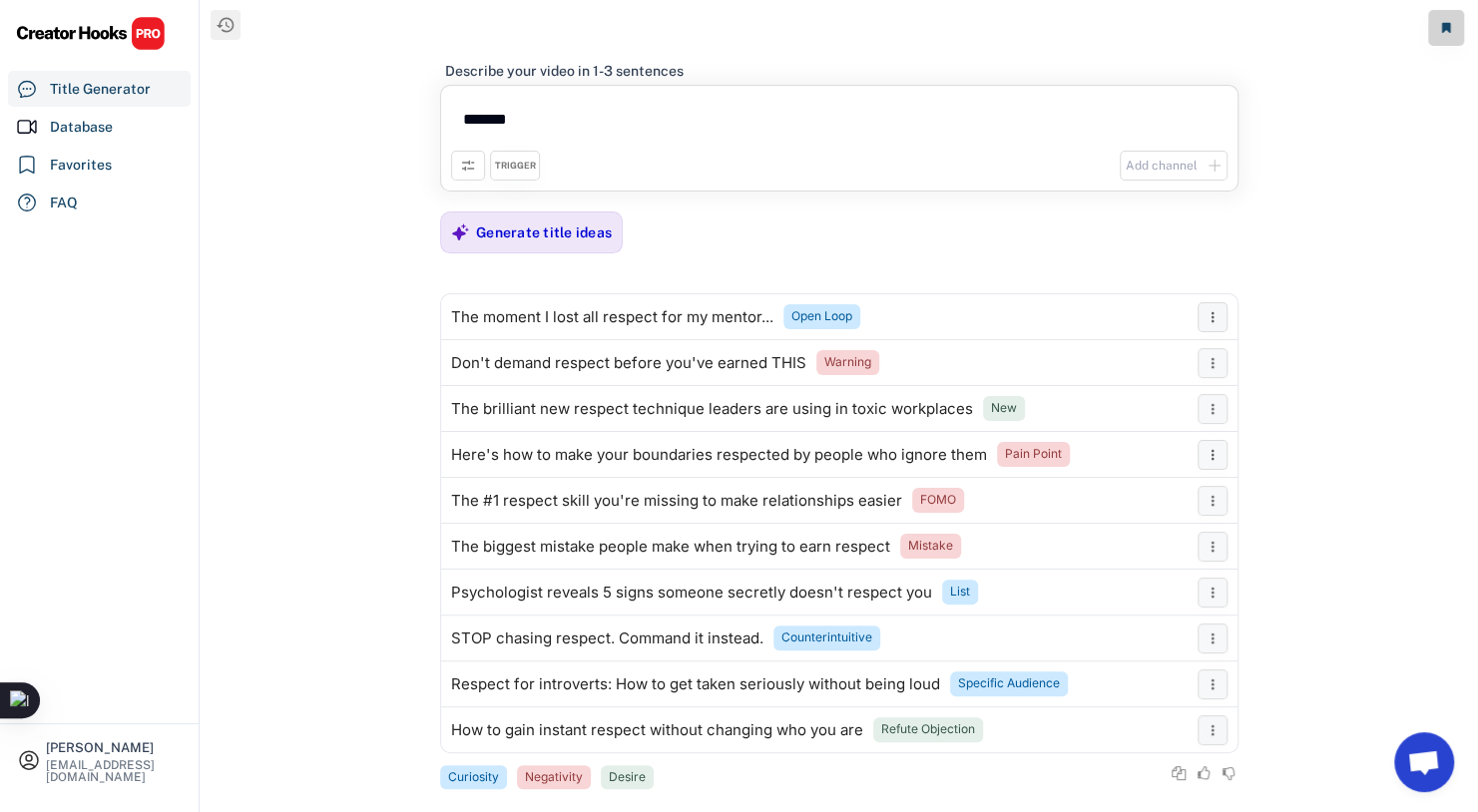 click on "TRIGGER" at bounding box center (515, 166) 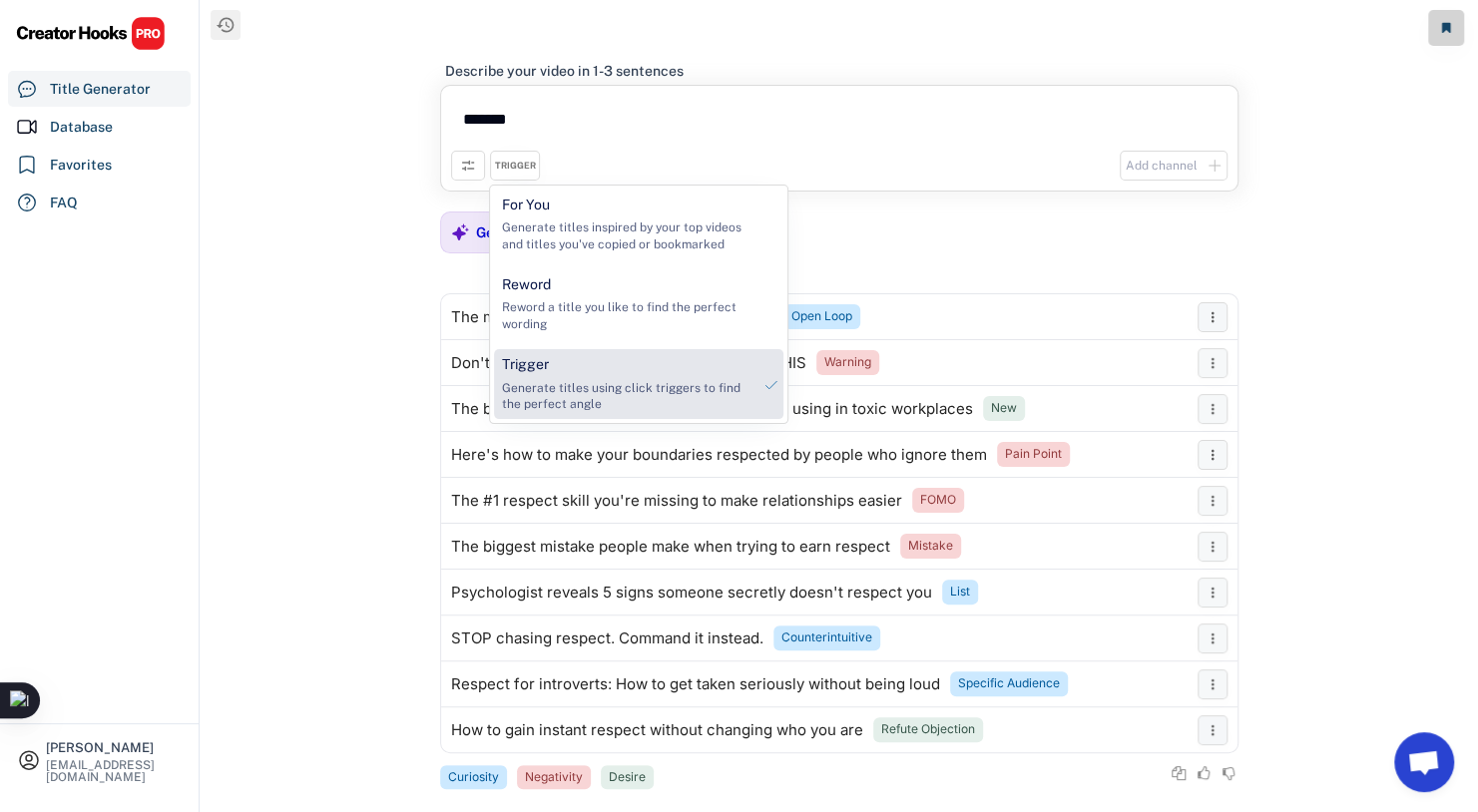 click on "Generate titles using click triggers to find the perfect angle" at bounding box center [626, 397] 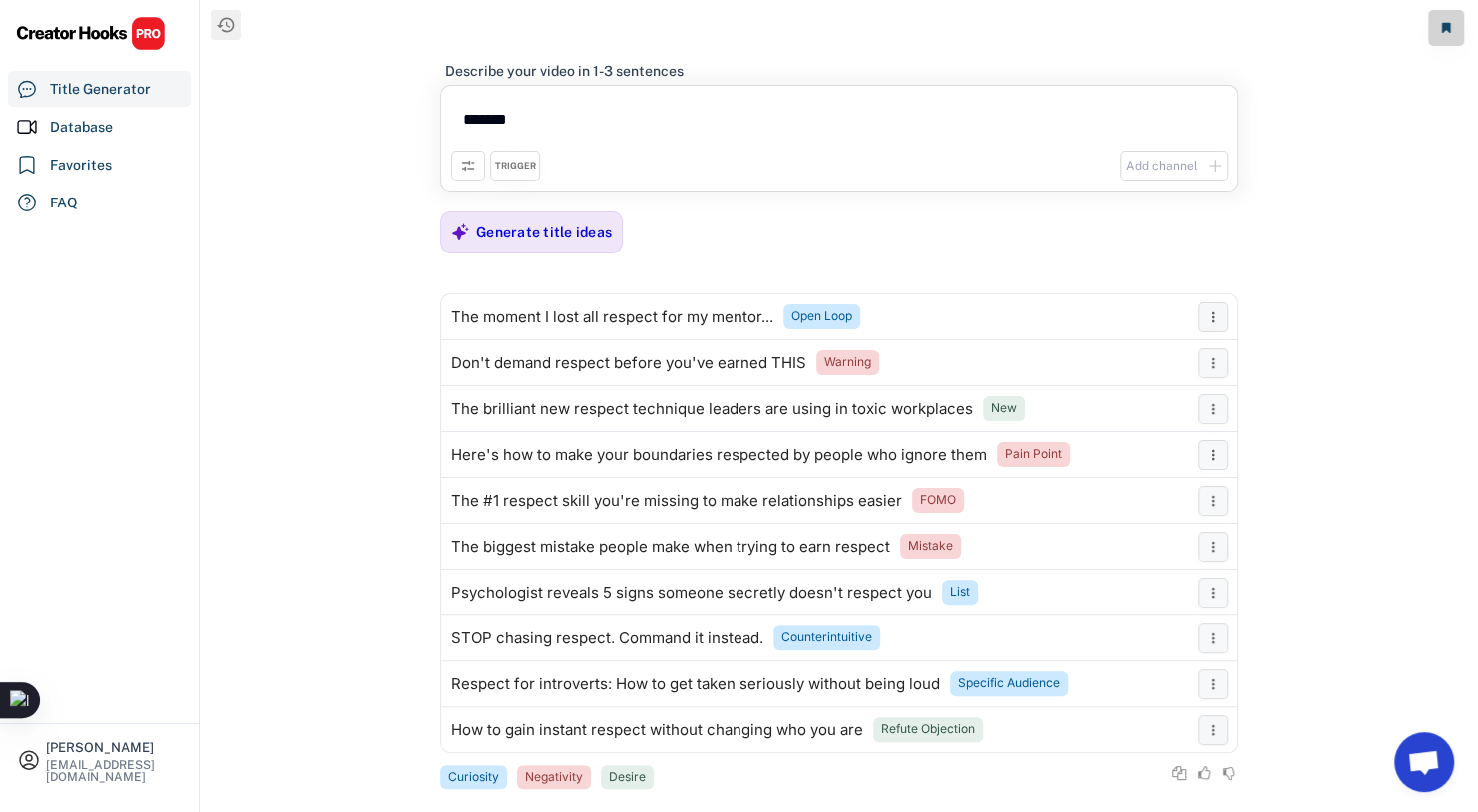 click on "TRIGGER" at bounding box center [515, 166] 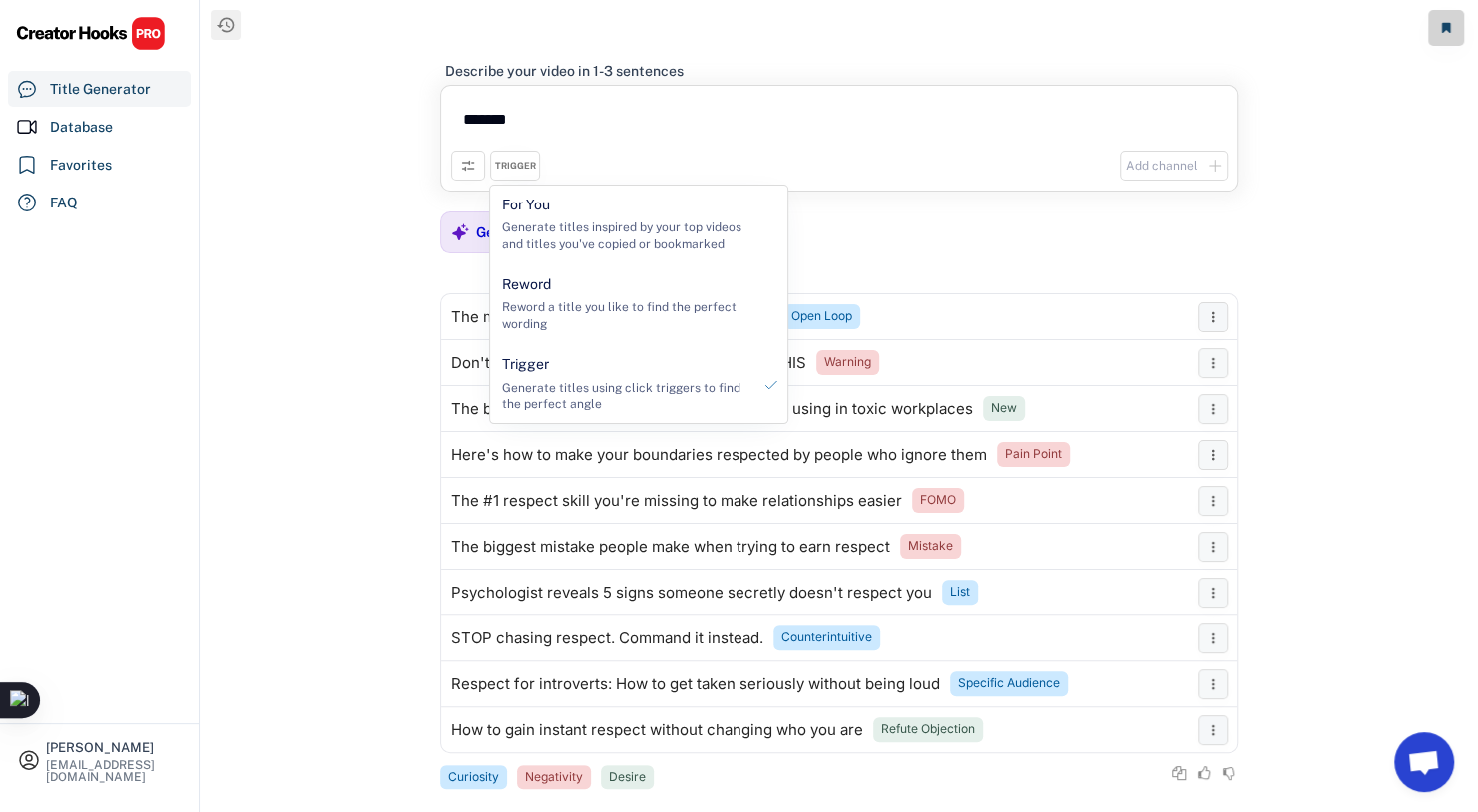 click on "*******" at bounding box center (839, 123) 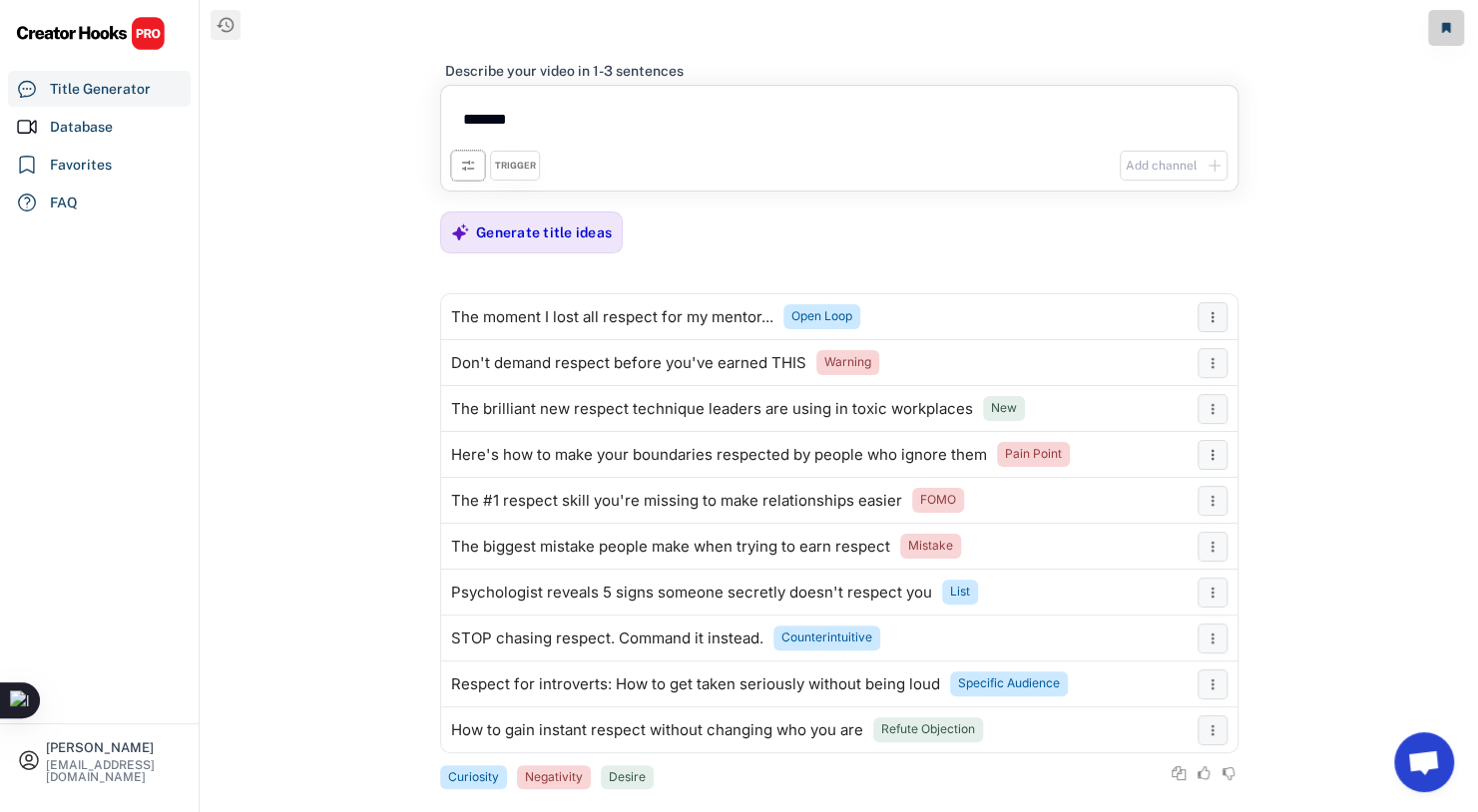 click 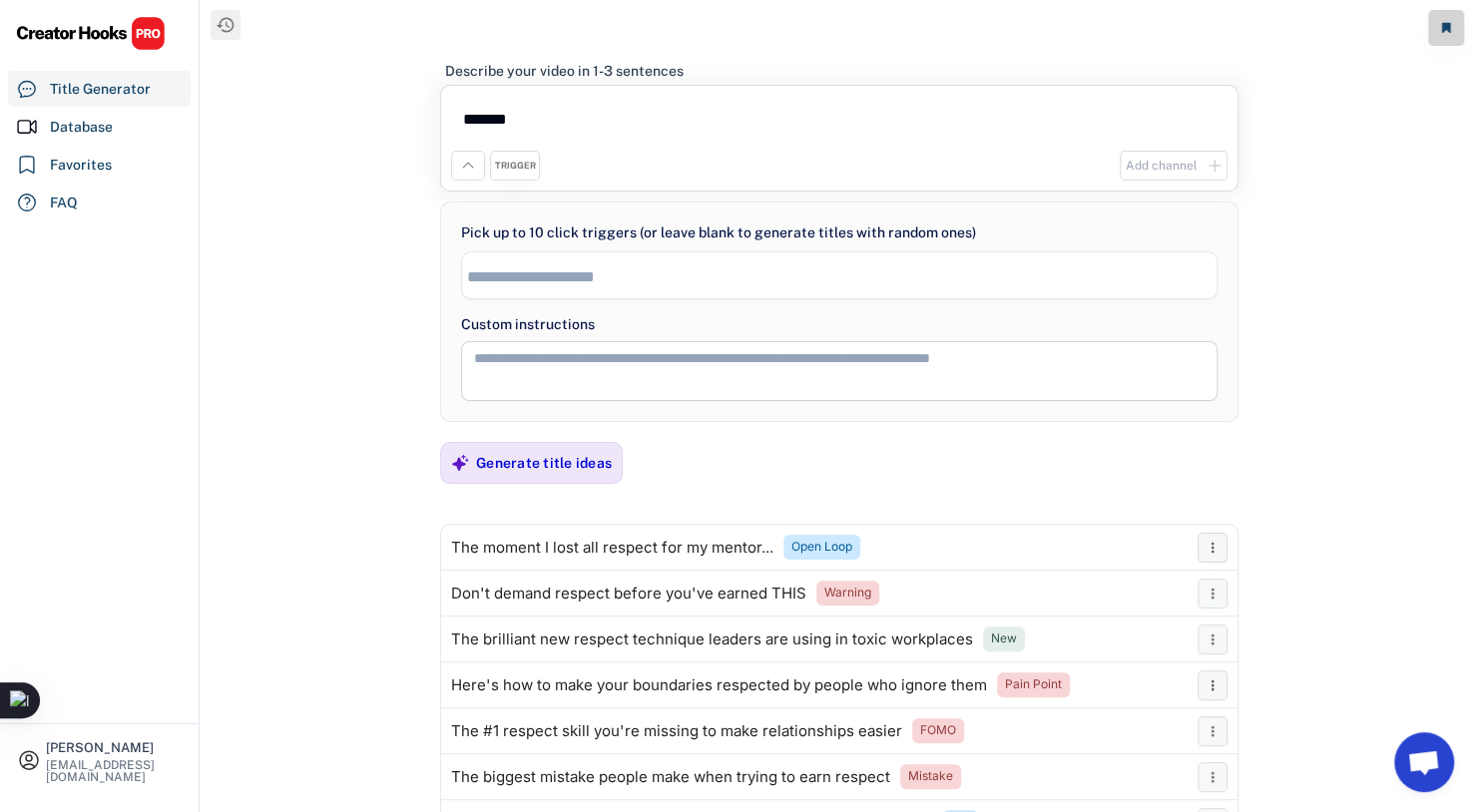 click at bounding box center (844, 276) 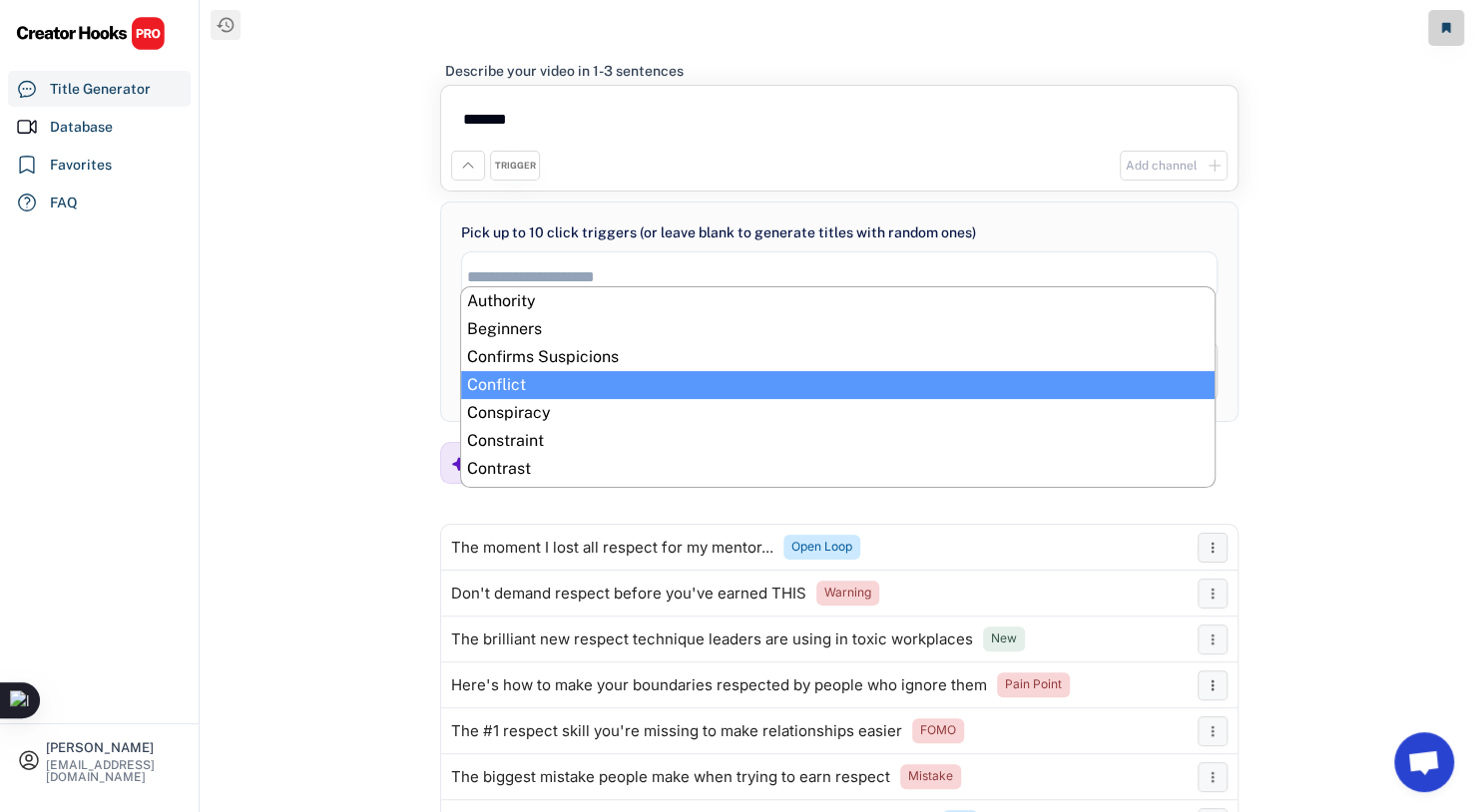 scroll, scrollTop: 50, scrollLeft: 0, axis: vertical 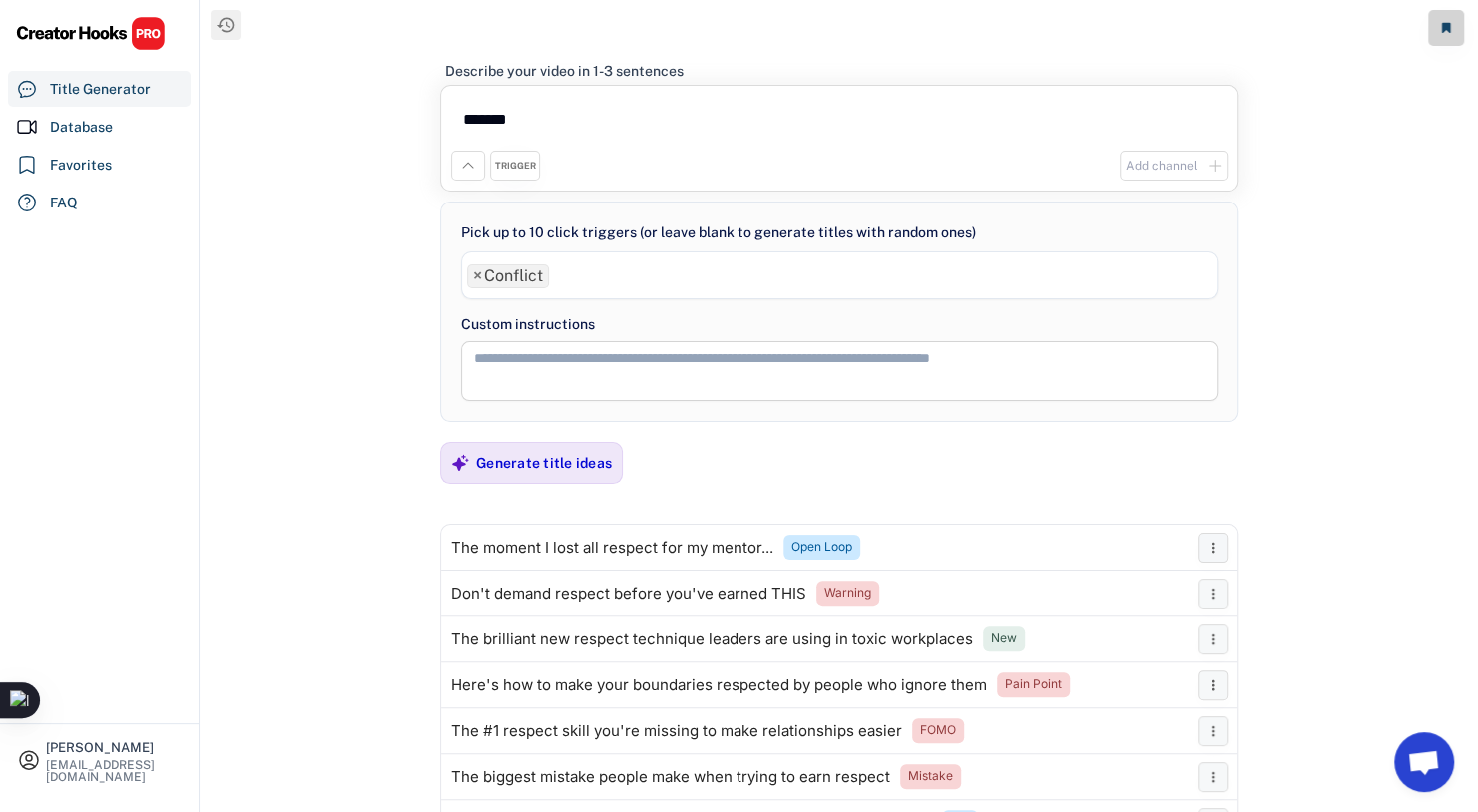 click on "× Conflict" at bounding box center [839, 273] 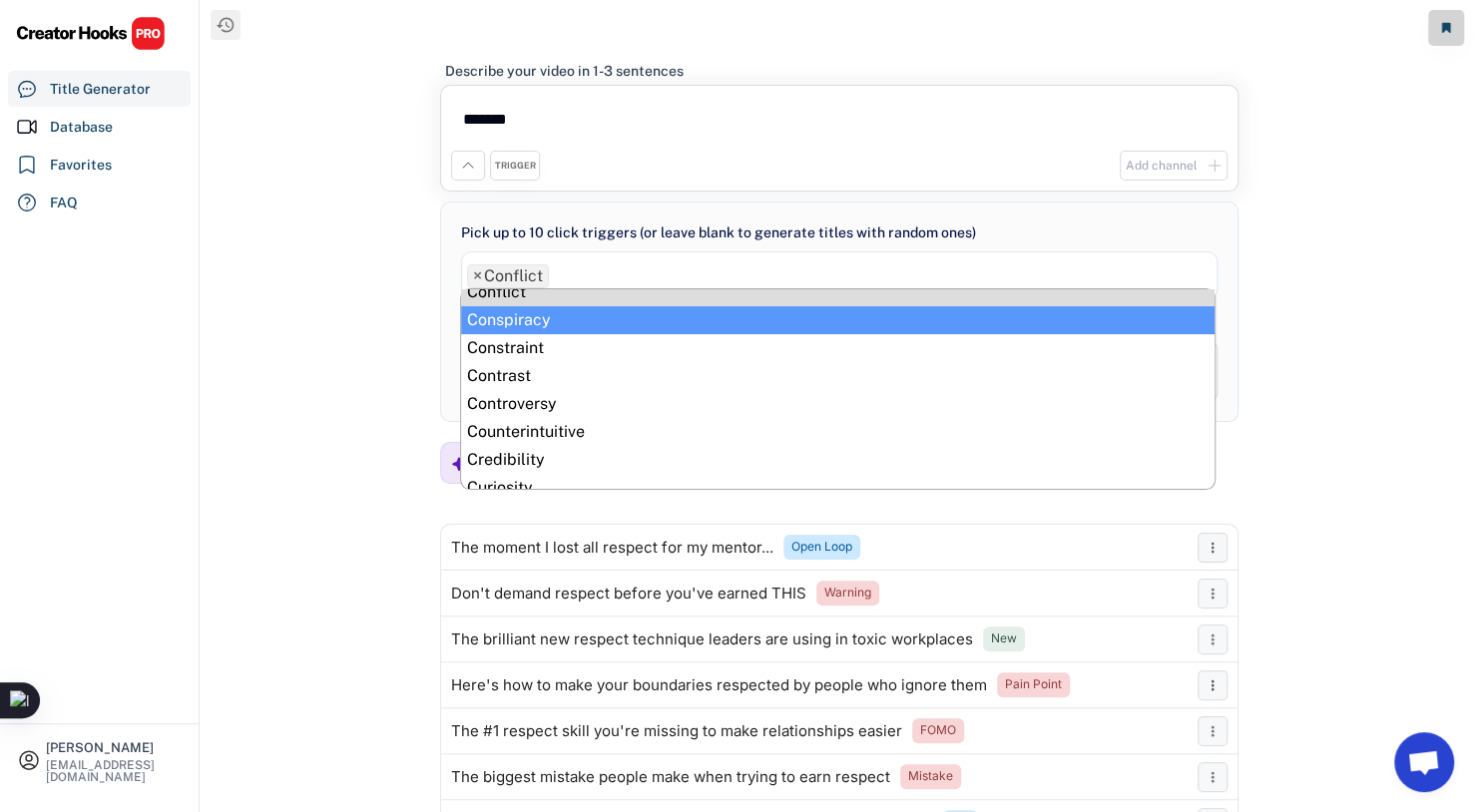 scroll, scrollTop: 99, scrollLeft: 0, axis: vertical 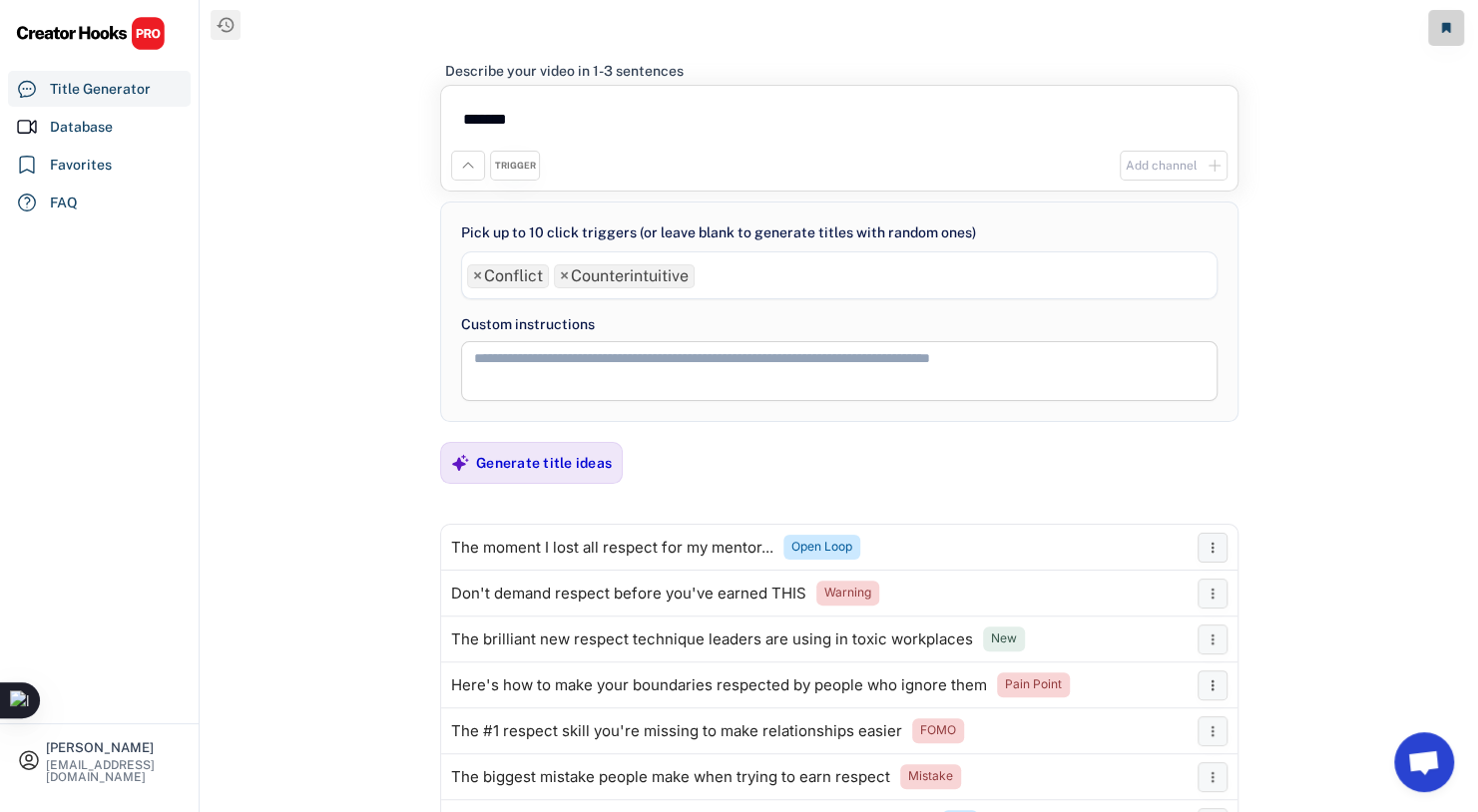 click on "× Conflict × Counterintuitive" at bounding box center [839, 273] 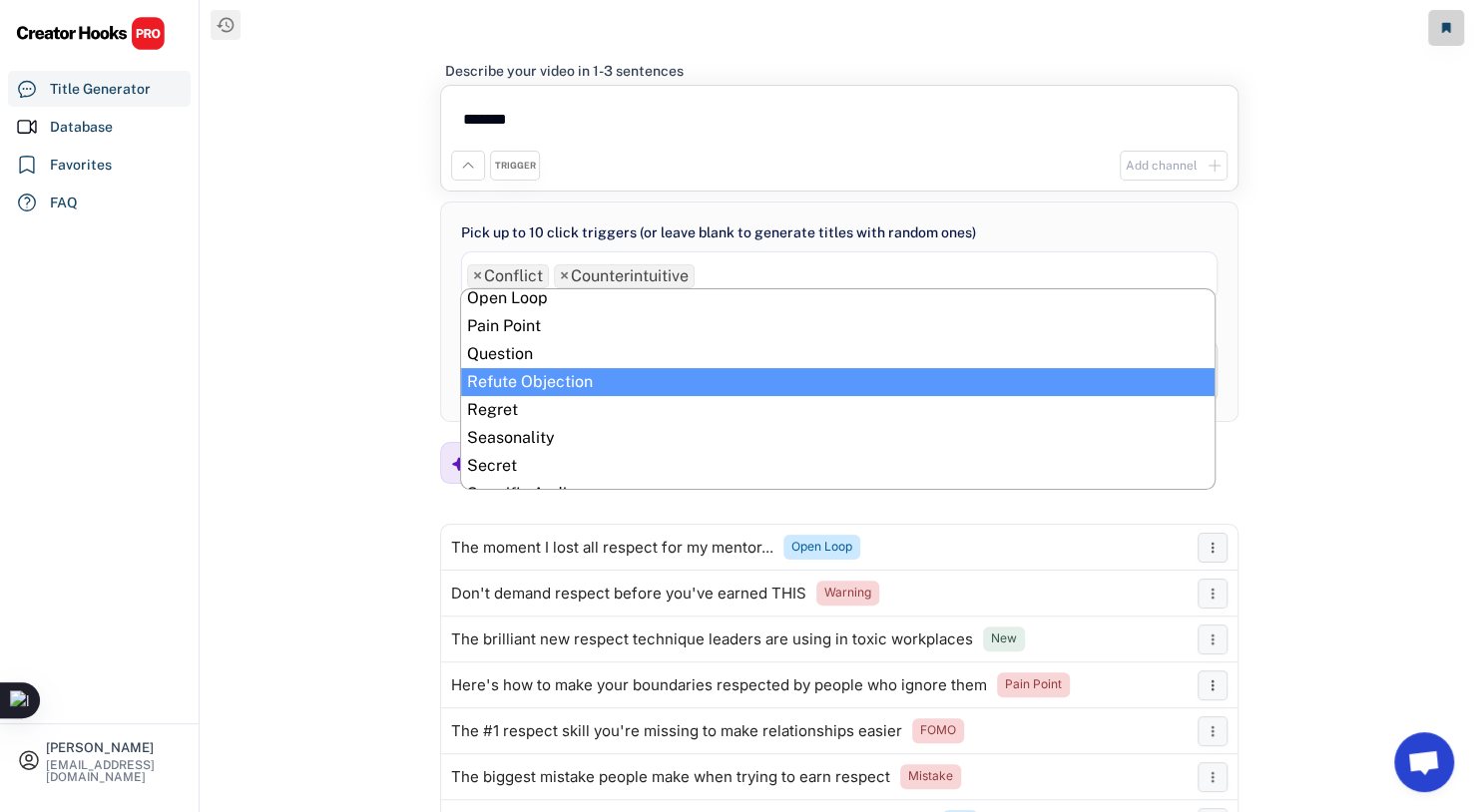 scroll, scrollTop: 725, scrollLeft: 0, axis: vertical 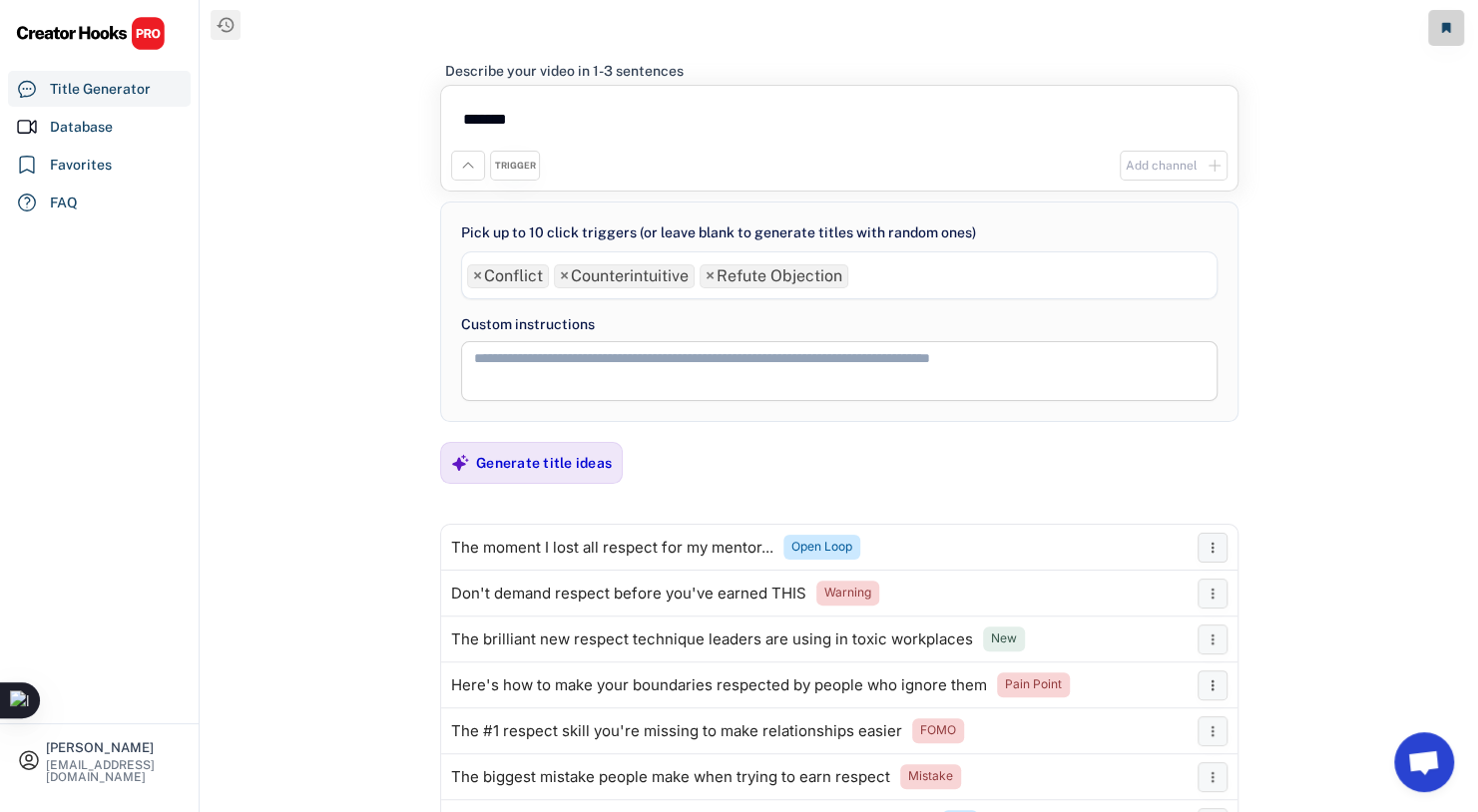click on "× Conflict × Counterintuitive × Refute Objection" at bounding box center [839, 273] 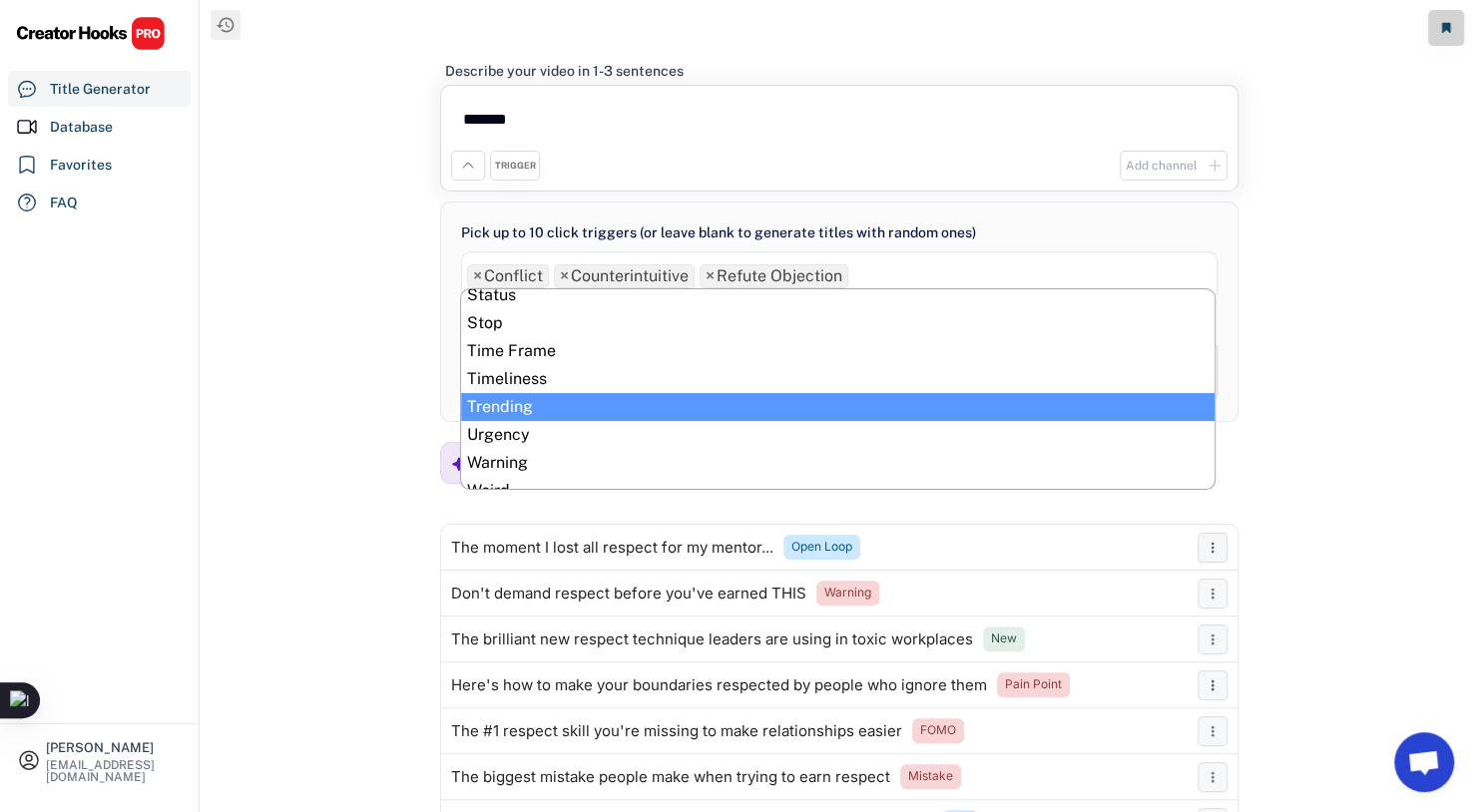 scroll, scrollTop: 929, scrollLeft: 0, axis: vertical 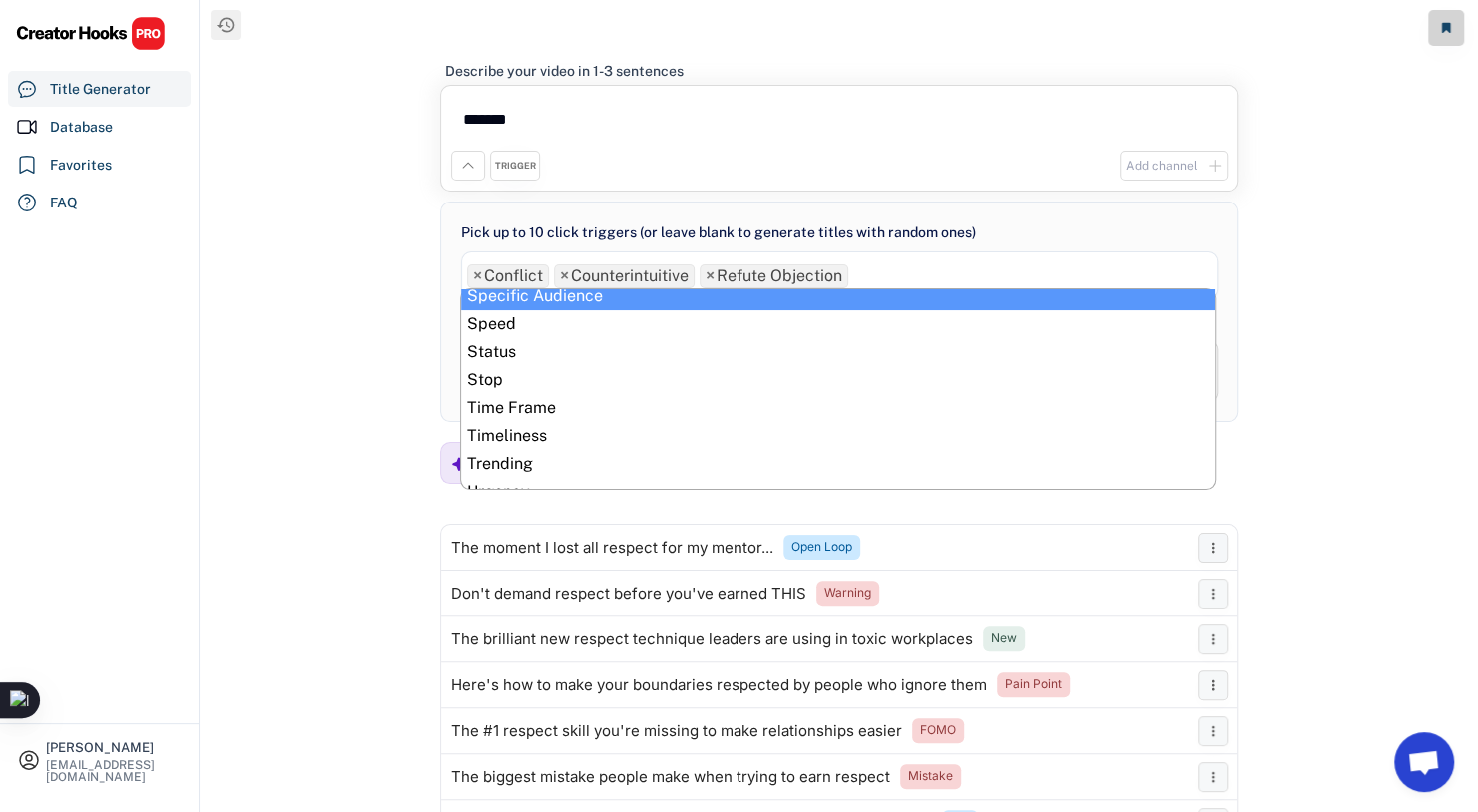click on "× Conflict × Counterintuitive × Refute Objection" at bounding box center (839, 273) 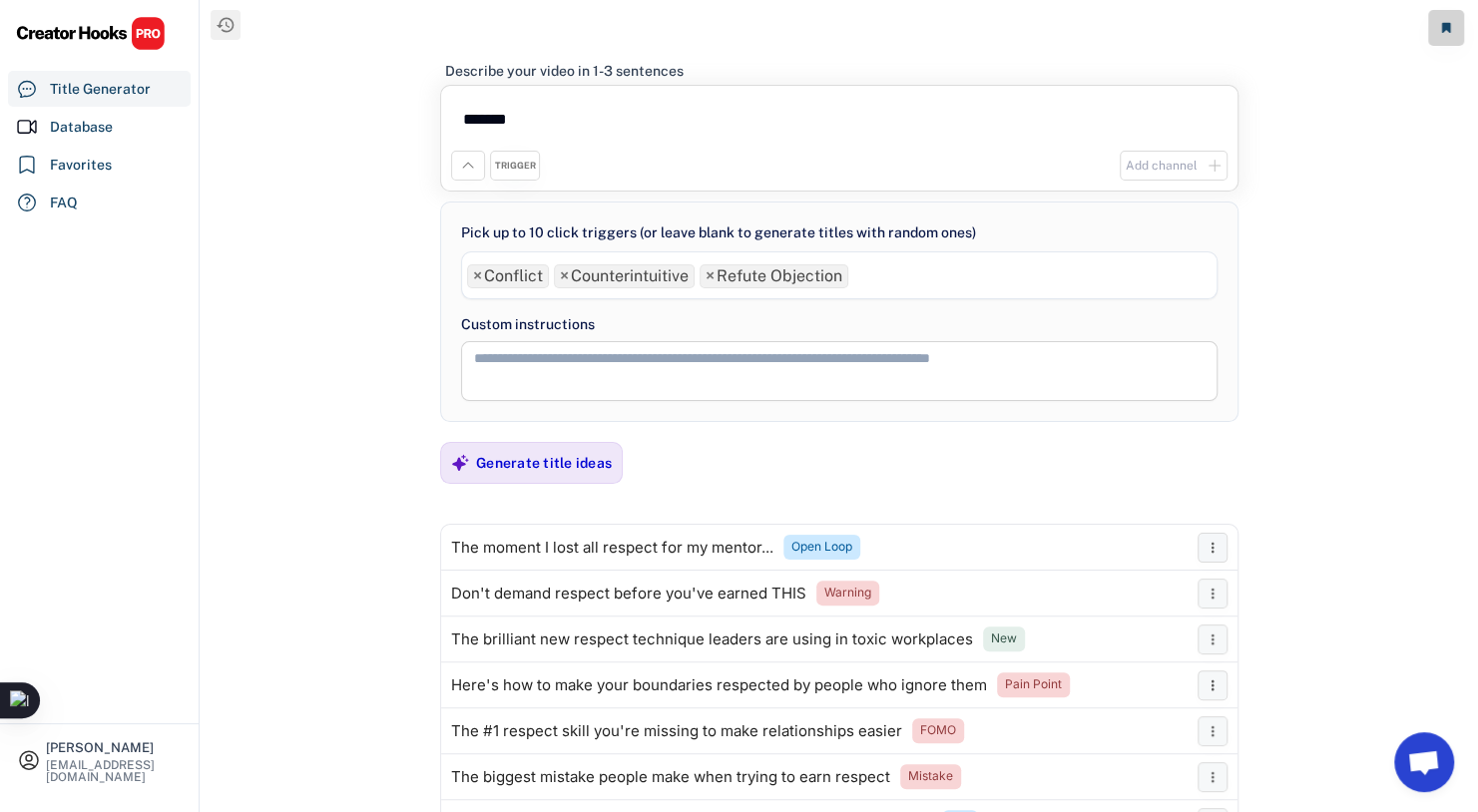 click on "*******" at bounding box center (839, 123) 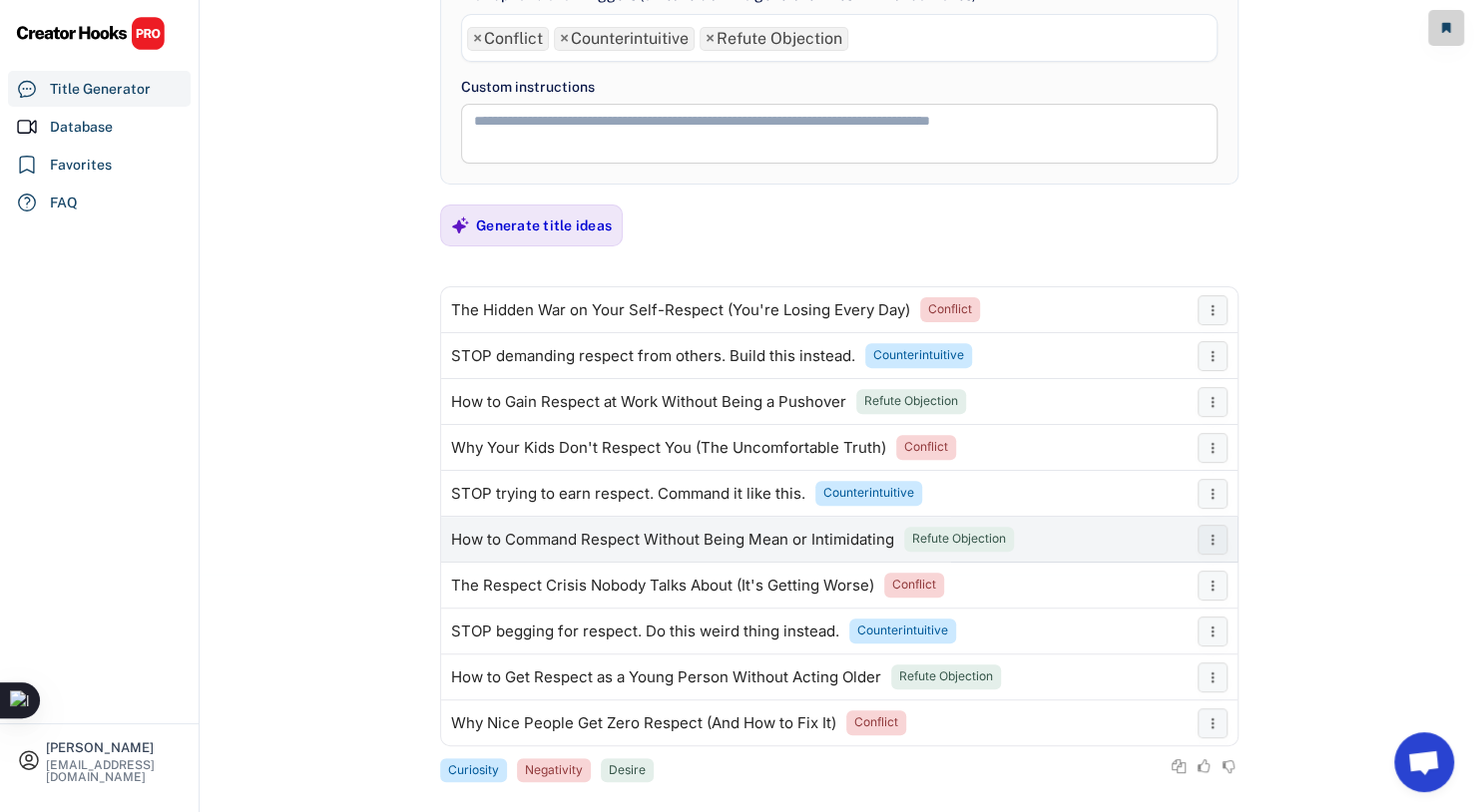 scroll, scrollTop: 255, scrollLeft: 0, axis: vertical 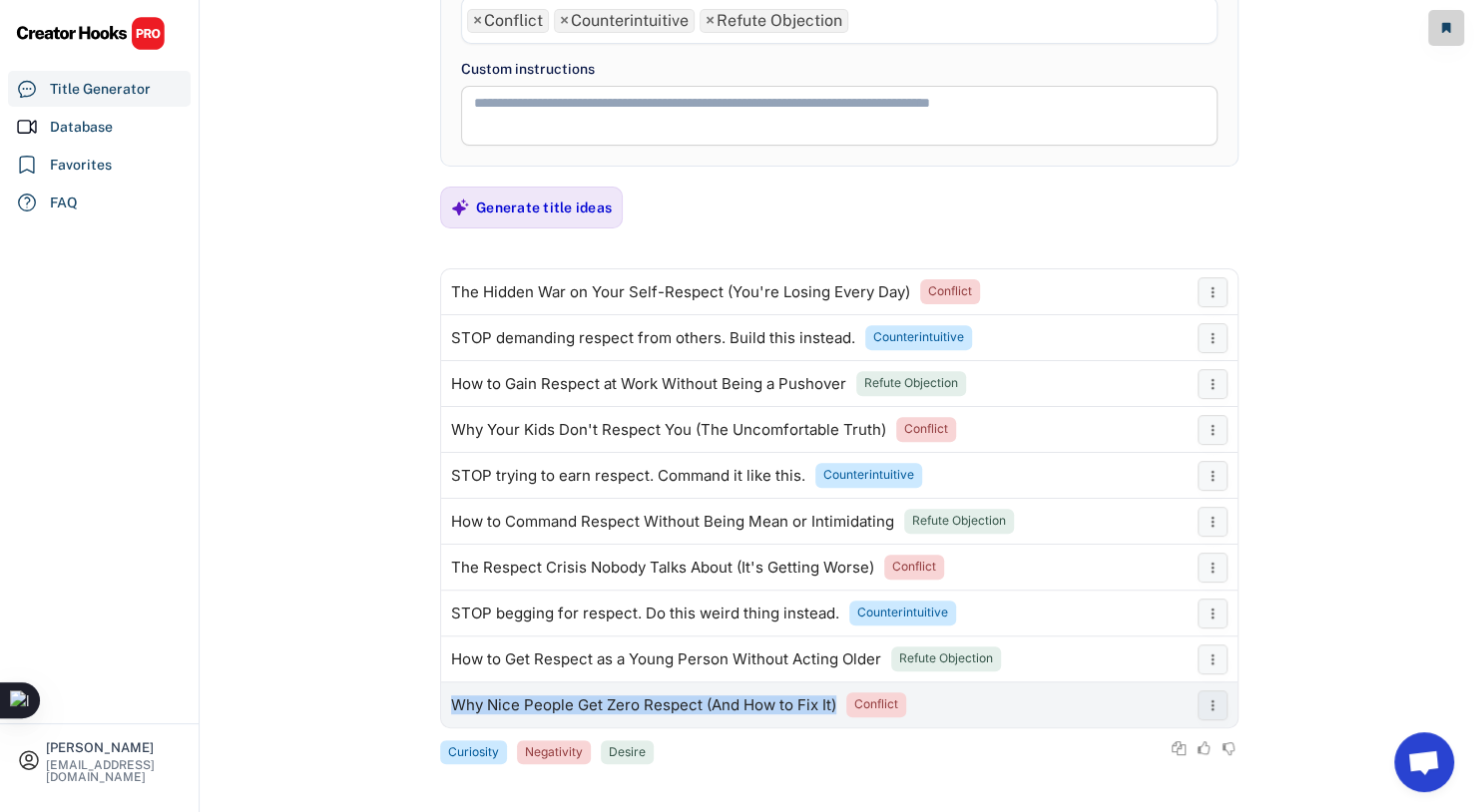 drag, startPoint x: 442, startPoint y: 690, endPoint x: 834, endPoint y: 710, distance: 392.50987 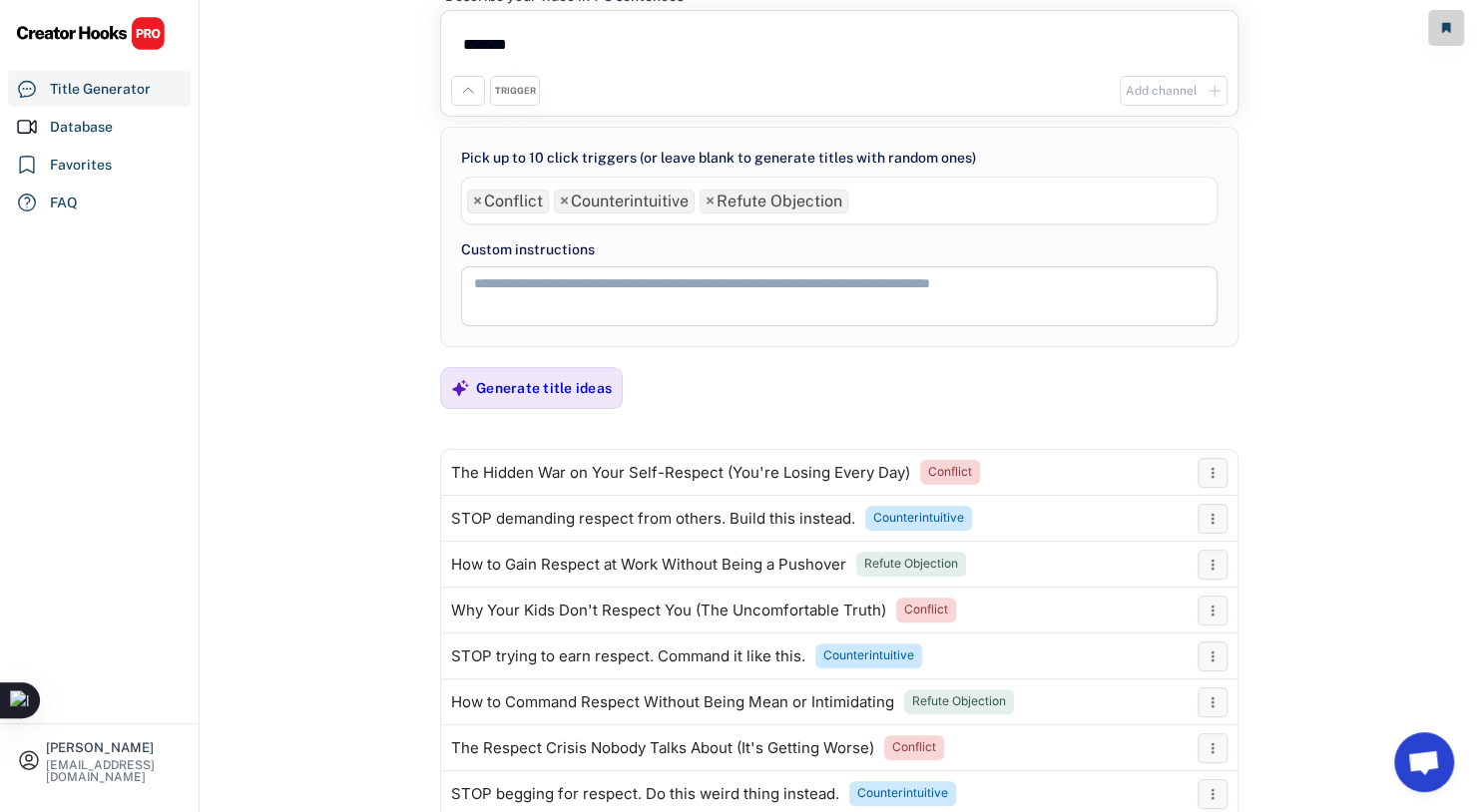 scroll, scrollTop: 56, scrollLeft: 0, axis: vertical 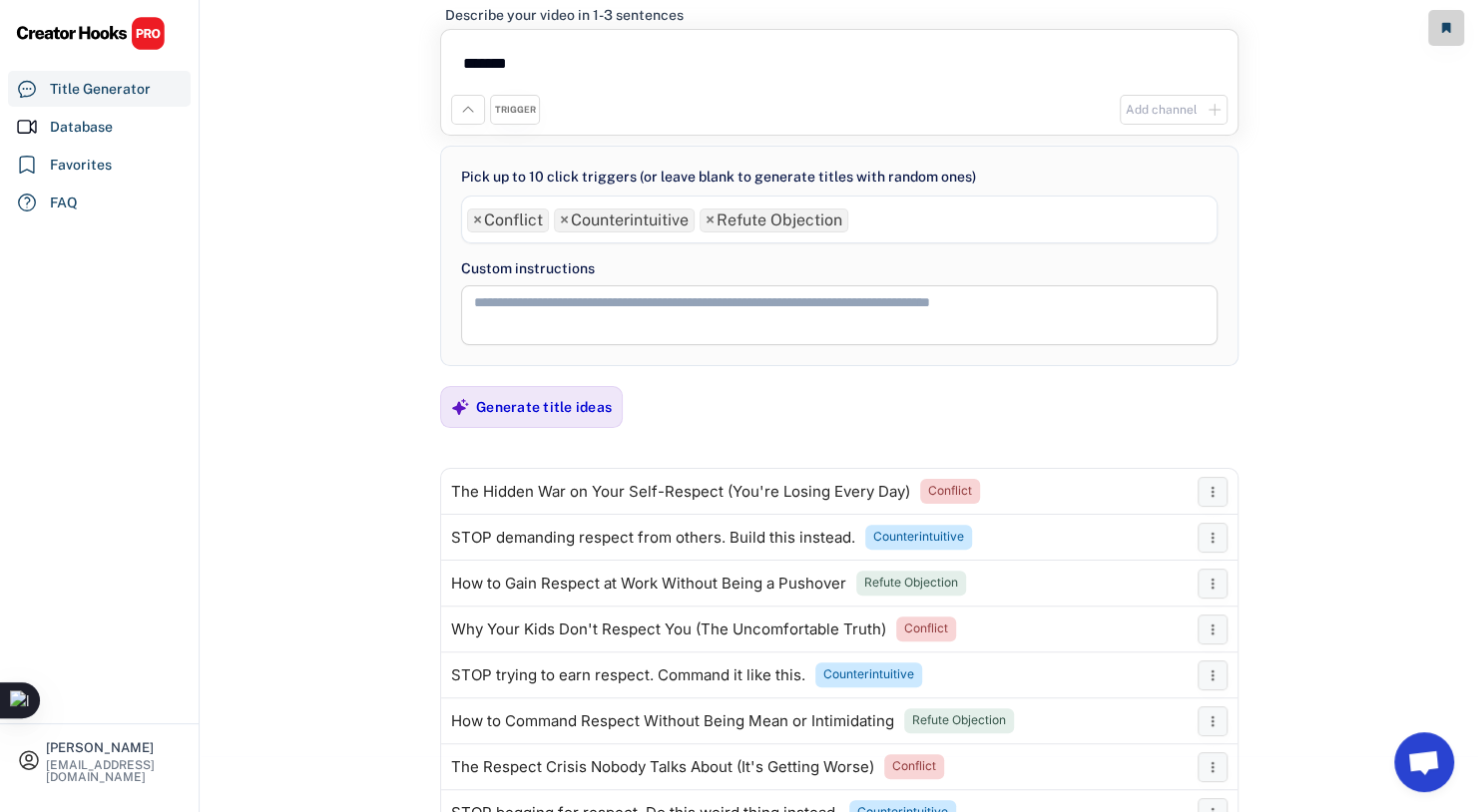 click on "×" at bounding box center [477, 220] 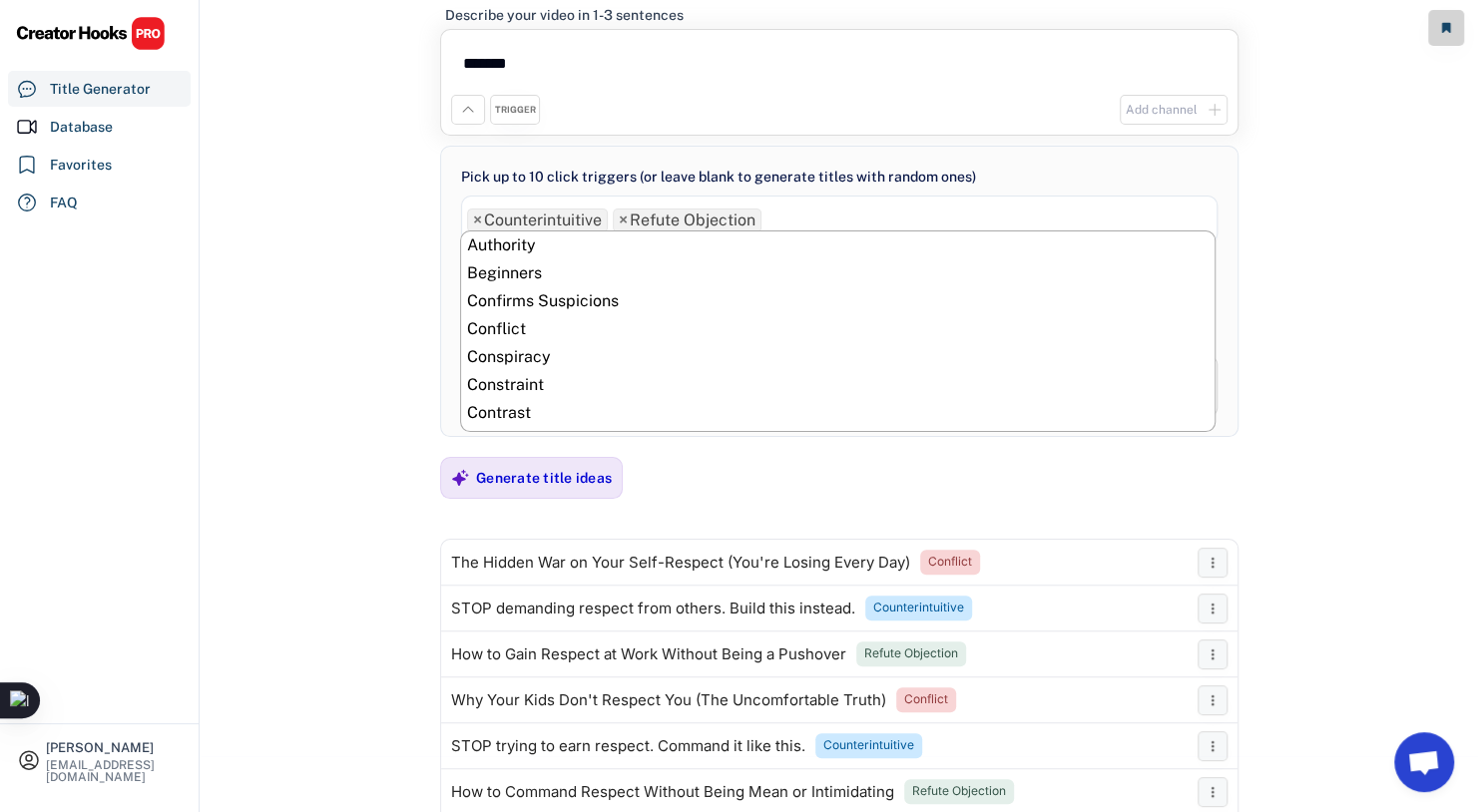 scroll, scrollTop: 168, scrollLeft: 0, axis: vertical 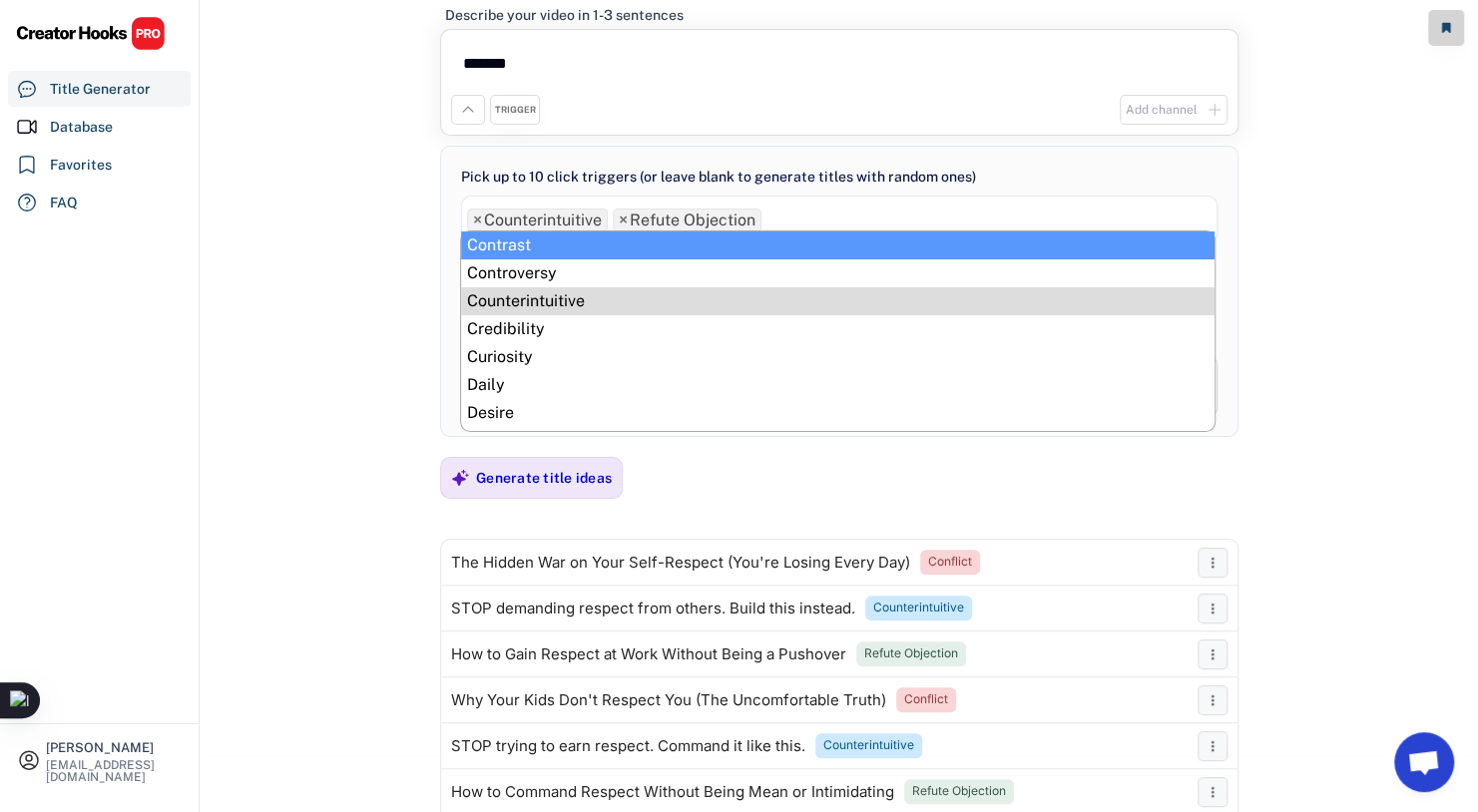 click on "× Counterintuitive × Refute Objection" at bounding box center [839, 217] 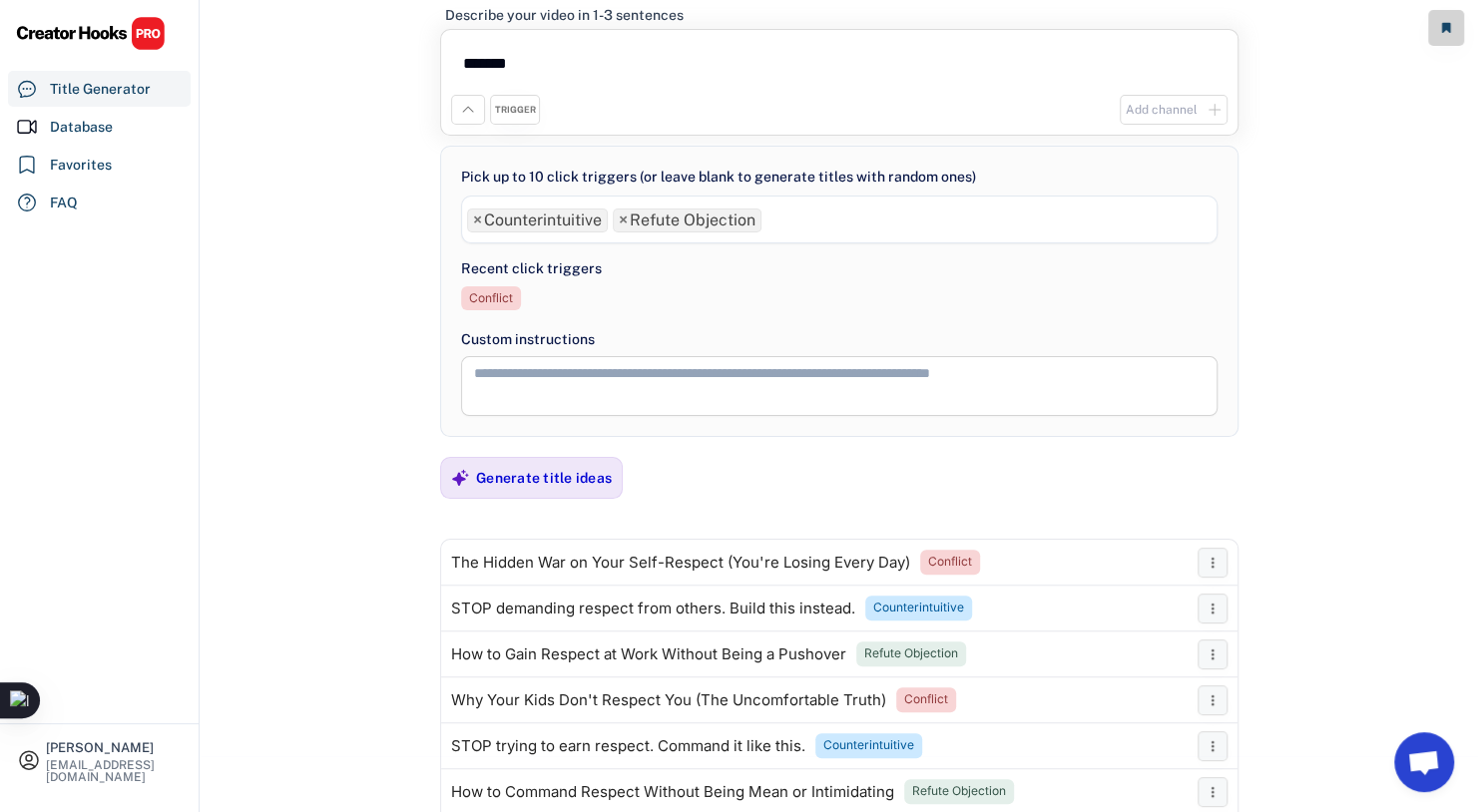 click on "×" at bounding box center (623, 220) 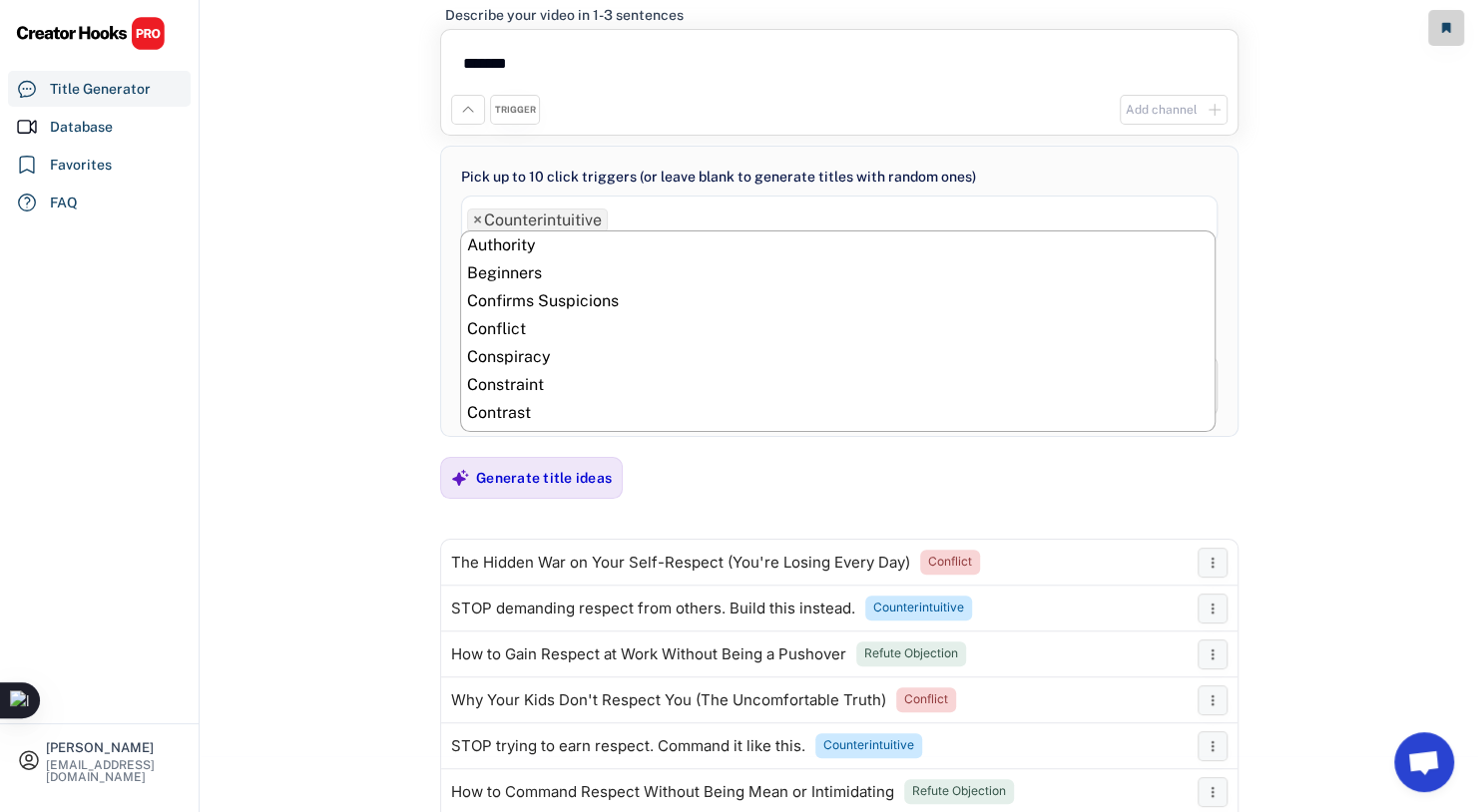scroll, scrollTop: 168, scrollLeft: 0, axis: vertical 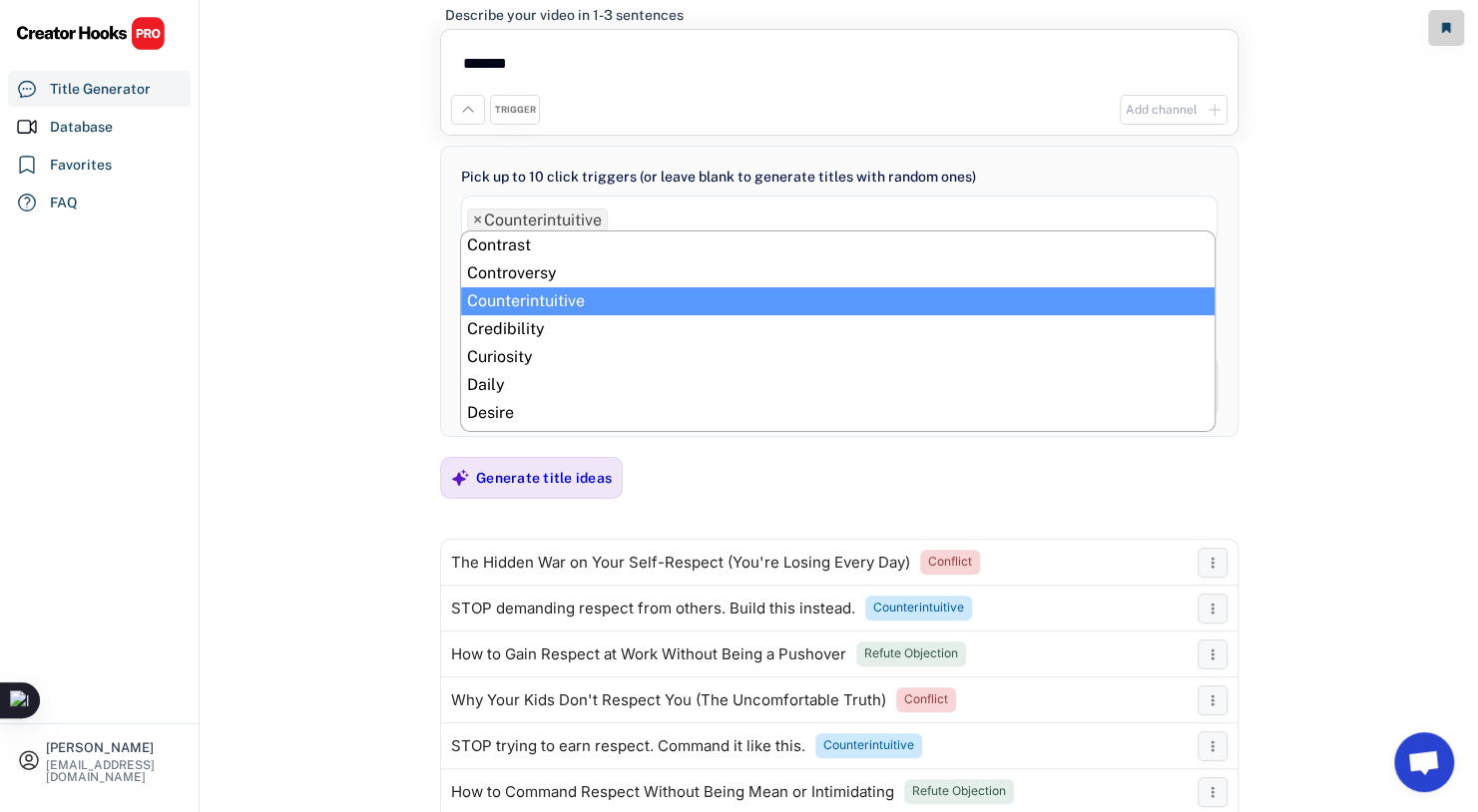 click on "× Counterintuitive" at bounding box center (839, 217) 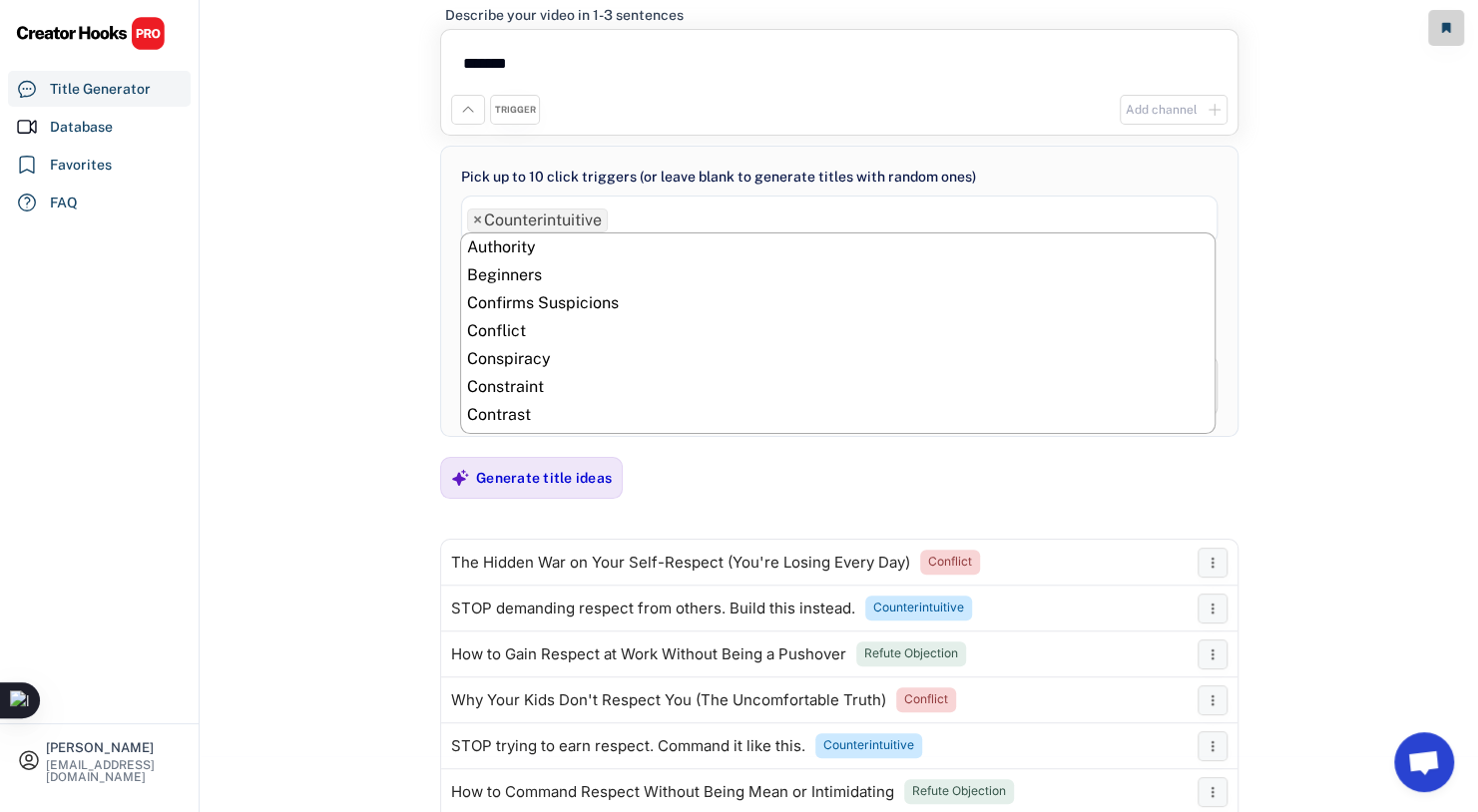 scroll, scrollTop: 195, scrollLeft: 0, axis: vertical 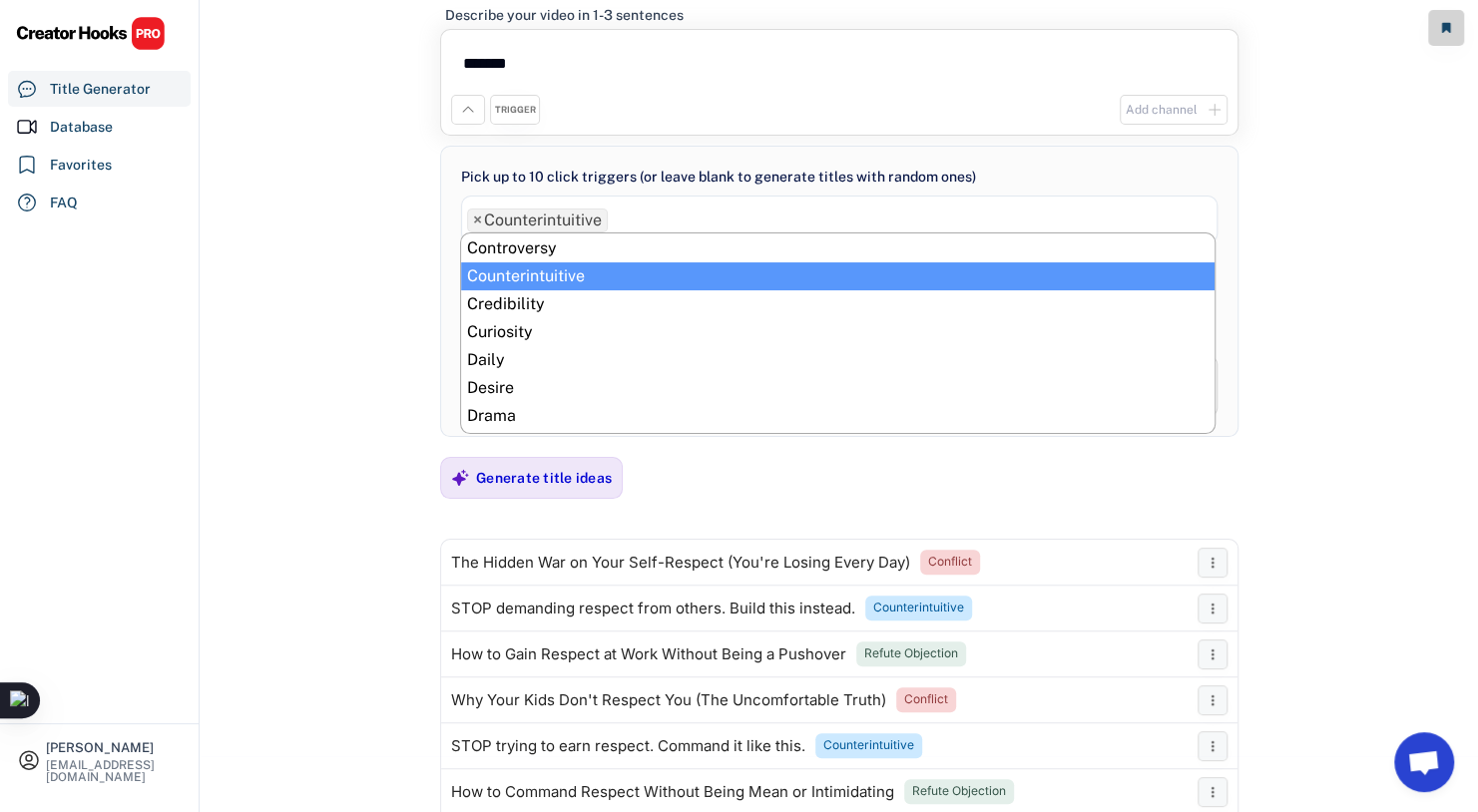 click on "× Counterintuitive" at bounding box center (839, 217) 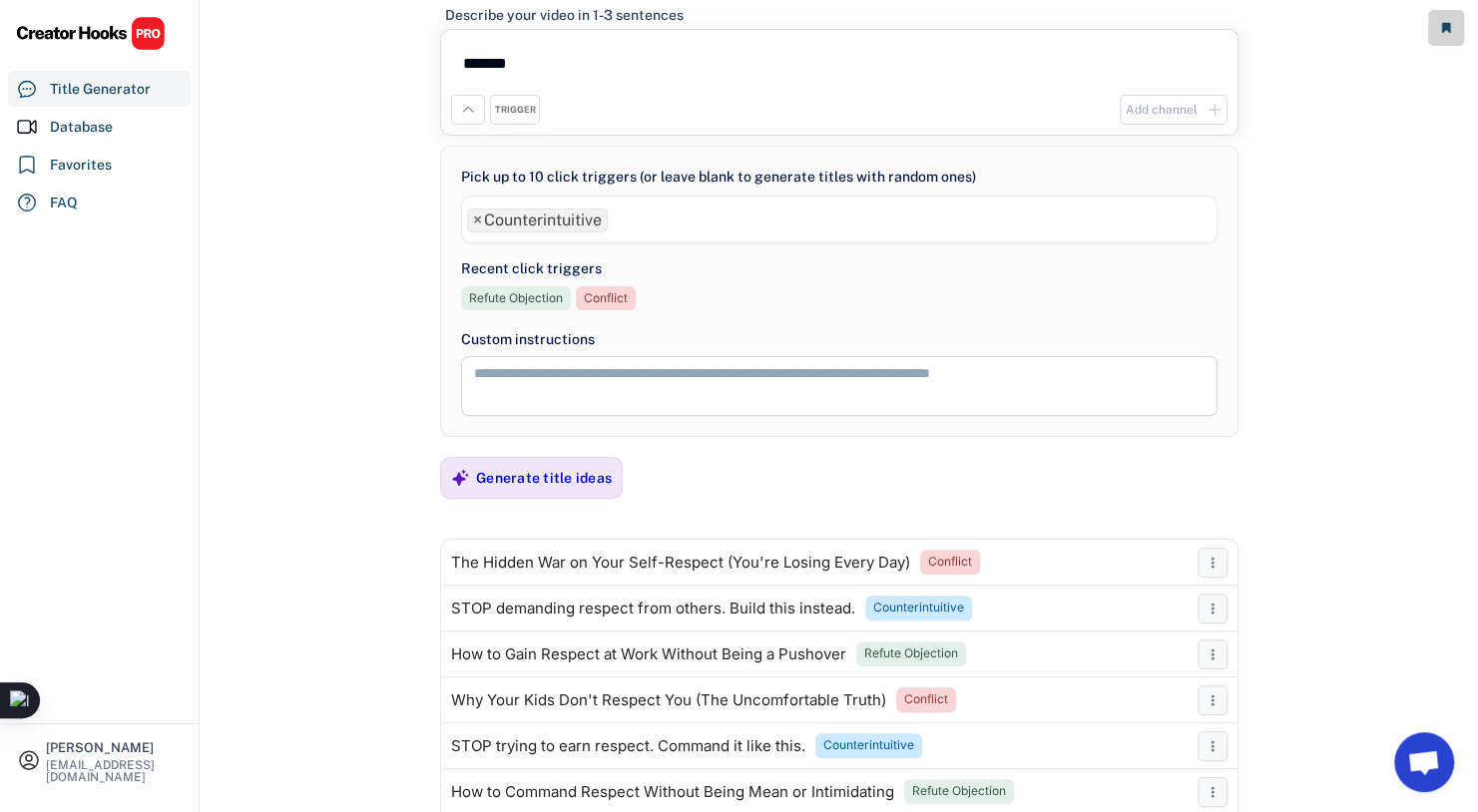 click on "*******" at bounding box center (839, 67) 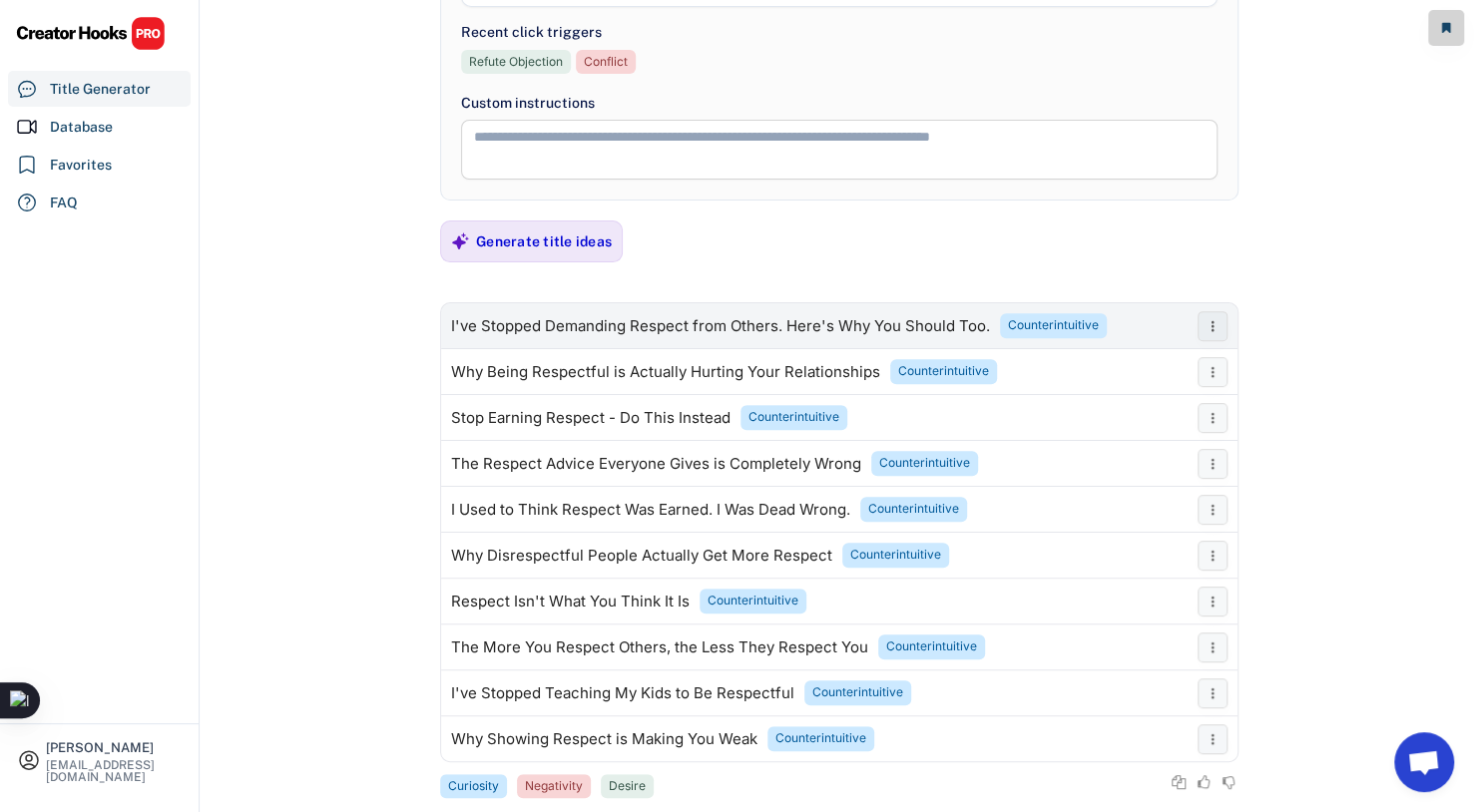 scroll, scrollTop: 298, scrollLeft: 0, axis: vertical 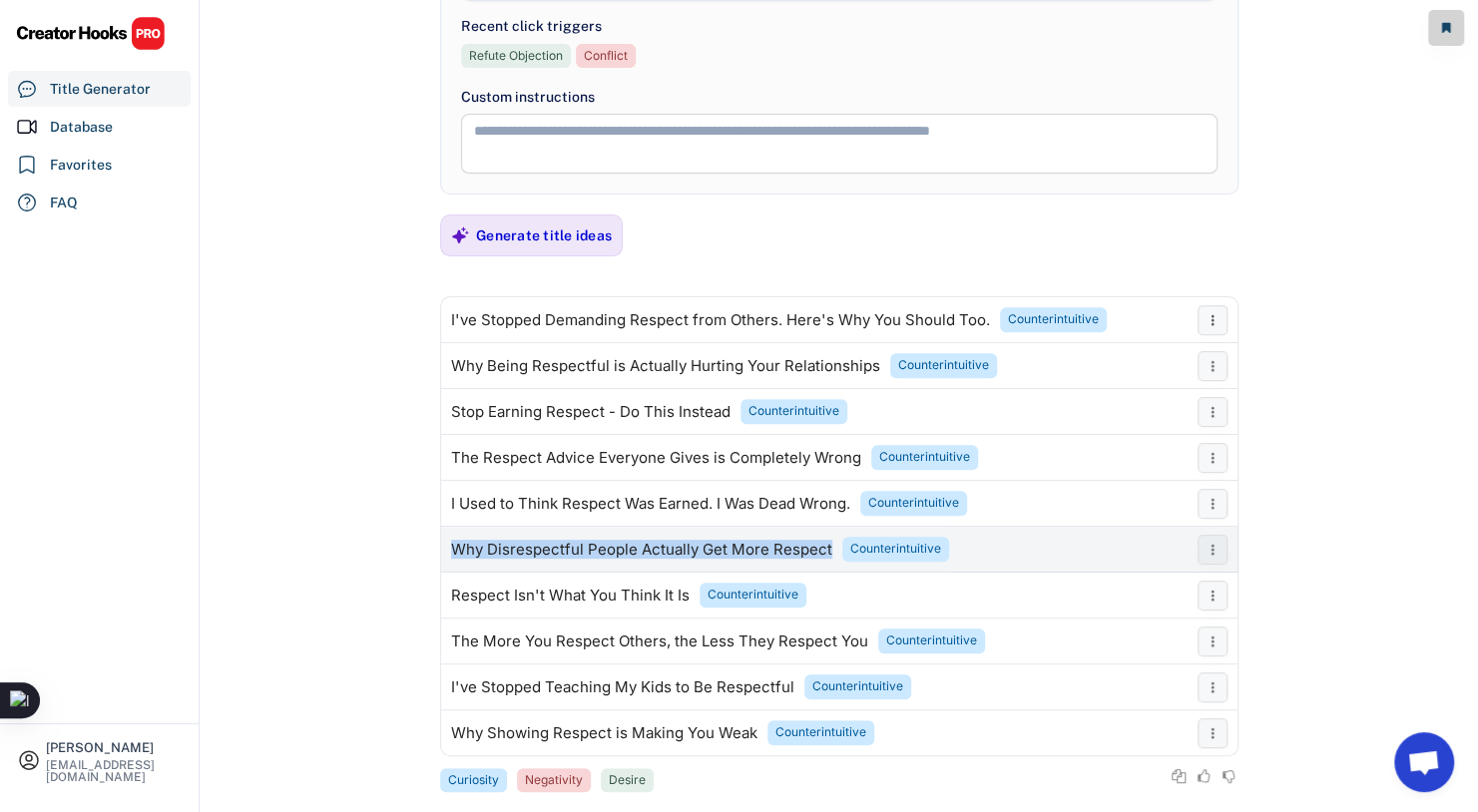drag, startPoint x: 451, startPoint y: 543, endPoint x: 826, endPoint y: 543, distance: 375 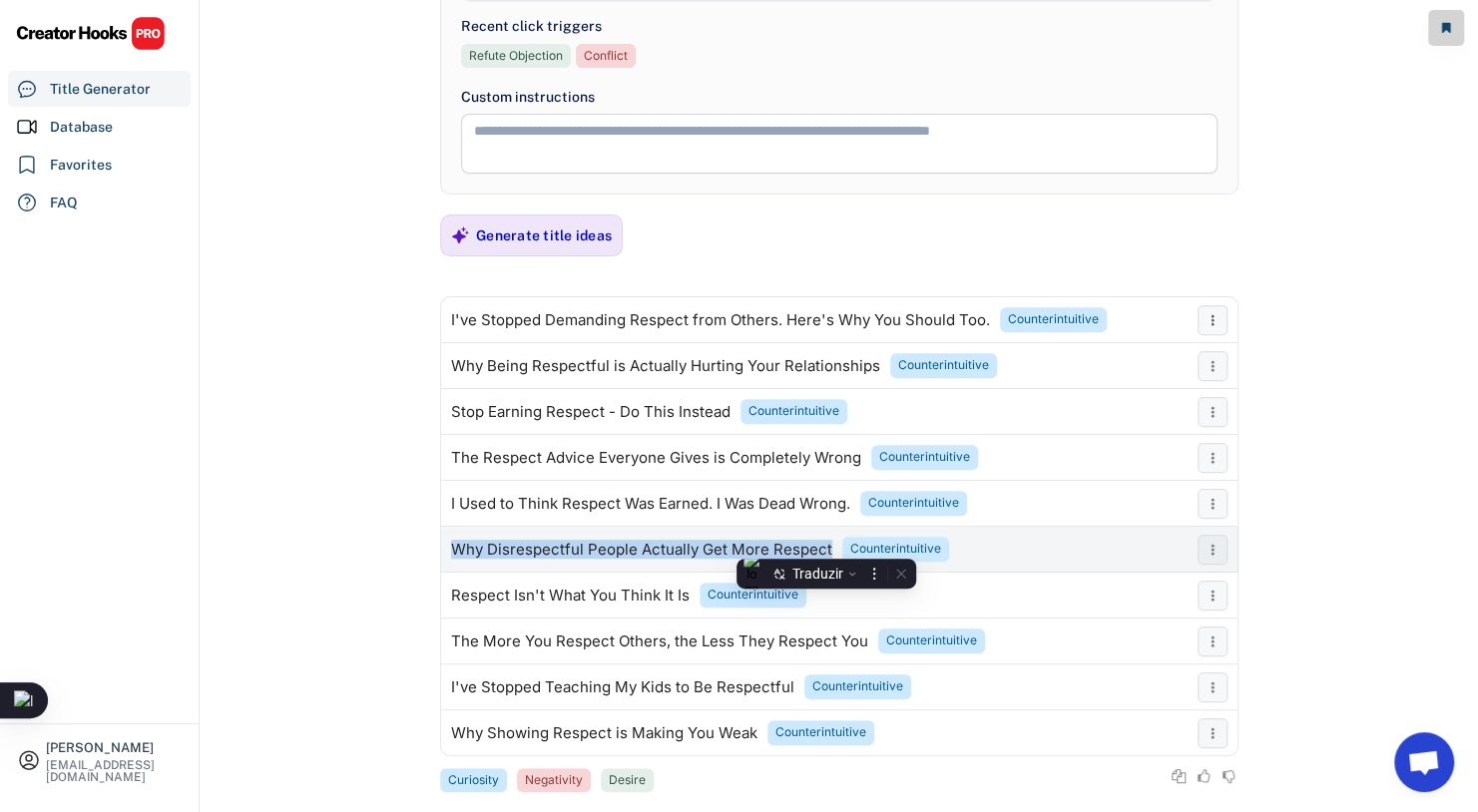 copy on "Why Disrespectful People Actually Get More Respect" 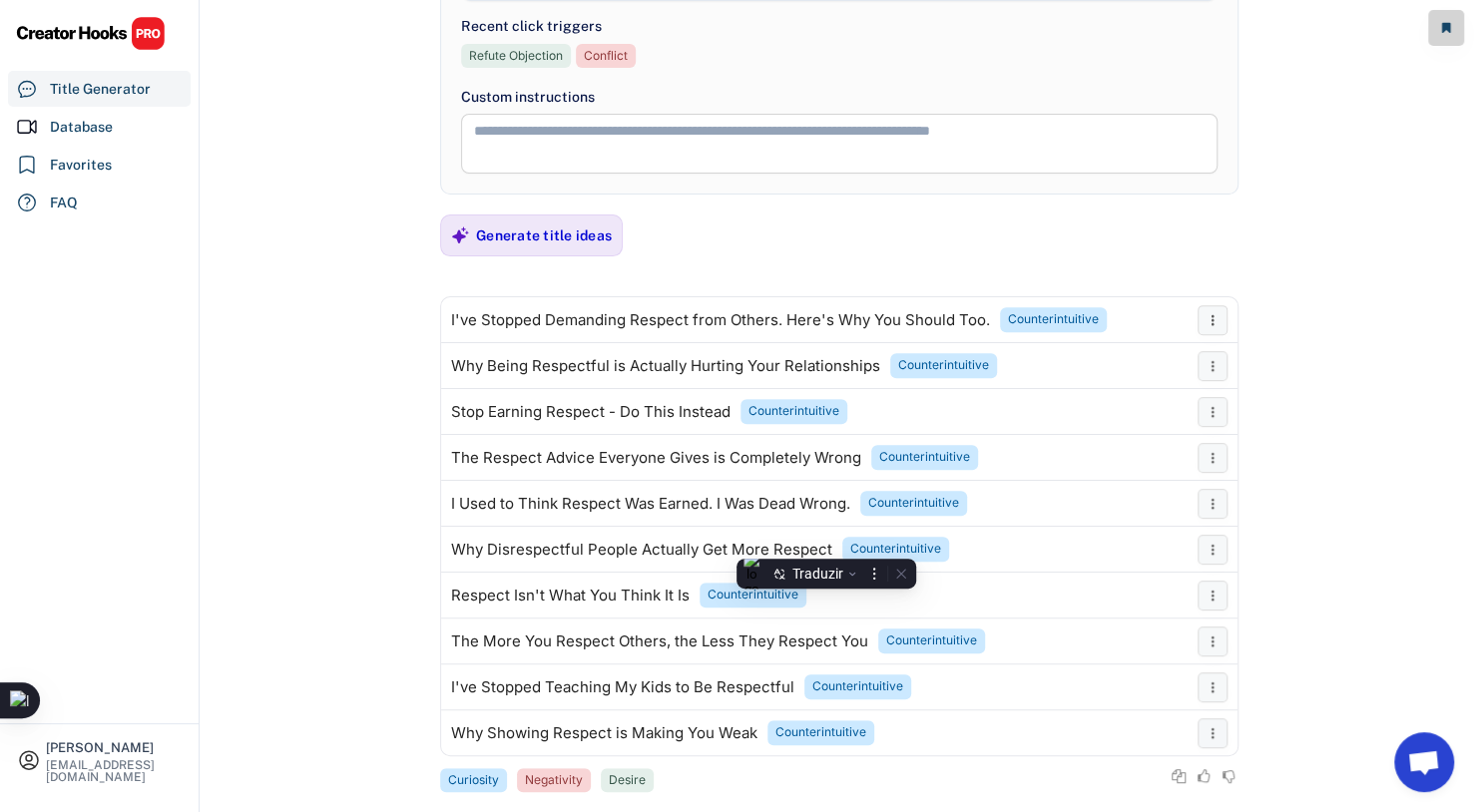 click on "**********" at bounding box center (839, 108) 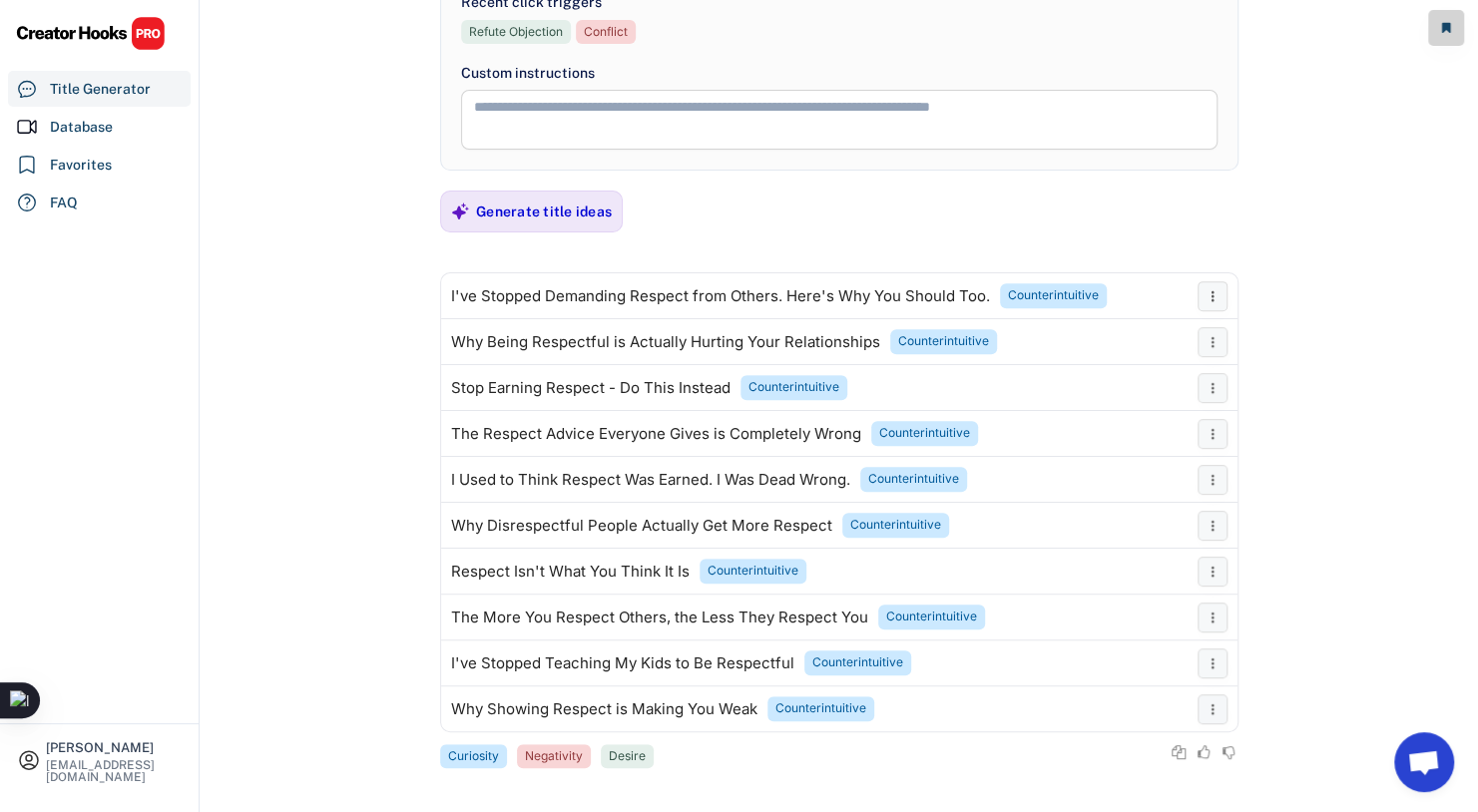 scroll, scrollTop: 326, scrollLeft: 0, axis: vertical 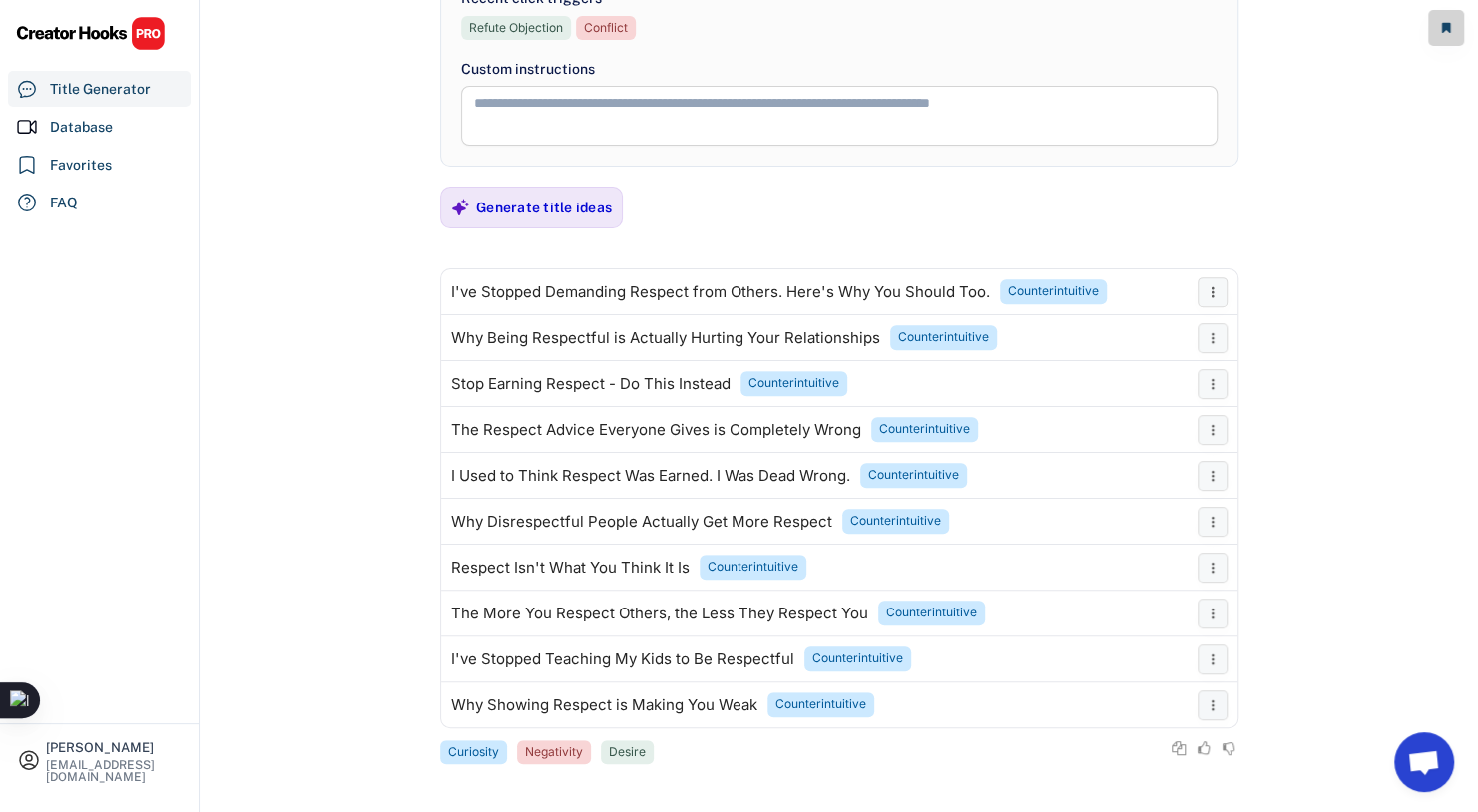 click at bounding box center [839, 116] 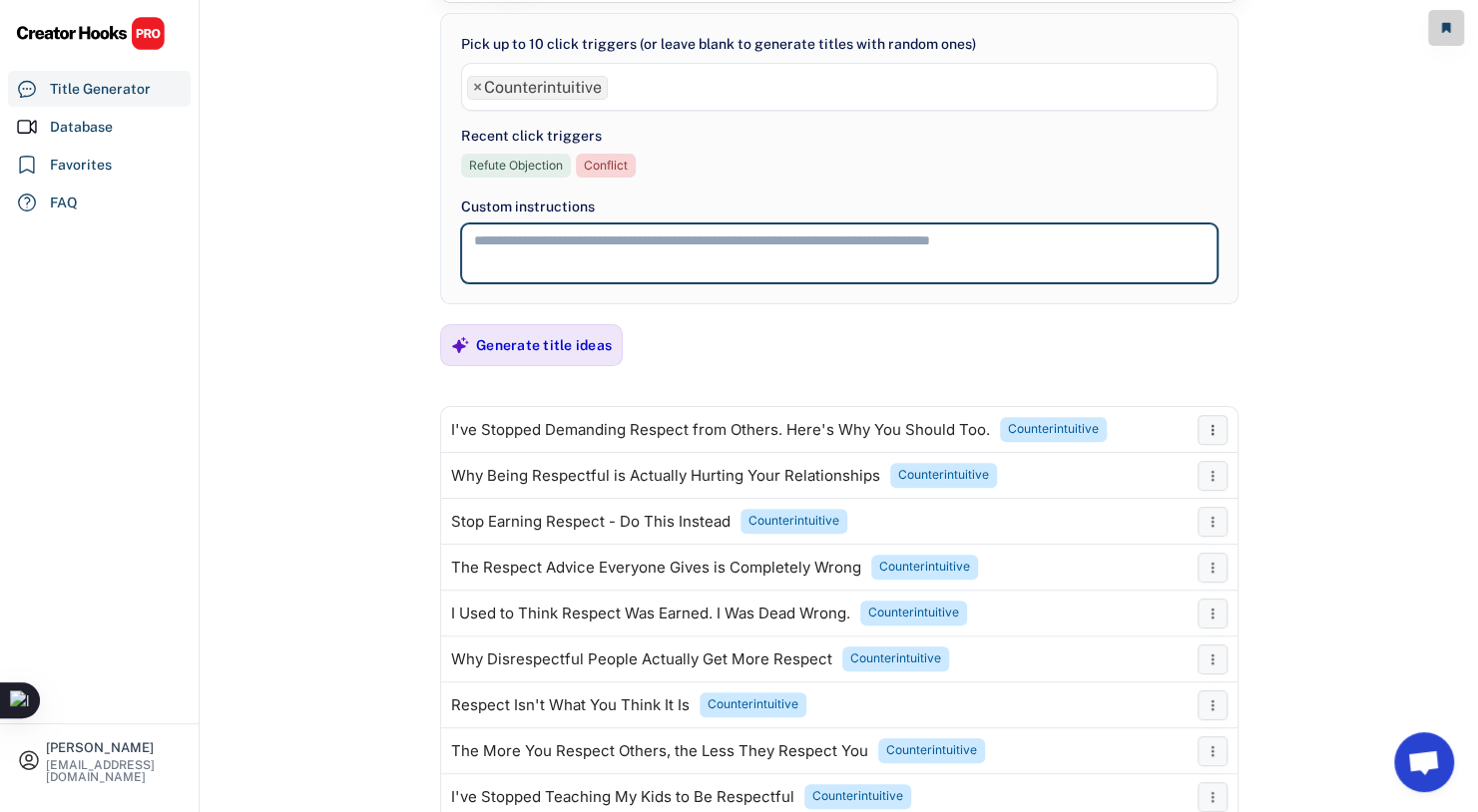 scroll, scrollTop: 27, scrollLeft: 0, axis: vertical 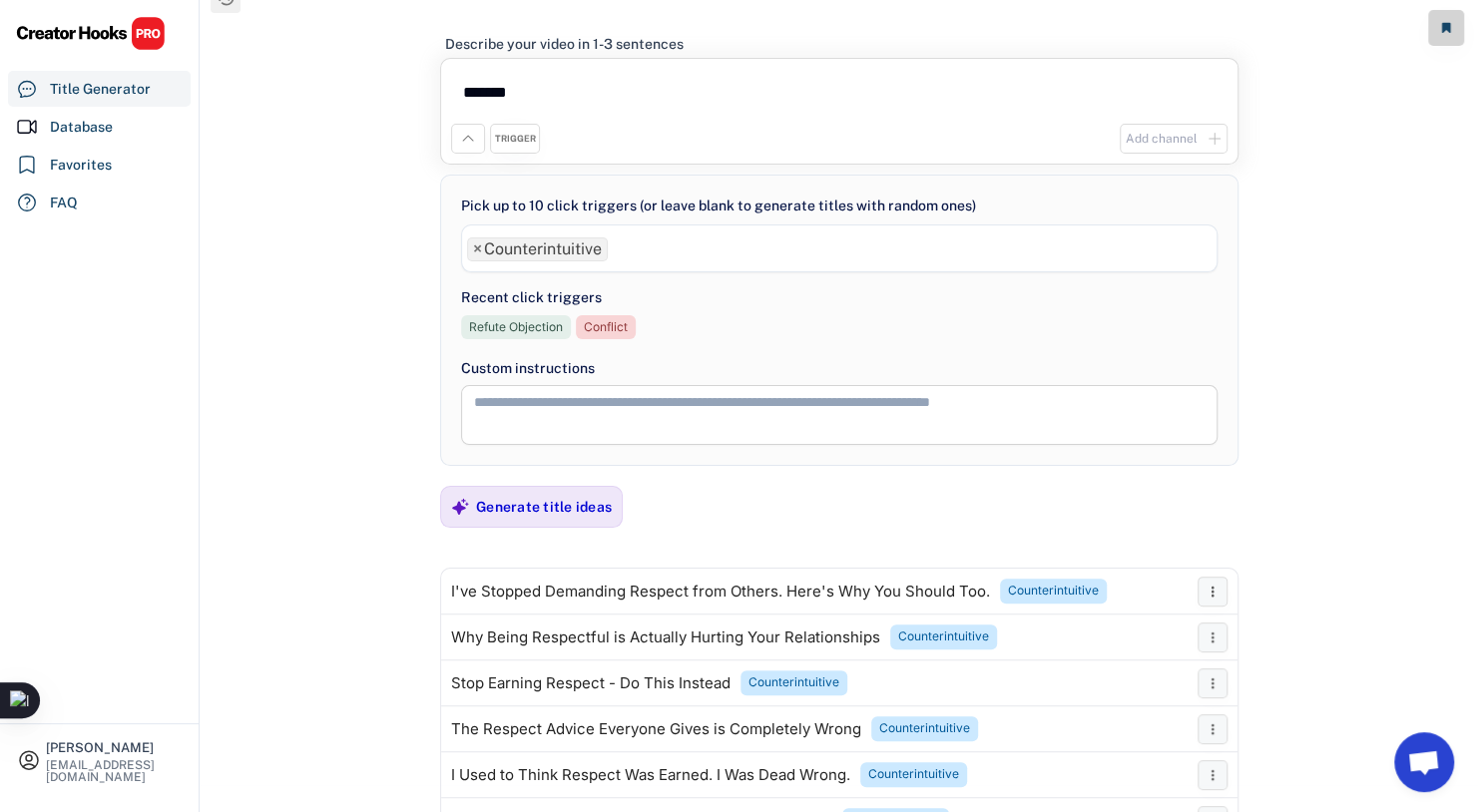 drag, startPoint x: 516, startPoint y: 102, endPoint x: 471, endPoint y: 93, distance: 45.891176 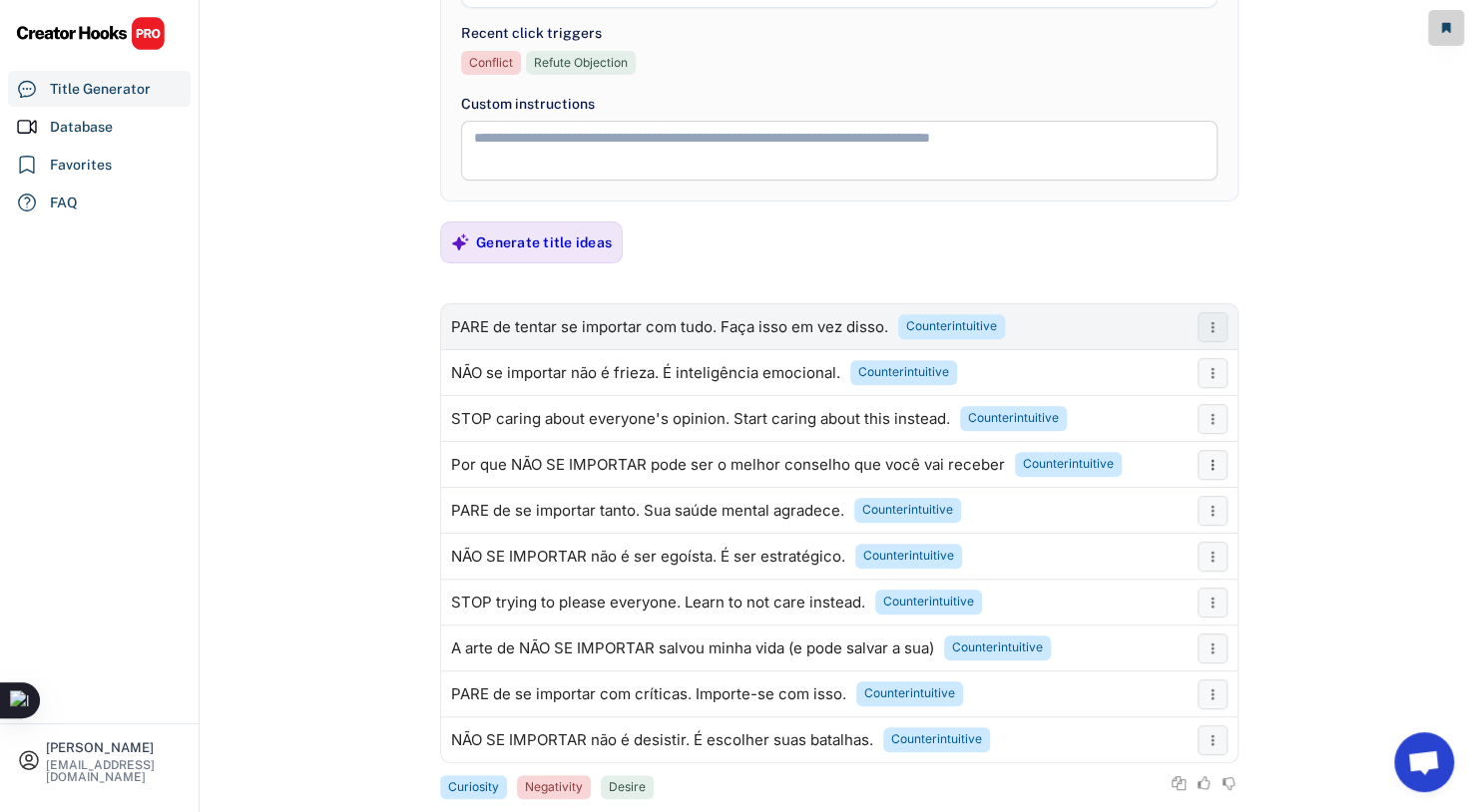 scroll, scrollTop: 298, scrollLeft: 0, axis: vertical 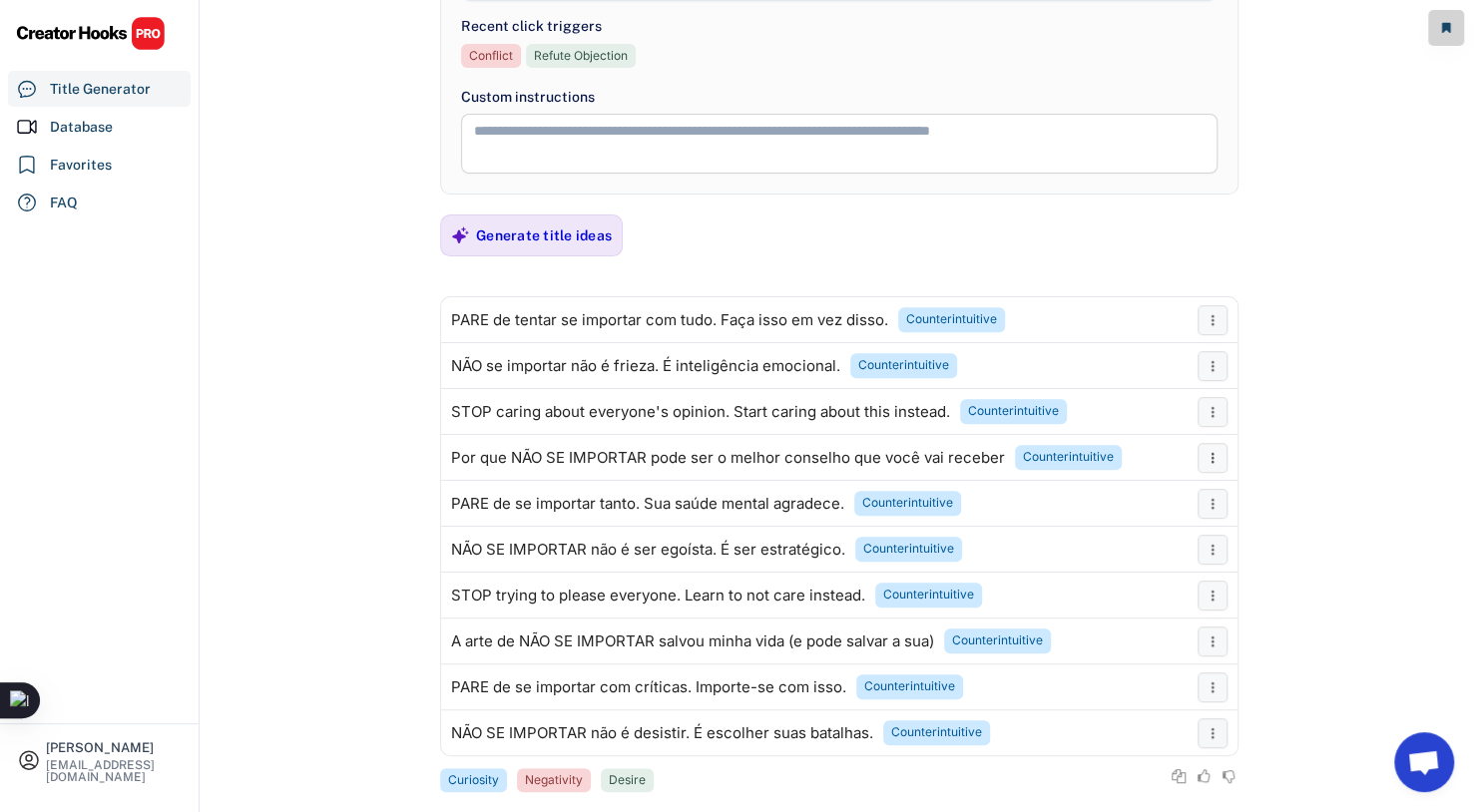 click on "Custom instructions" at bounding box center [839, 128] 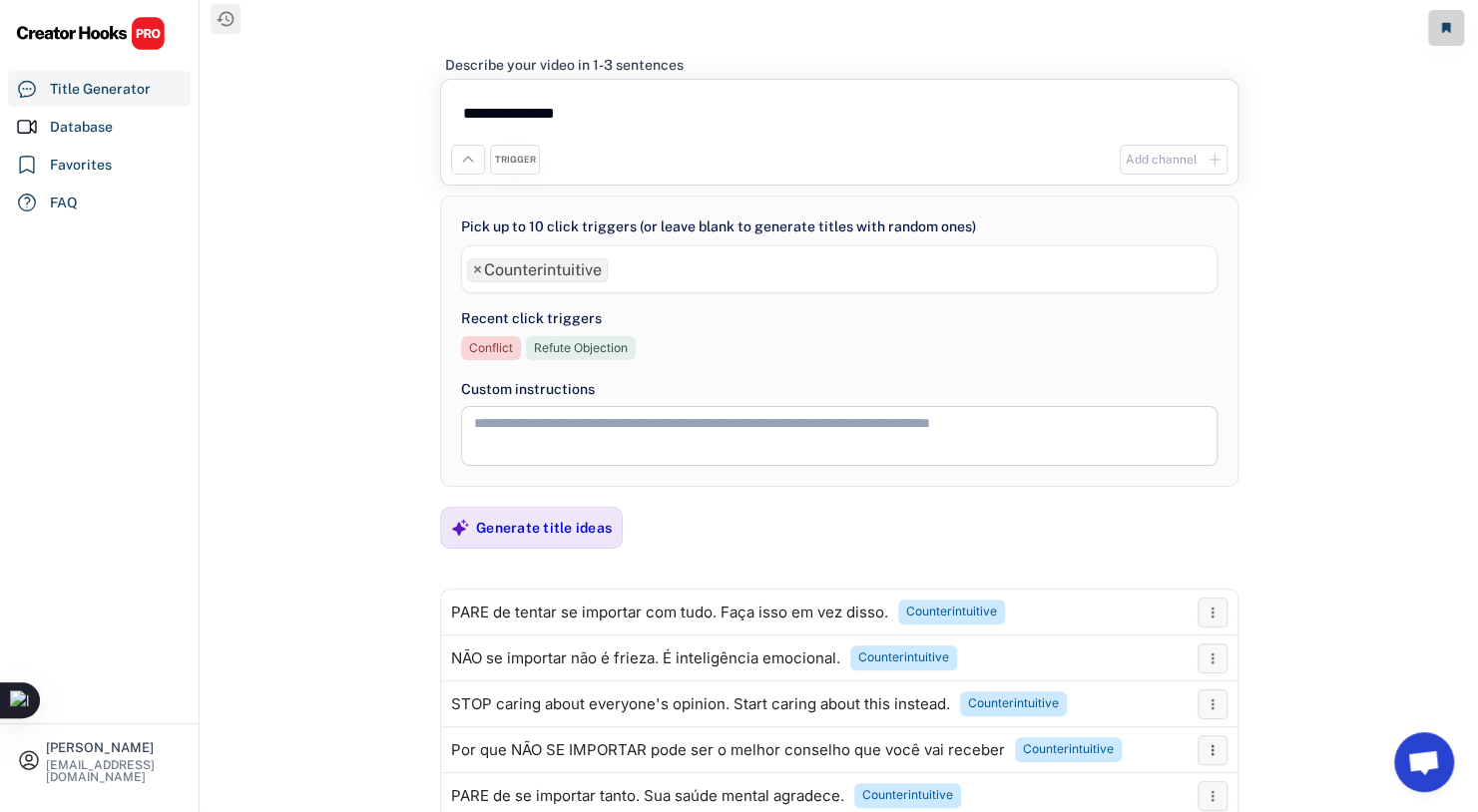 scroll, scrollTop: 0, scrollLeft: 0, axis: both 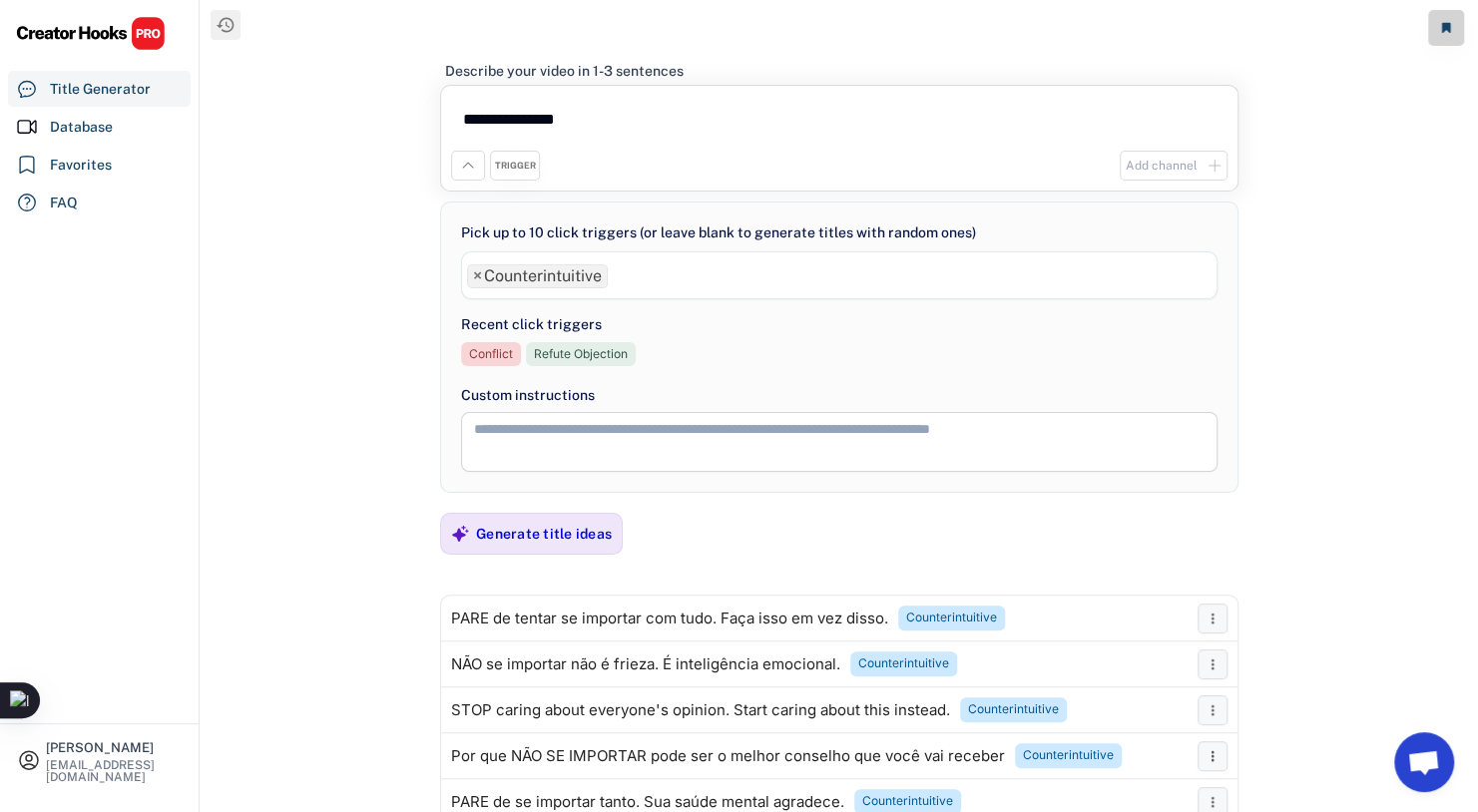 click on "TRIGGER Add channel" at bounding box center (839, 166) 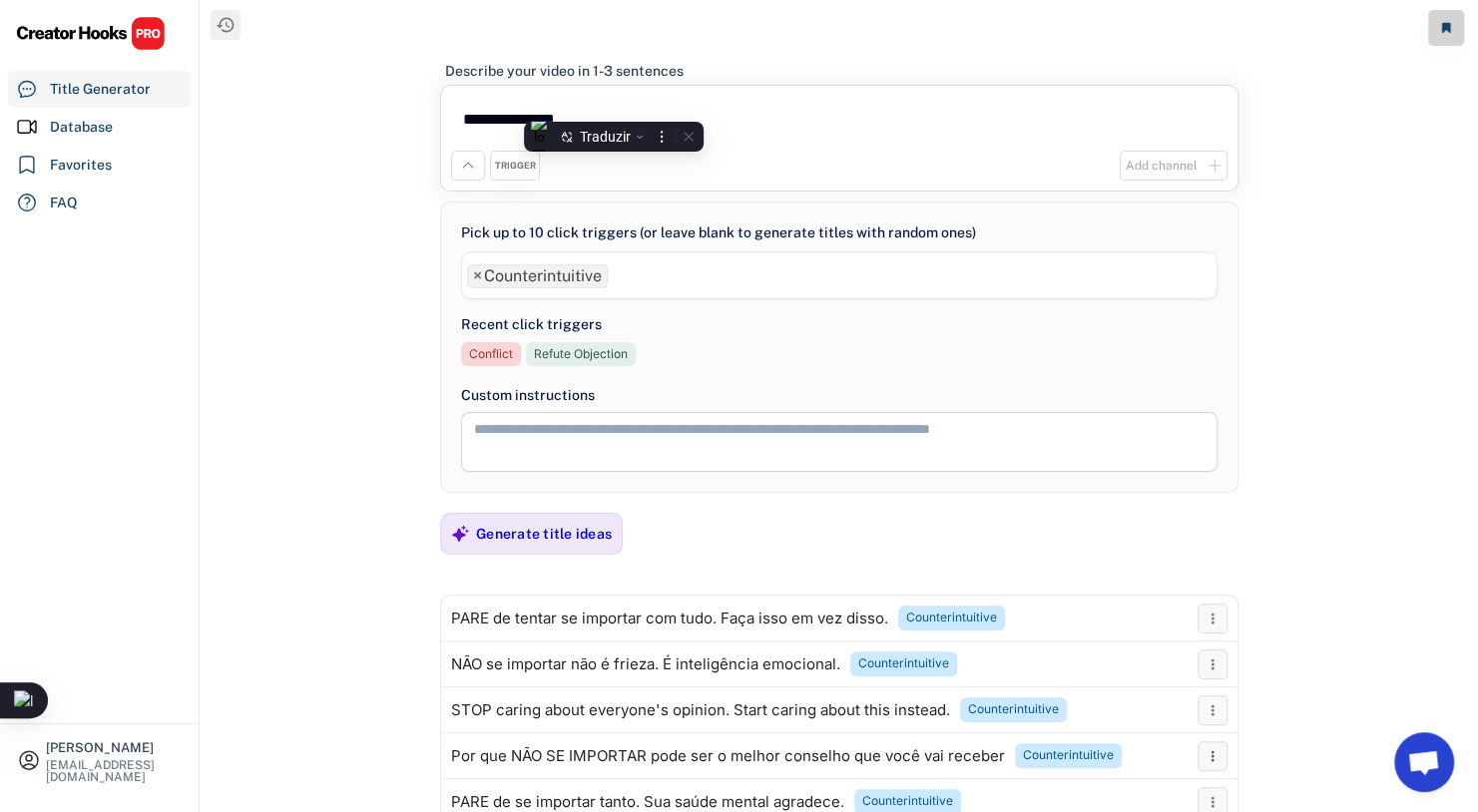 paste on "**********" 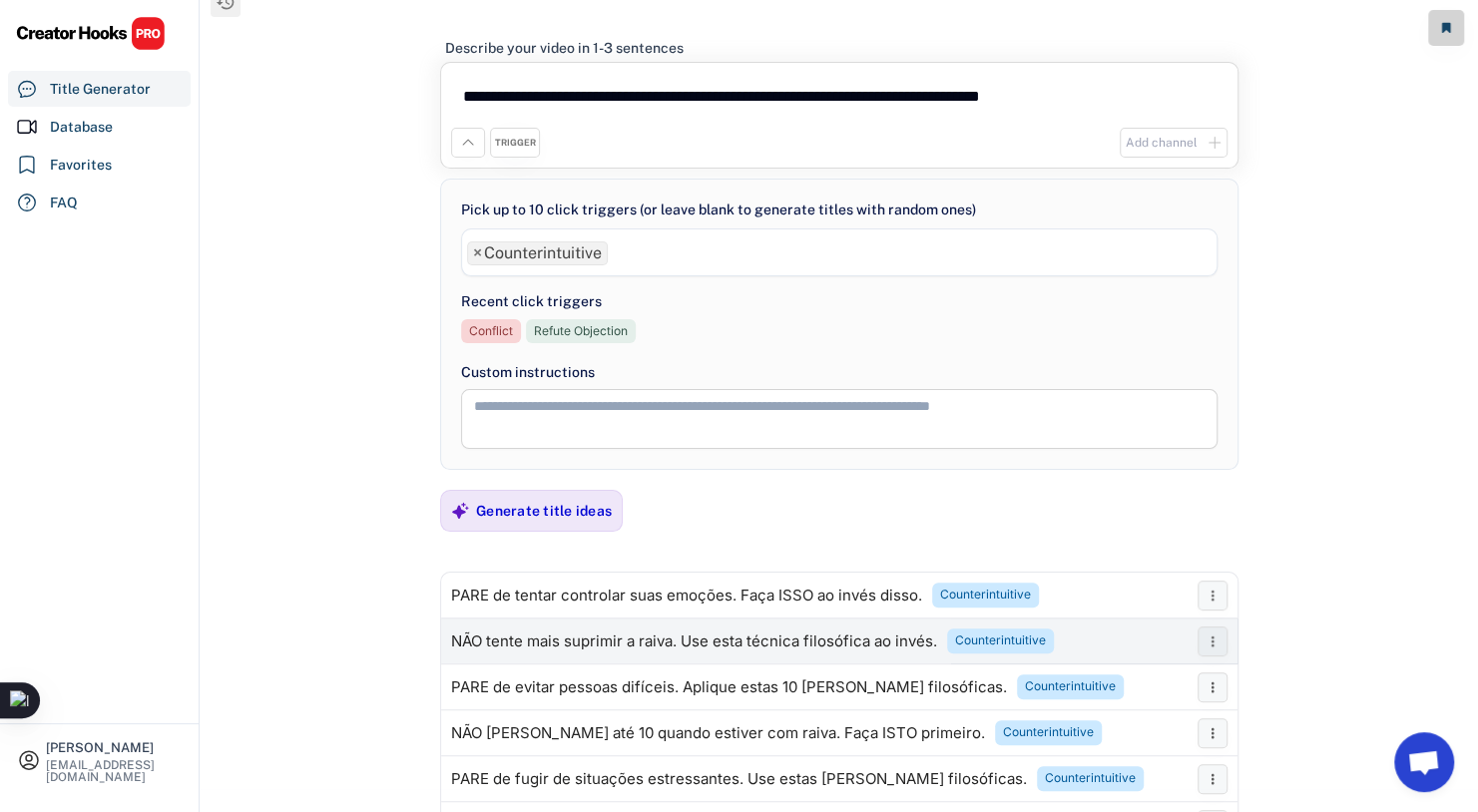 scroll, scrollTop: 0, scrollLeft: 0, axis: both 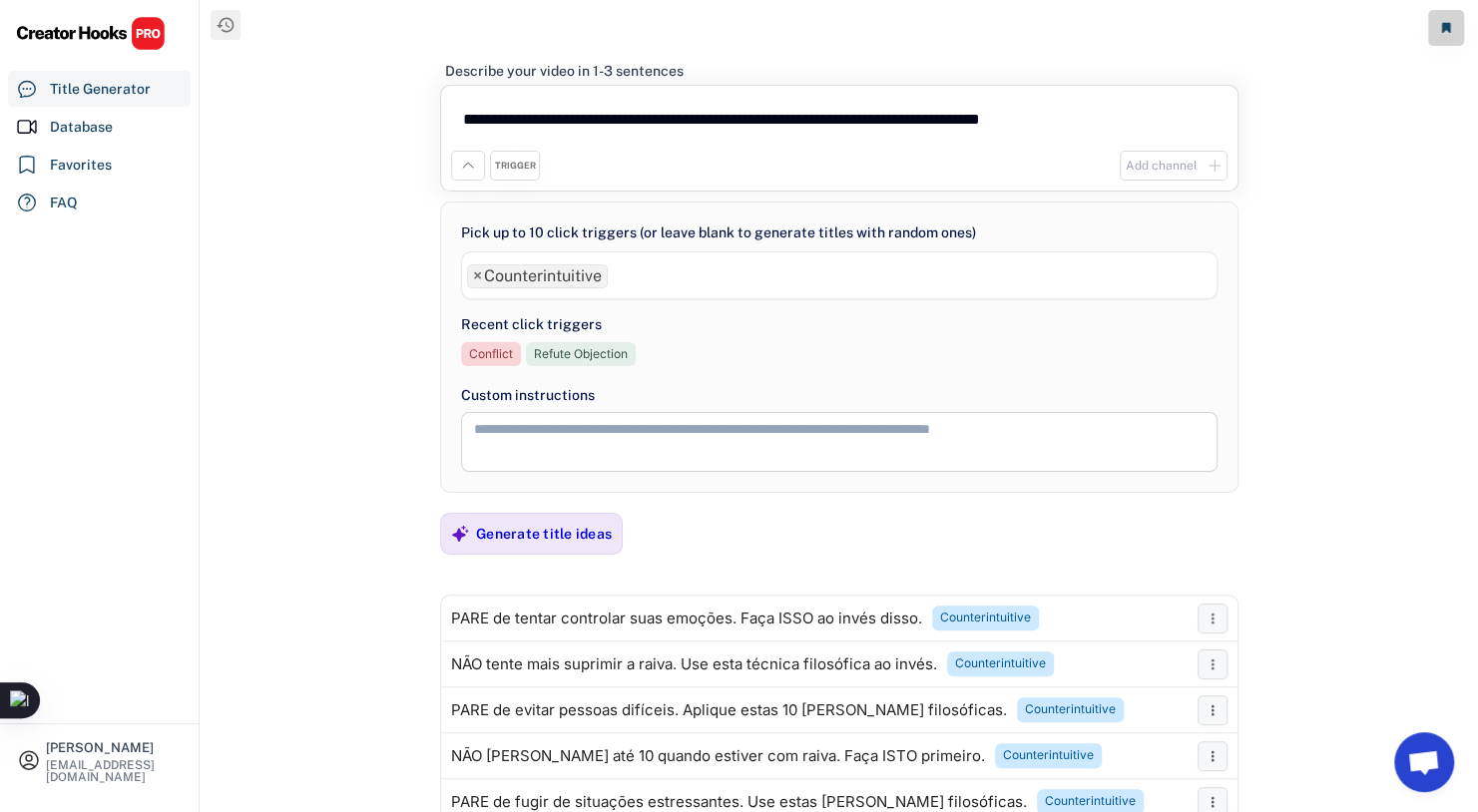 type on "**********" 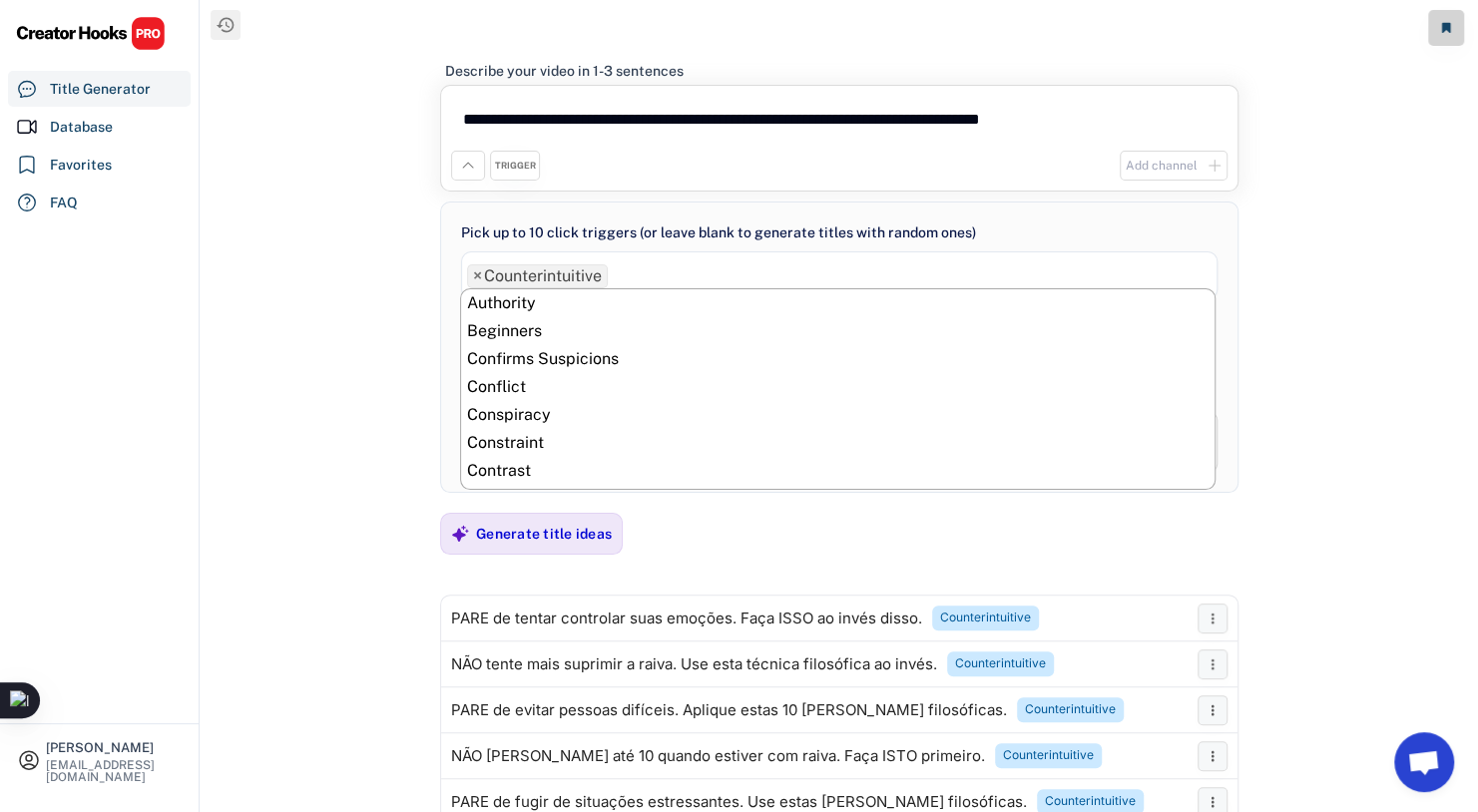 scroll, scrollTop: 195, scrollLeft: 0, axis: vertical 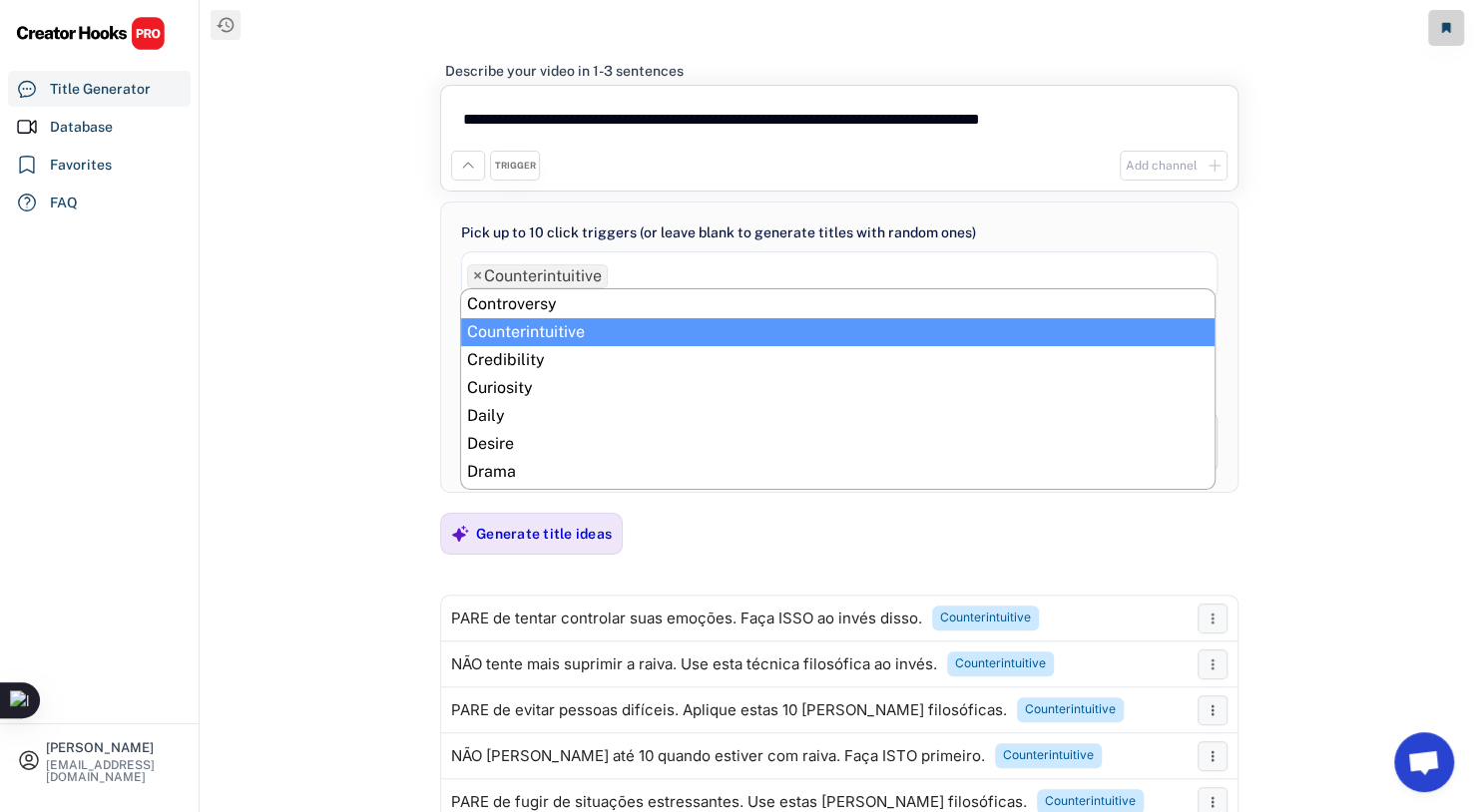 click on "×" at bounding box center (477, 276) 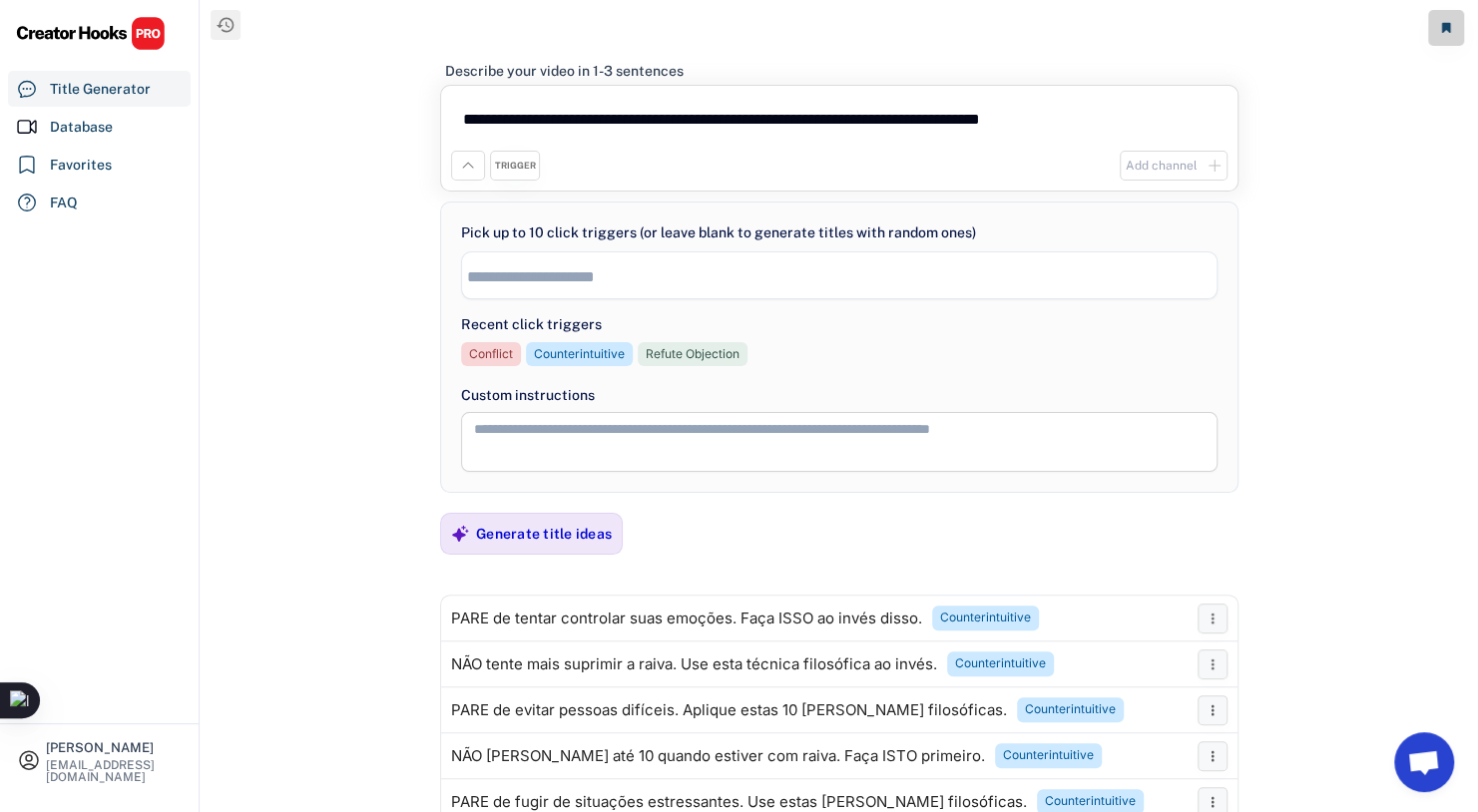 click on "**********" at bounding box center [839, 123] 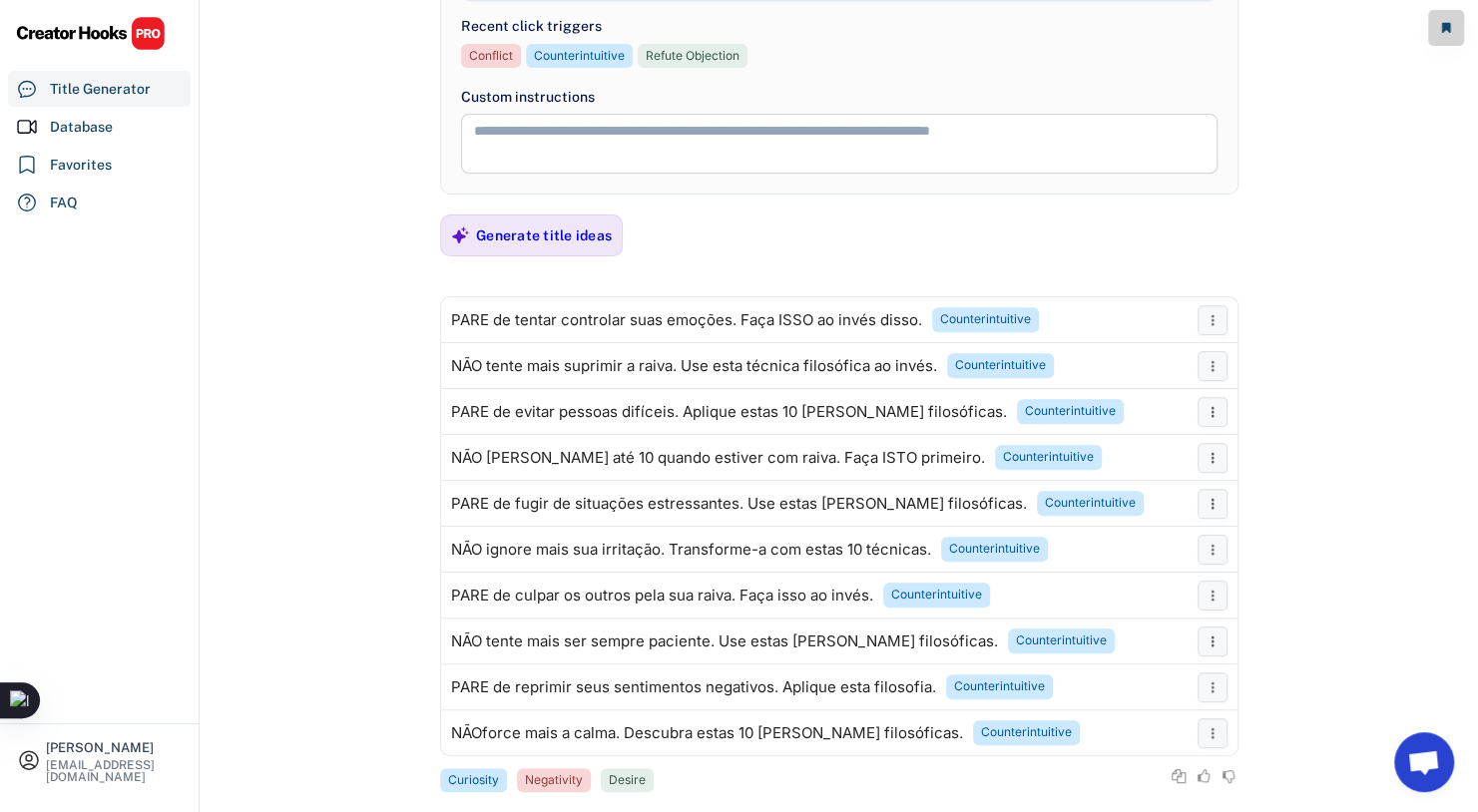 scroll, scrollTop: 0, scrollLeft: 0, axis: both 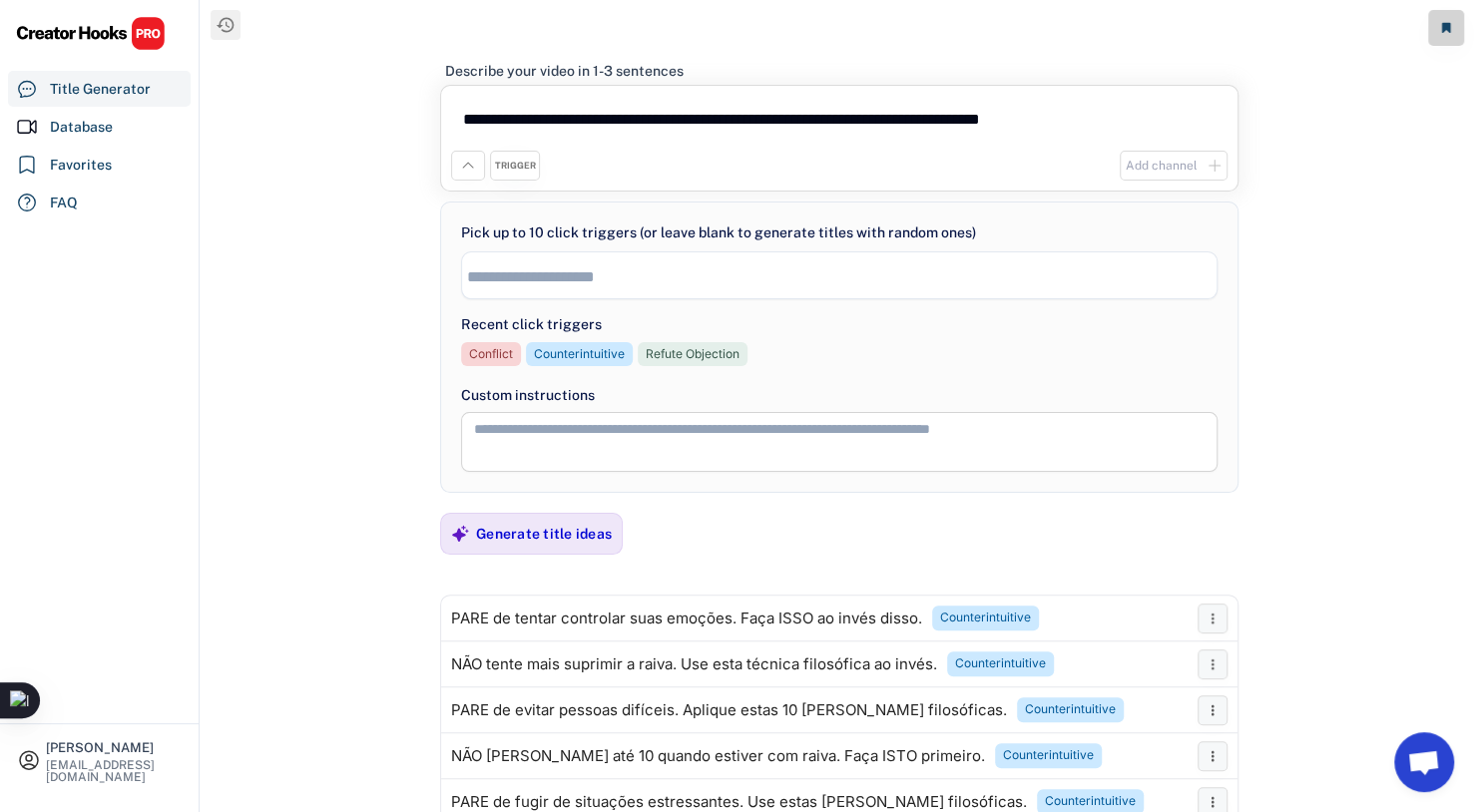 click on "**********" at bounding box center [839, 123] 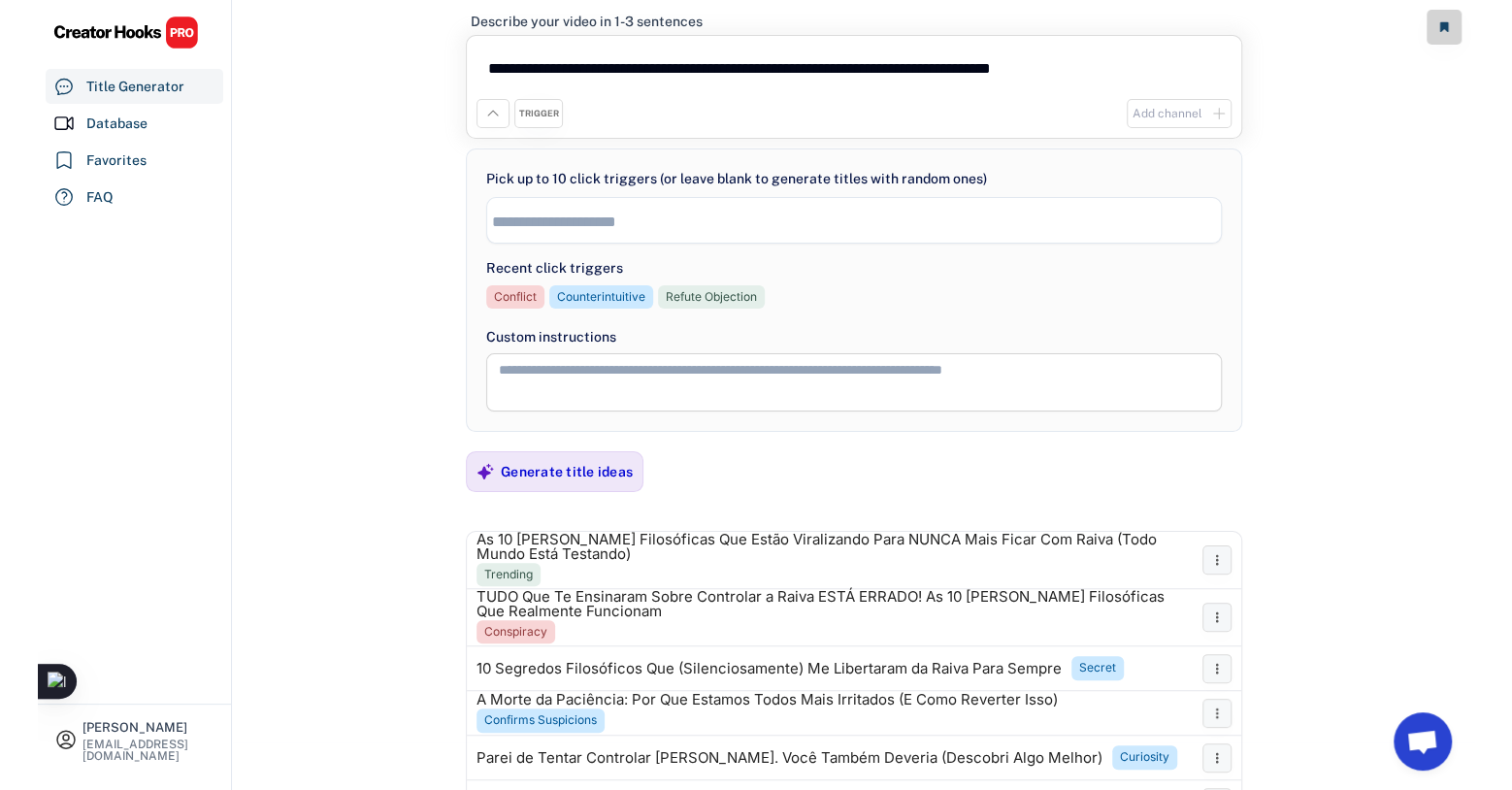 scroll, scrollTop: 290, scrollLeft: 0, axis: vertical 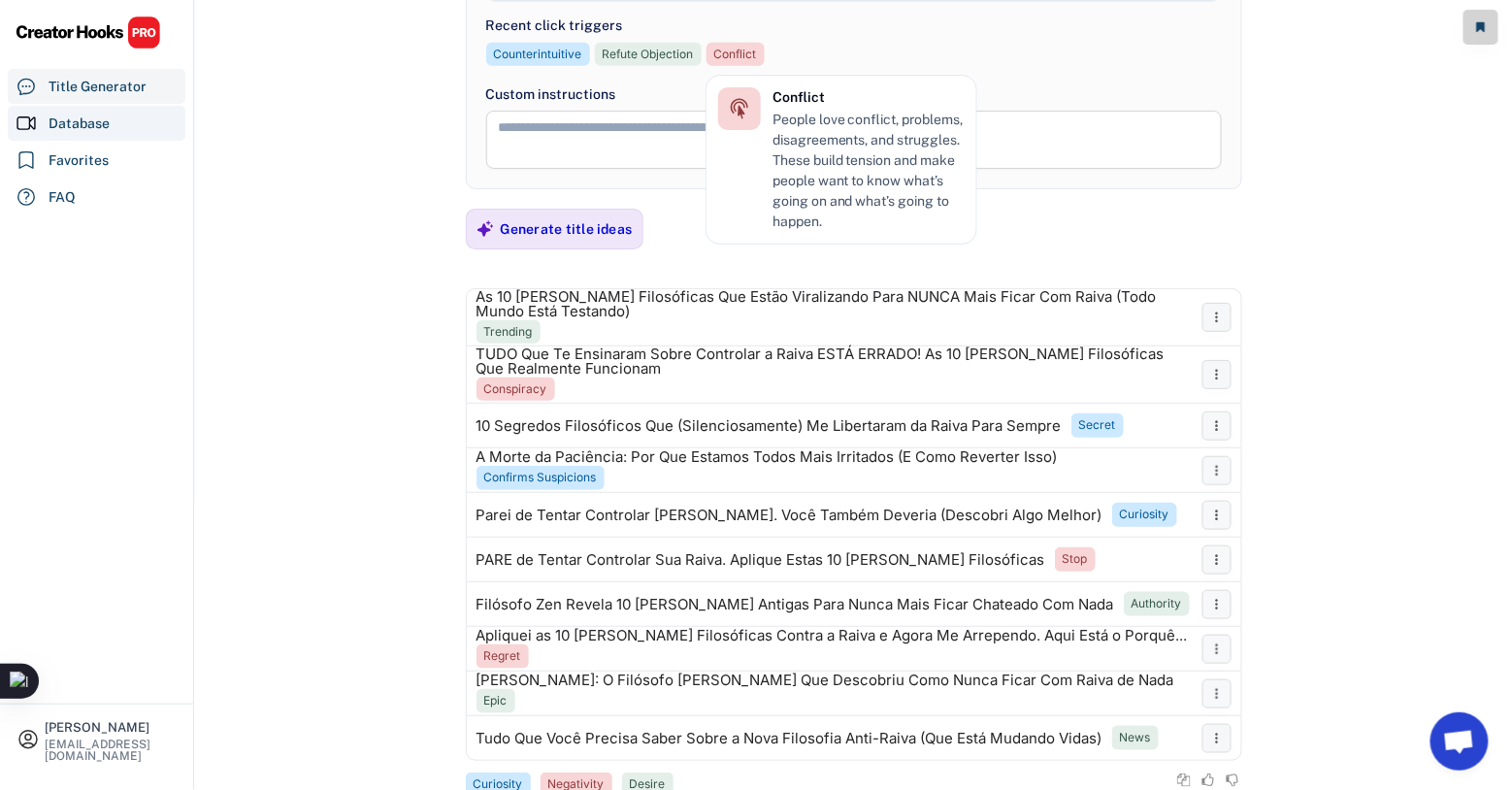 click on "Database" at bounding box center [79, 123] 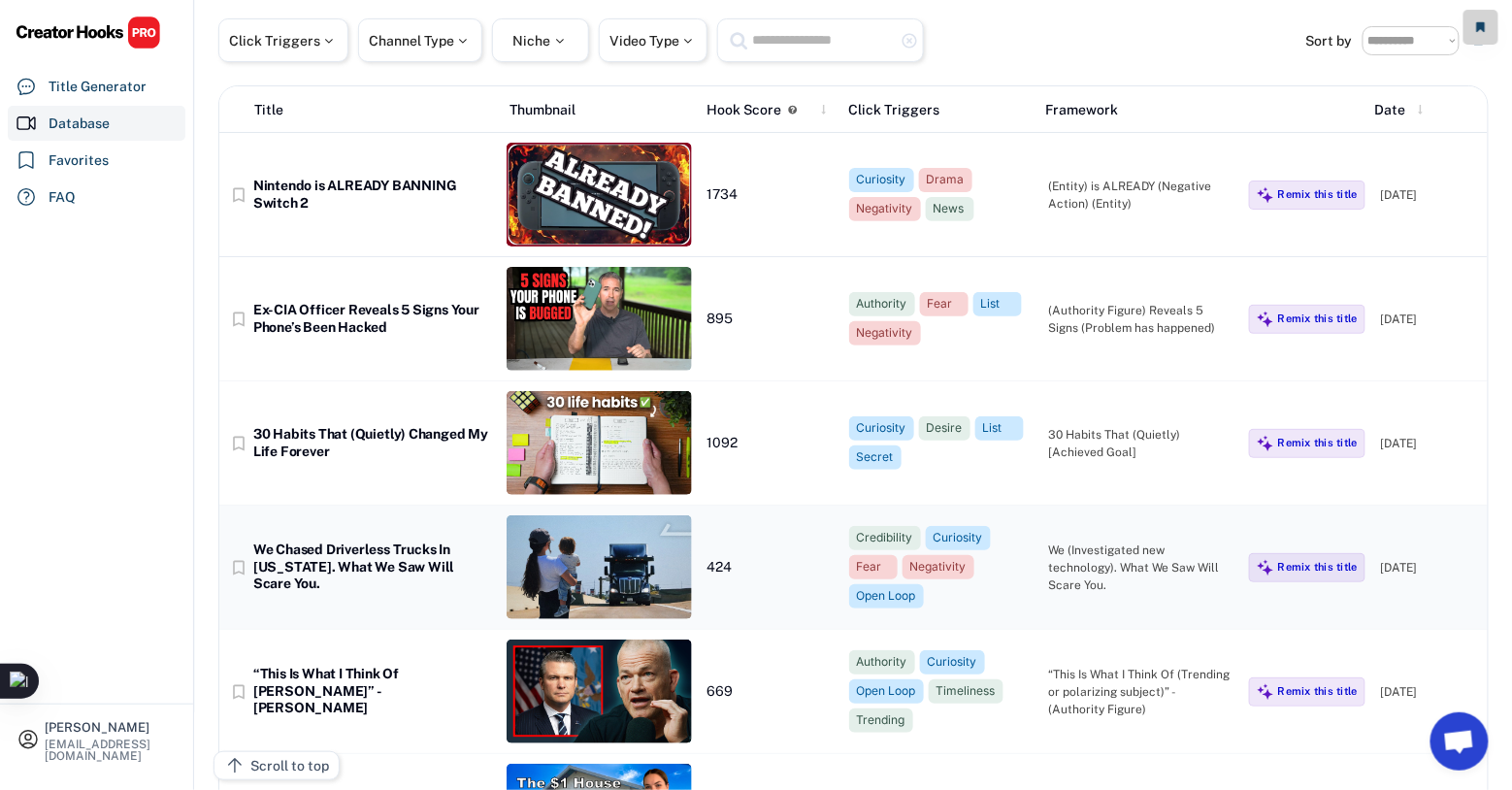 scroll, scrollTop: 0, scrollLeft: 0, axis: both 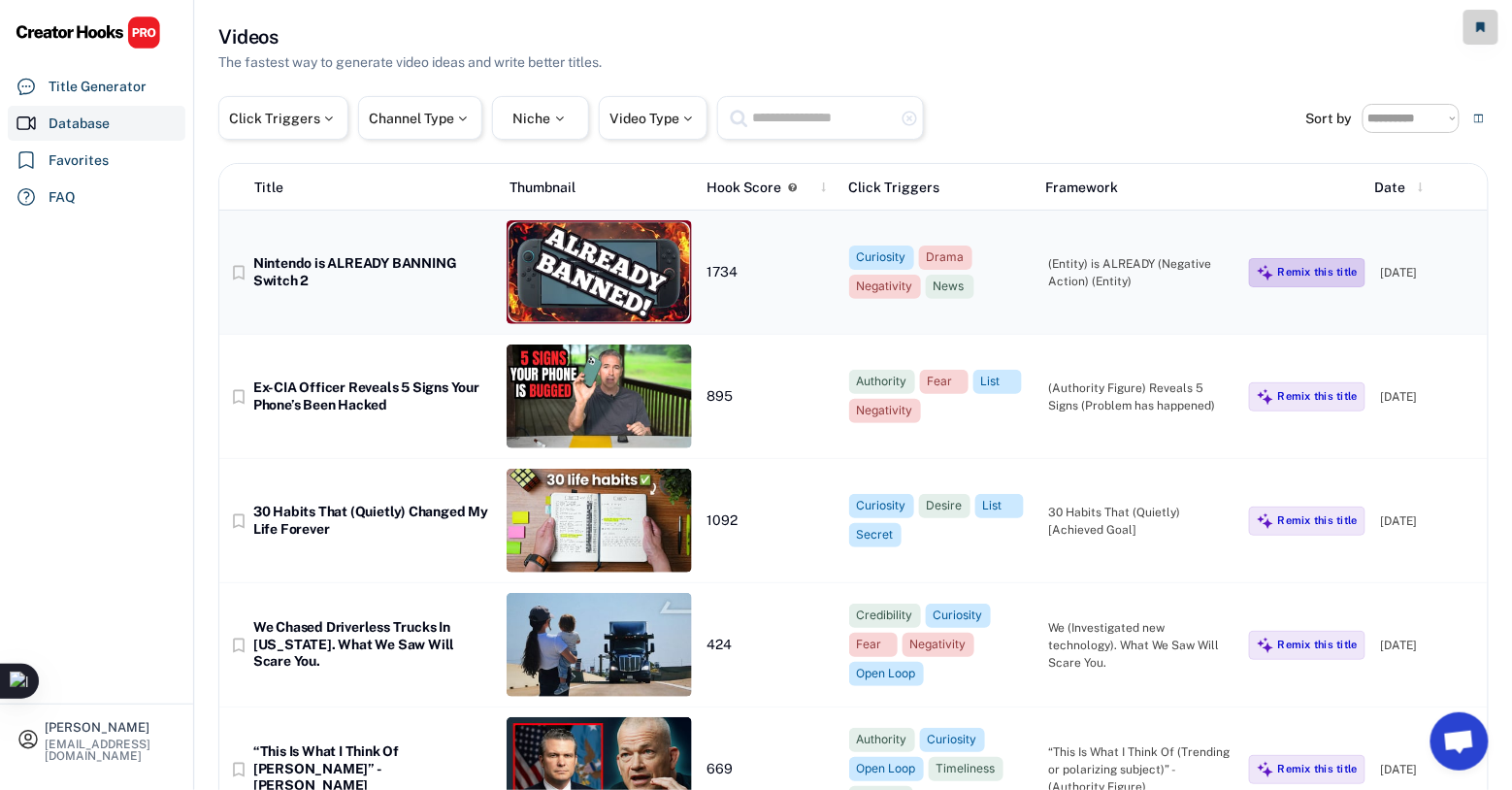 click on "Remix this title" at bounding box center [1318, 272] 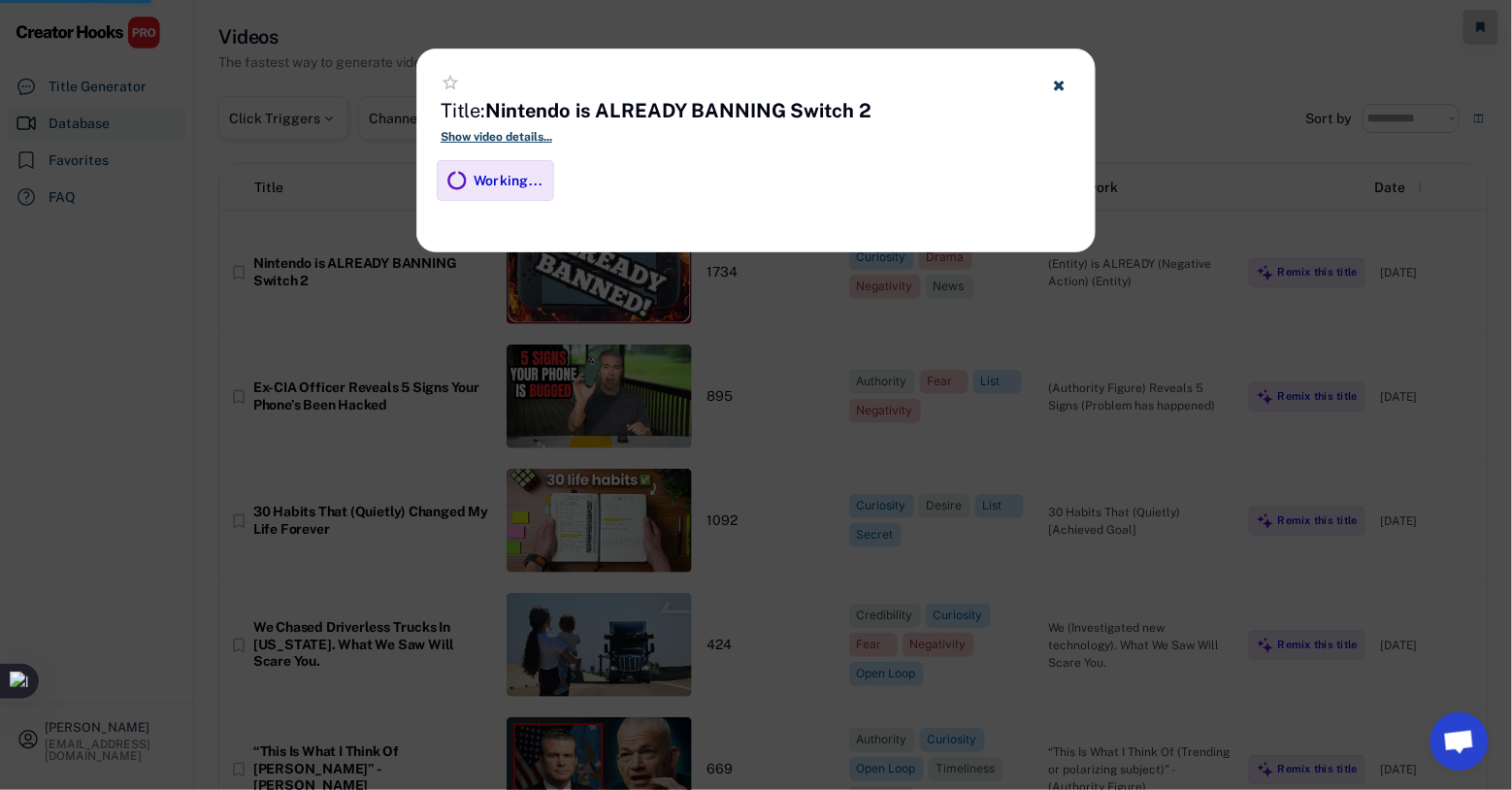 click on "Show video details..." at bounding box center [756, 137] 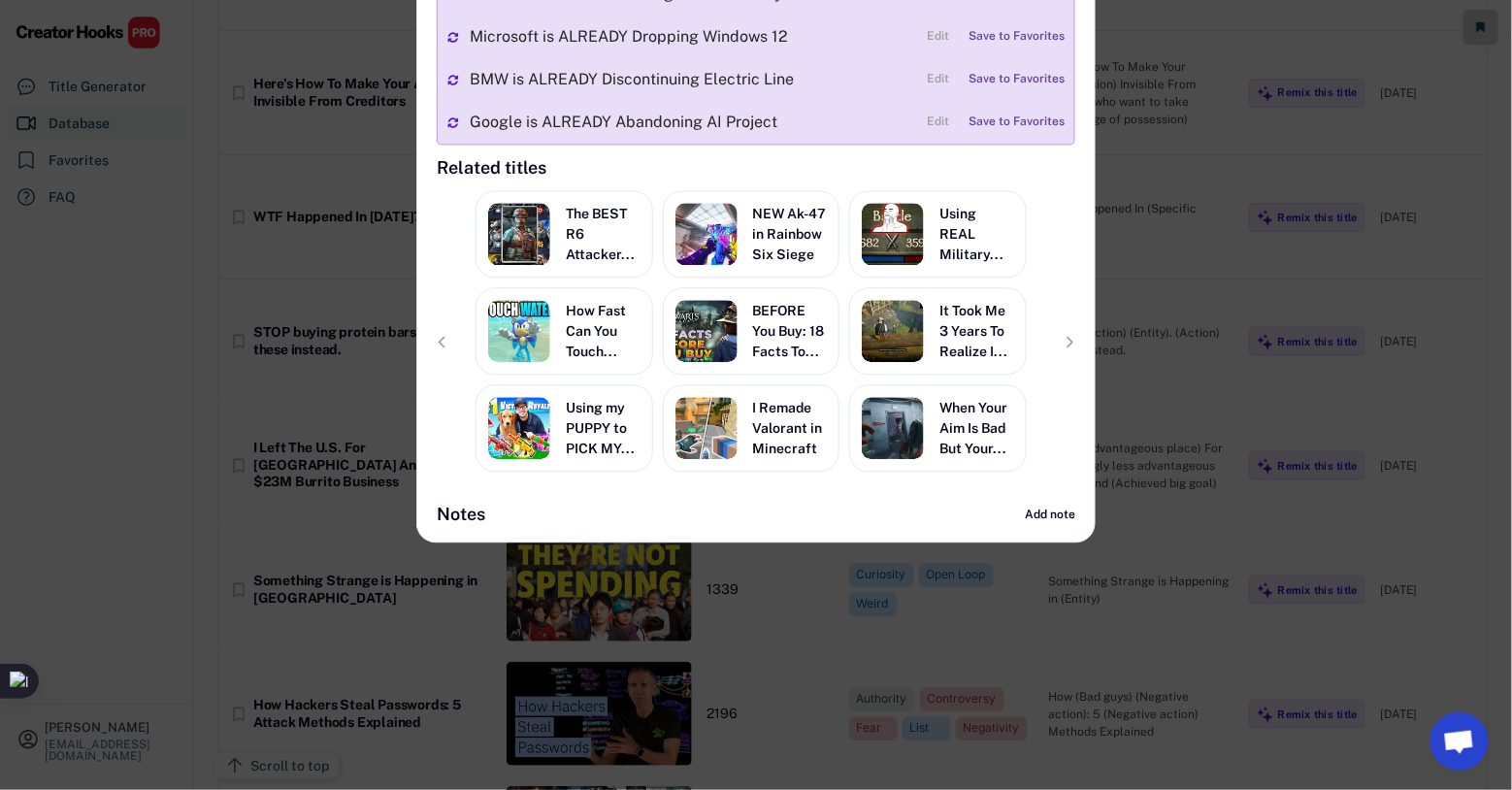scroll, scrollTop: 1359, scrollLeft: 0, axis: vertical 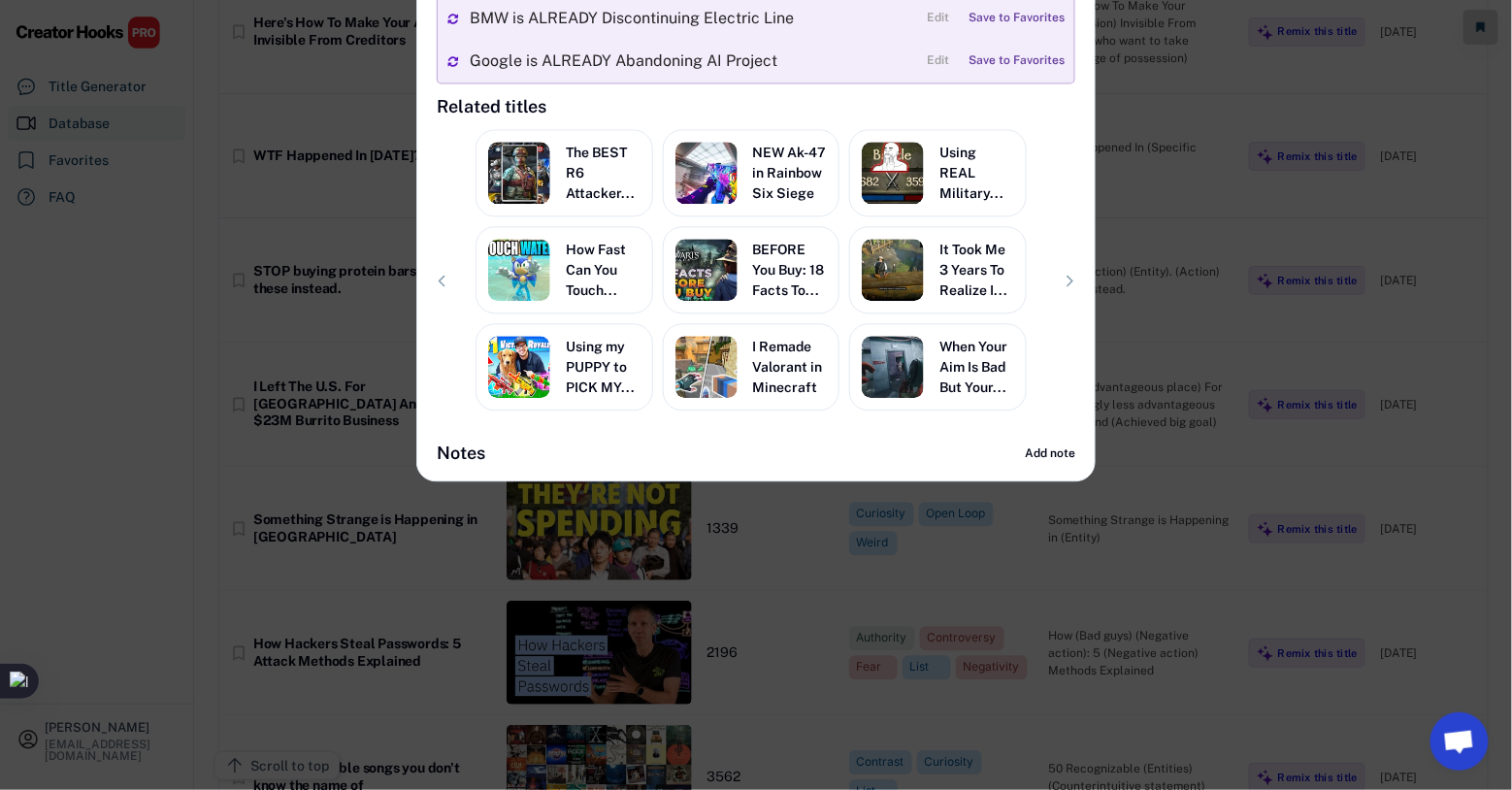 click at bounding box center [756, 395] 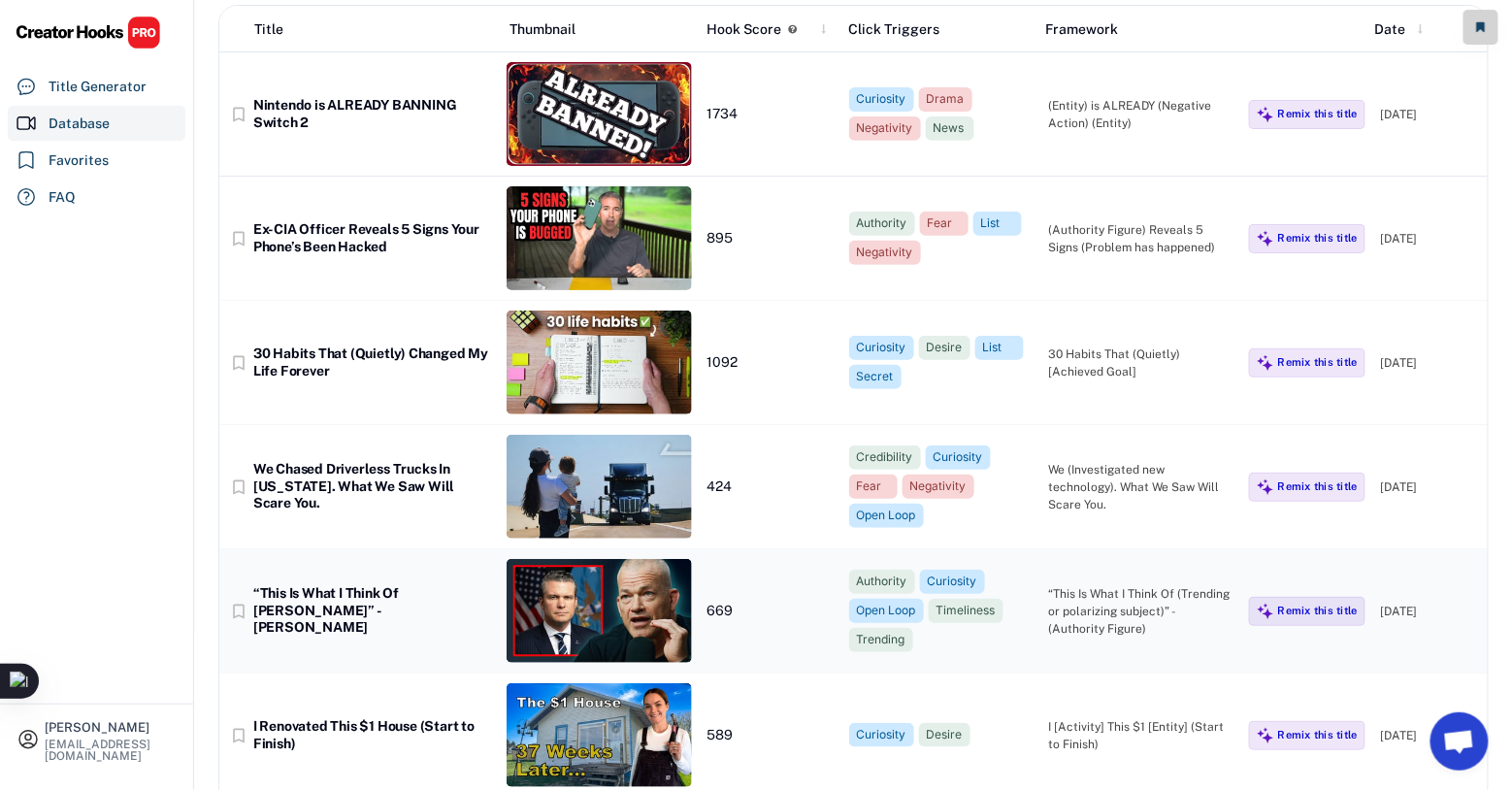 scroll, scrollTop: 0, scrollLeft: 0, axis: both 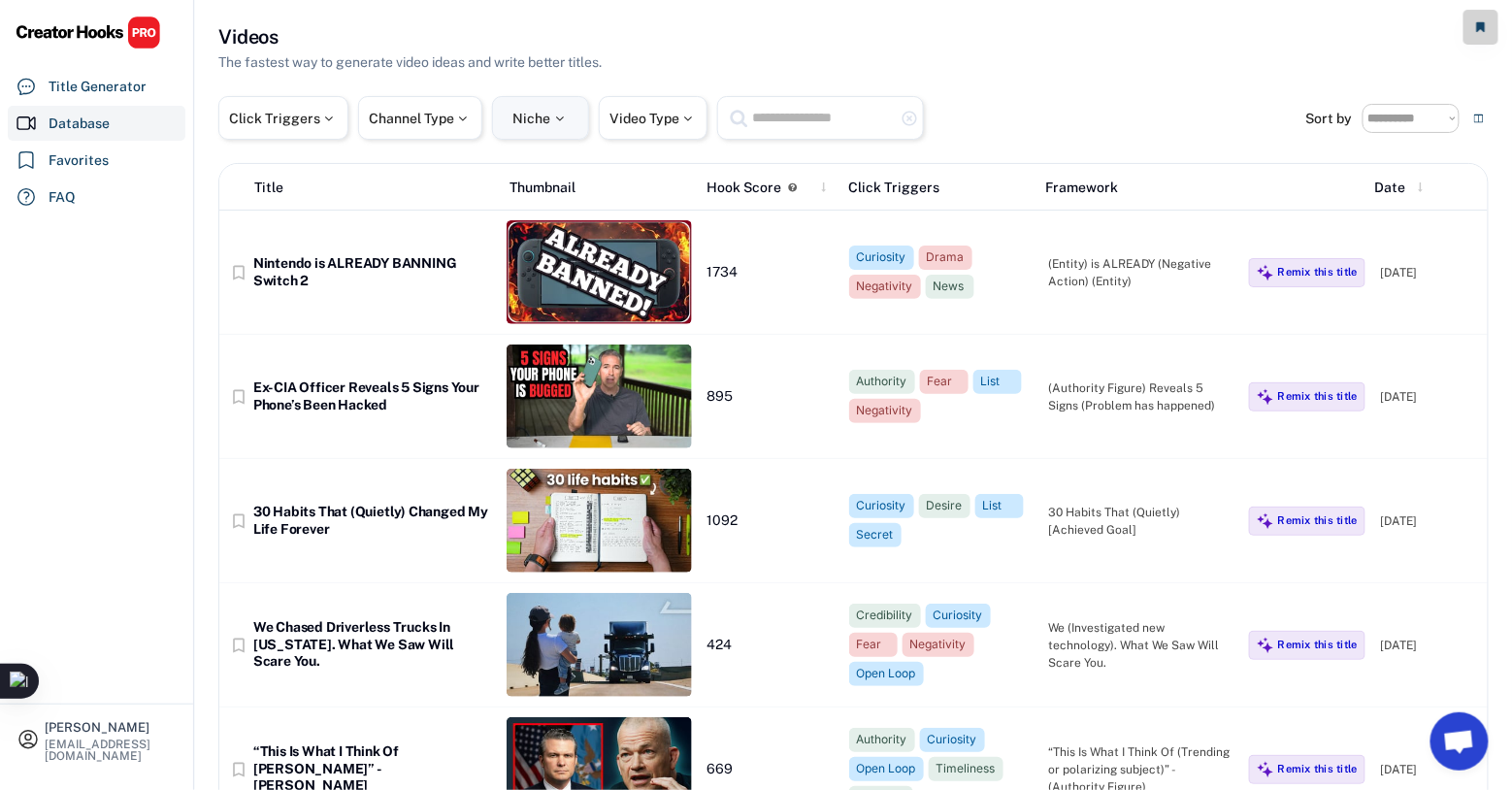 click on "Niche" at bounding box center [541, 118] 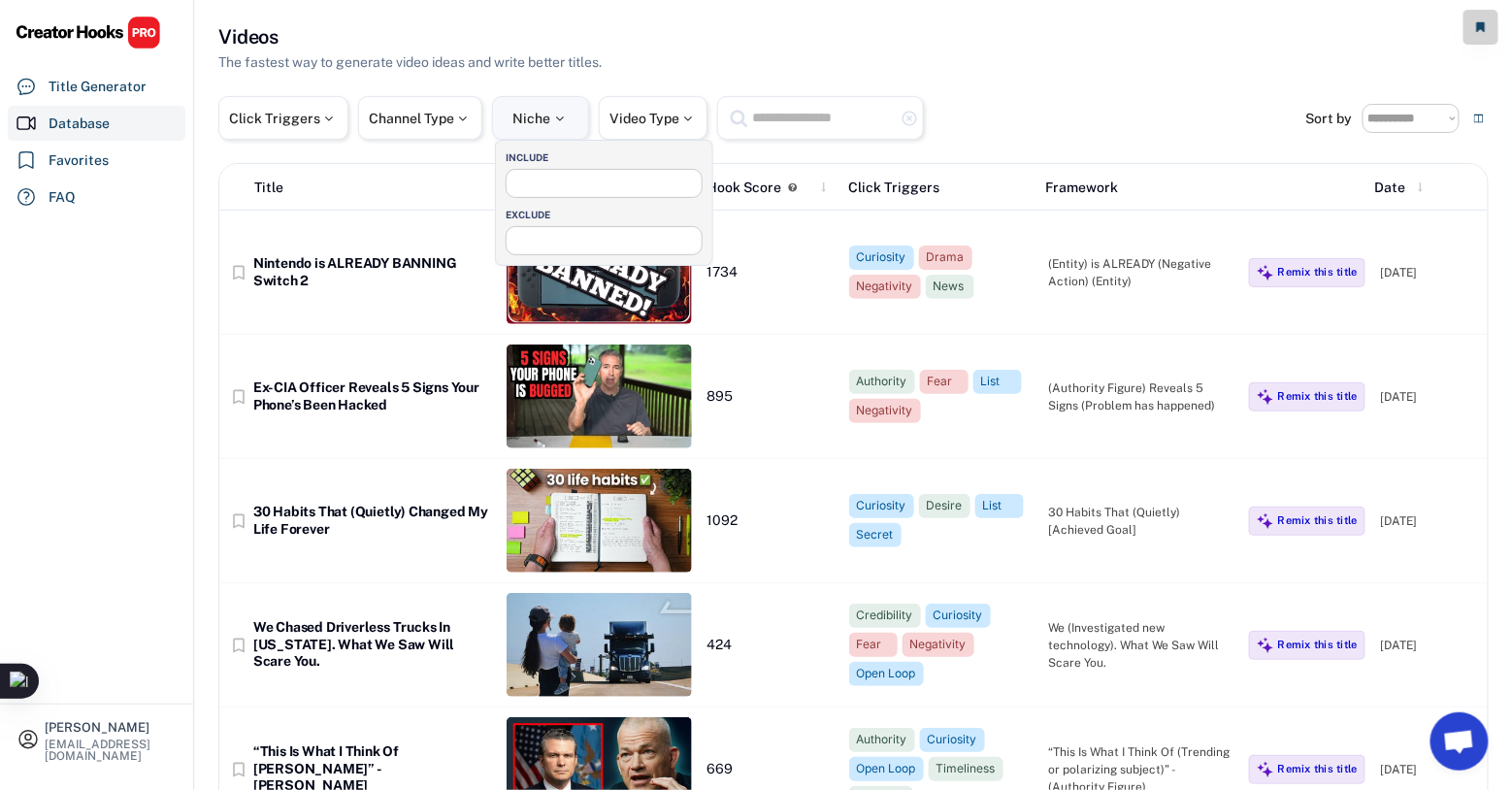 select 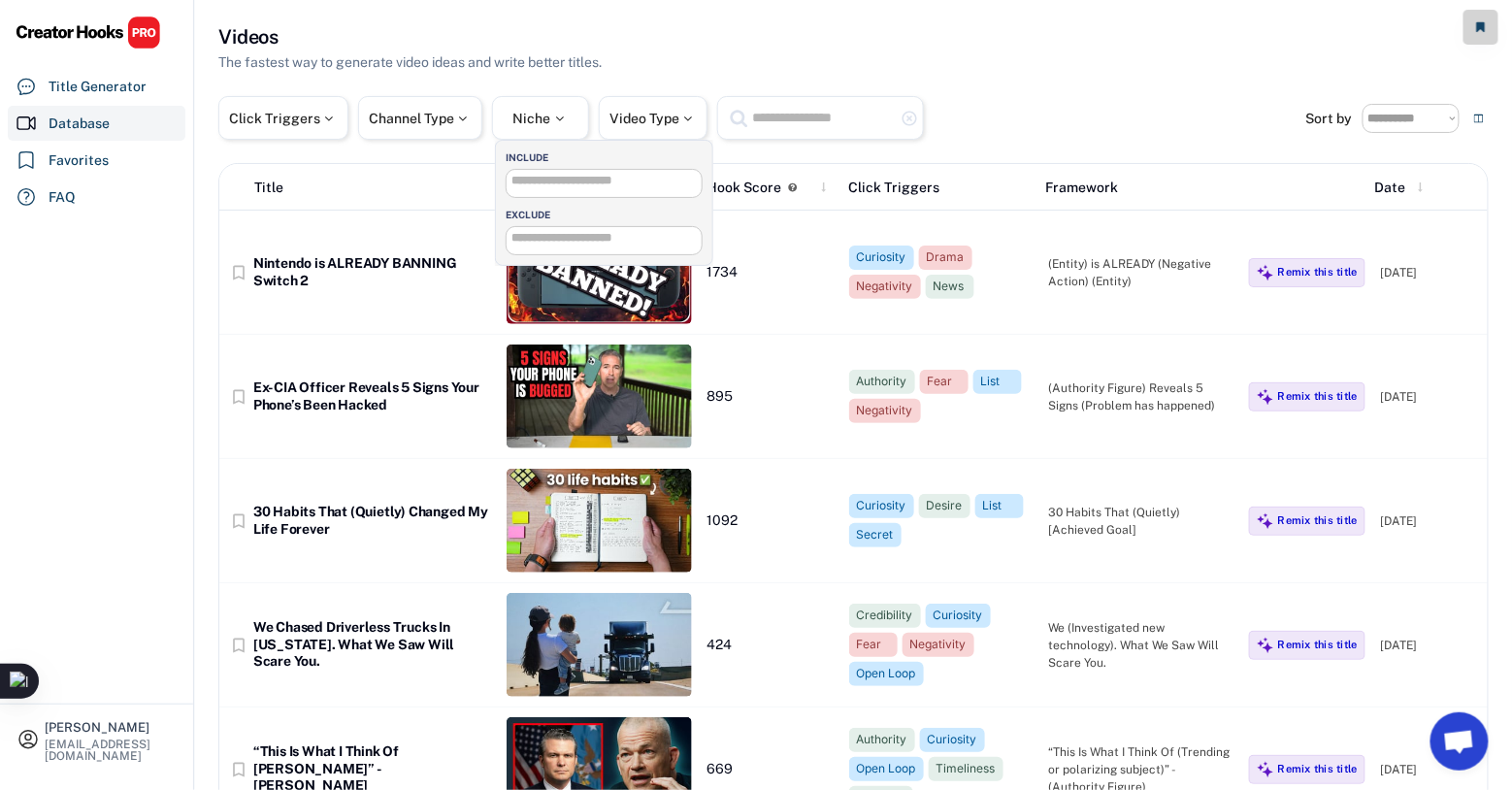 click at bounding box center [609, 181] 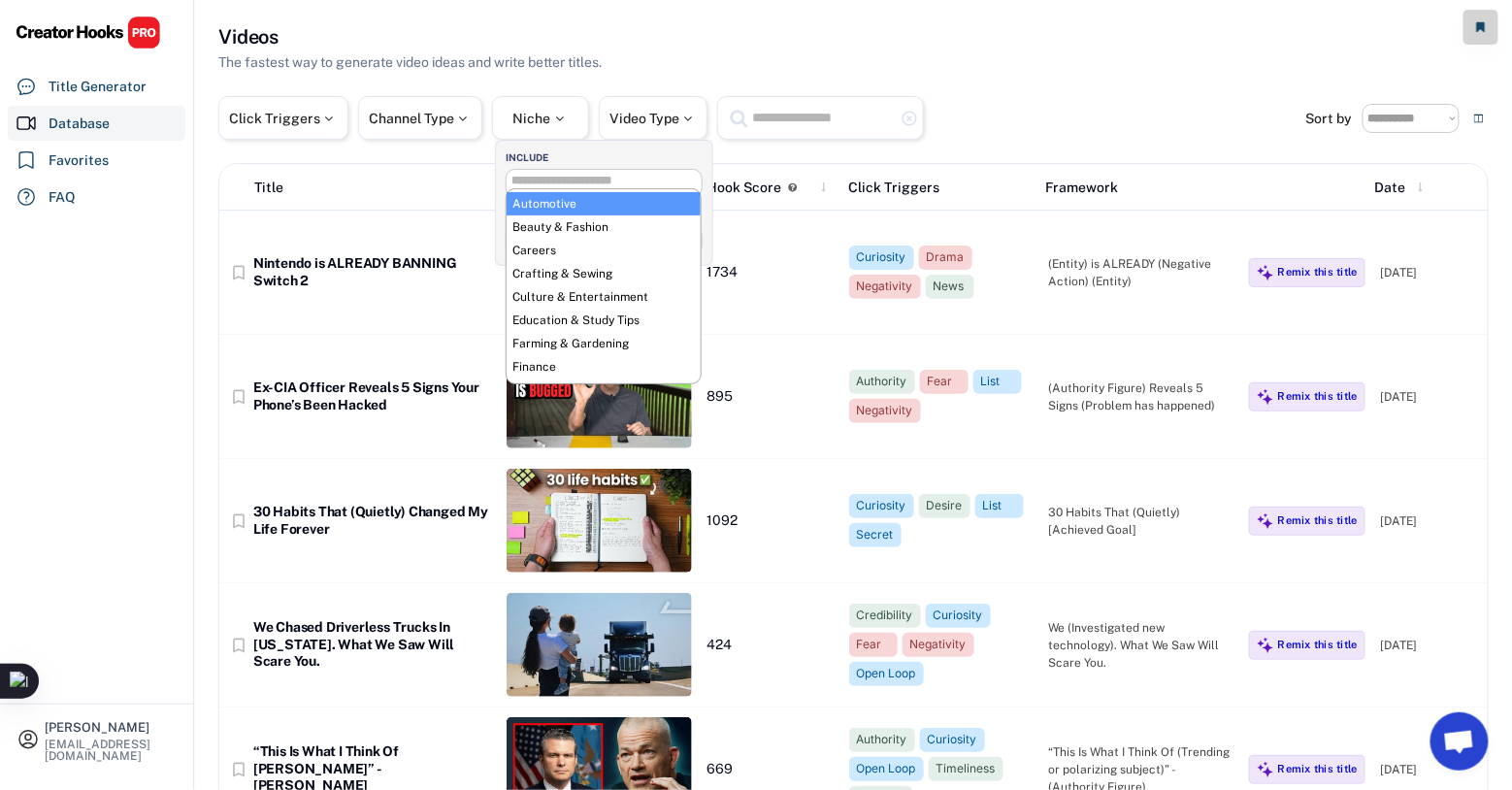 scroll, scrollTop: 0, scrollLeft: 0, axis: both 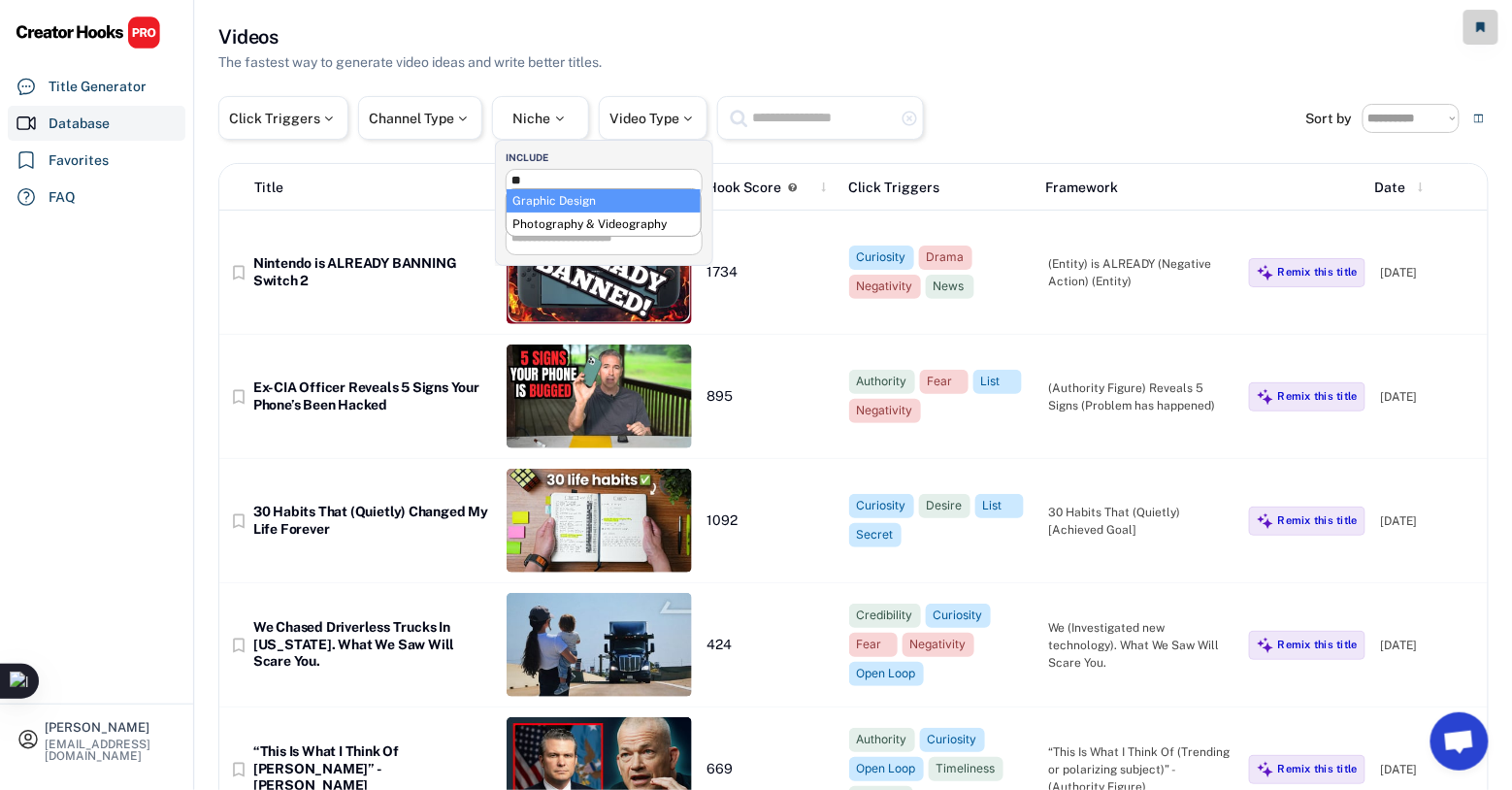 type on "*" 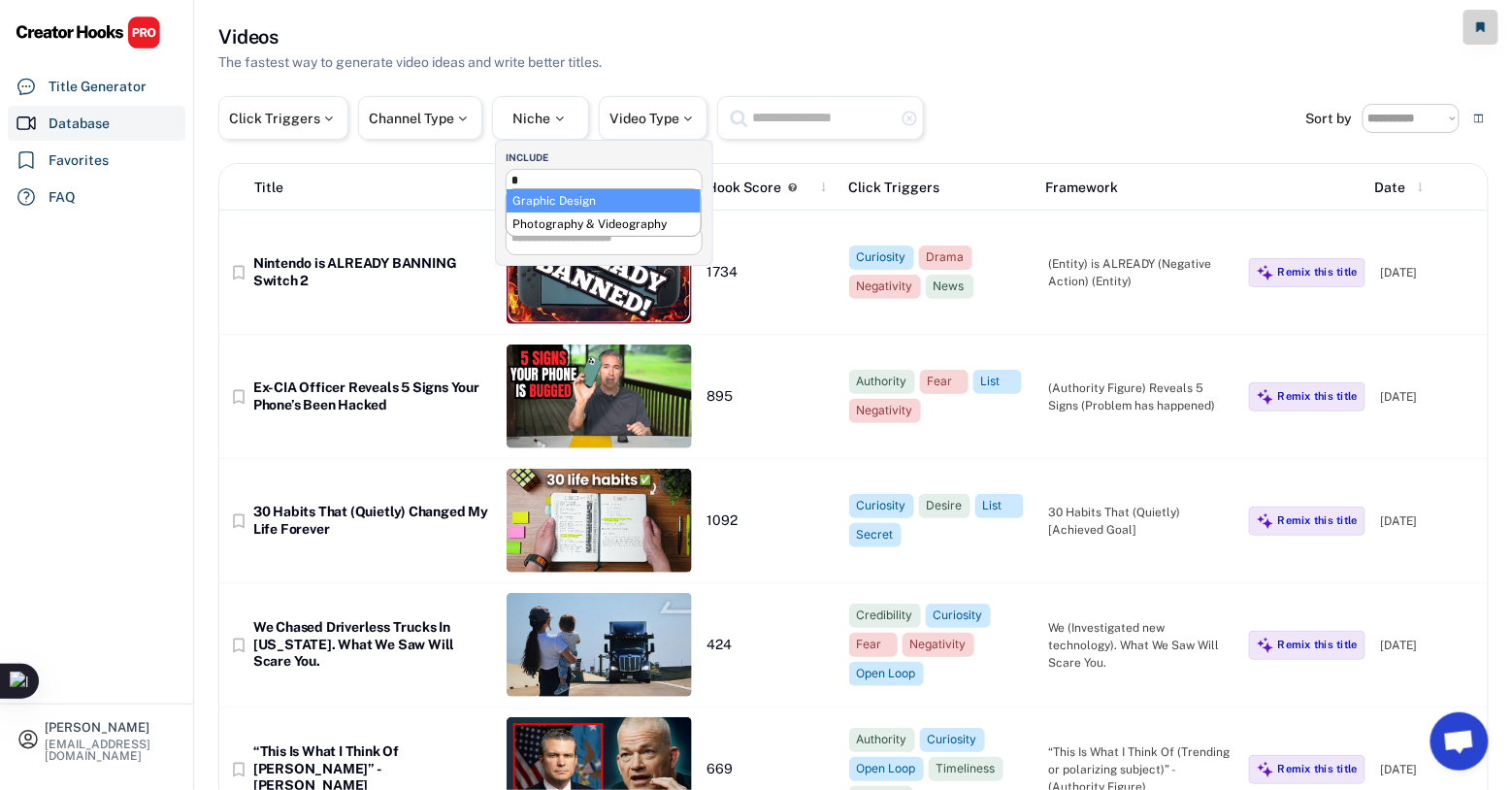 type 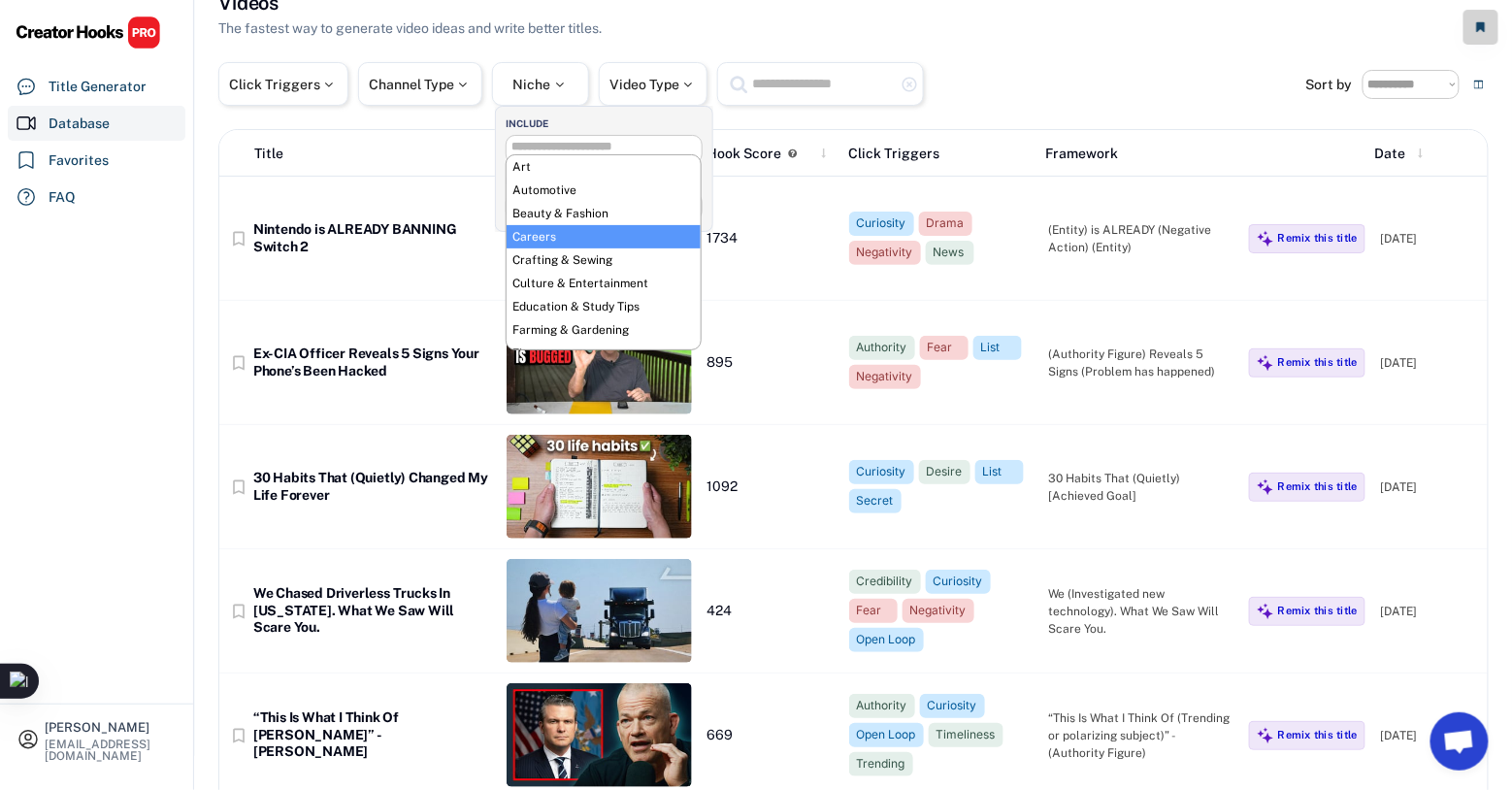 scroll, scrollTop: 0, scrollLeft: 0, axis: both 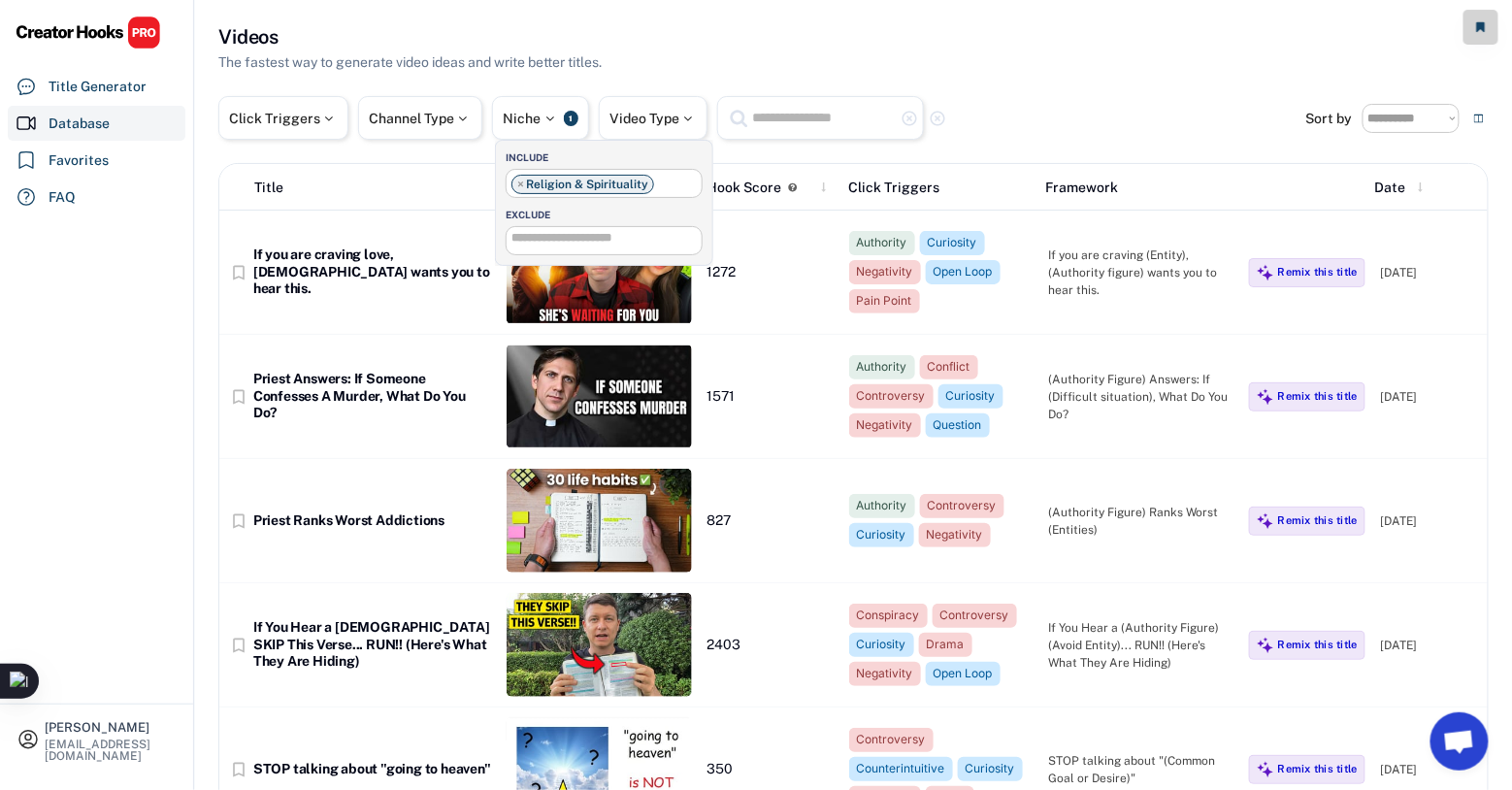 click on "× Religion & Spirituality" at bounding box center [604, 181] 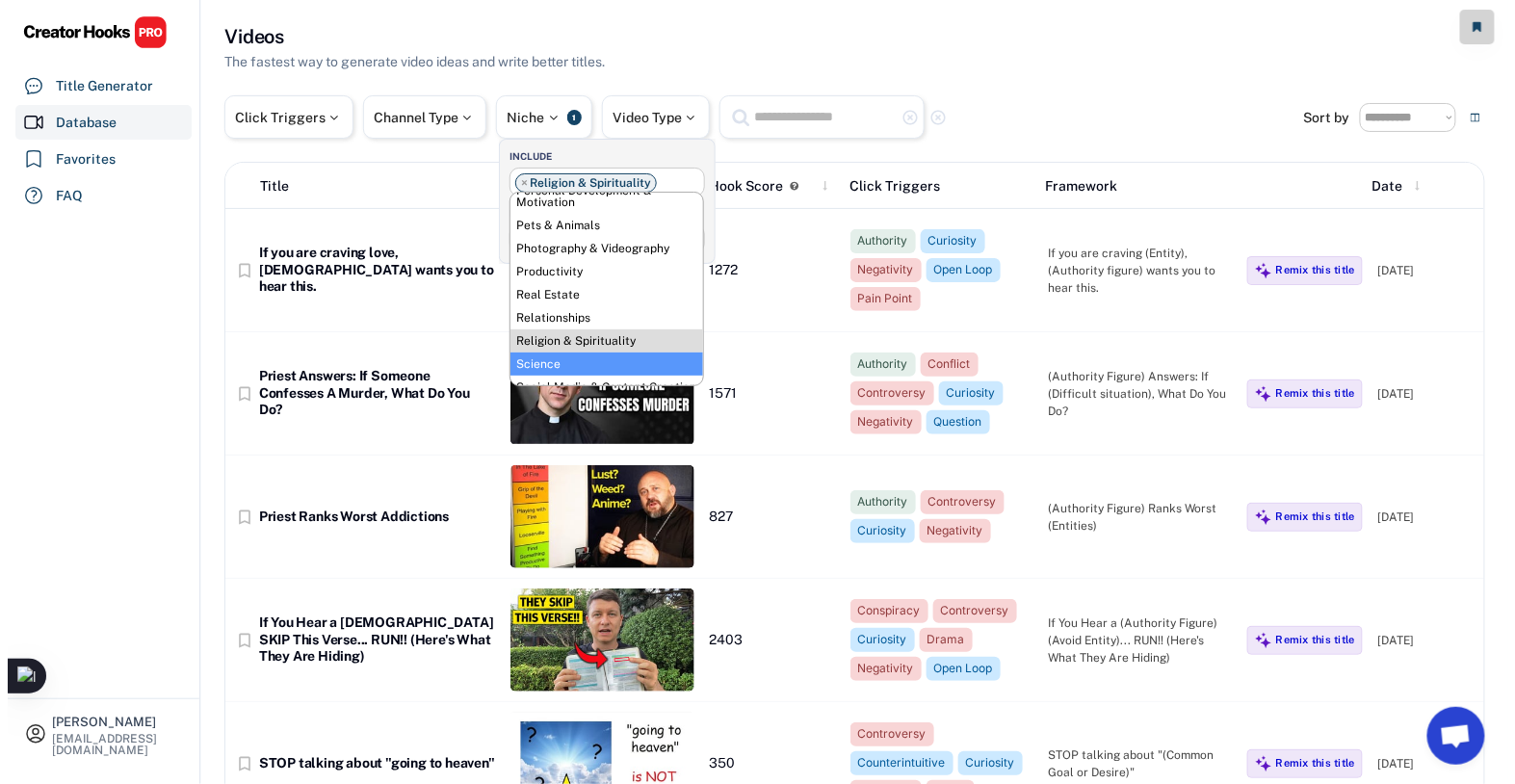scroll, scrollTop: 586, scrollLeft: 0, axis: vertical 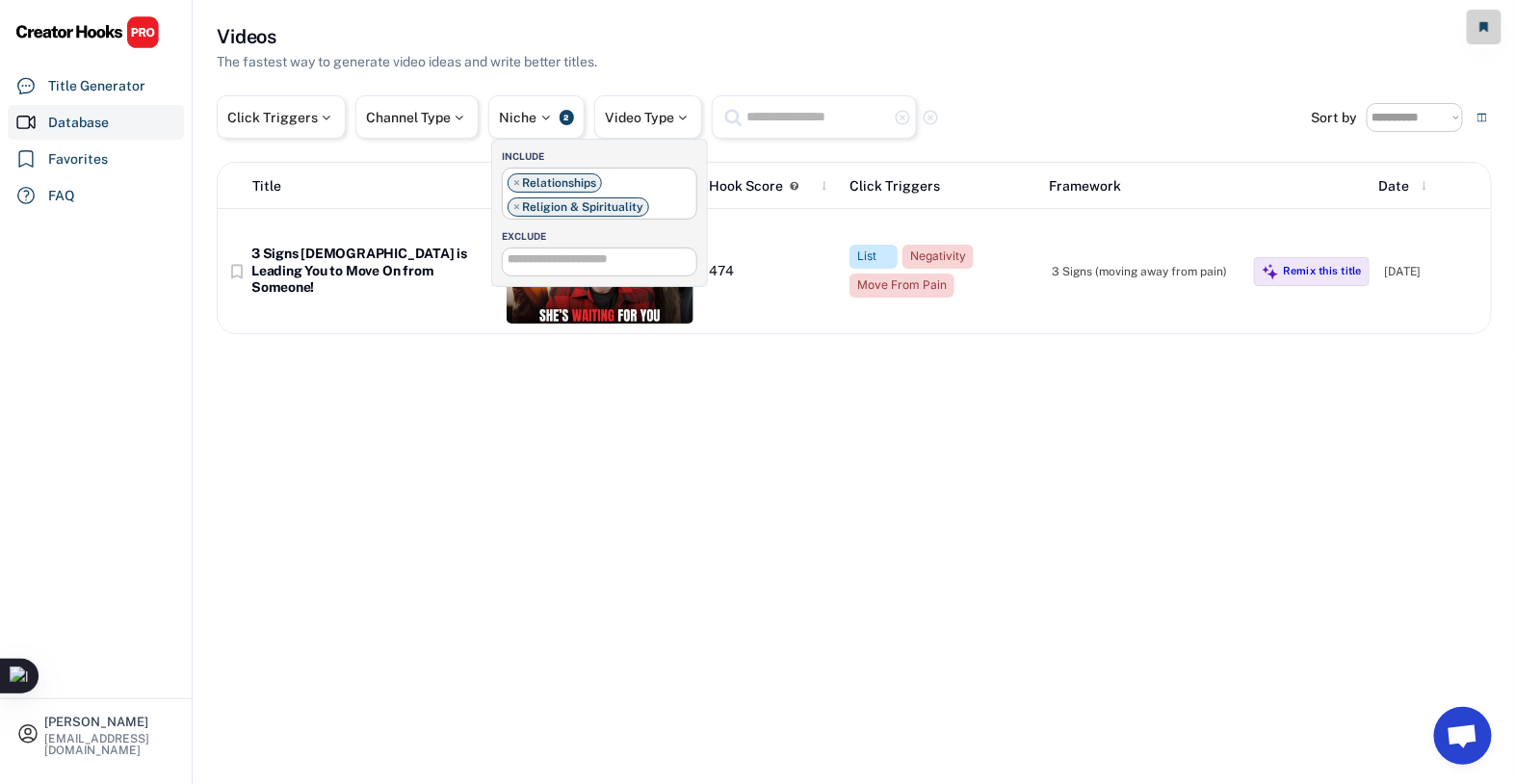 click at bounding box center (658, 203) 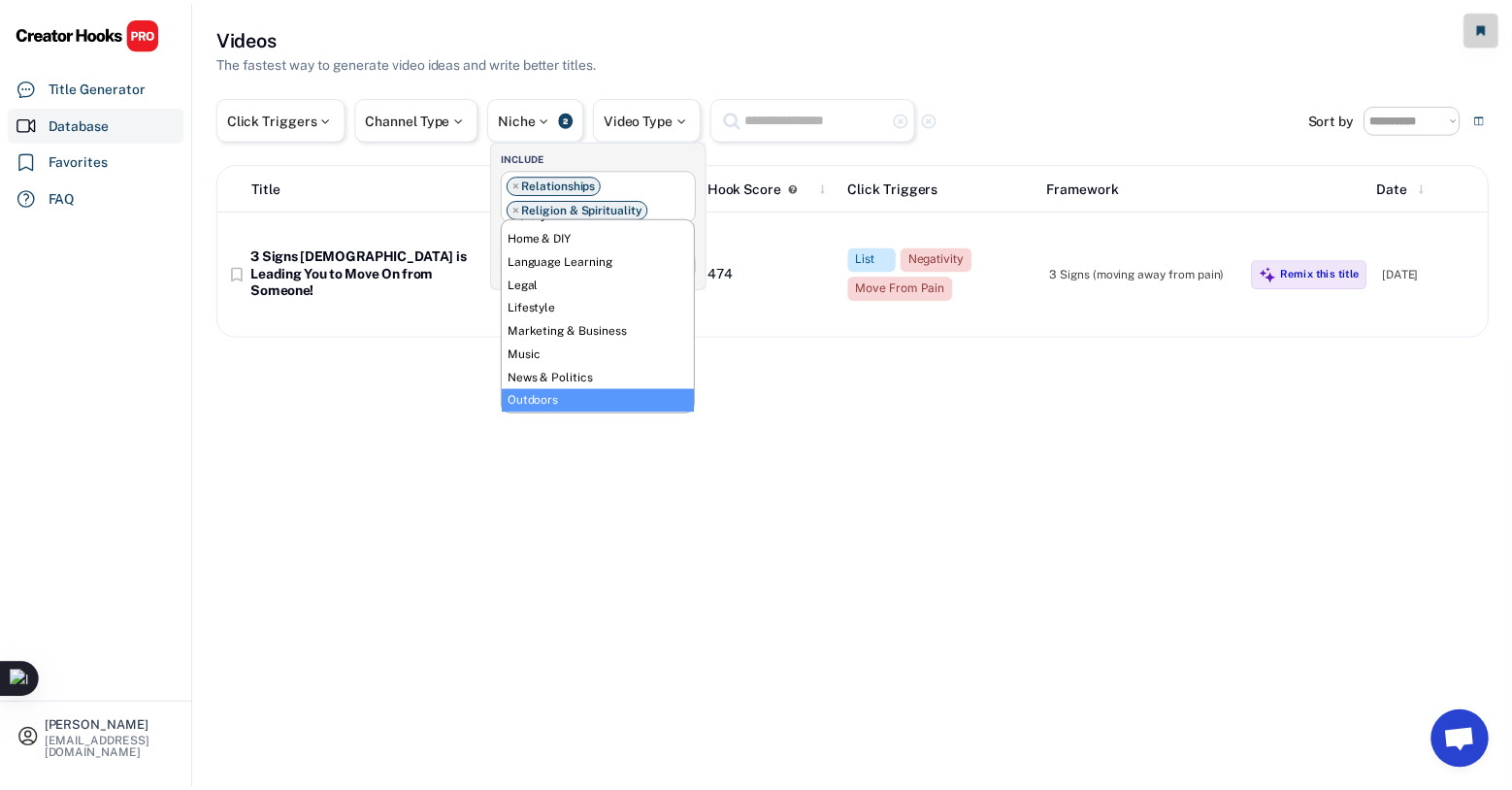 scroll, scrollTop: 298, scrollLeft: 0, axis: vertical 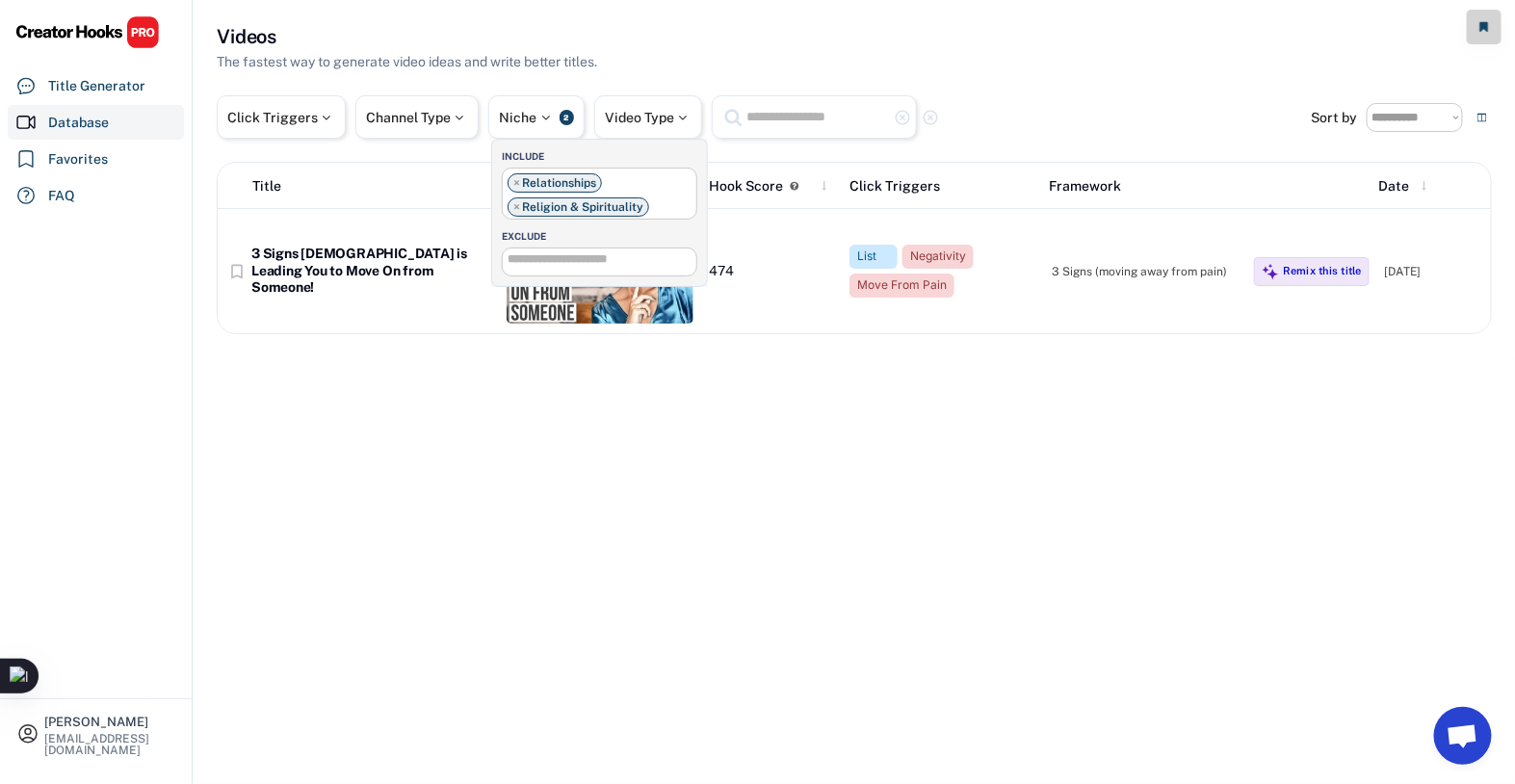 click on "**********" at bounding box center (854, 392) 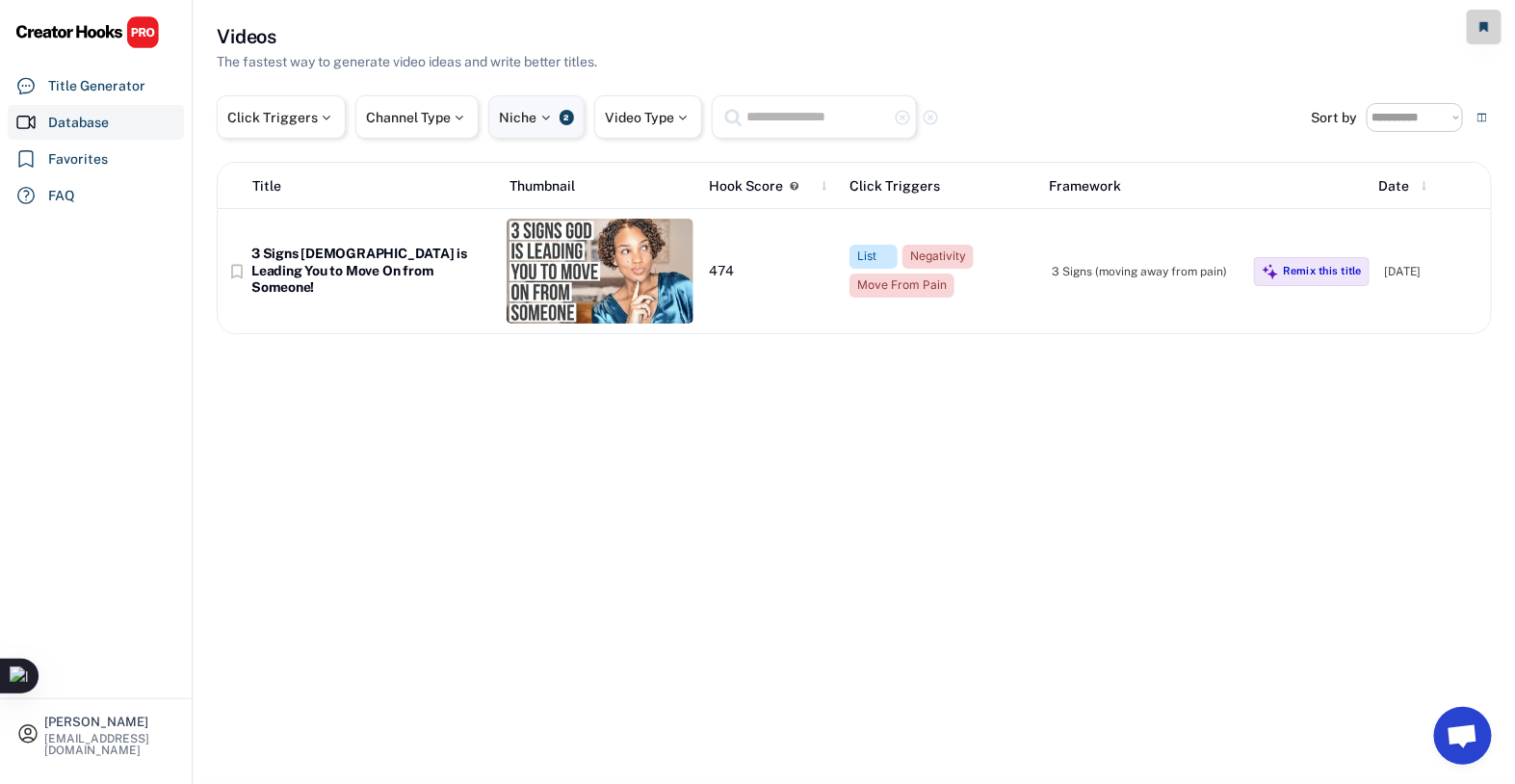 click at bounding box center (546, 118) 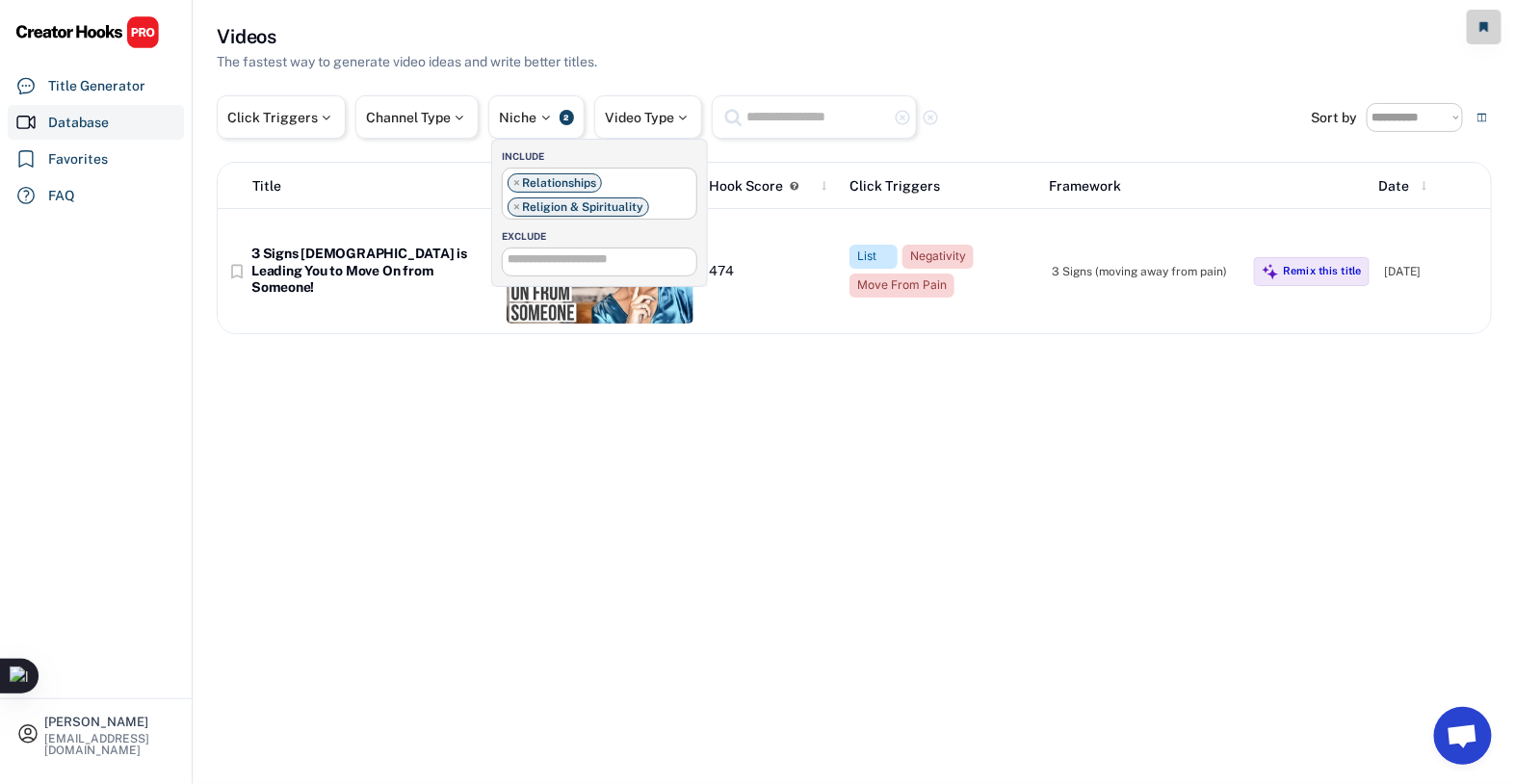 click on "×" at bounding box center [516, 183] 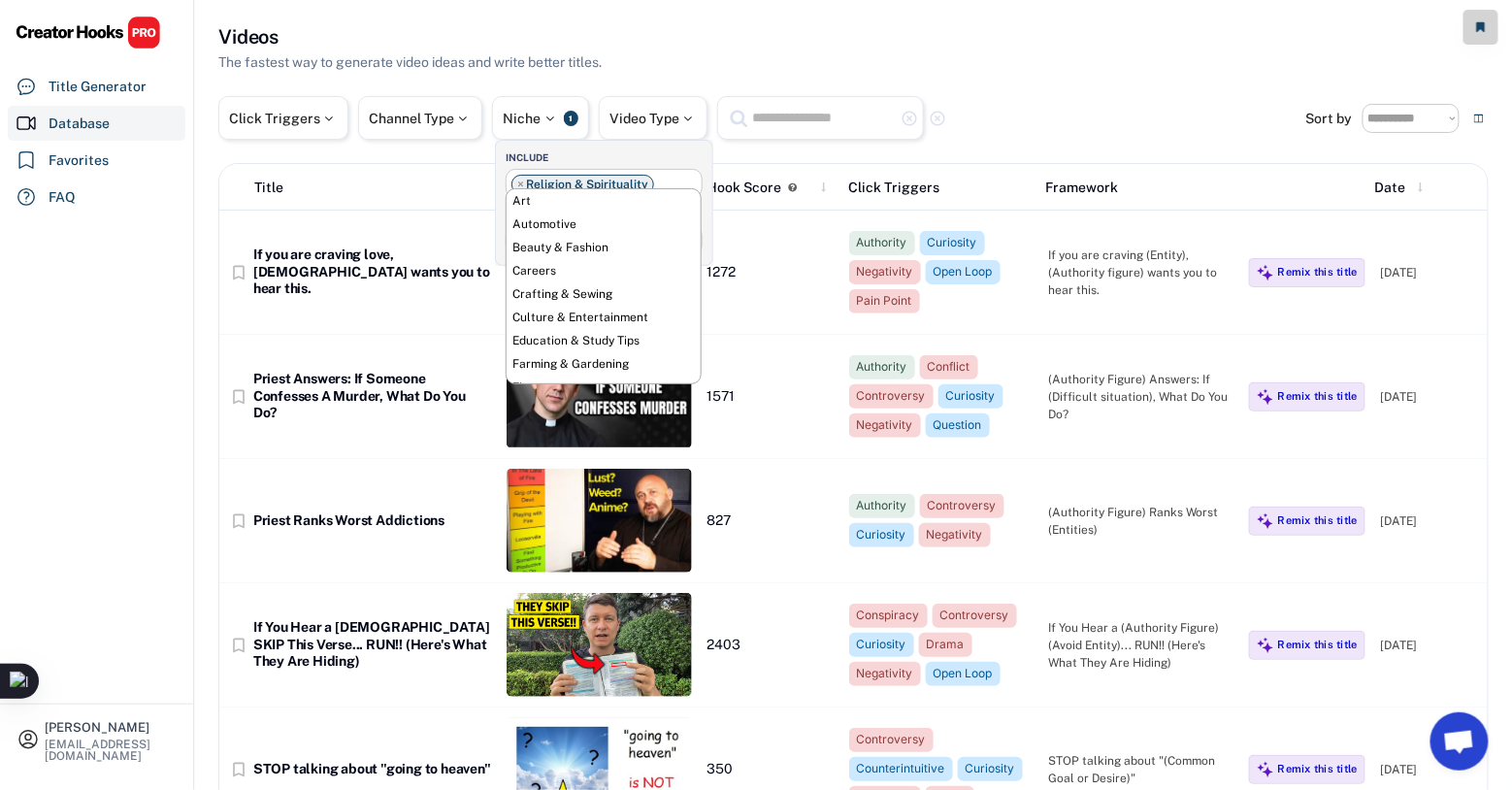 scroll, scrollTop: 686, scrollLeft: 0, axis: vertical 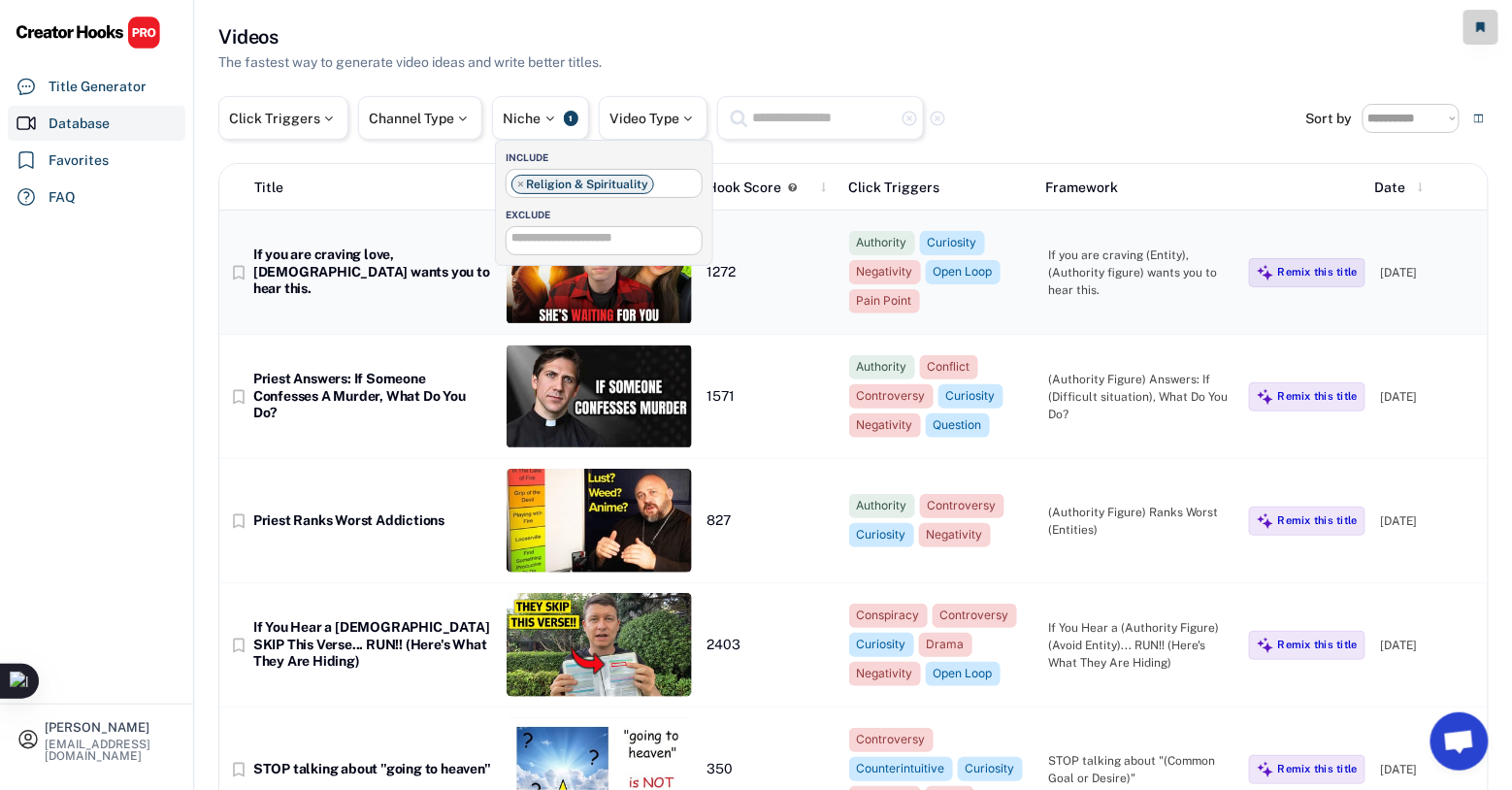 click on "1272" at bounding box center (771, 273) 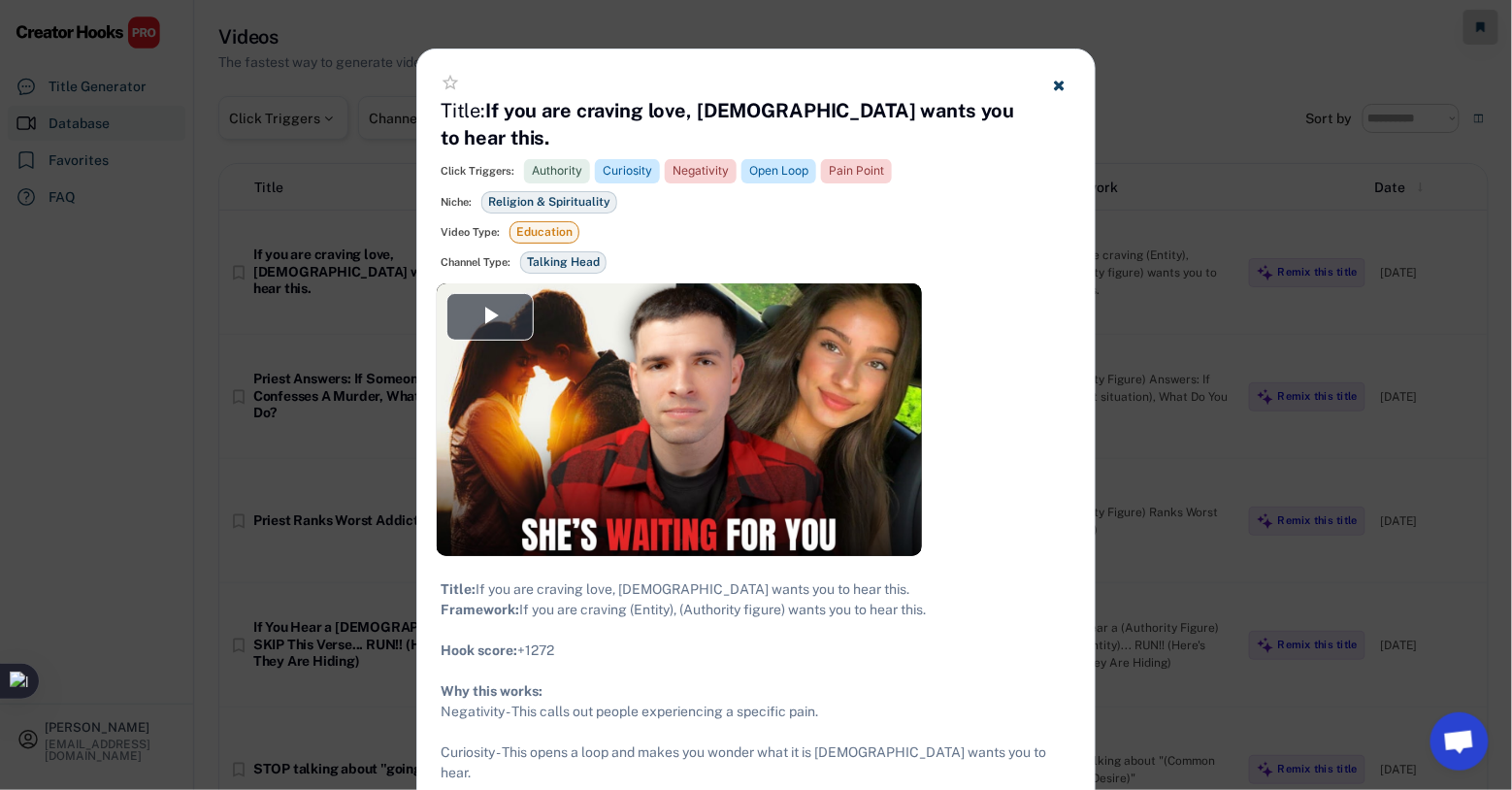 click on "star_border
Title:  If you are craving love, God wants you to hear this. Show video details... Click Triggers: Authority Curiosity Negativity Open Loop Pain Point Niche: Religion & Spirituality Video Type: Education Entertainment Video Essay Channel Type: Talking Head" at bounding box center [756, 166] 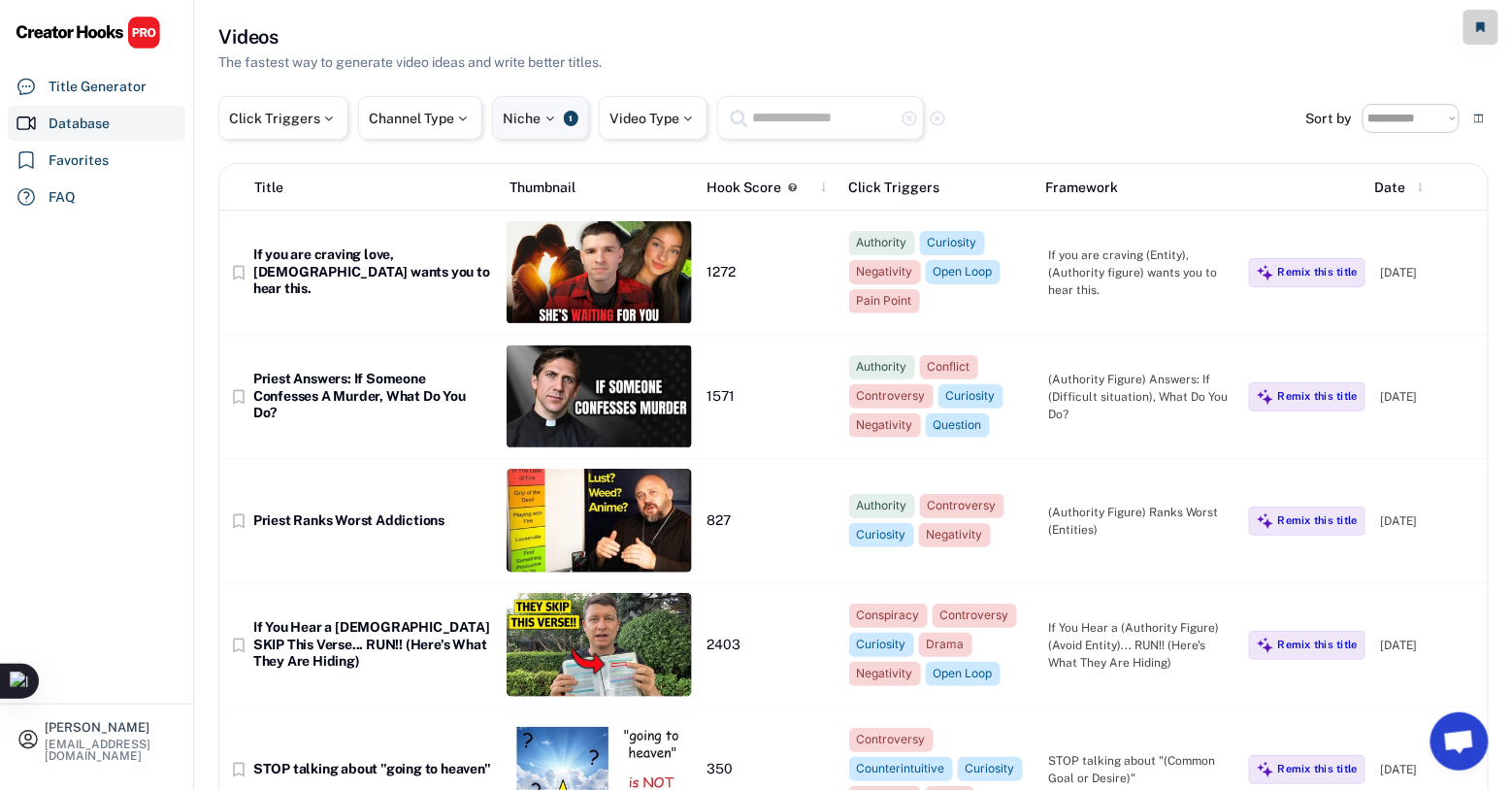 click on "Niche" at bounding box center (531, 118) 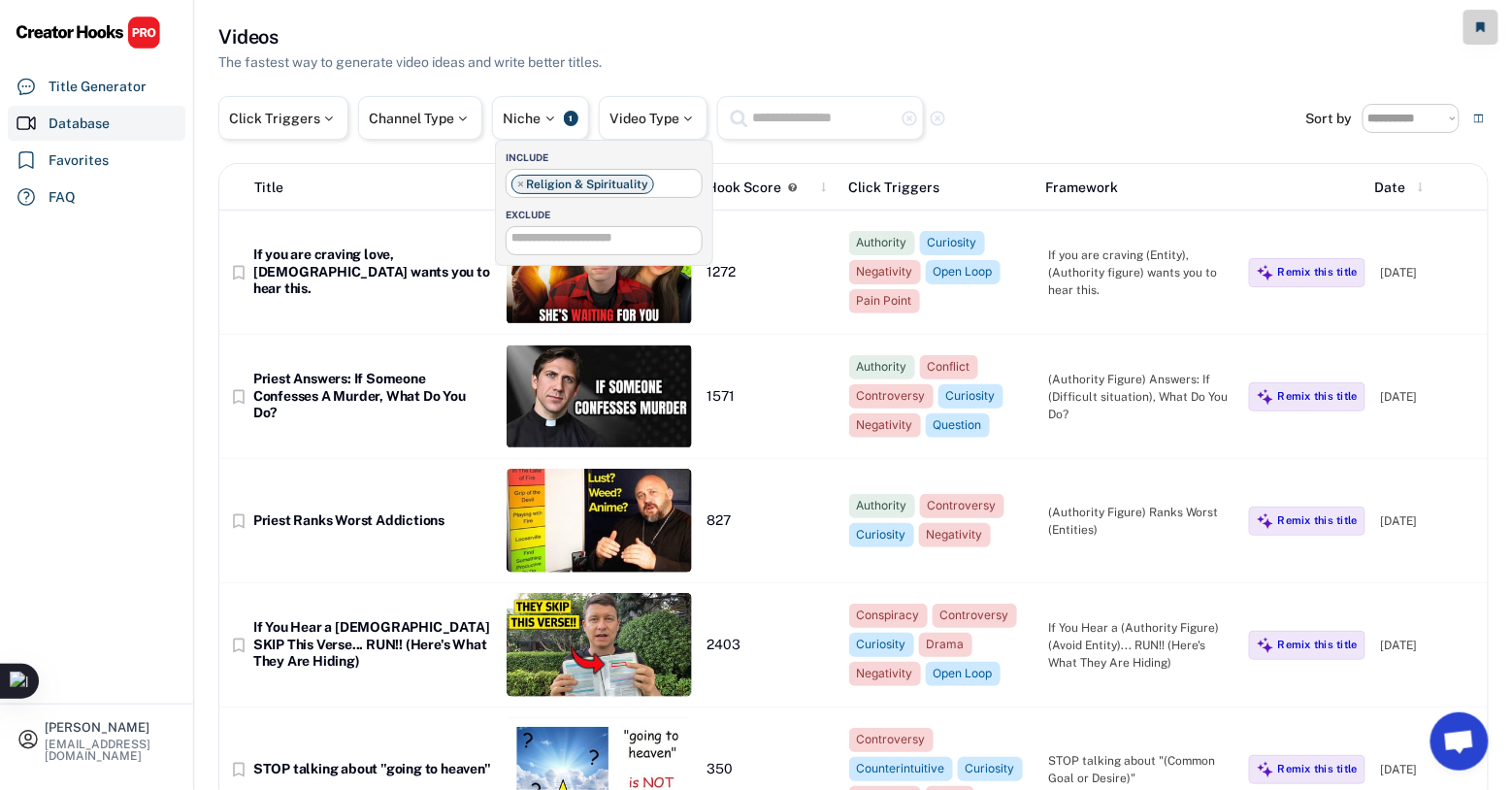 click on "× Religion & Spirituality" at bounding box center (582, 184) 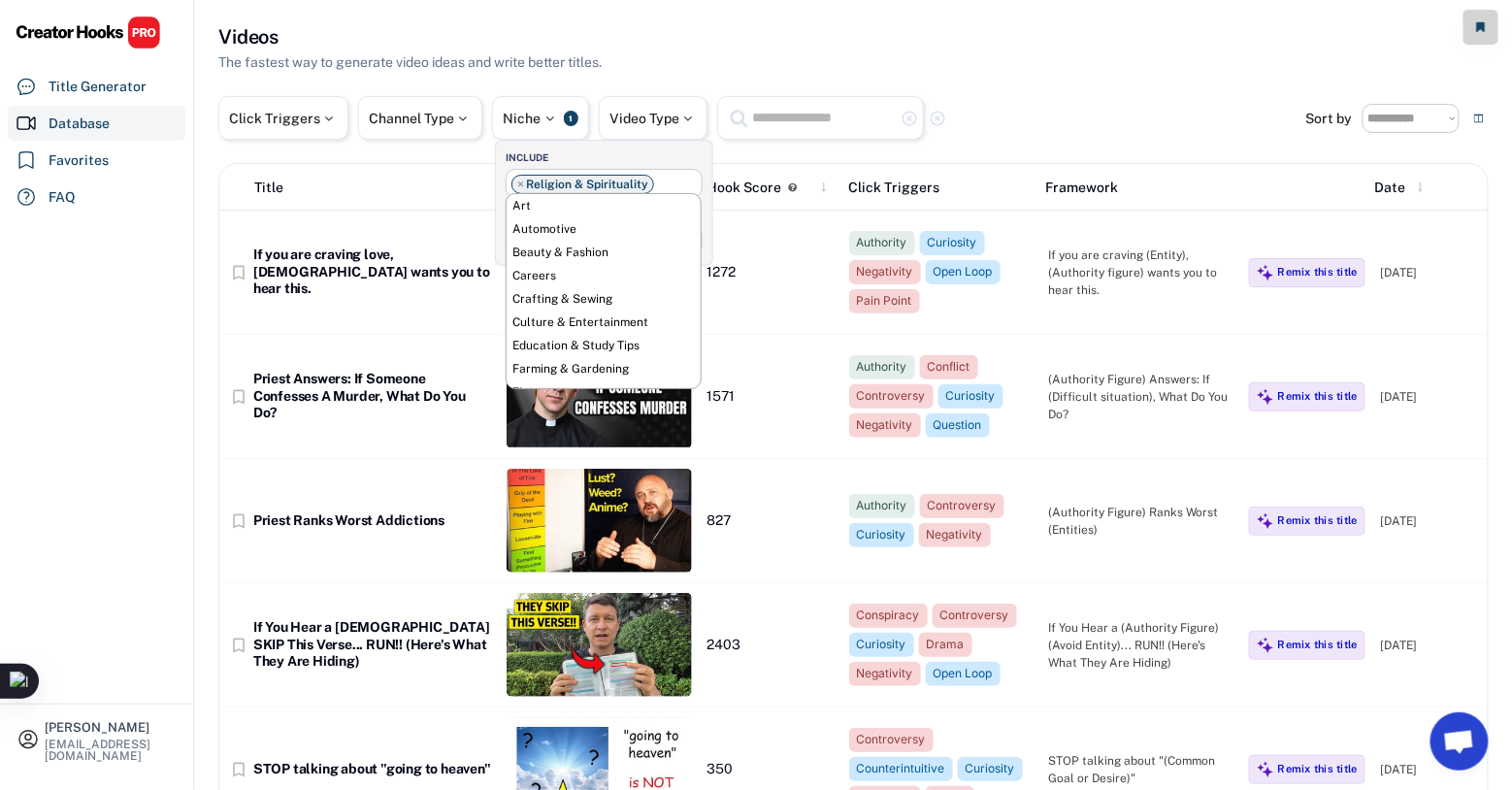 scroll, scrollTop: 686, scrollLeft: 0, axis: vertical 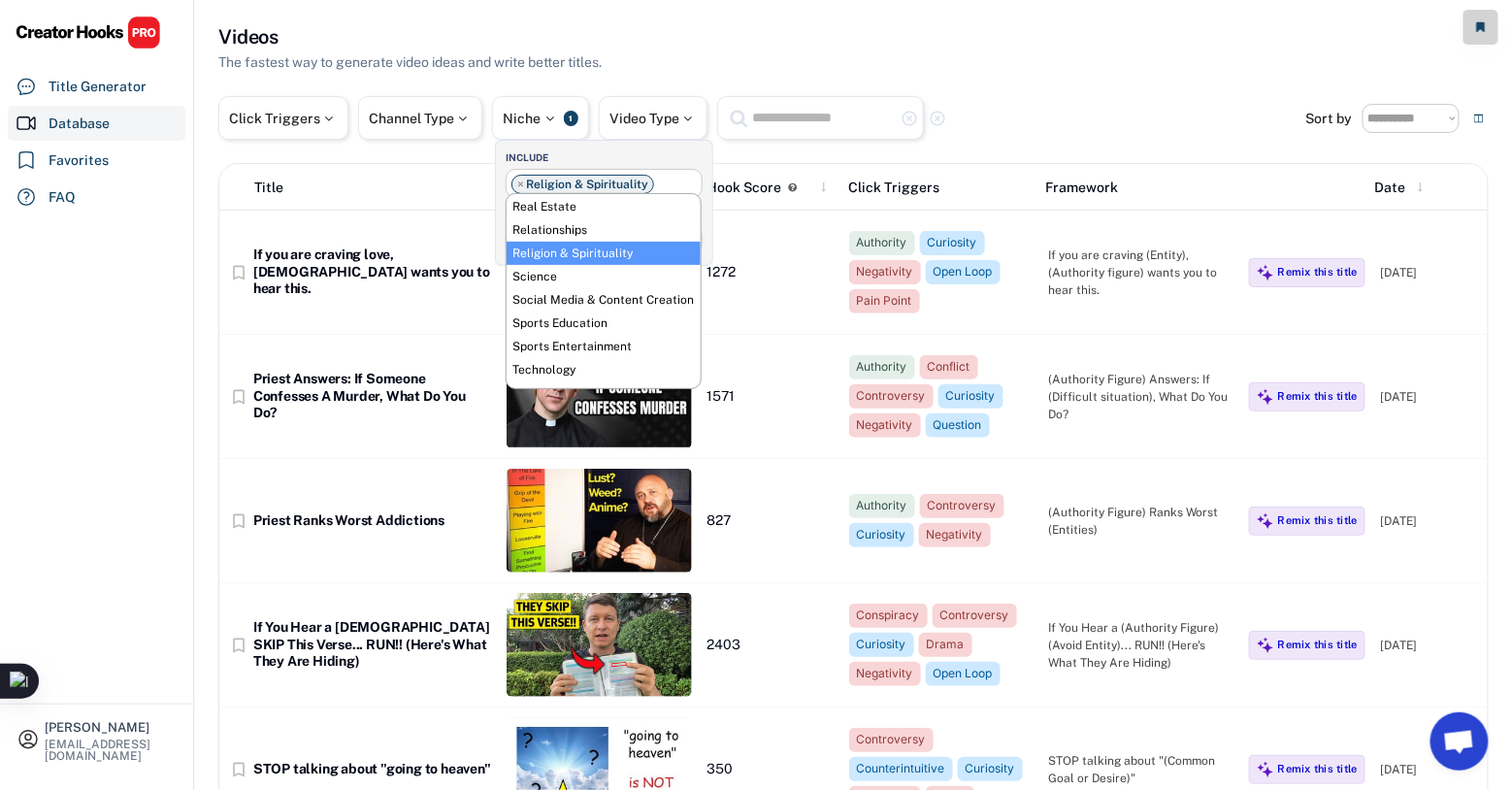 click on "×" at bounding box center [520, 184] 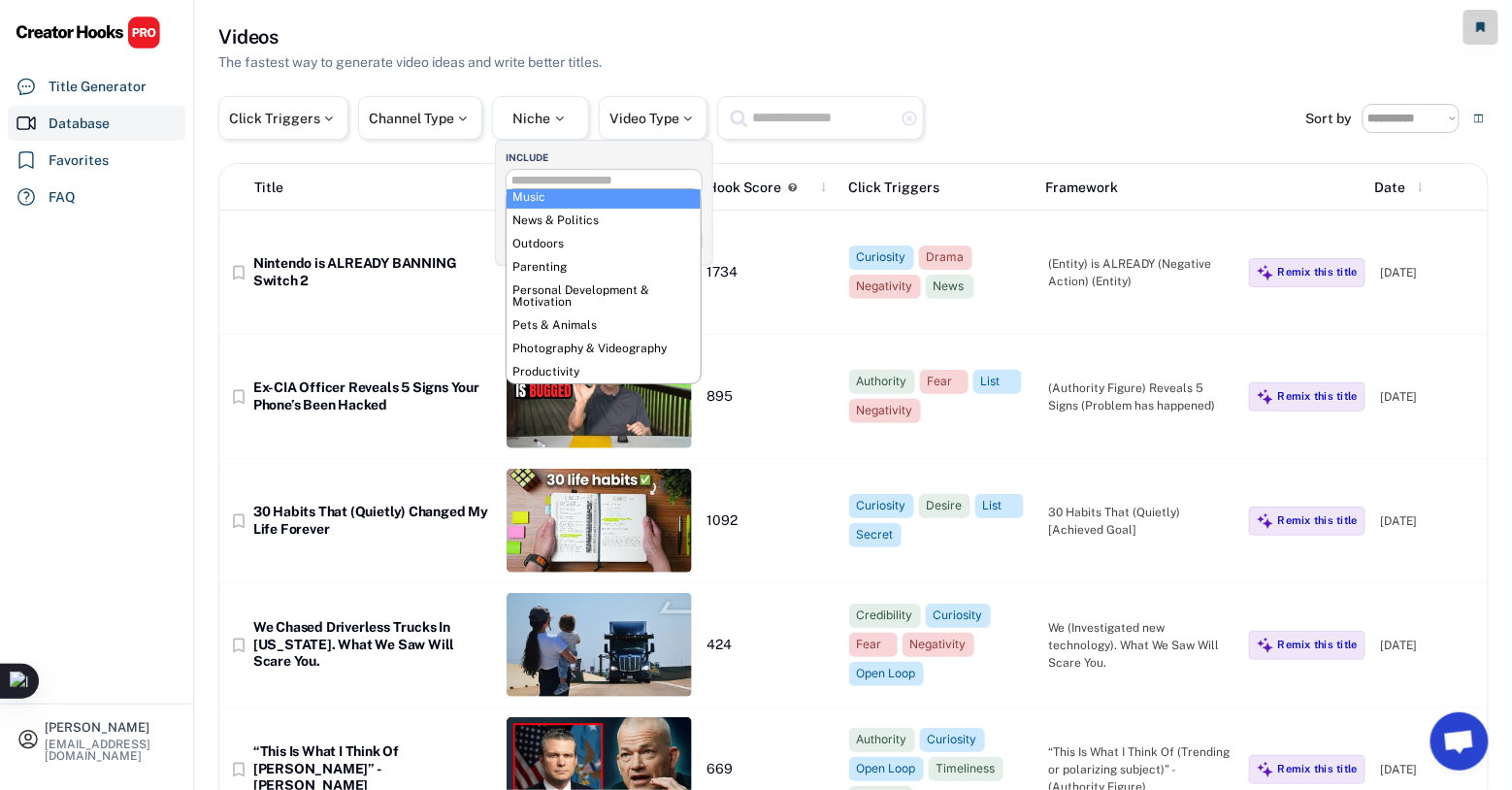 scroll, scrollTop: 499, scrollLeft: 0, axis: vertical 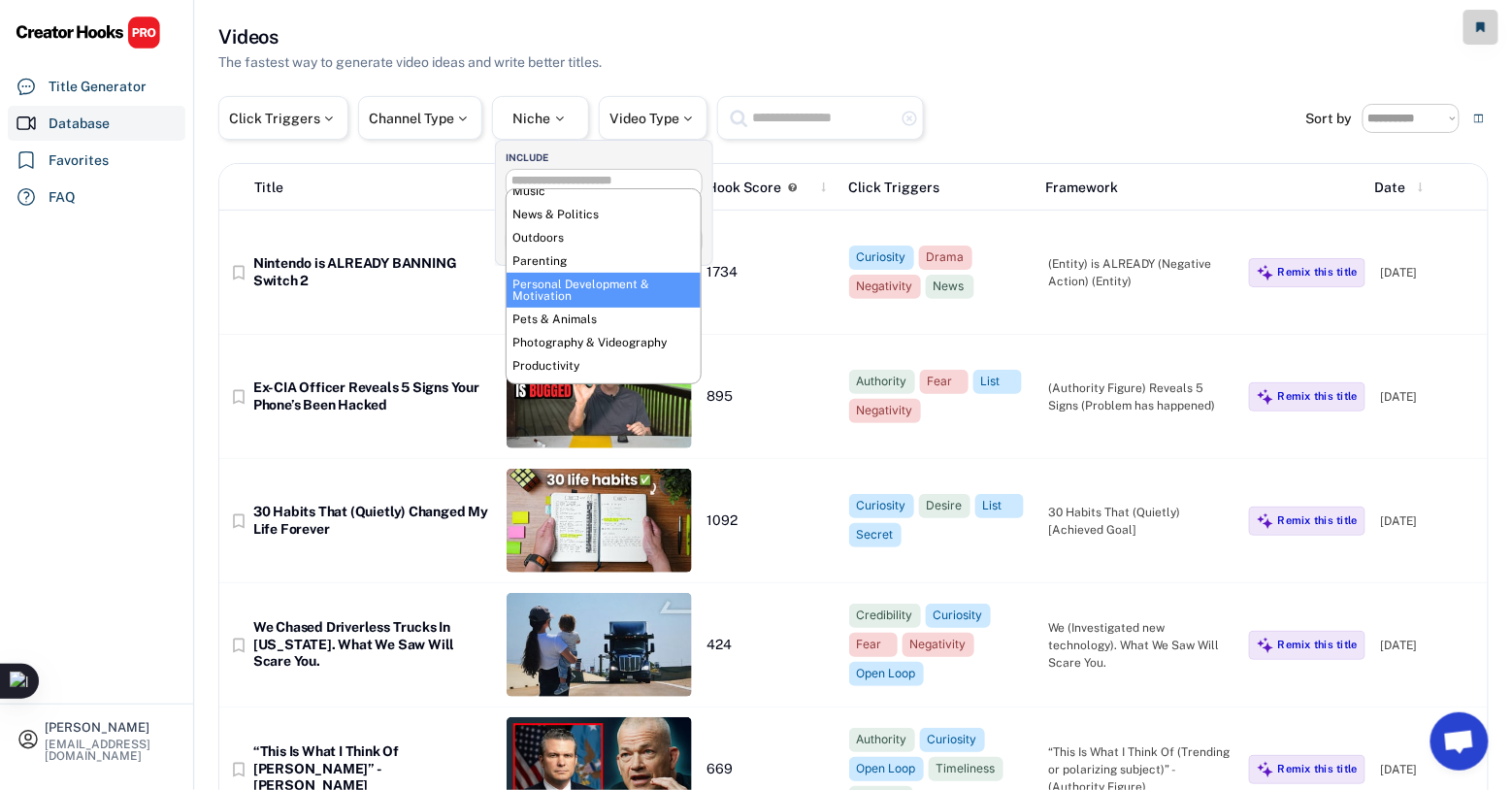 select on "**********" 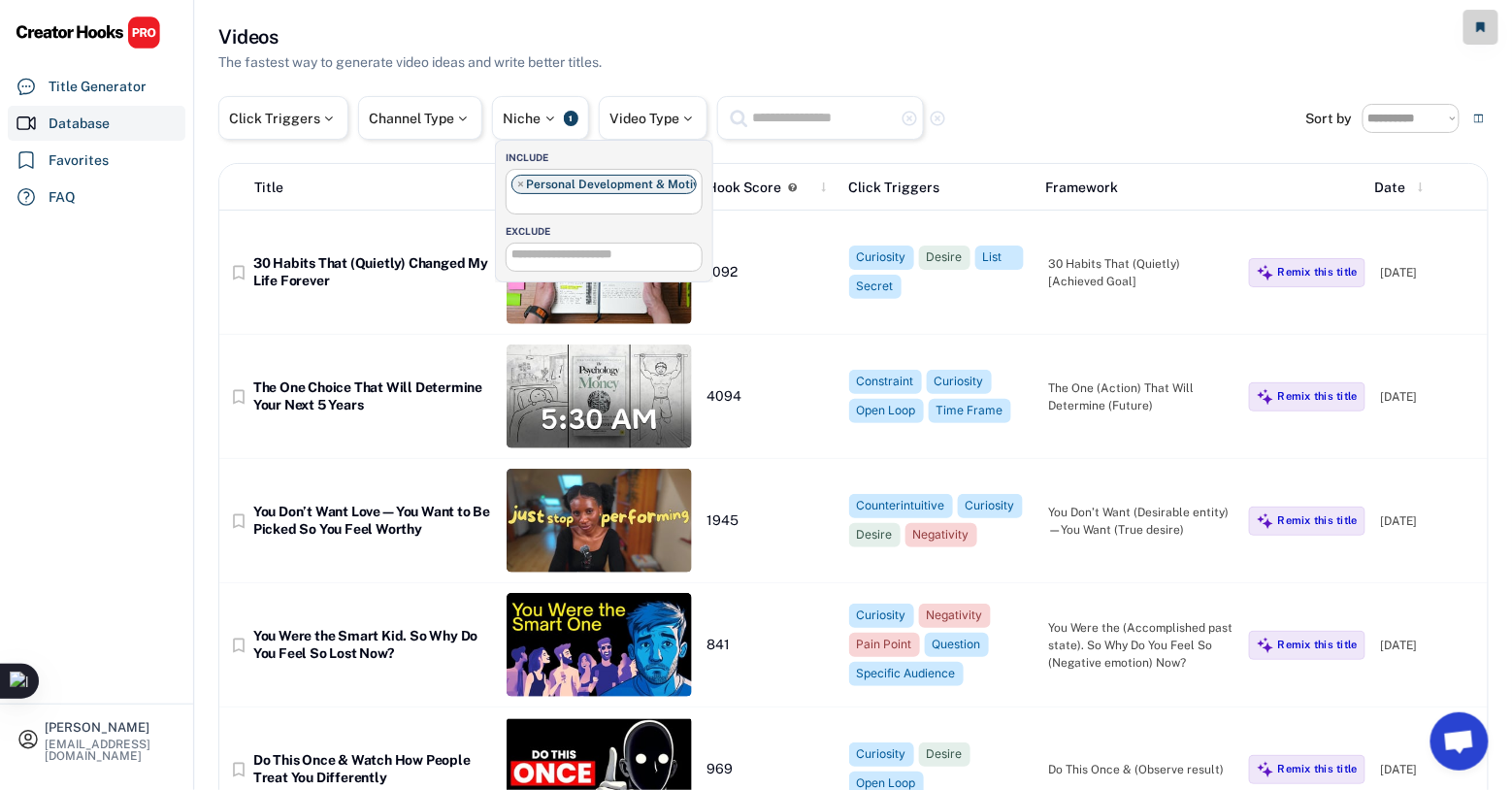 click on "Click Triggers  Channel Type  Niche  1 Video Type
highlight_remove
highlight_remove" at bounding box center (762, 117) 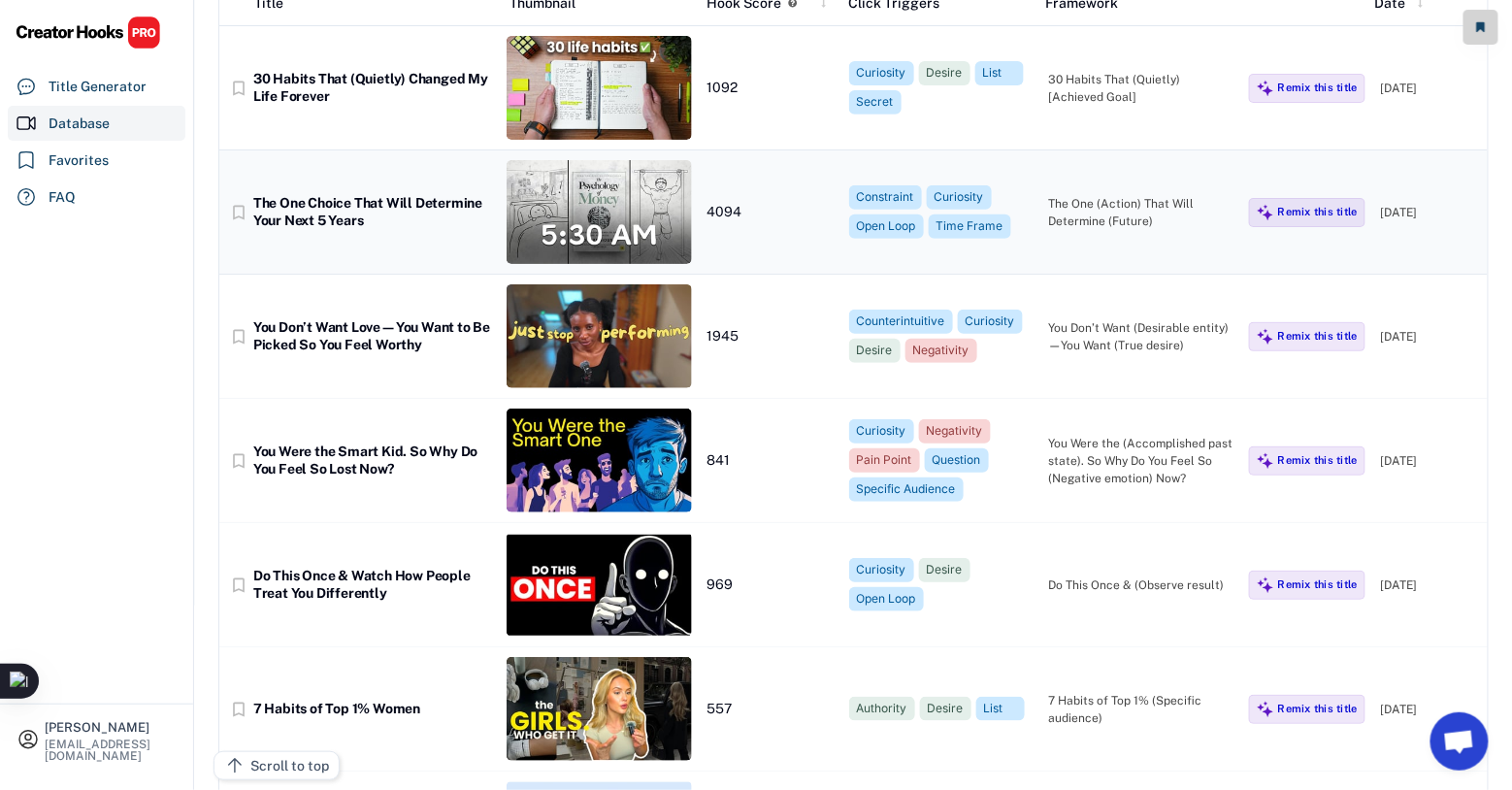 scroll, scrollTop: 194, scrollLeft: 0, axis: vertical 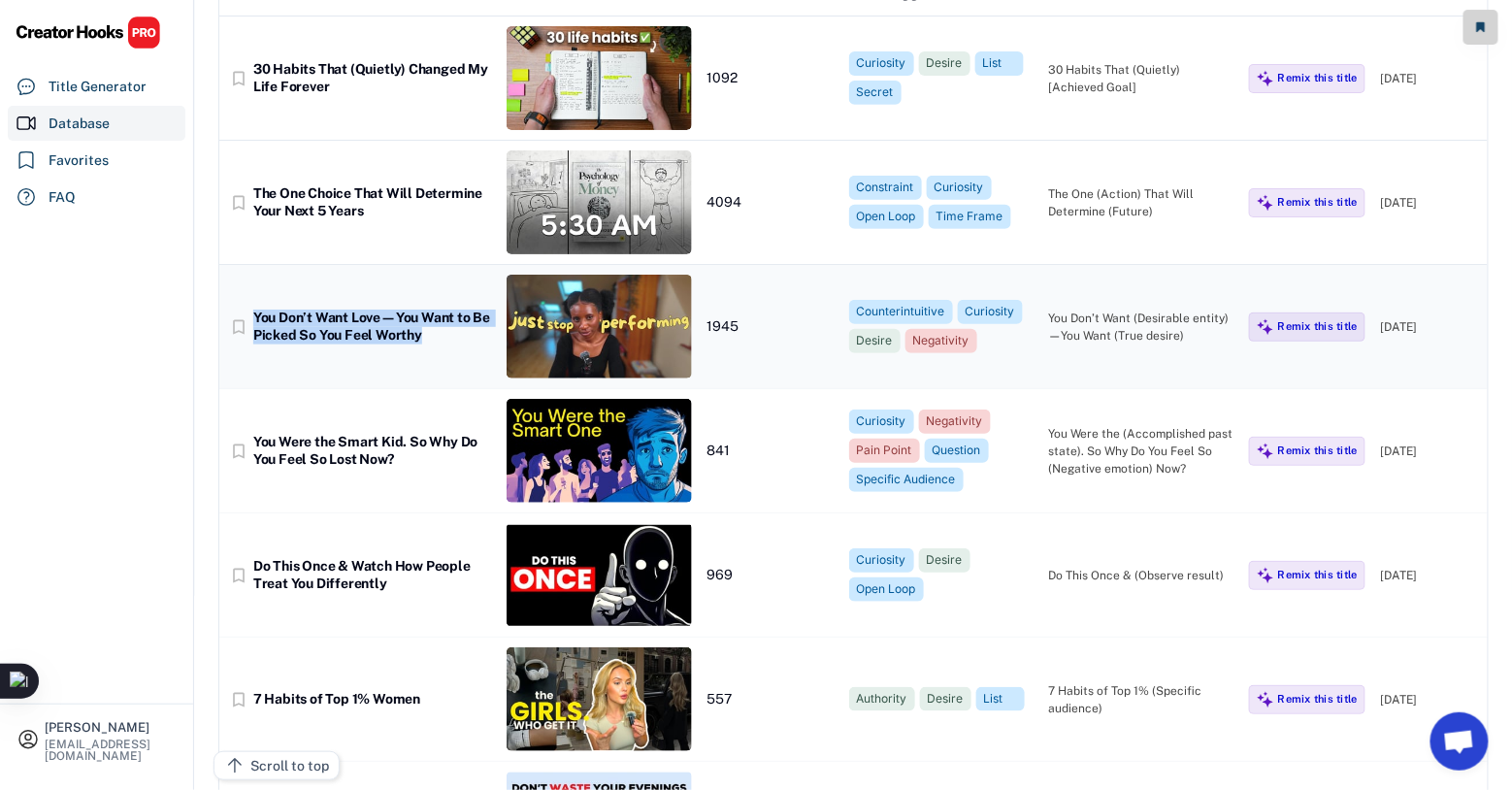 copy on "You Don’t Want Love—You Want to Be Picked So You Feel Worthy" 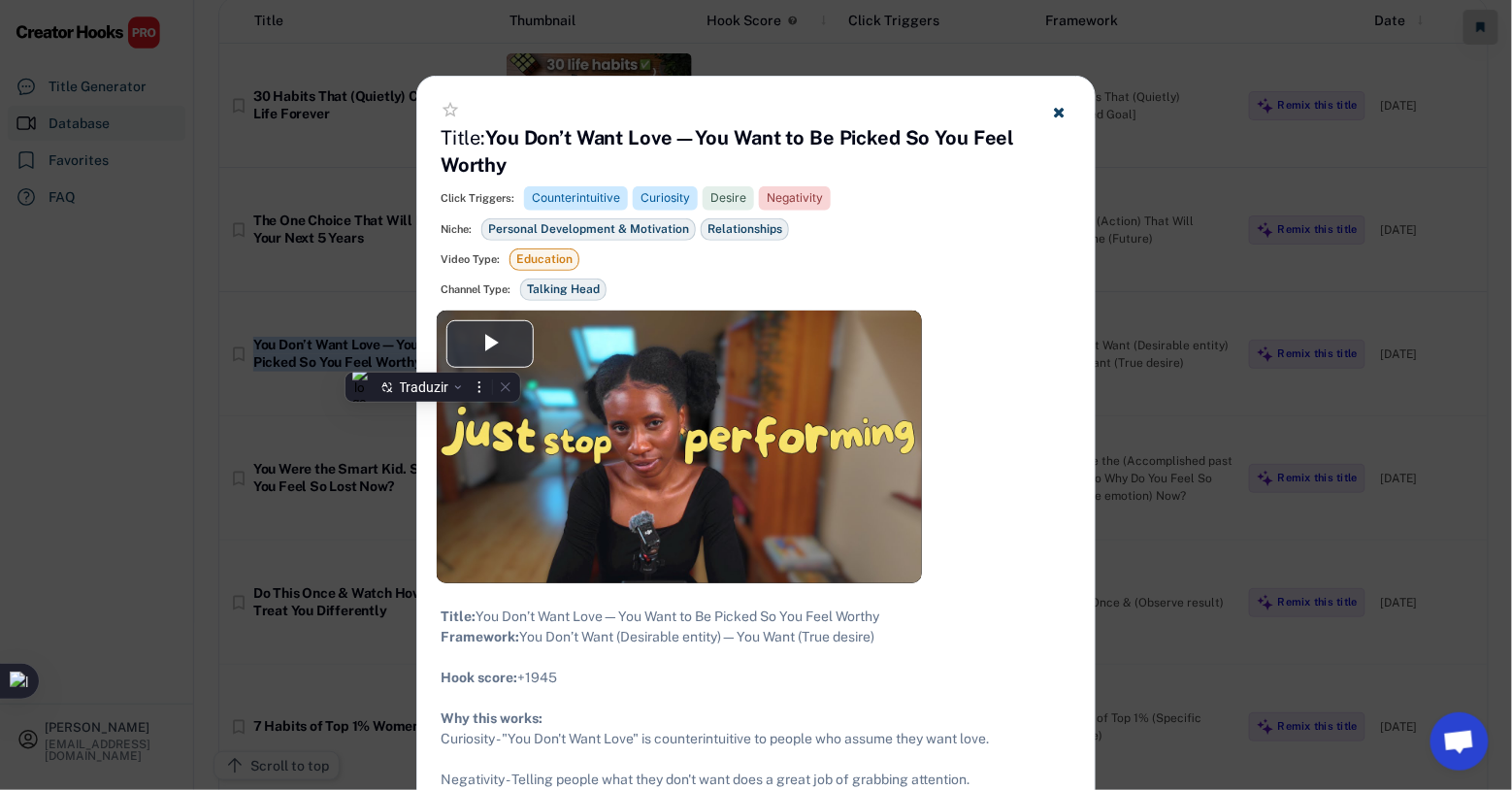 scroll, scrollTop: 96, scrollLeft: 0, axis: vertical 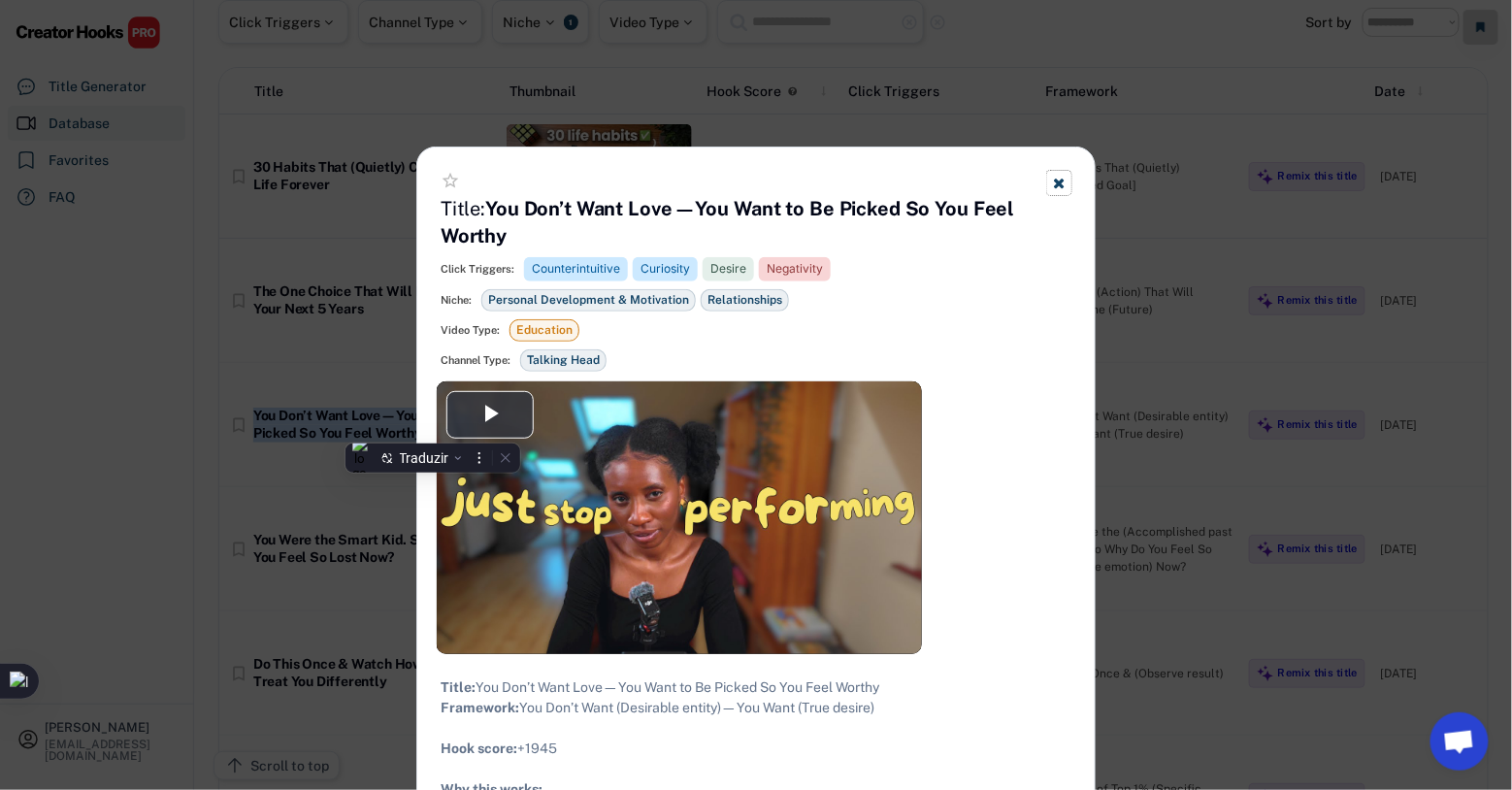 click 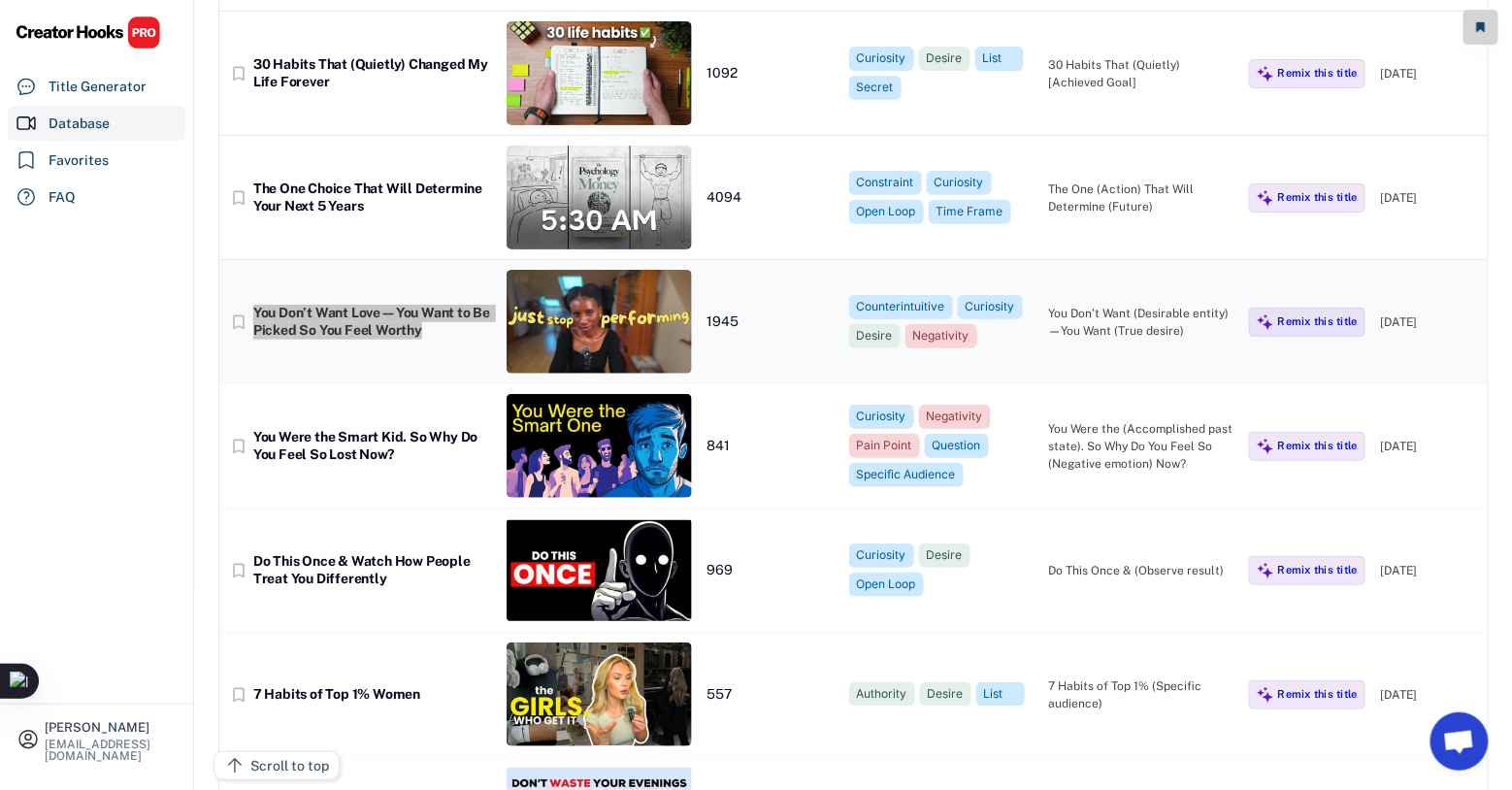 scroll, scrollTop: 194, scrollLeft: 0, axis: vertical 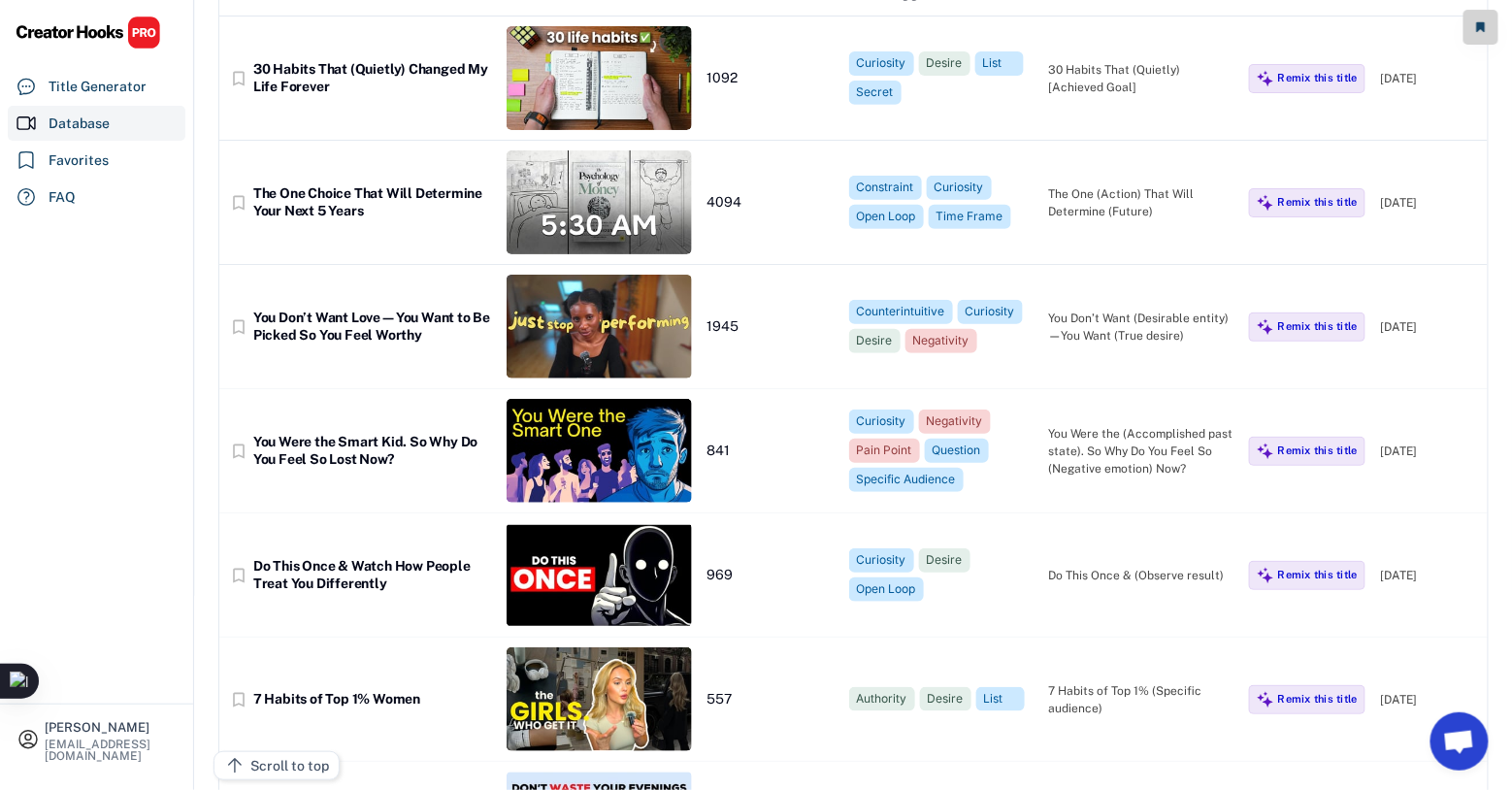 click on "Raniel Xavier canalassinaturas01@gmail.com    Title Generator    Database    Favorites    FAQ" at bounding box center [97, 395] 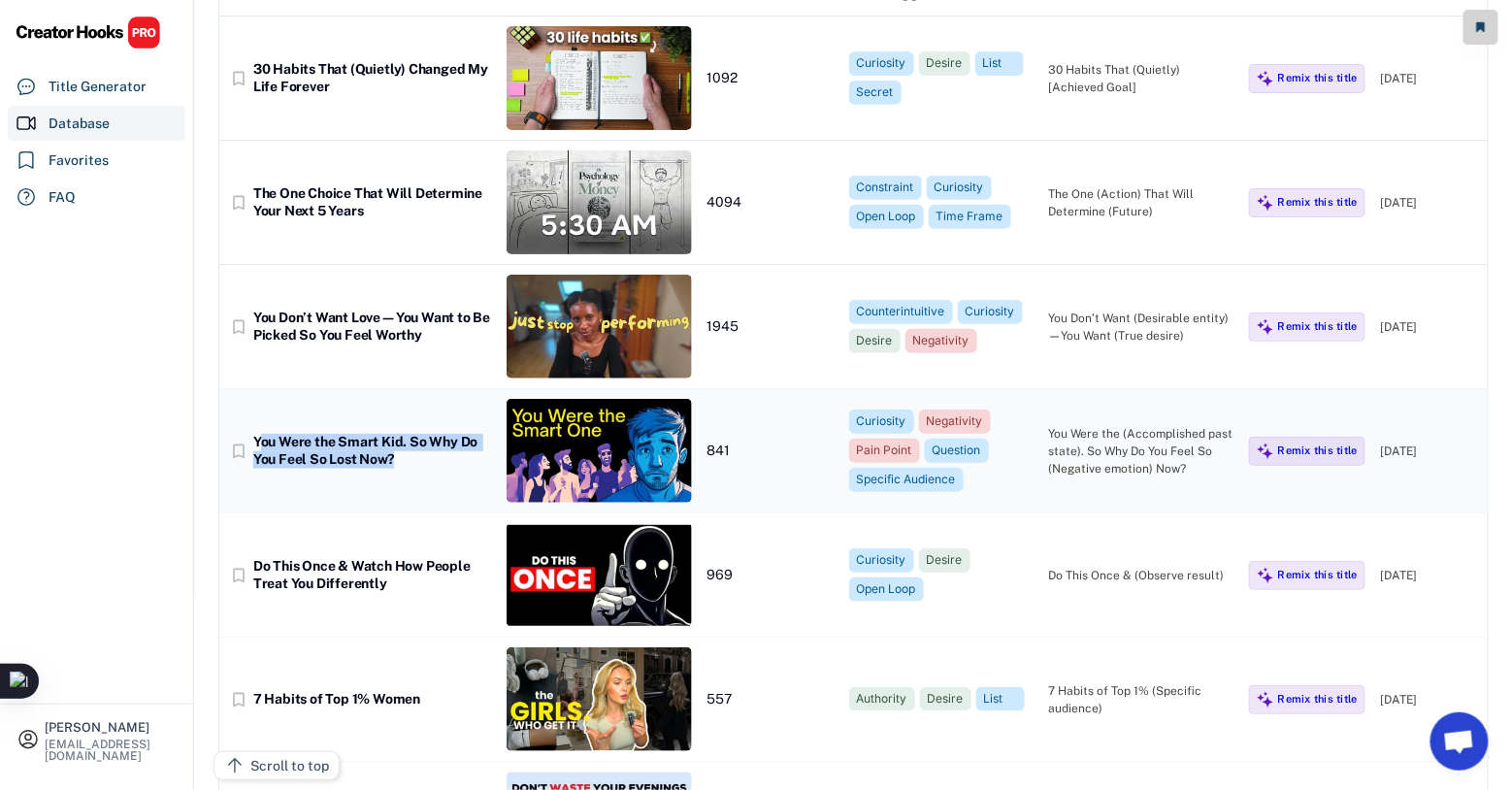 drag, startPoint x: 367, startPoint y: 471, endPoint x: 262, endPoint y: 439, distance: 109.767937 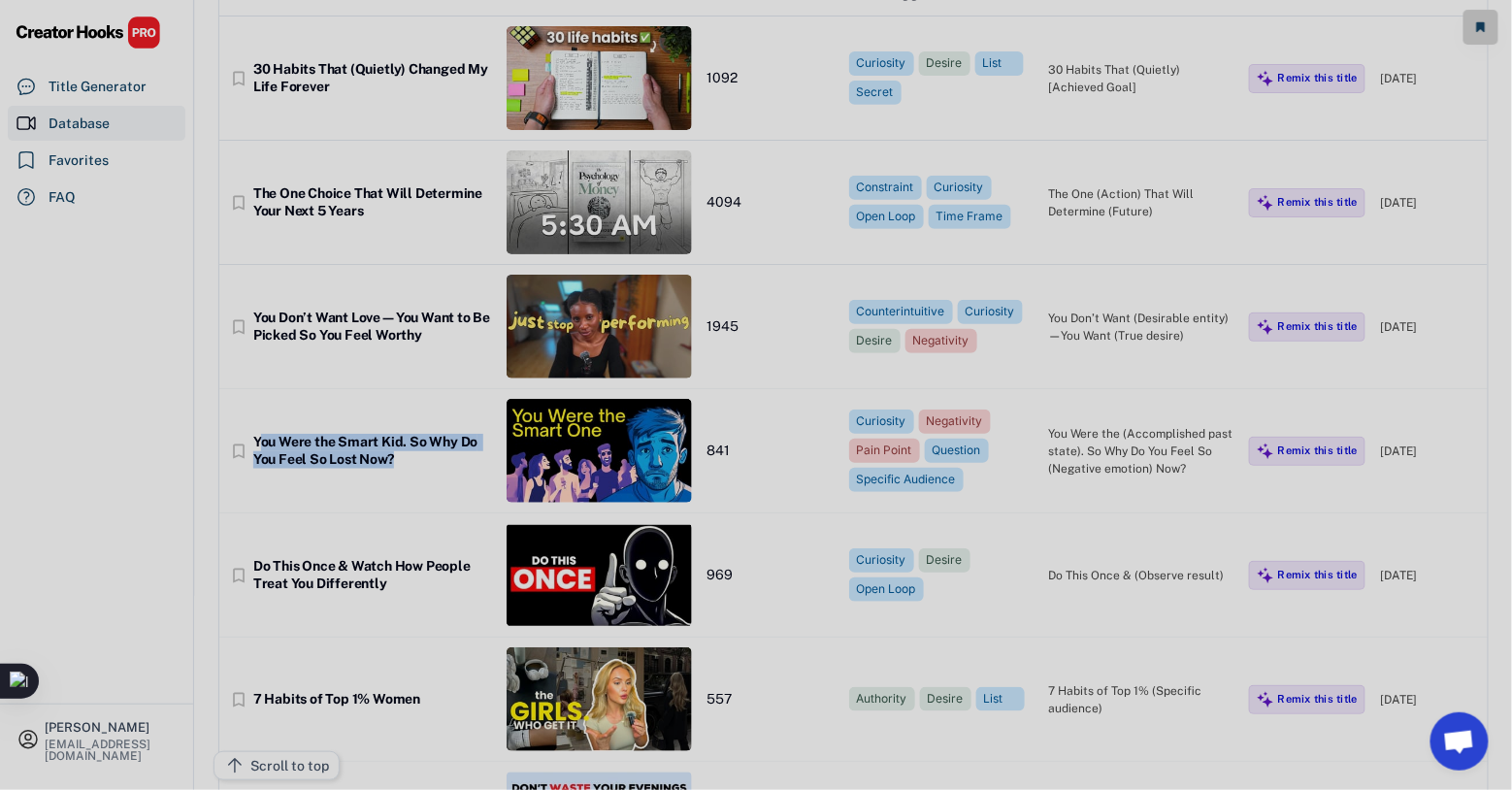 copy on "ou Were the Smart Kid. So Why Do You Feel So Lost Now?" 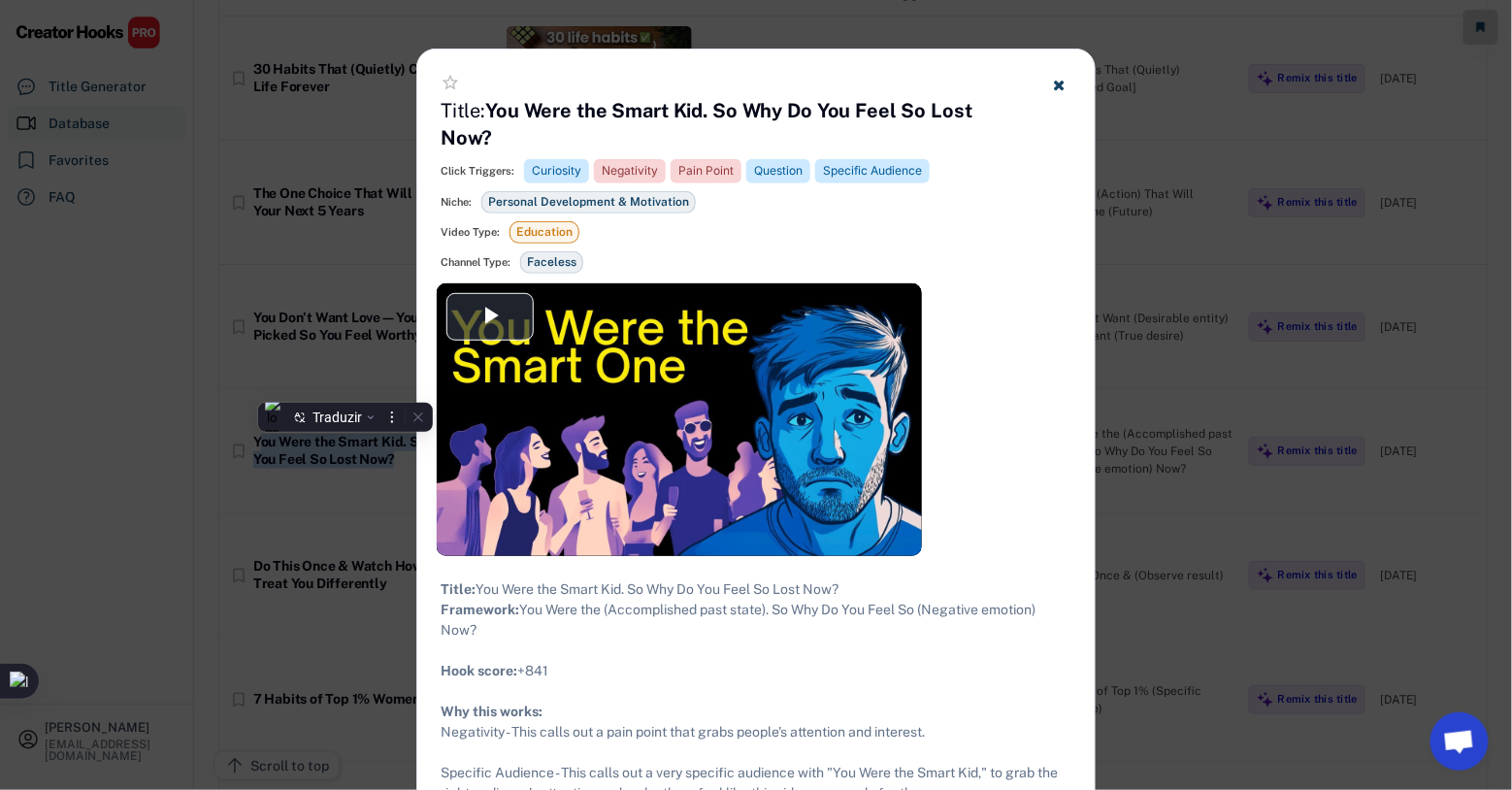 click 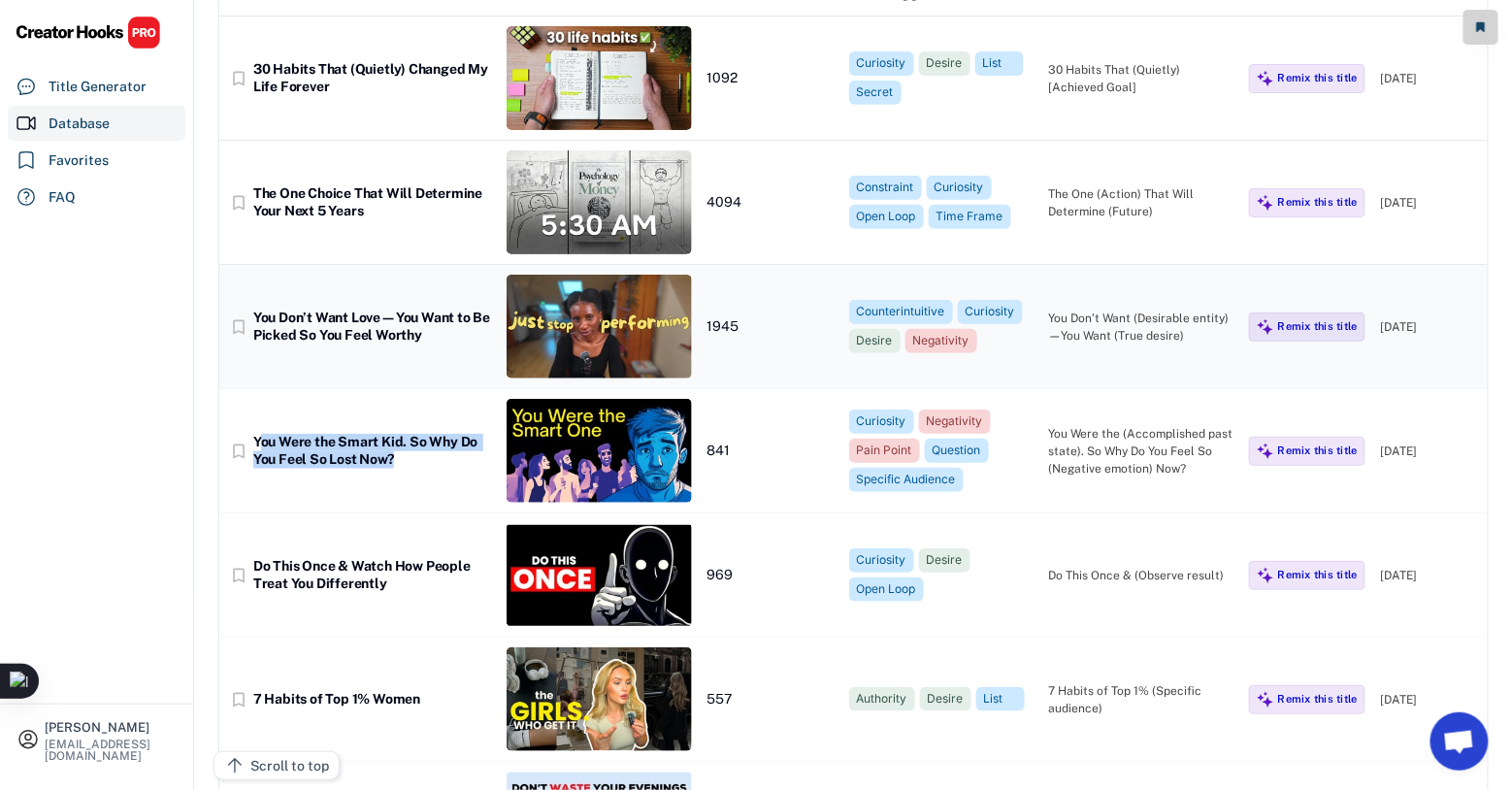 drag, startPoint x: 612, startPoint y: 330, endPoint x: 563, endPoint y: 311, distance: 52.554733 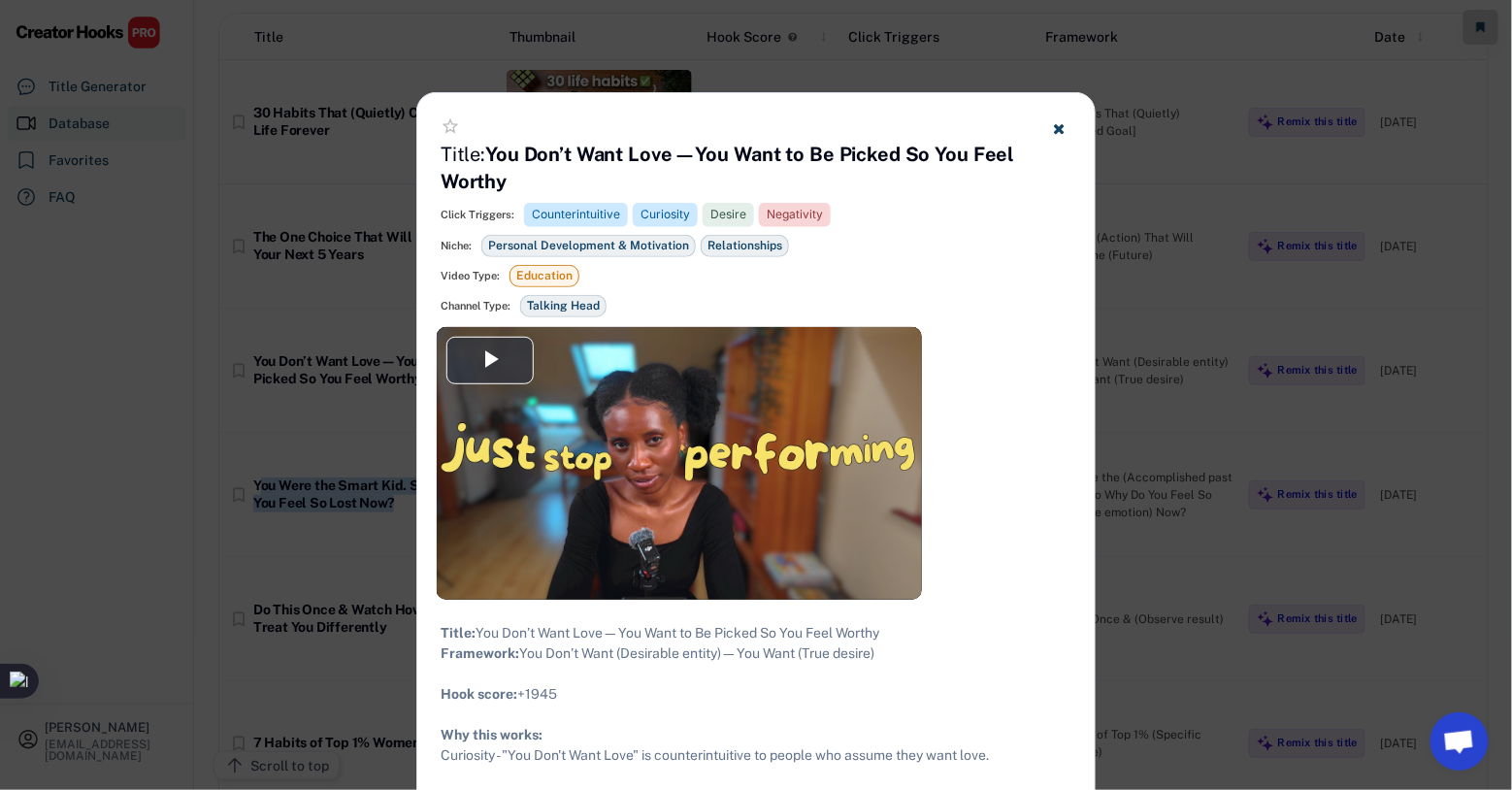 scroll, scrollTop: 290, scrollLeft: 0, axis: vertical 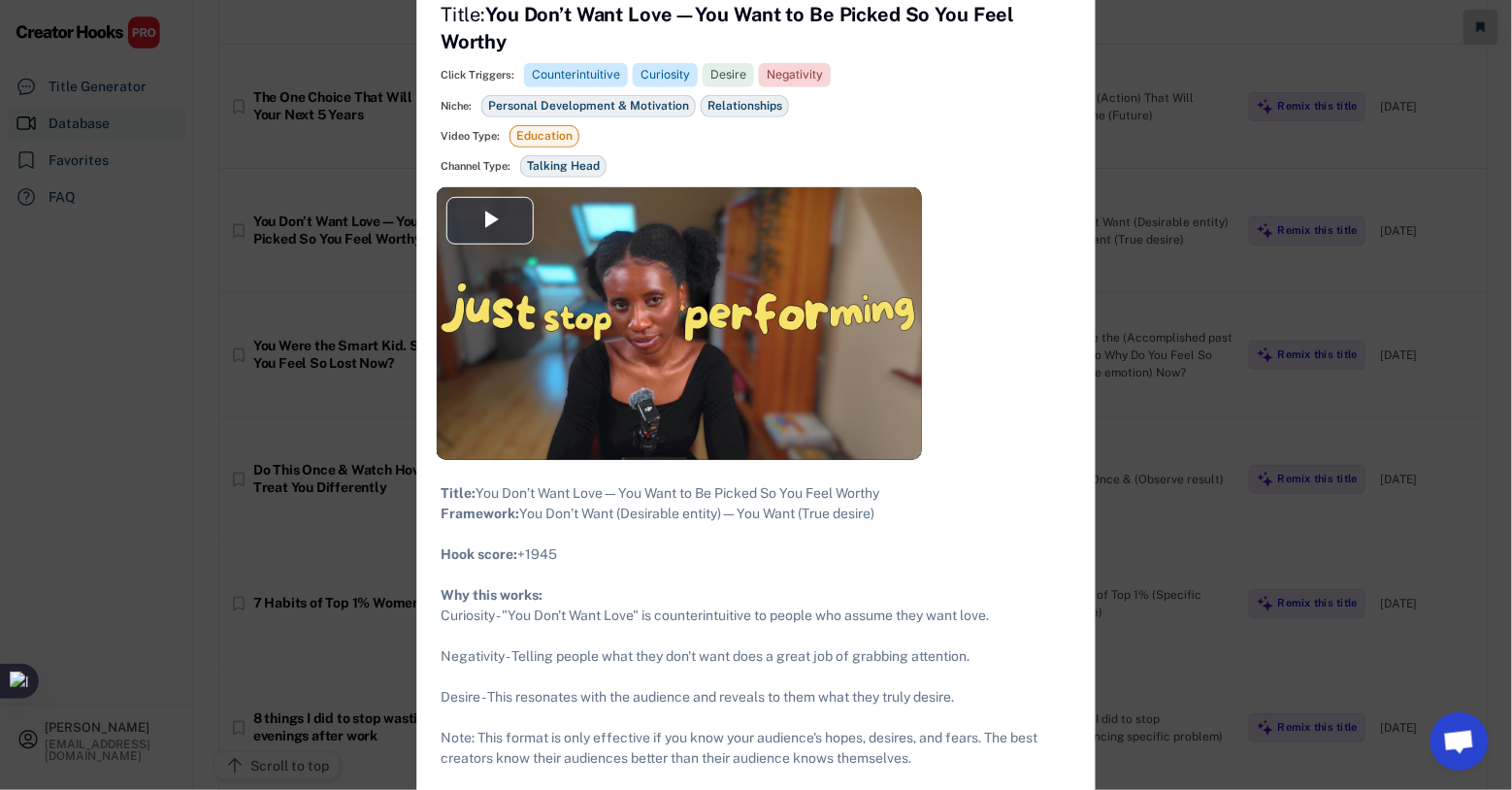 drag, startPoint x: 607, startPoint y: 315, endPoint x: 884, endPoint y: 68, distance: 371.1307 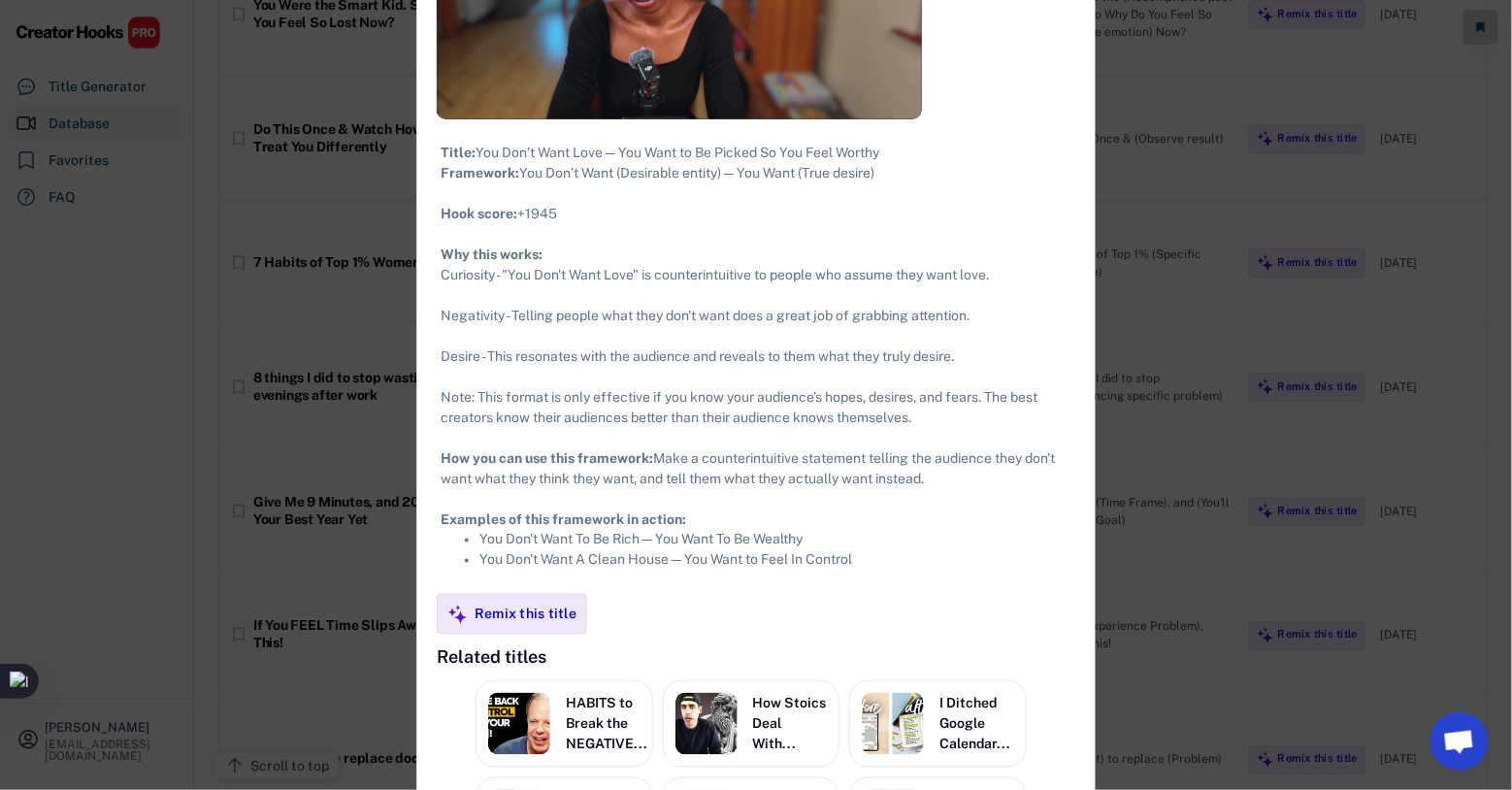 scroll, scrollTop: 776, scrollLeft: 0, axis: vertical 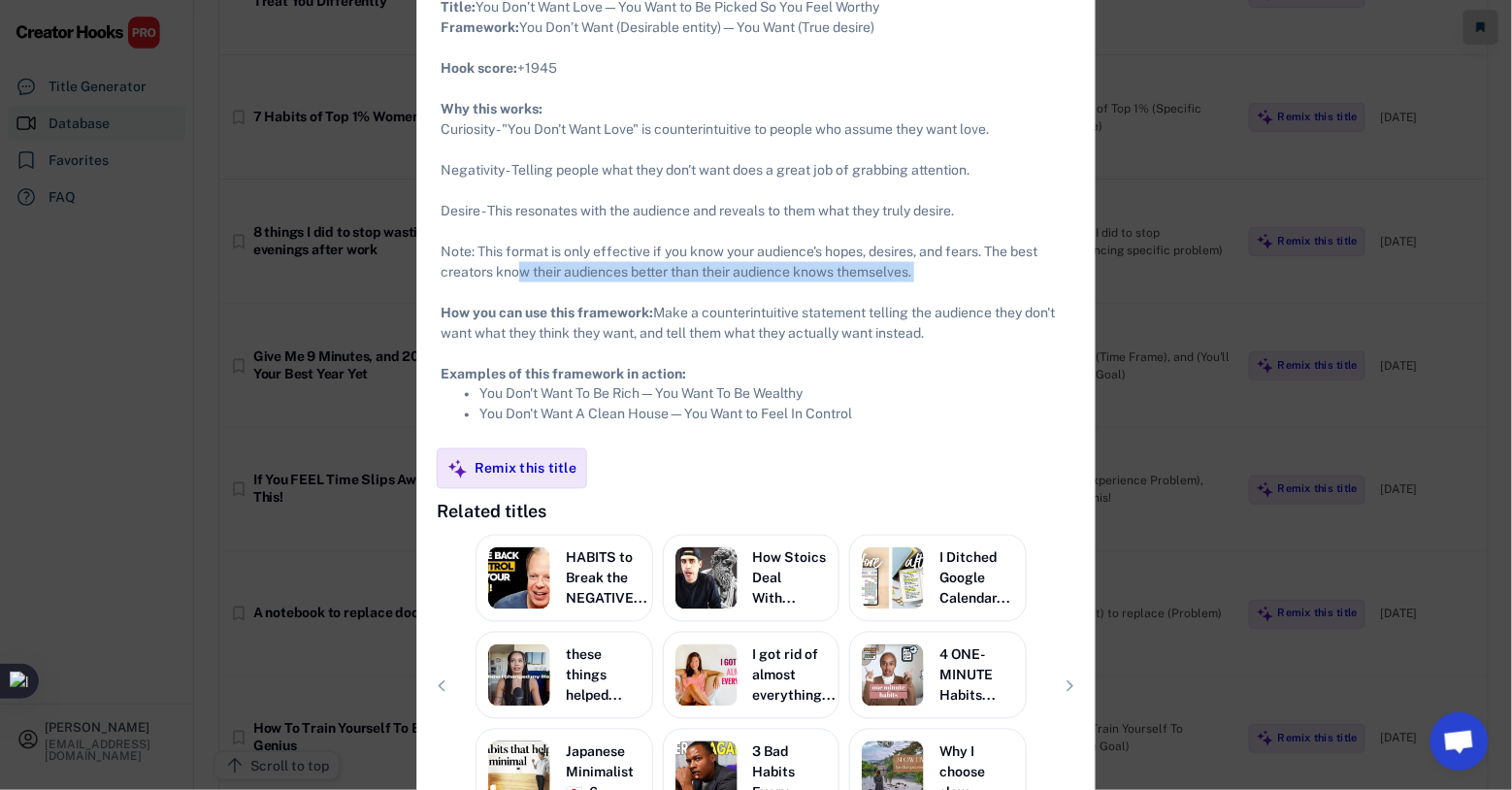 drag, startPoint x: 524, startPoint y: 291, endPoint x: 640, endPoint y: 316, distance: 118.66339 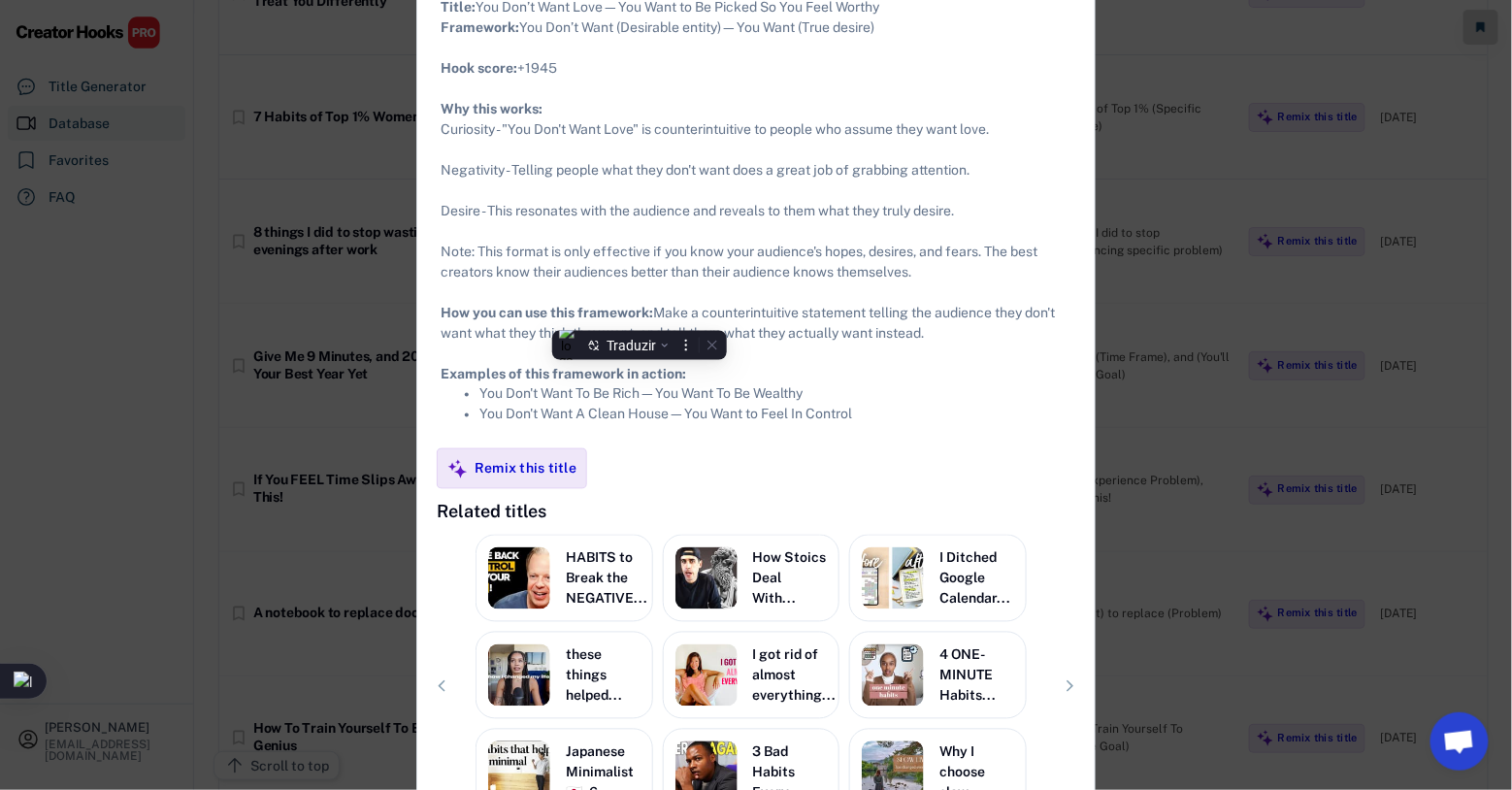 click on "Title:  You Don’t Want Love—You Want to Be Picked So You Feel Worthy
Framework:  You Don’t Want (Desirable entity)—You Want (True desire) ​ Hook score ​ :  +1945 Why this works: Curiosity - "You Don't Want Love" is counterintuitive to people who assume they want love. Negativity - Telling people what they don't want does a great job of grabbing attention. Desire - This resonates with the audience and reveals to them what they truly desire. Note: This format is only effective if you know your audience's hopes, desires, and fears. The best creators know their audiences better than their audience knows themselves. How you can use this framework:  Make a counterintuitive statement telling the audience they don't want what they think they want, and tell them what they actually want instead.  Examples of this framework in action: You Don't Want To Be Rich—You Want To Be Wealthy You Don't Want A Clean House—You Want to Feel In Control" at bounding box center [756, 211] 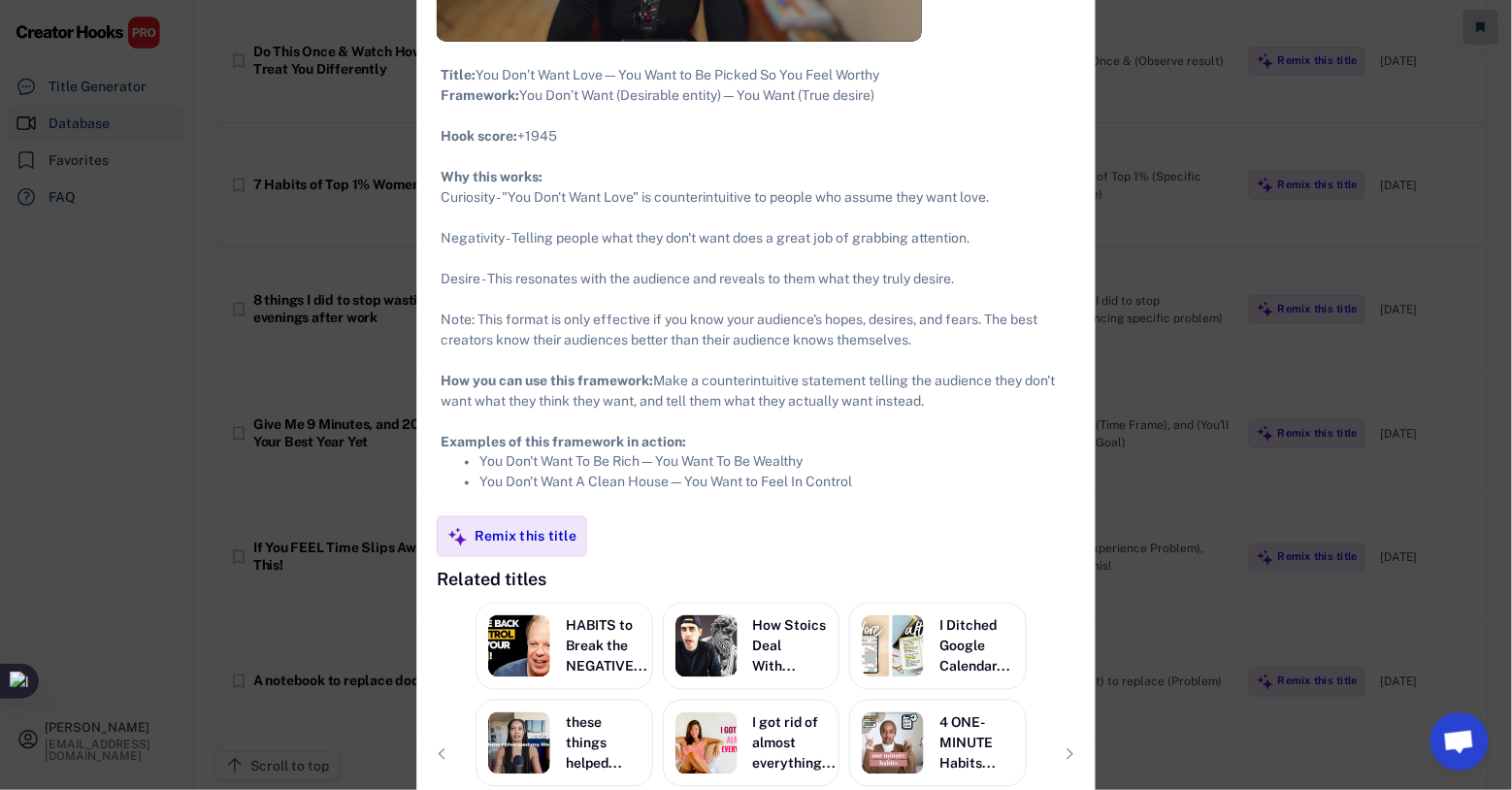 scroll, scrollTop: 1067, scrollLeft: 0, axis: vertical 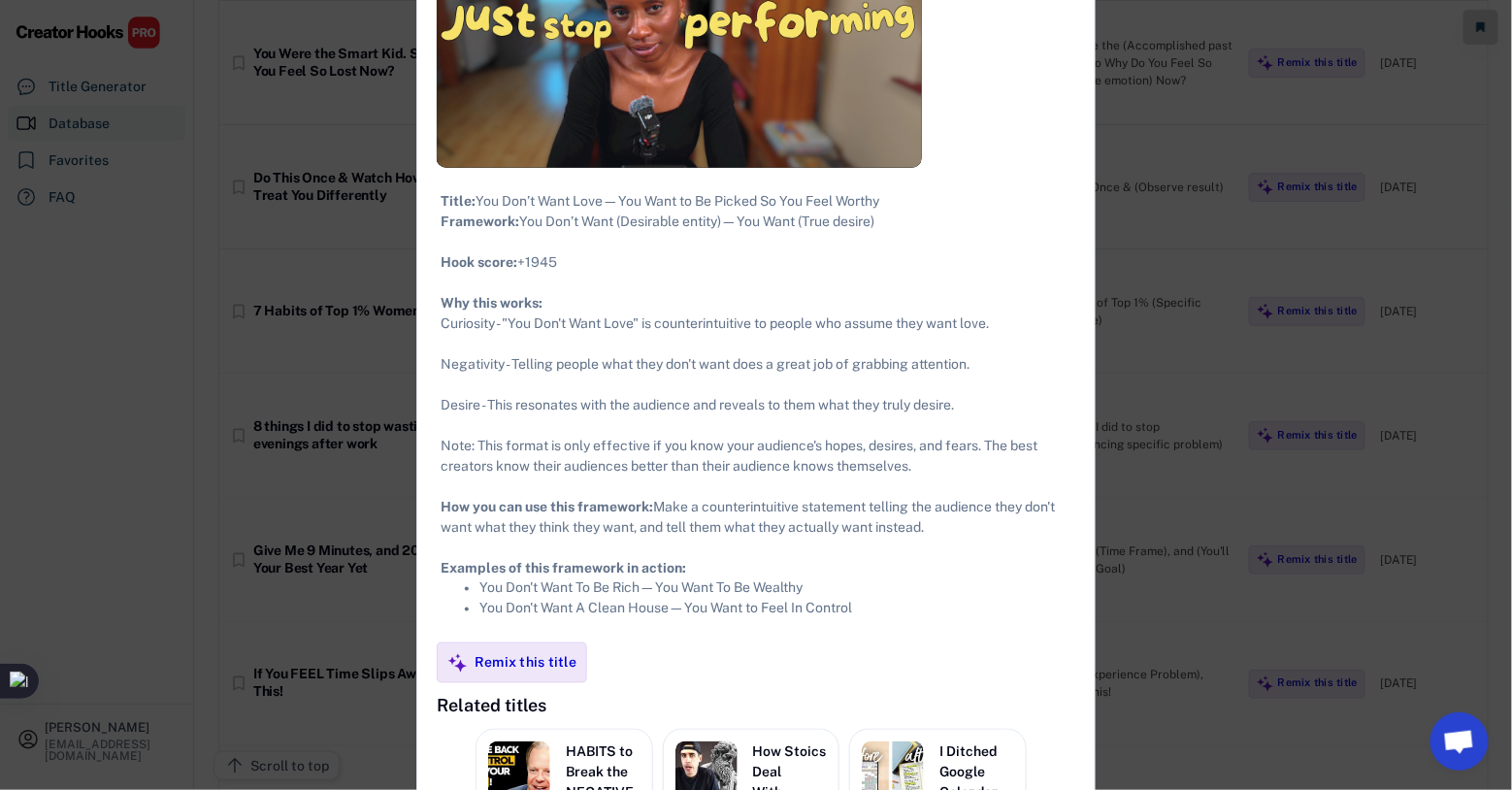 click at bounding box center [756, 395] 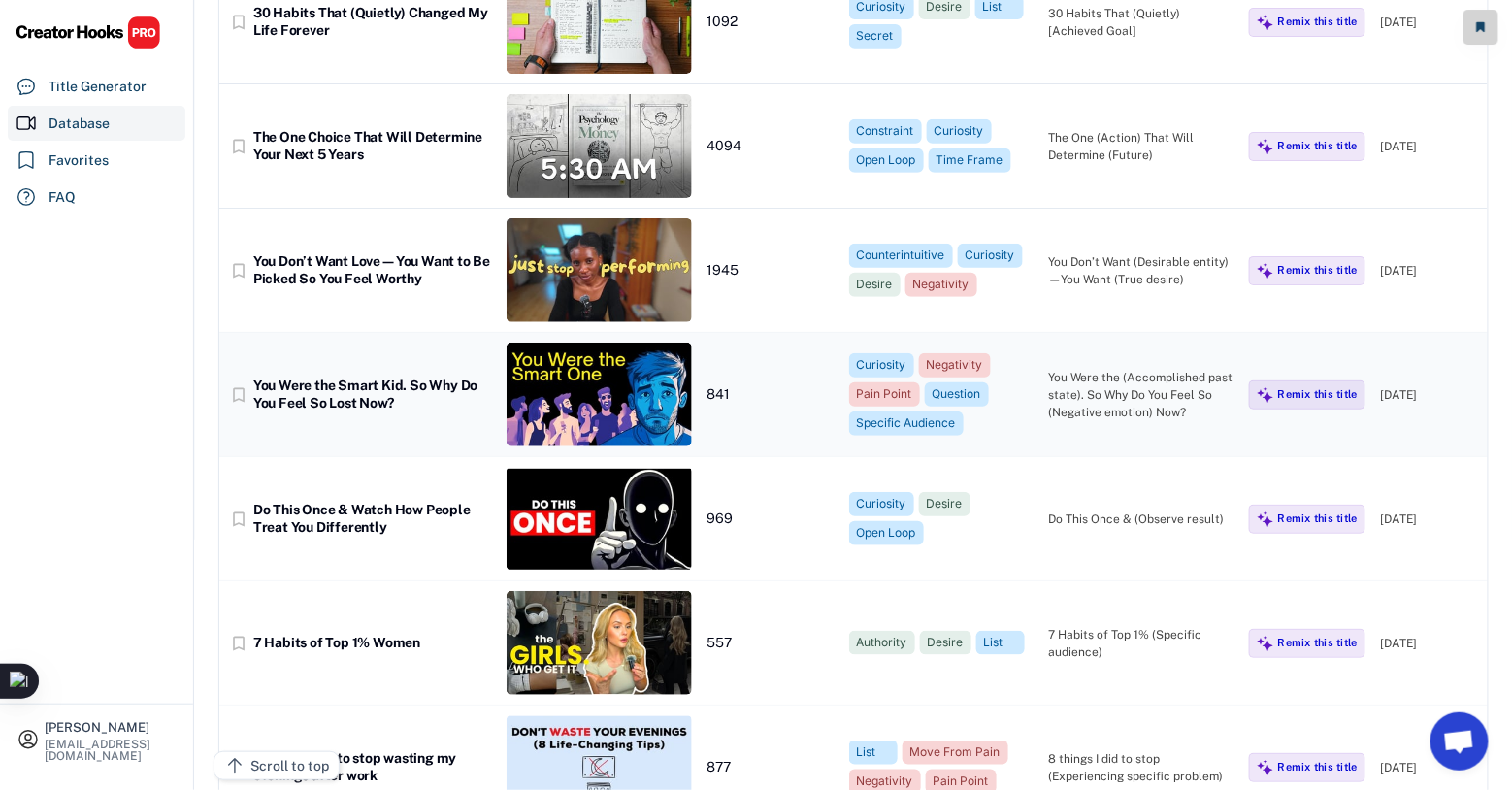 scroll, scrollTop: 290, scrollLeft: 0, axis: vertical 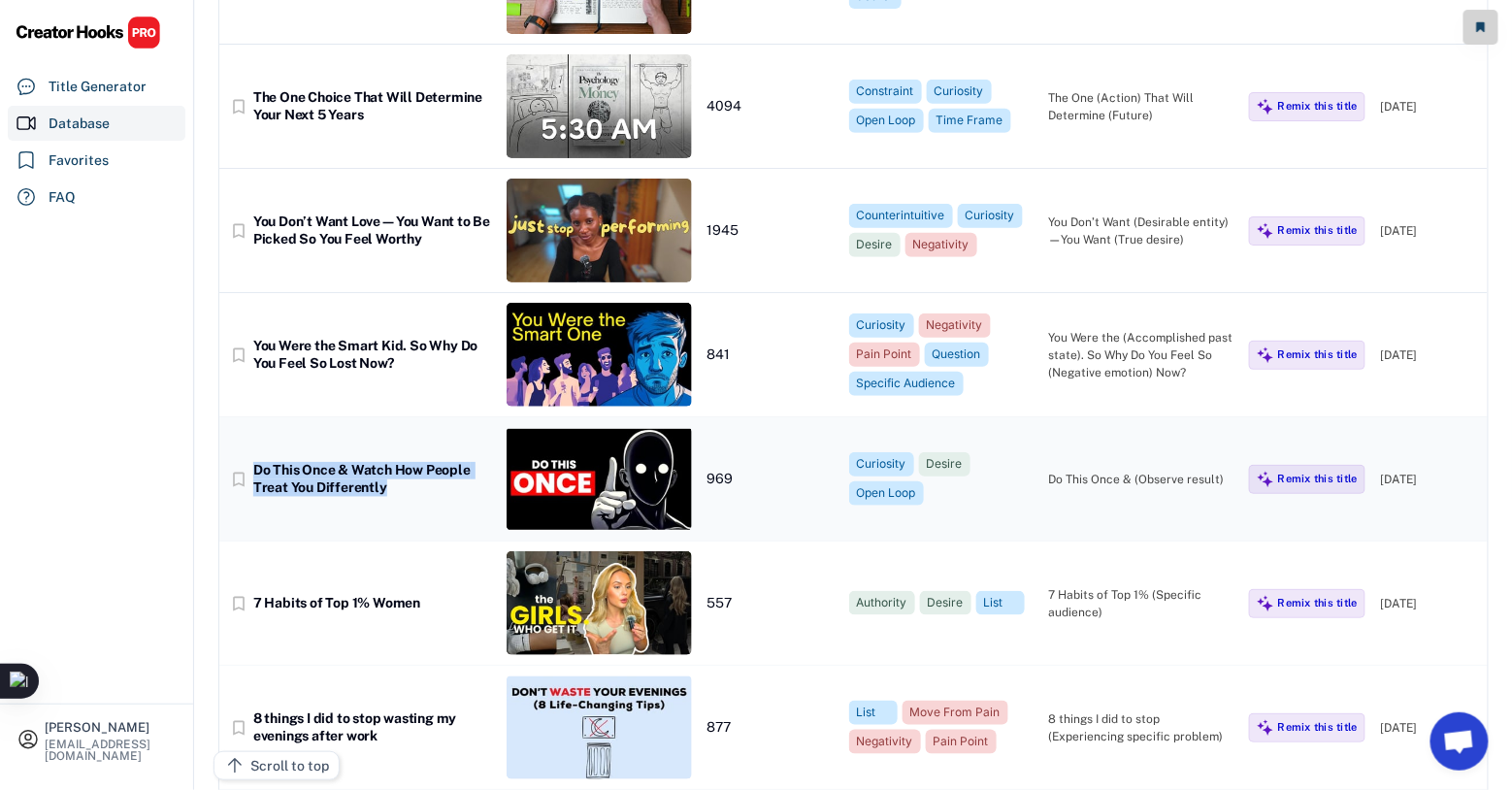 drag, startPoint x: 376, startPoint y: 489, endPoint x: 261, endPoint y: 474, distance: 115.9741 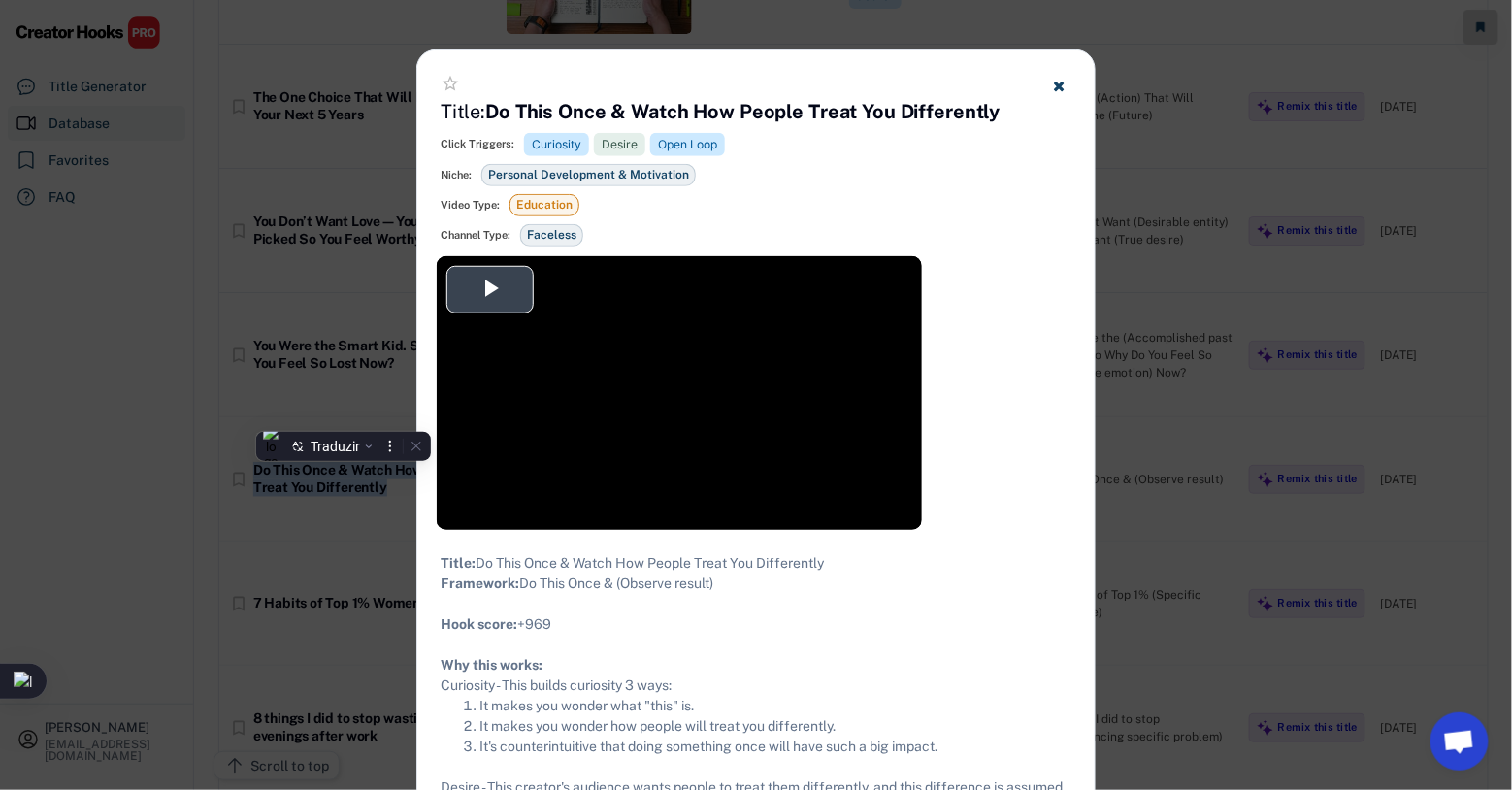 copy on "Do This Once & Watch How People Treat You Differently" 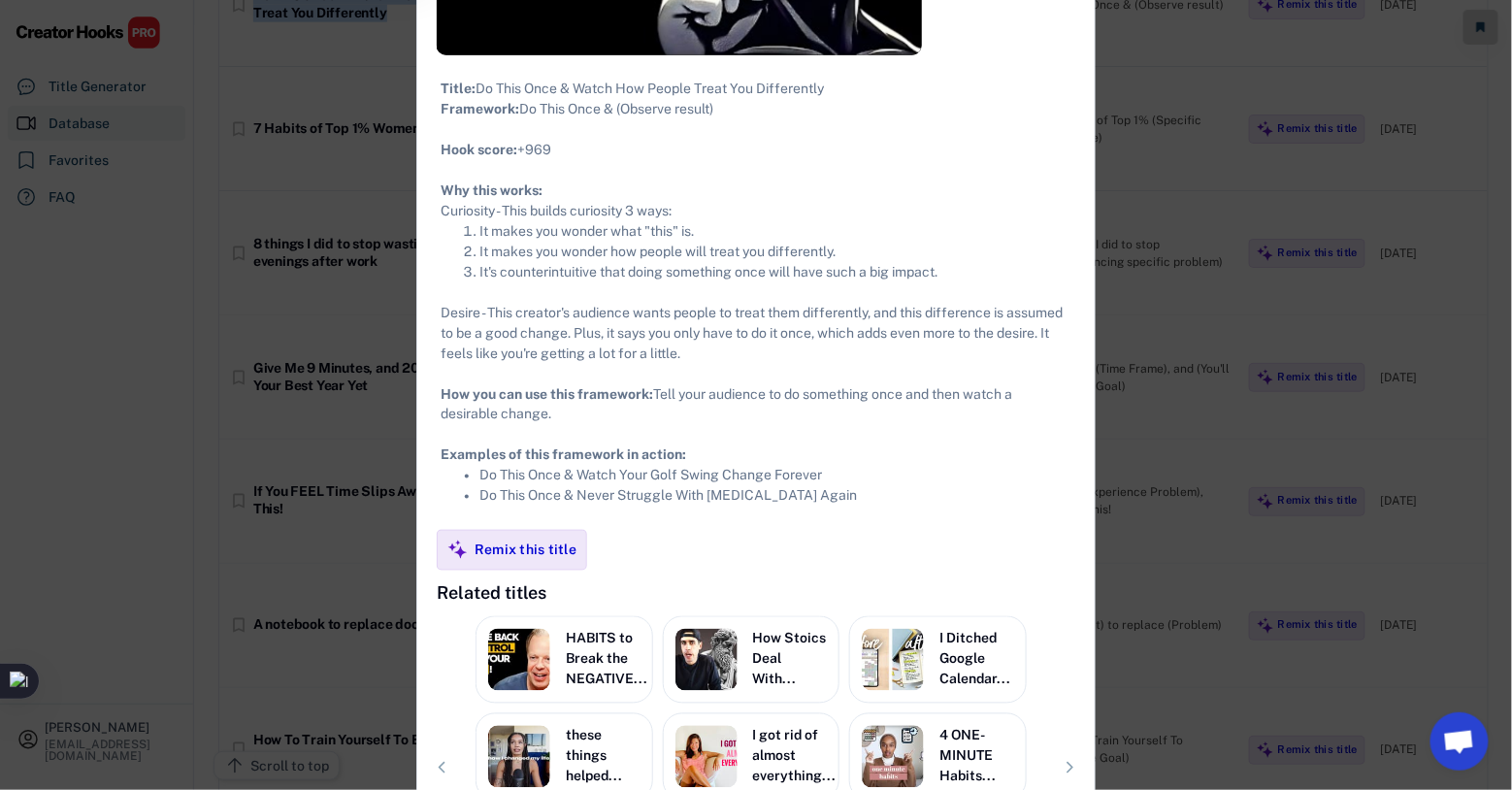 scroll, scrollTop: 776, scrollLeft: 0, axis: vertical 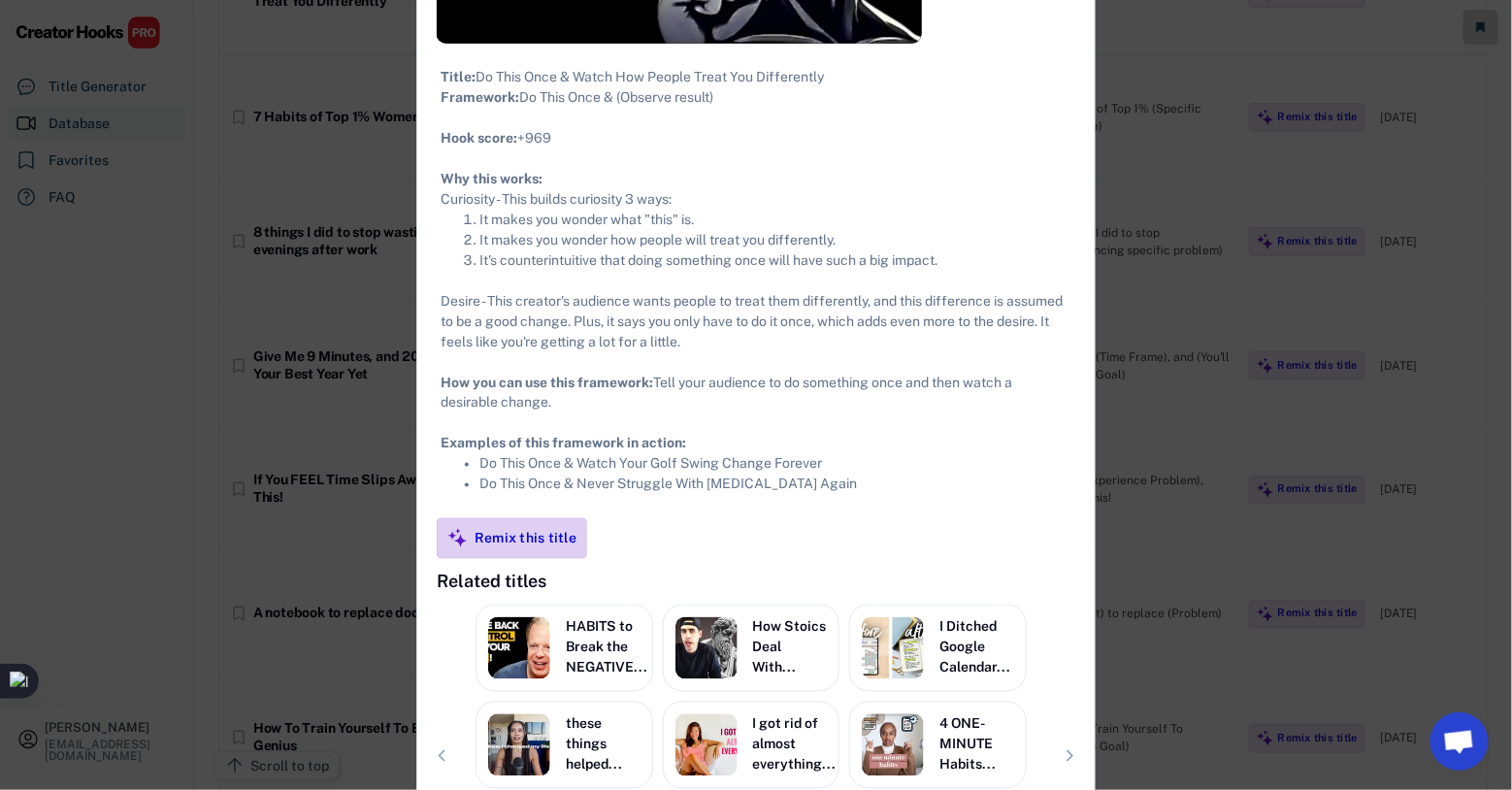 click on "Remix this title" at bounding box center (525, 539) 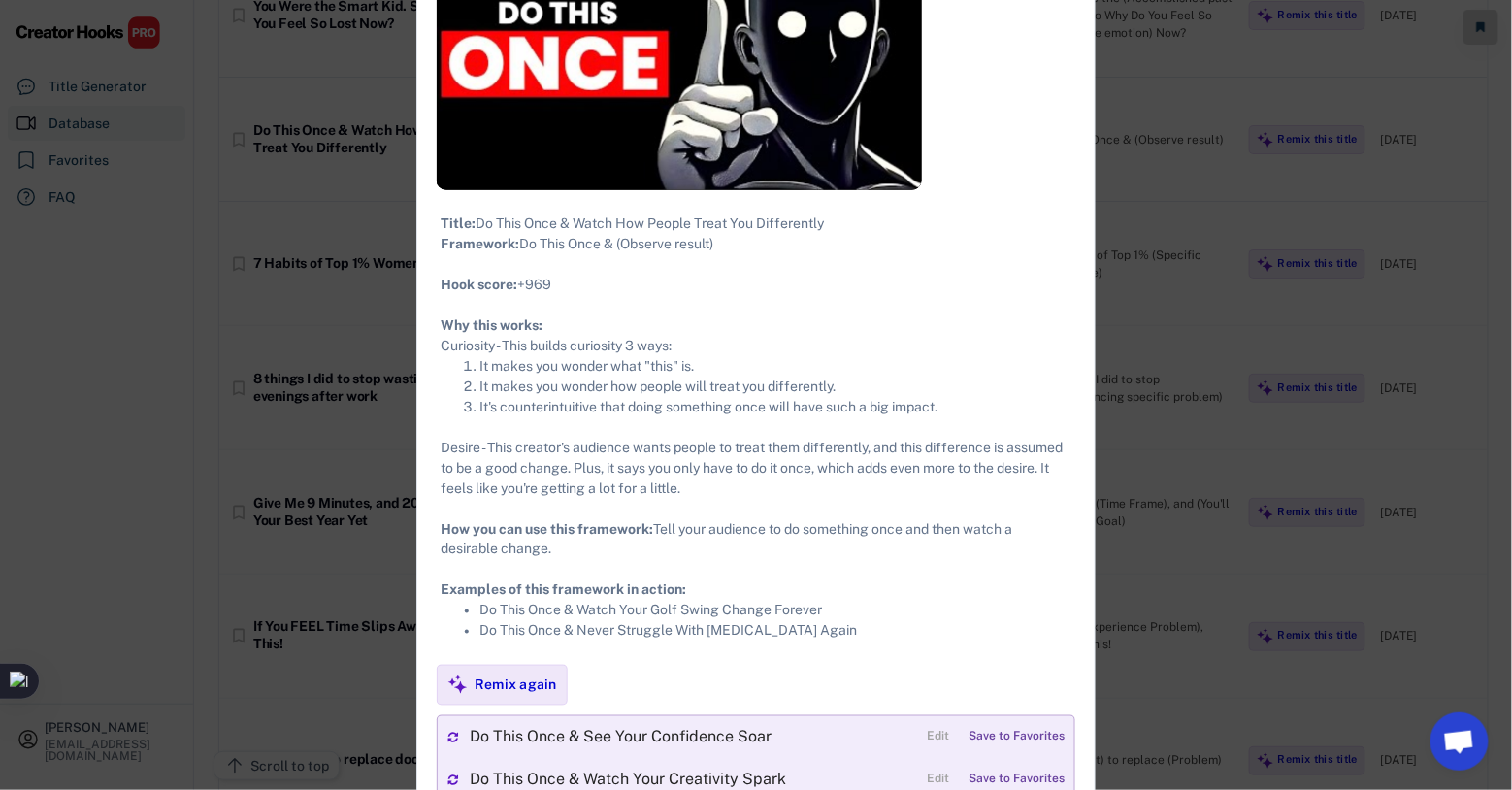scroll, scrollTop: 678, scrollLeft: 0, axis: vertical 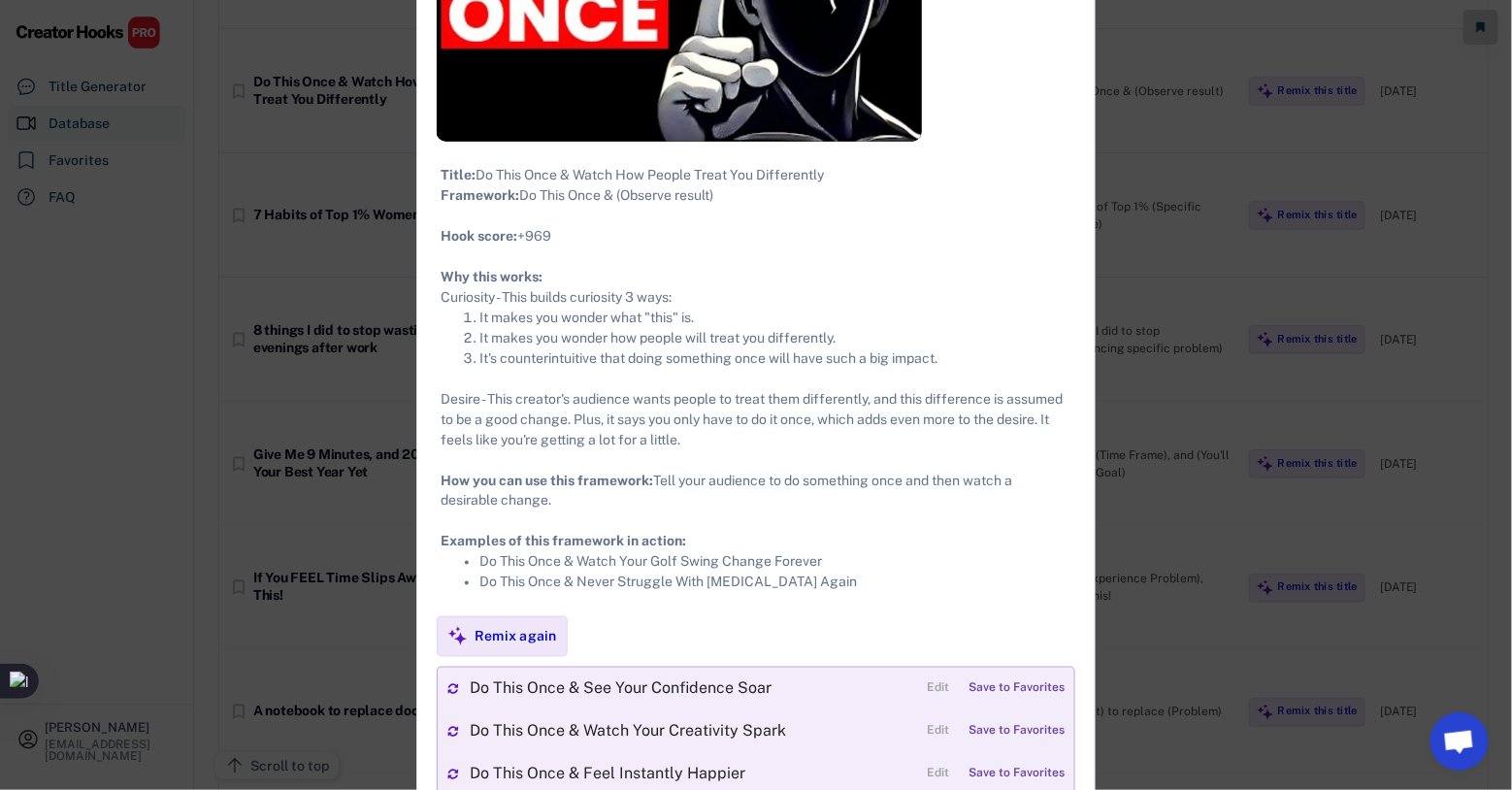 click at bounding box center [756, 395] 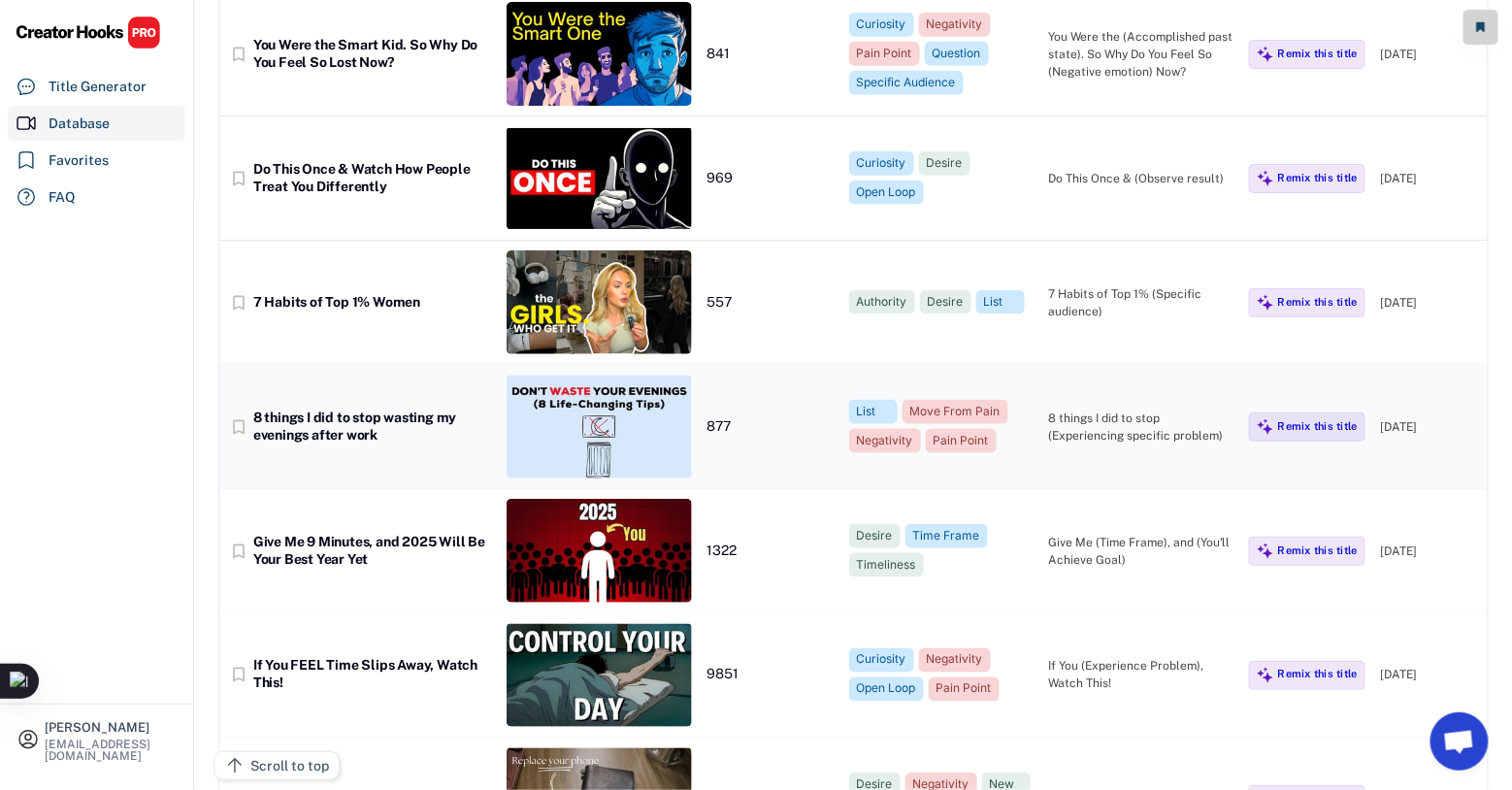 scroll, scrollTop: 582, scrollLeft: 0, axis: vertical 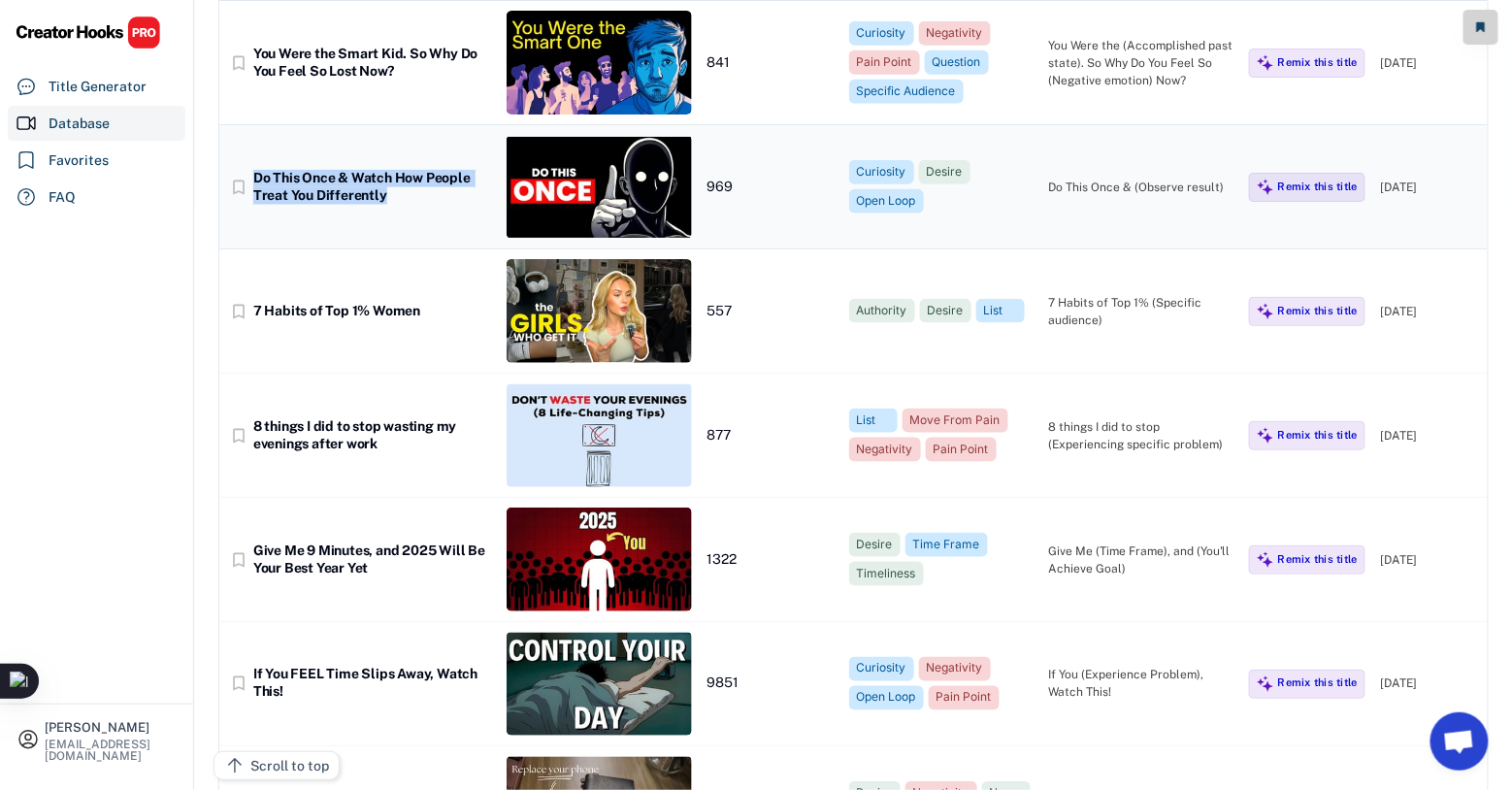 copy on "Do This Once & Watch How People Treat You Differently" 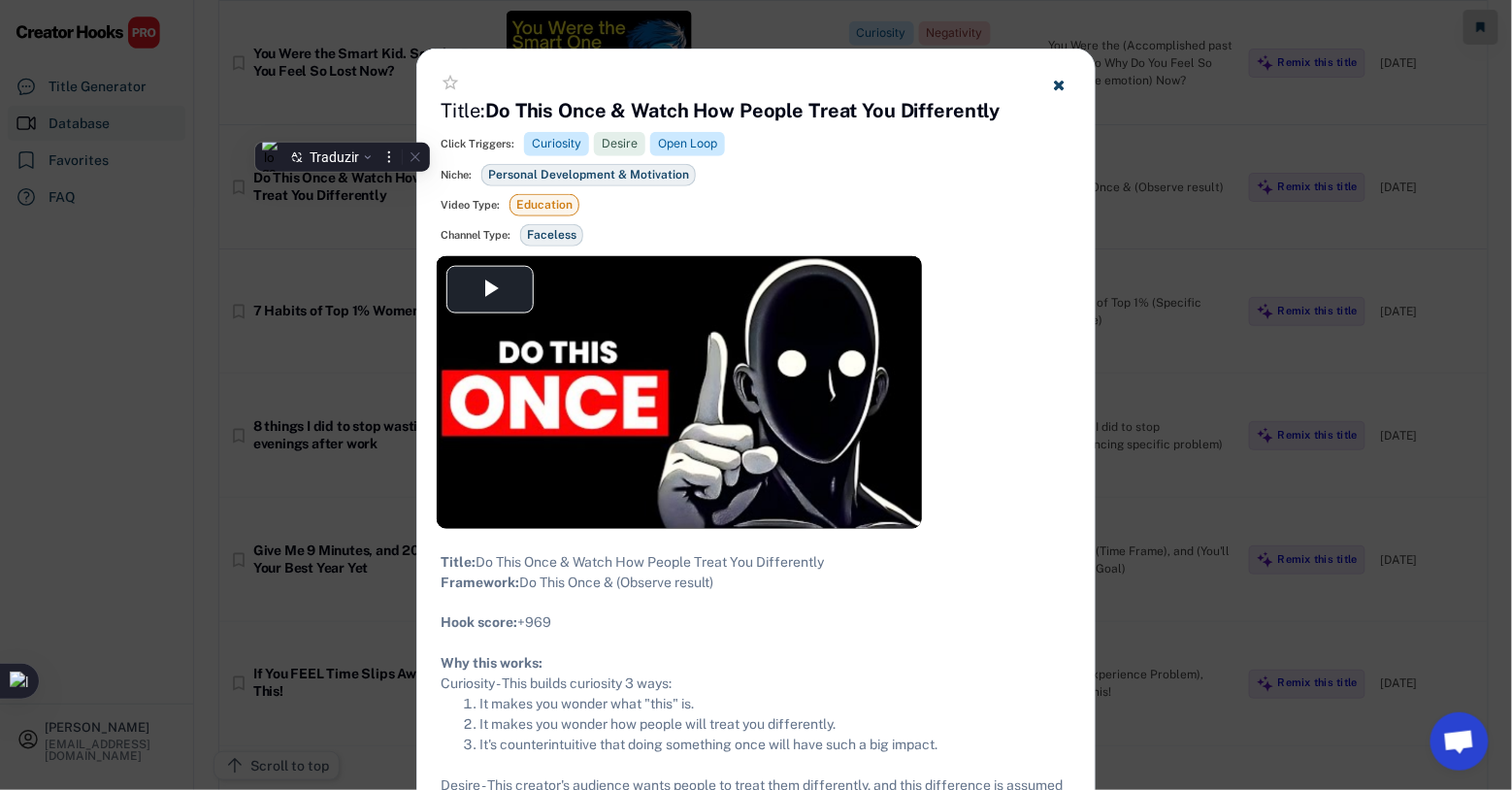click on "**********" at bounding box center [756, 745] 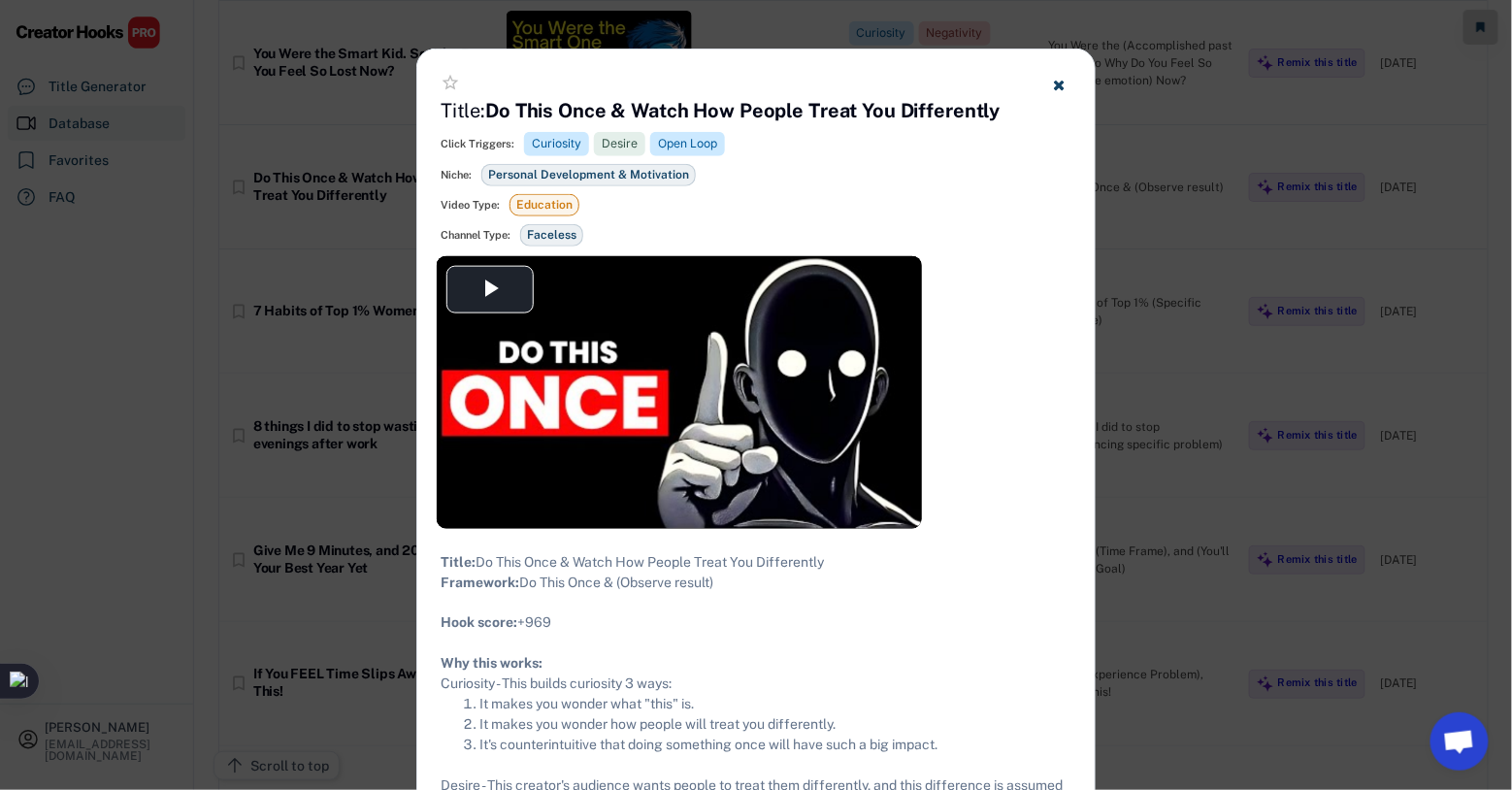 click at bounding box center [756, 395] 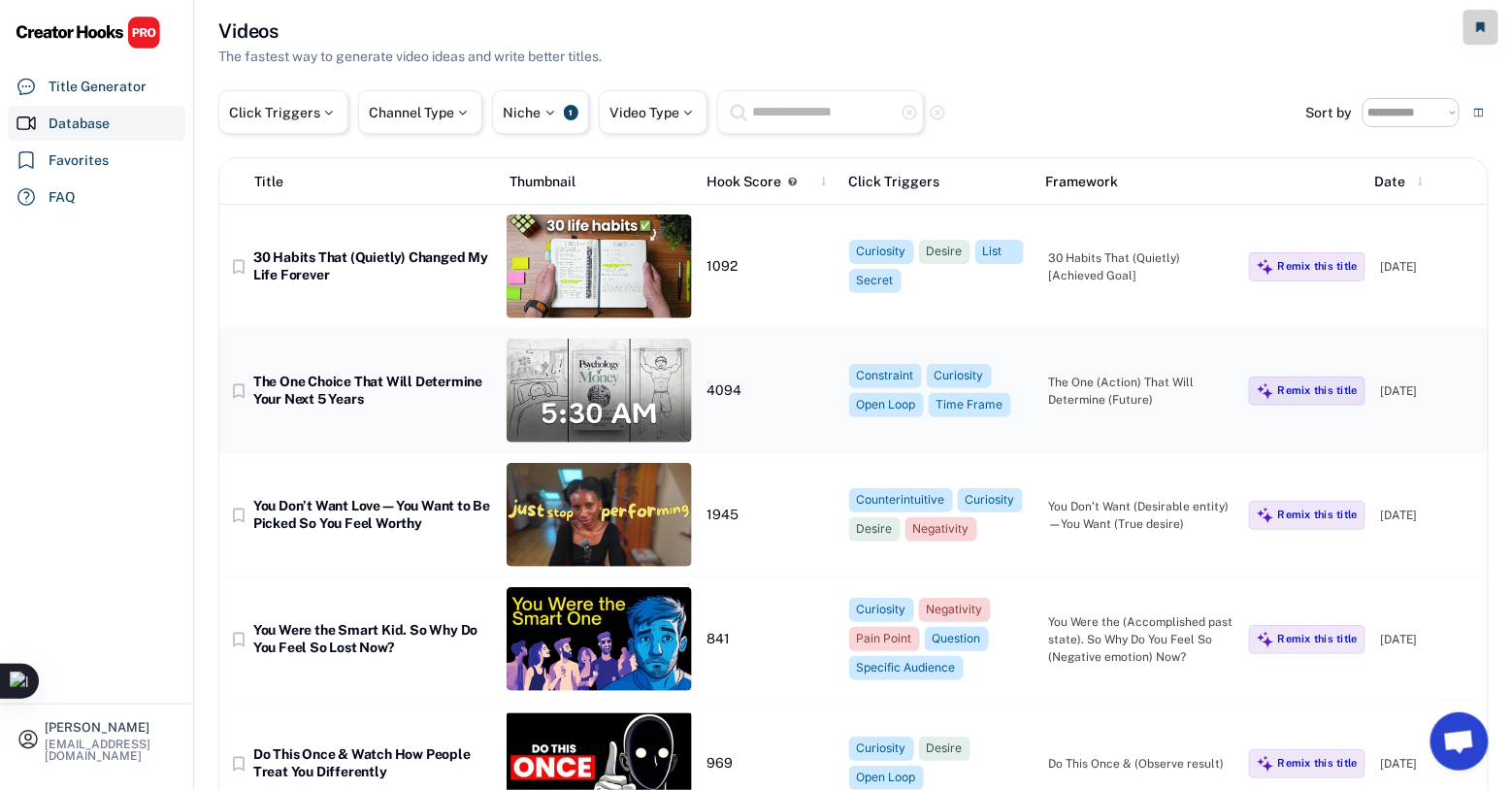 scroll, scrollTop: 0, scrollLeft: 0, axis: both 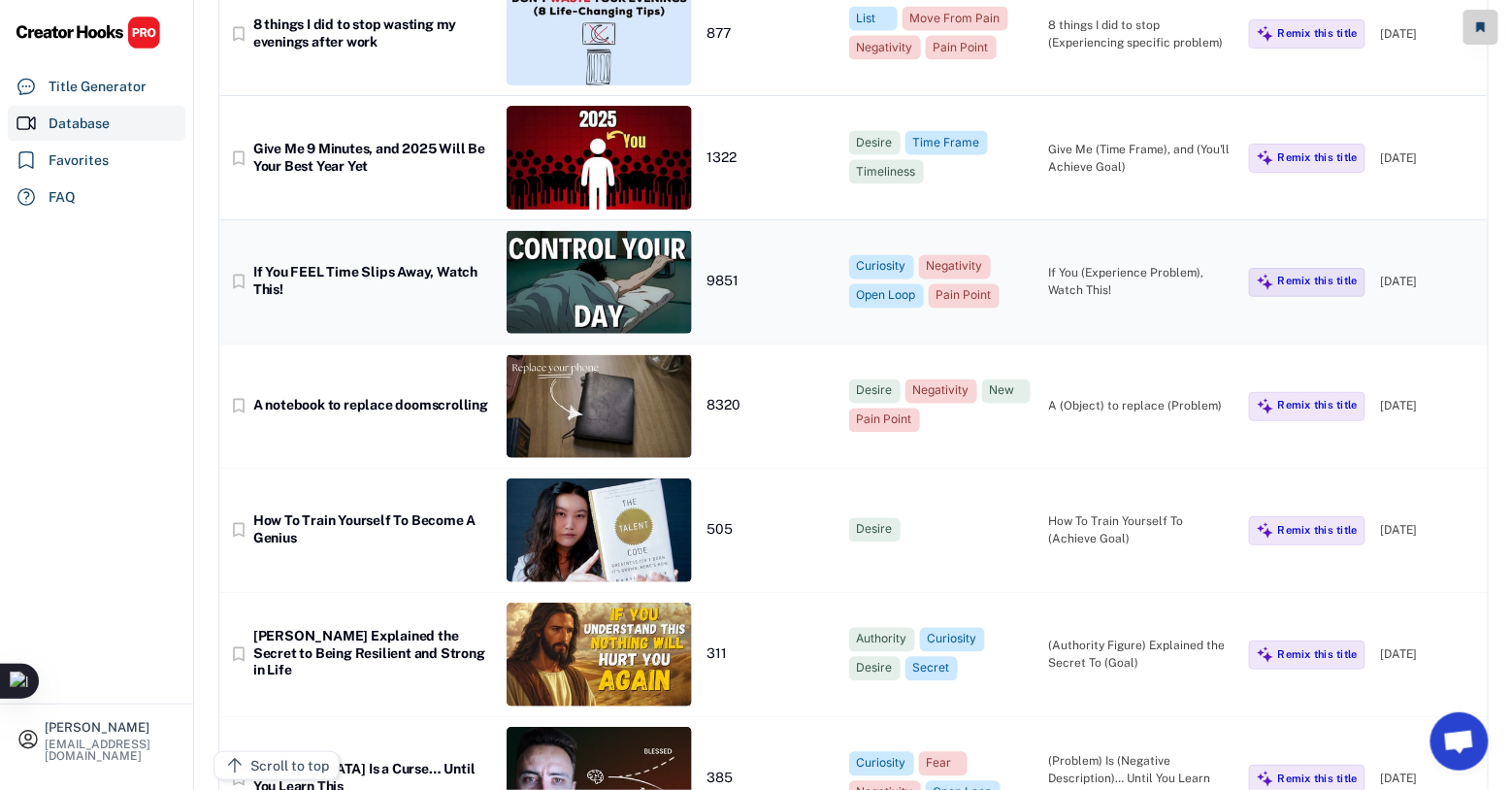 drag, startPoint x: 456, startPoint y: 347, endPoint x: 484, endPoint y: 332, distance: 31.76476 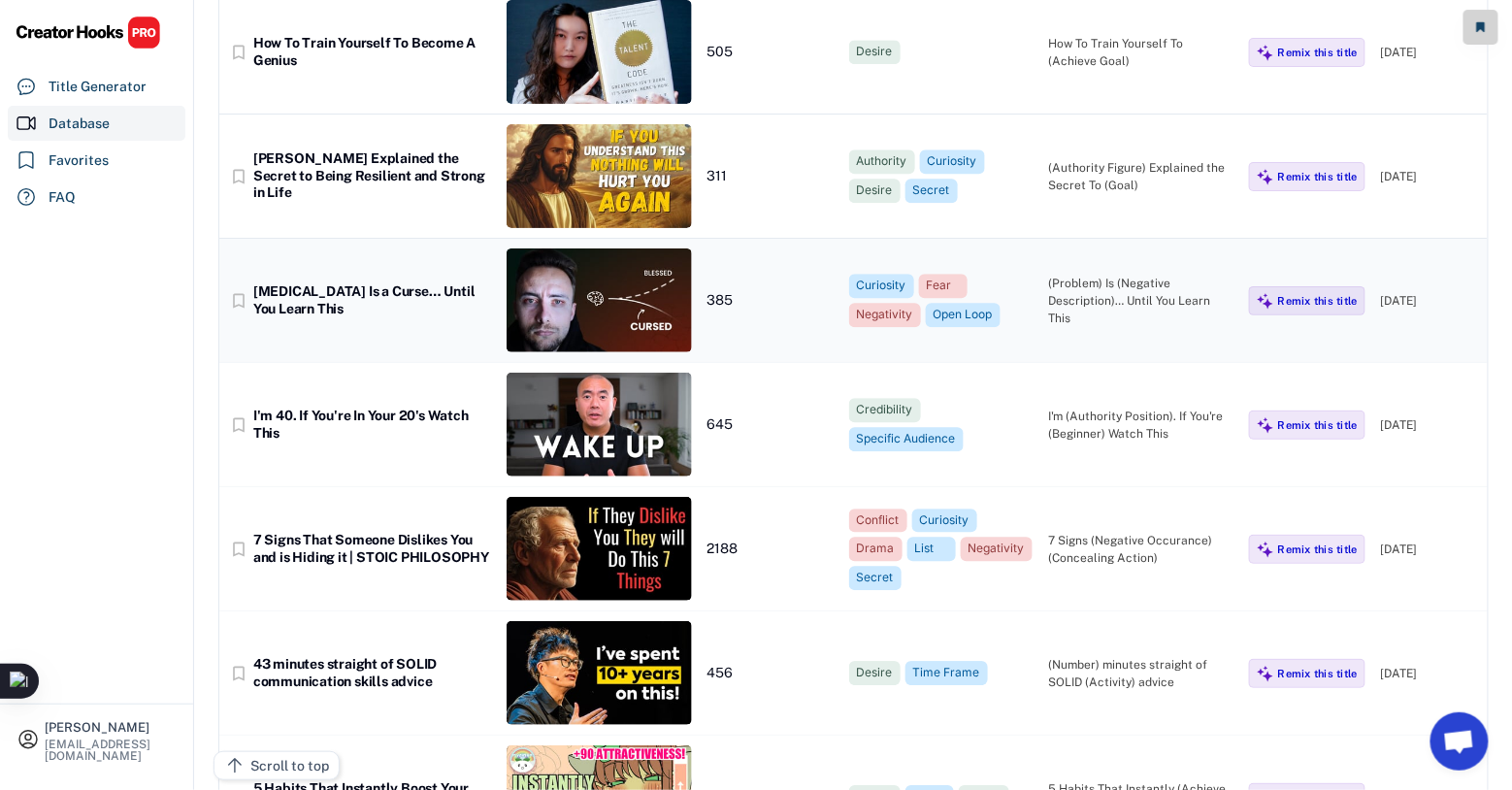 scroll, scrollTop: 1470, scrollLeft: 0, axis: vertical 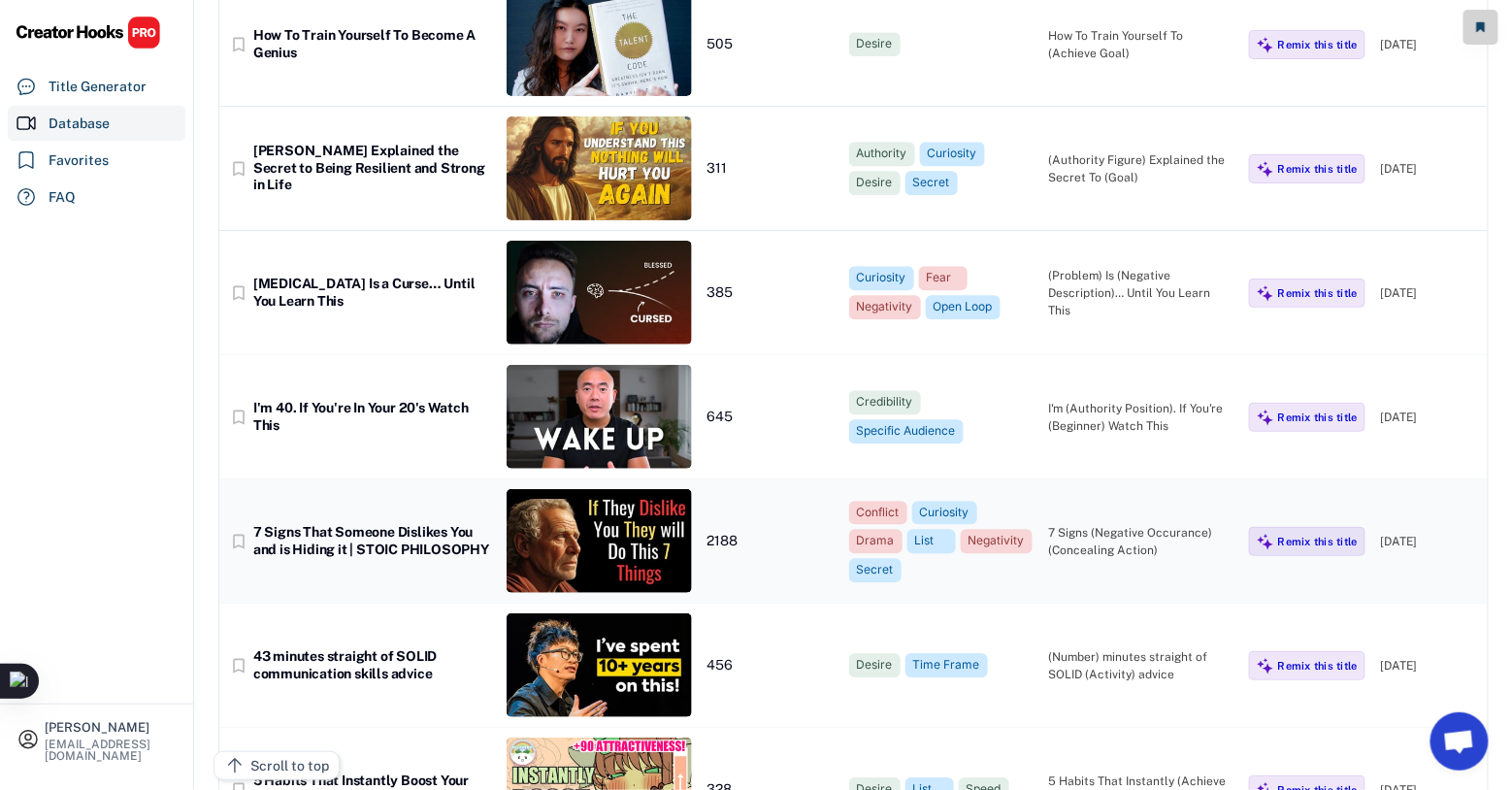 click on "7 Signs That Someone Dislikes You and is Hiding it | STOIC PHILOSOPHY" at bounding box center [372, 541] 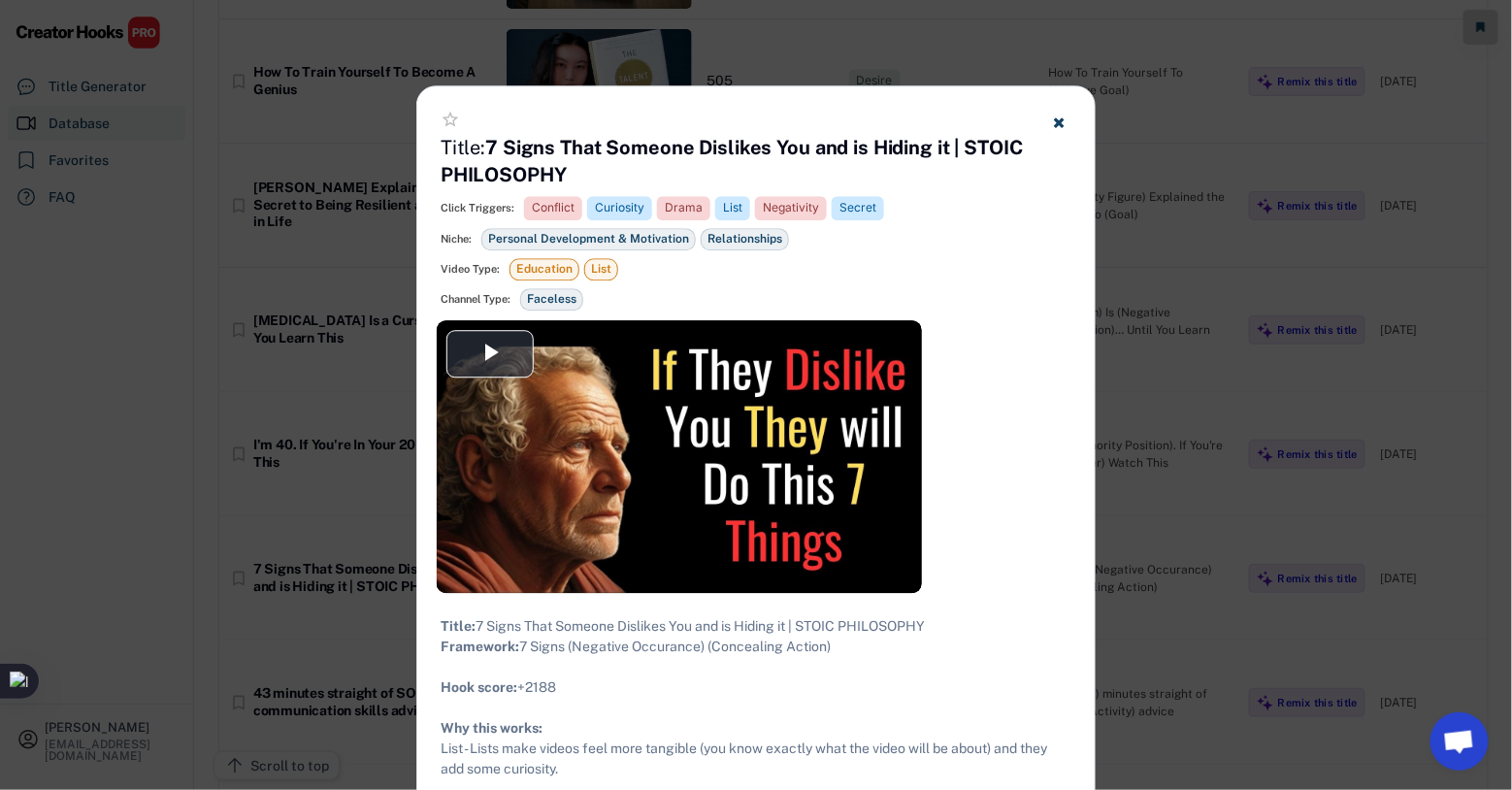 scroll, scrollTop: 1372, scrollLeft: 0, axis: vertical 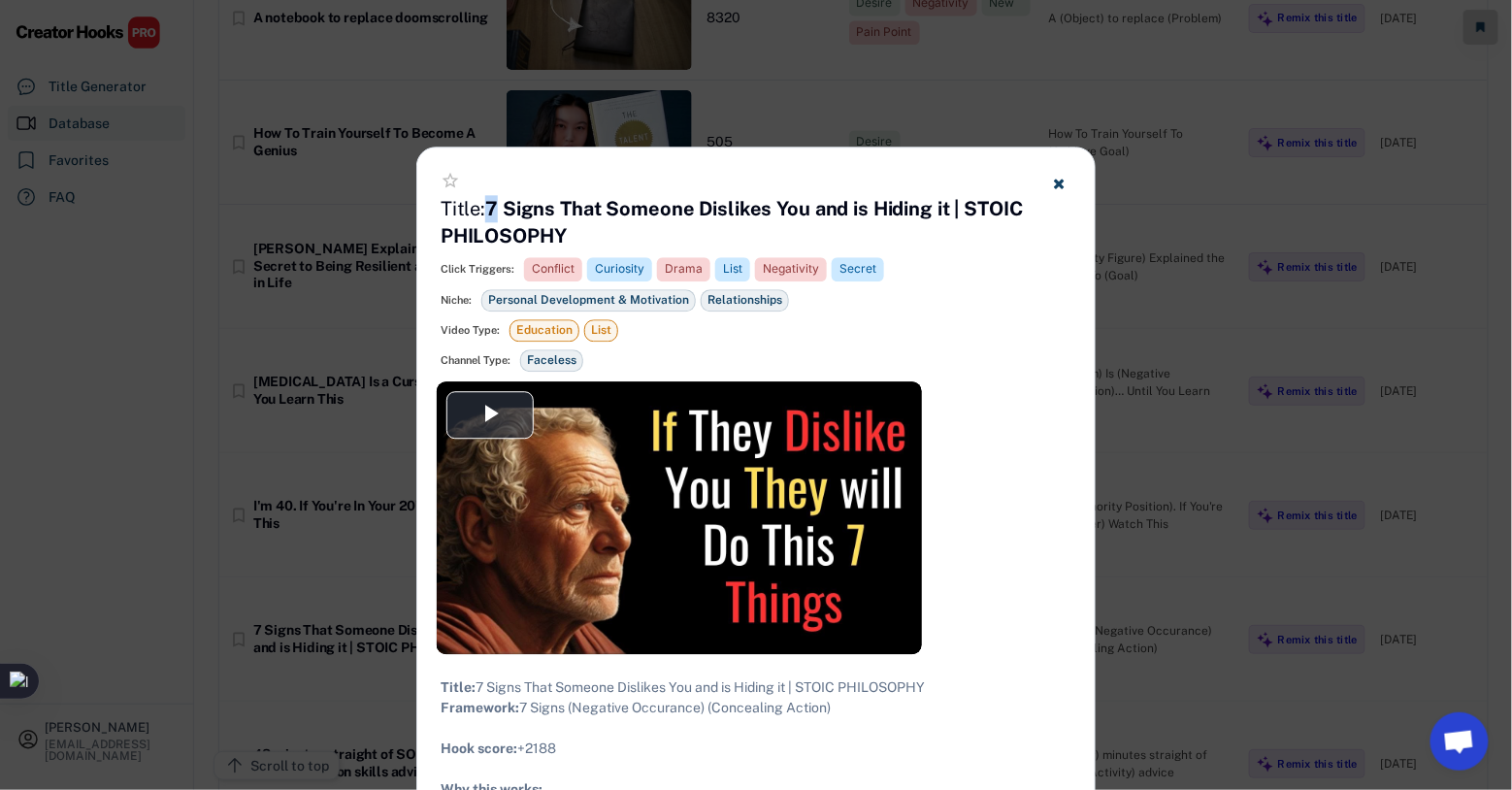 drag, startPoint x: 485, startPoint y: 199, endPoint x: 498, endPoint y: 203, distance: 13.601471 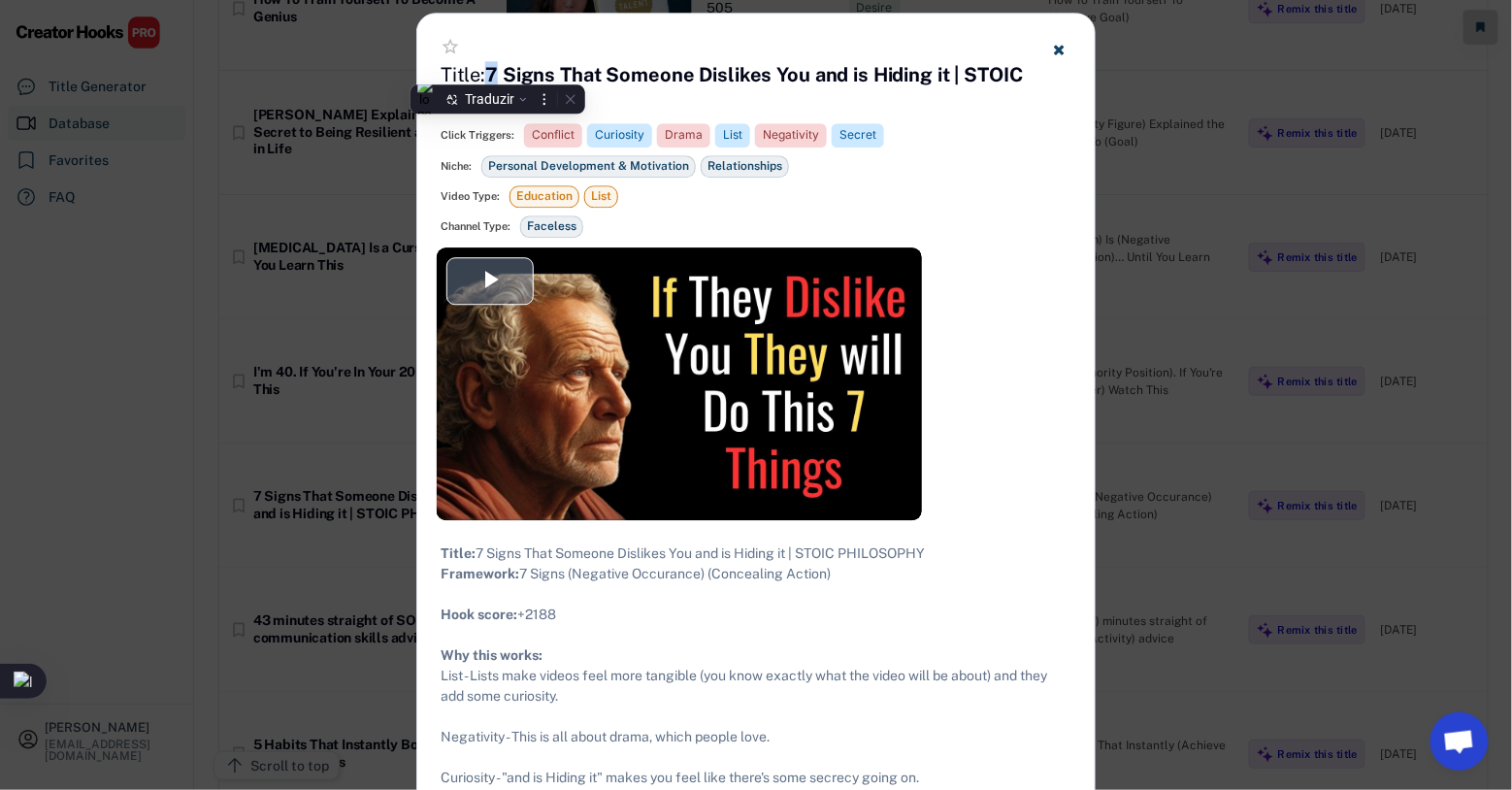 scroll, scrollTop: 1761, scrollLeft: 0, axis: vertical 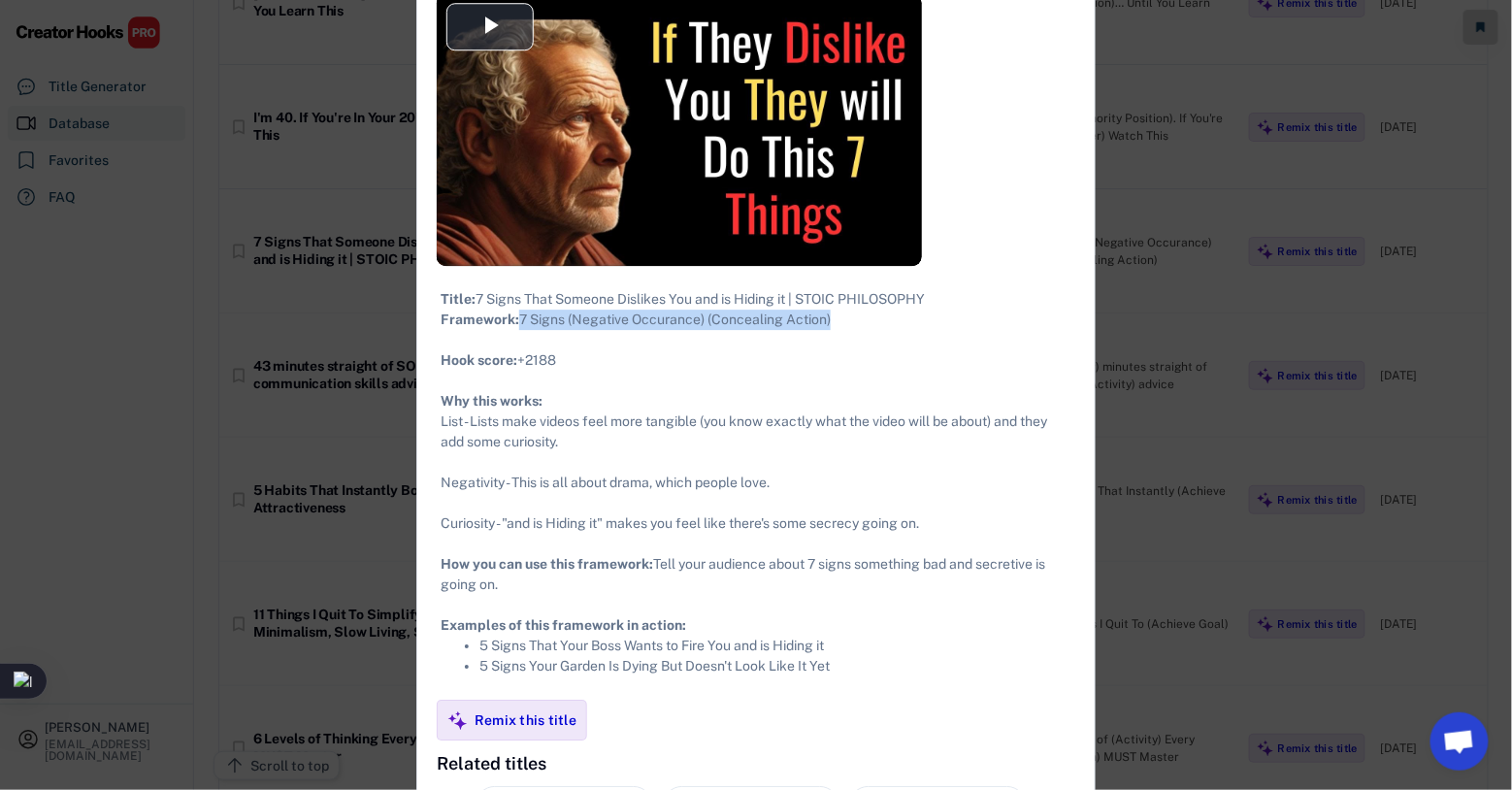 drag, startPoint x: 542, startPoint y: 336, endPoint x: 958, endPoint y: 305, distance: 417.1534 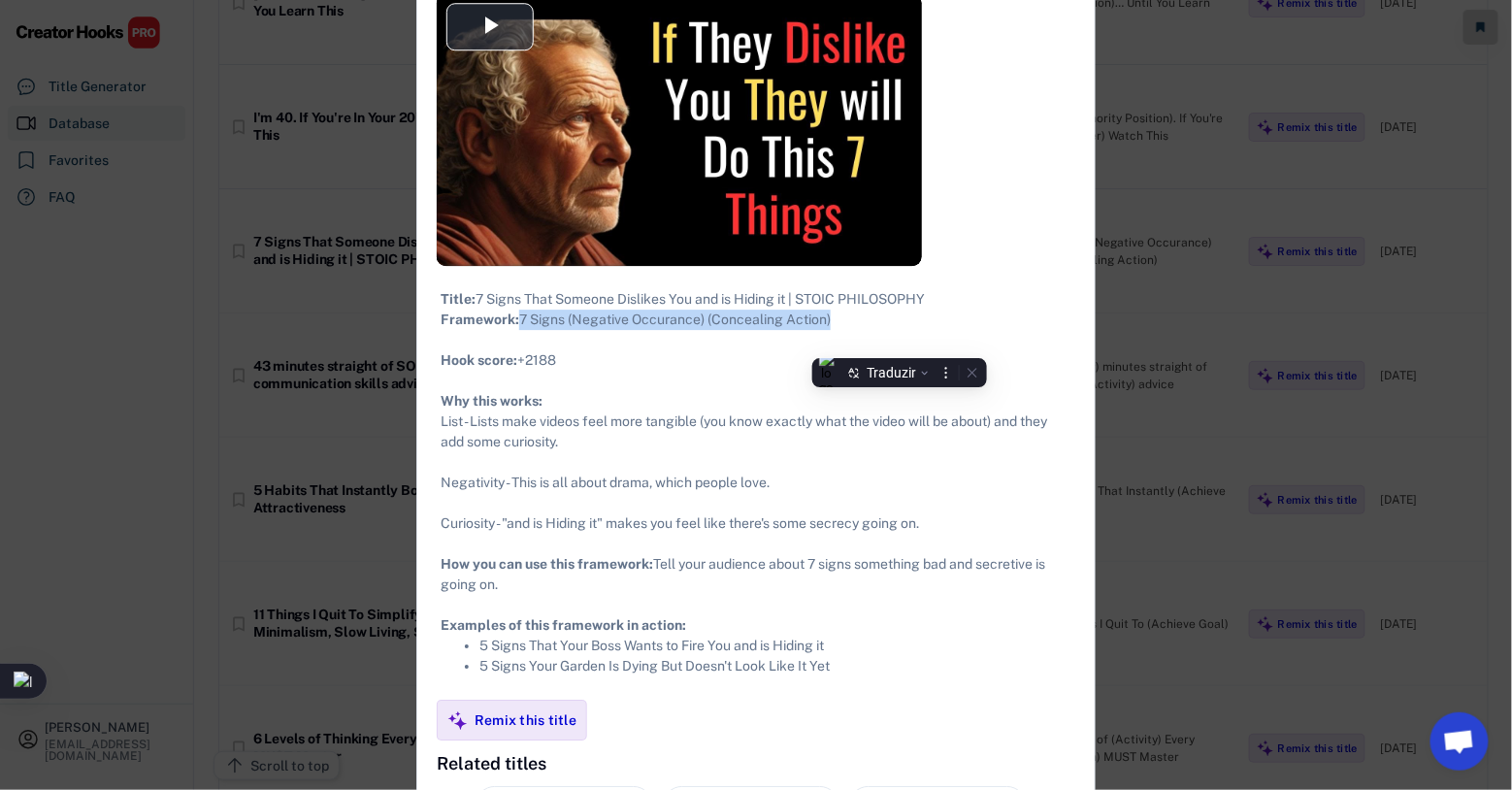 copy on "7 Signs (Negative Occurance) (Concealing Action)" 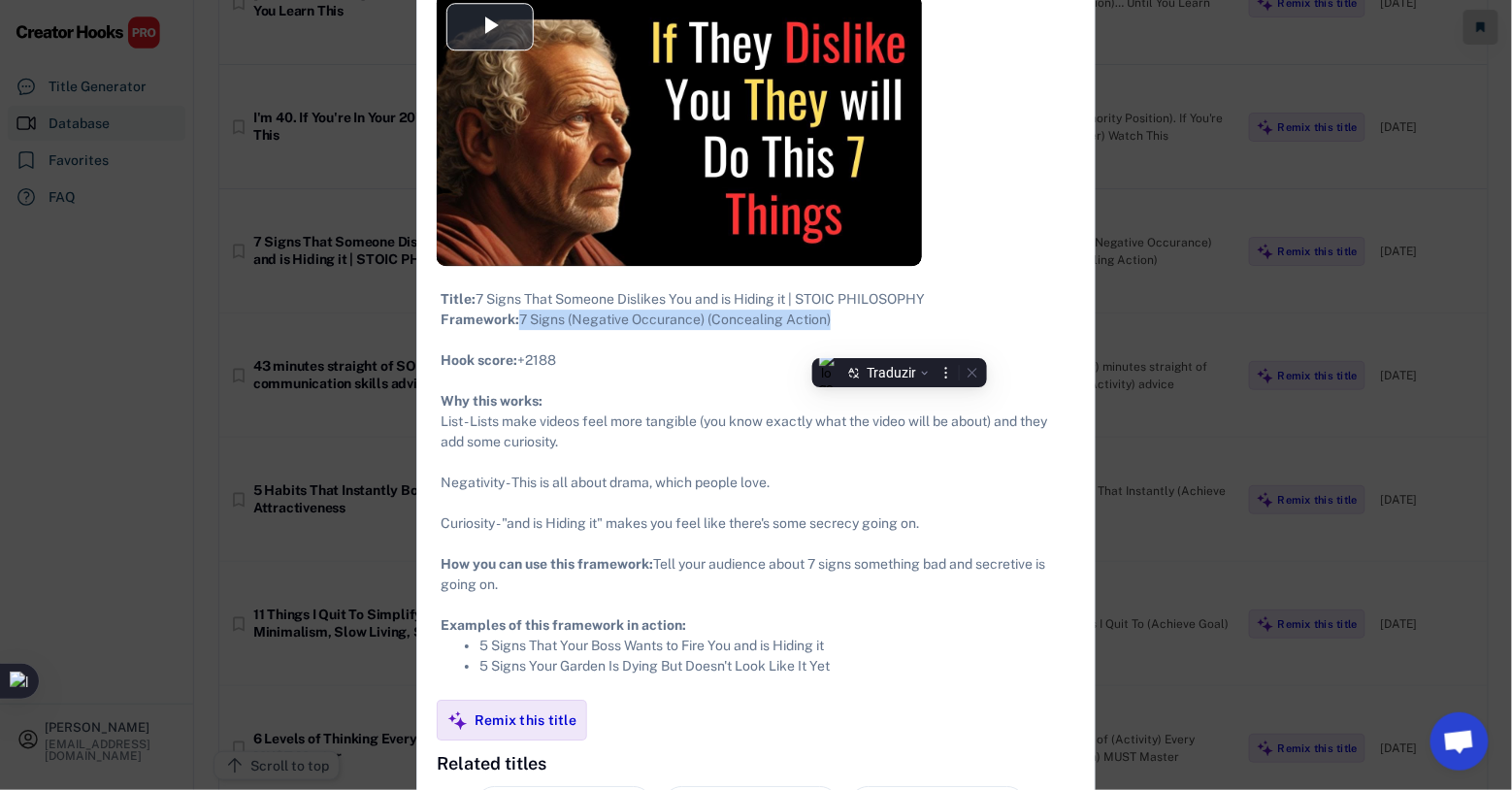 click on "Title:  7 Signs That Someone Dislikes You and is Hiding it | STOIC PHILOSOPHY
Framework:  7 Signs (Negative Occurance) (Concealing Action) ​ Hook score ​ :  +2188 Why this works: List - Lists make videos feel more tangible (you know exactly what the video will be about) and they add some curiosity. Negativity - This is all about drama, which people love. Curiosity - "and is Hiding it" makes you feel like there's some secrecy going on. How you can use this framework:  Tell your audience about 7 signs something bad and secretive is going on. ﻿Examples of this framework in action: 5 Signs That Your Boss Wants to Fire You and is Hiding it 5 Signs Your Garden Is Dying But Doesn't Look Like It Yet" at bounding box center [756, 482] 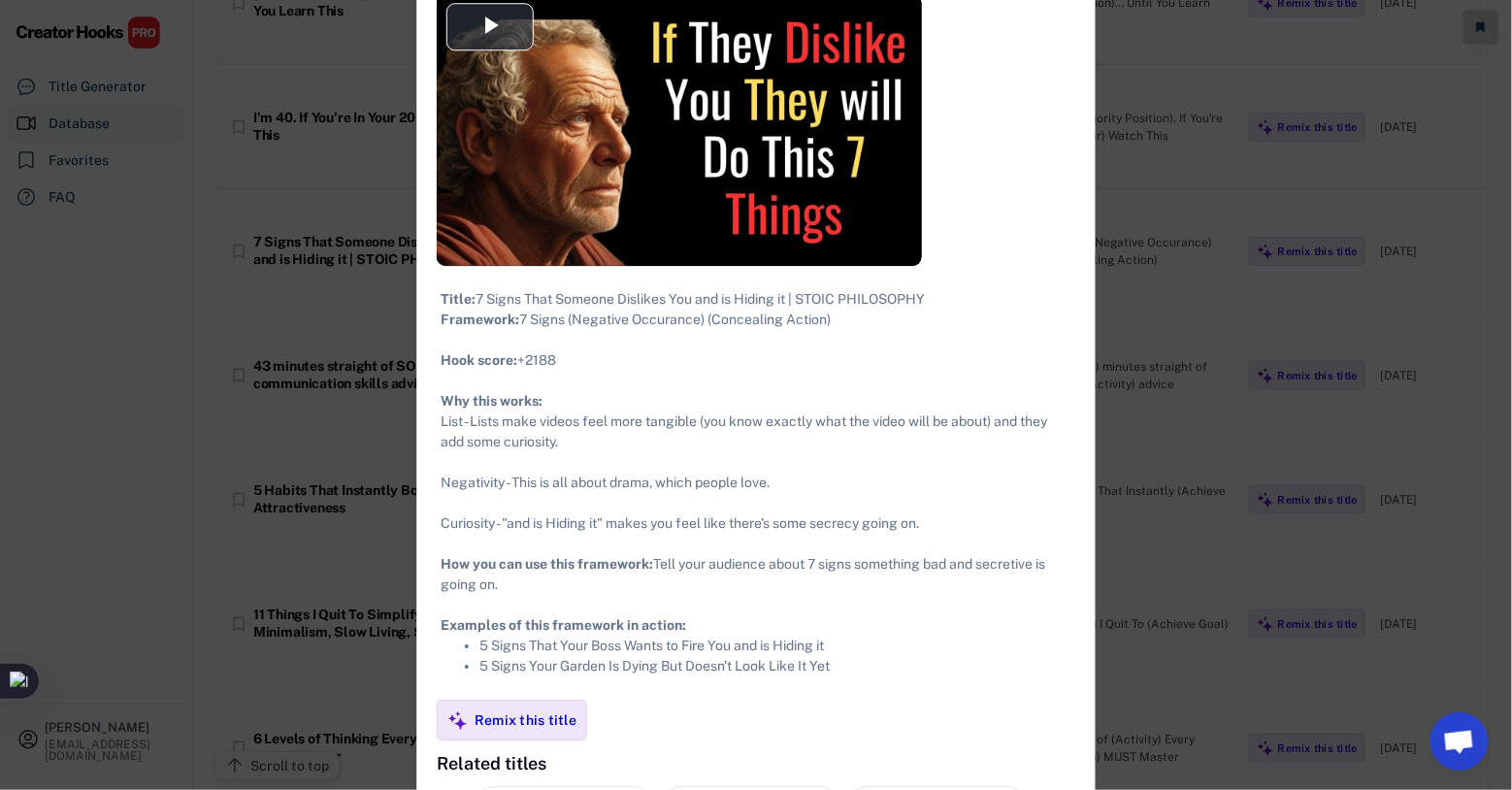 click at bounding box center (756, 395) 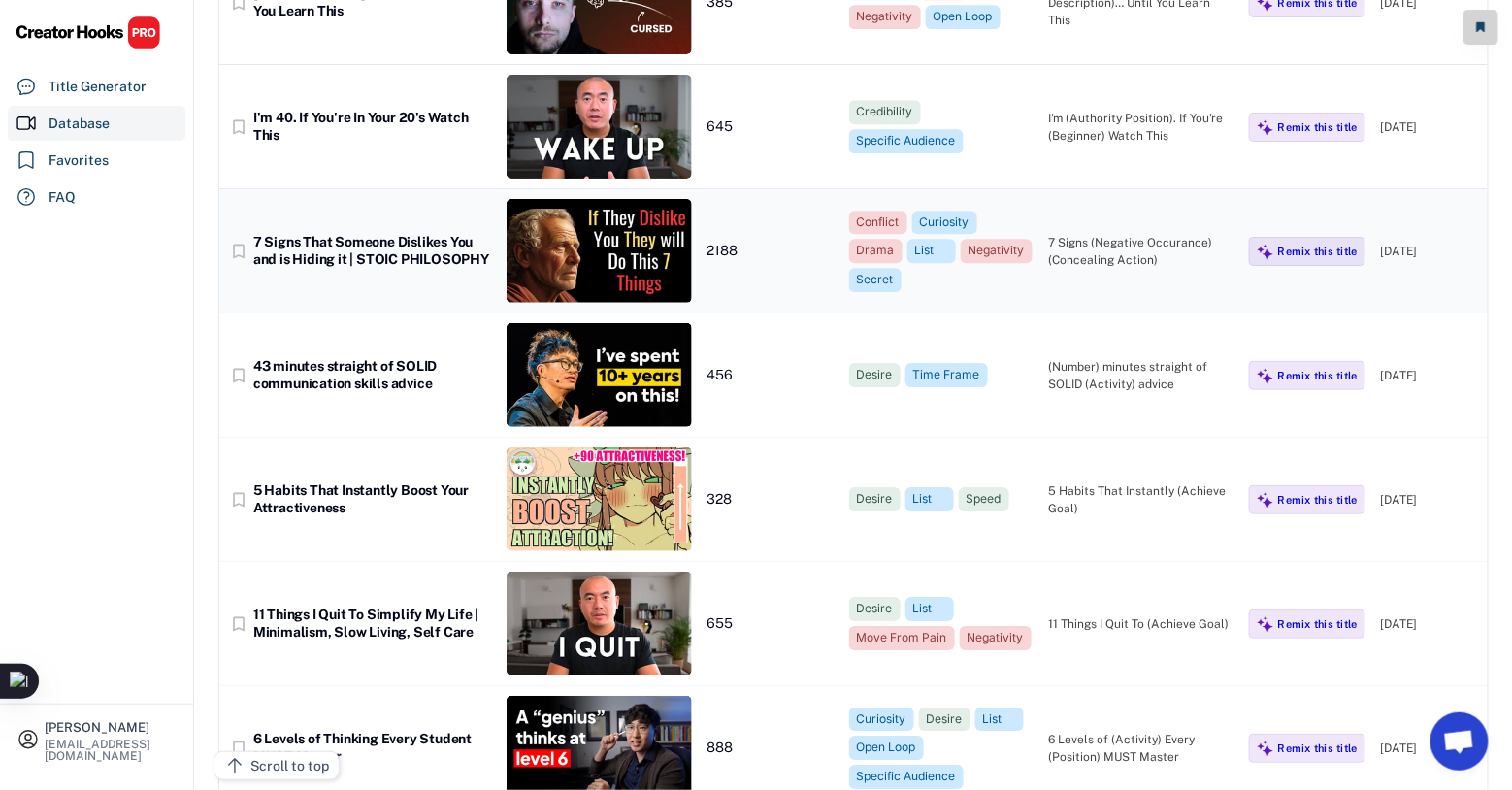 click on "7 Signs That Someone Dislikes You and is Hiding it | STOIC PHILOSOPHY" at bounding box center (372, 250) 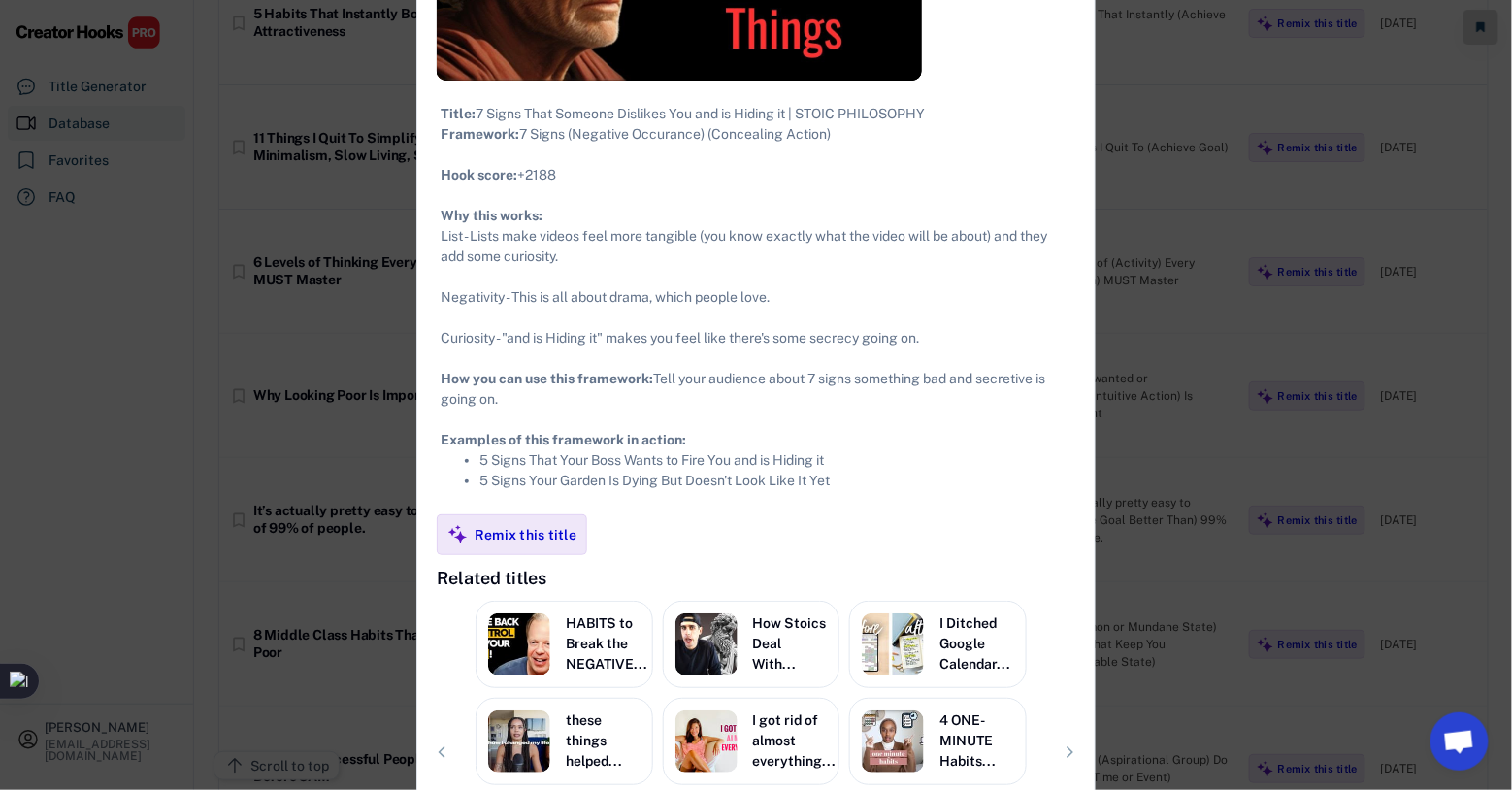 scroll, scrollTop: 2149, scrollLeft: 0, axis: vertical 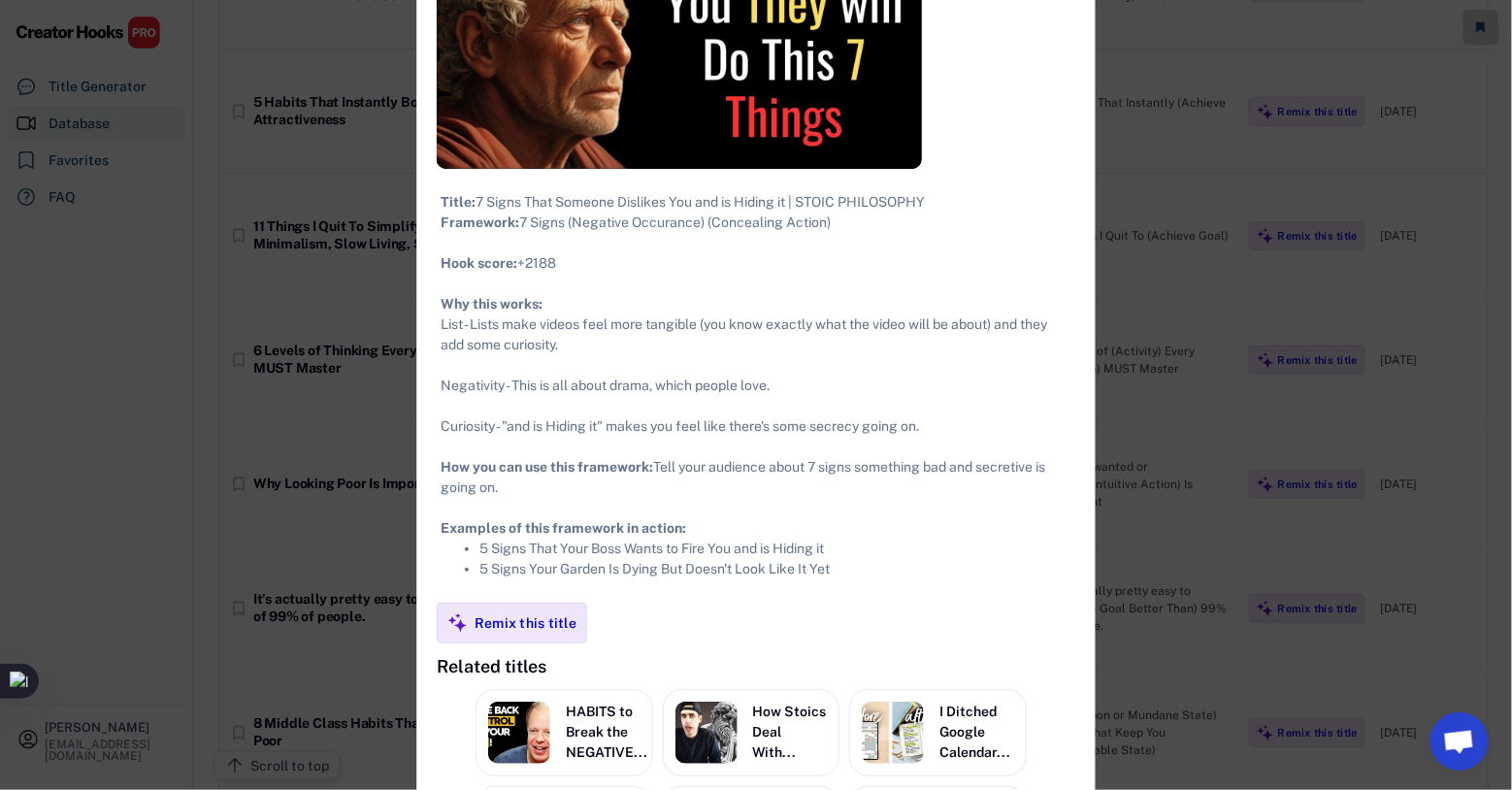 click at bounding box center [756, 395] 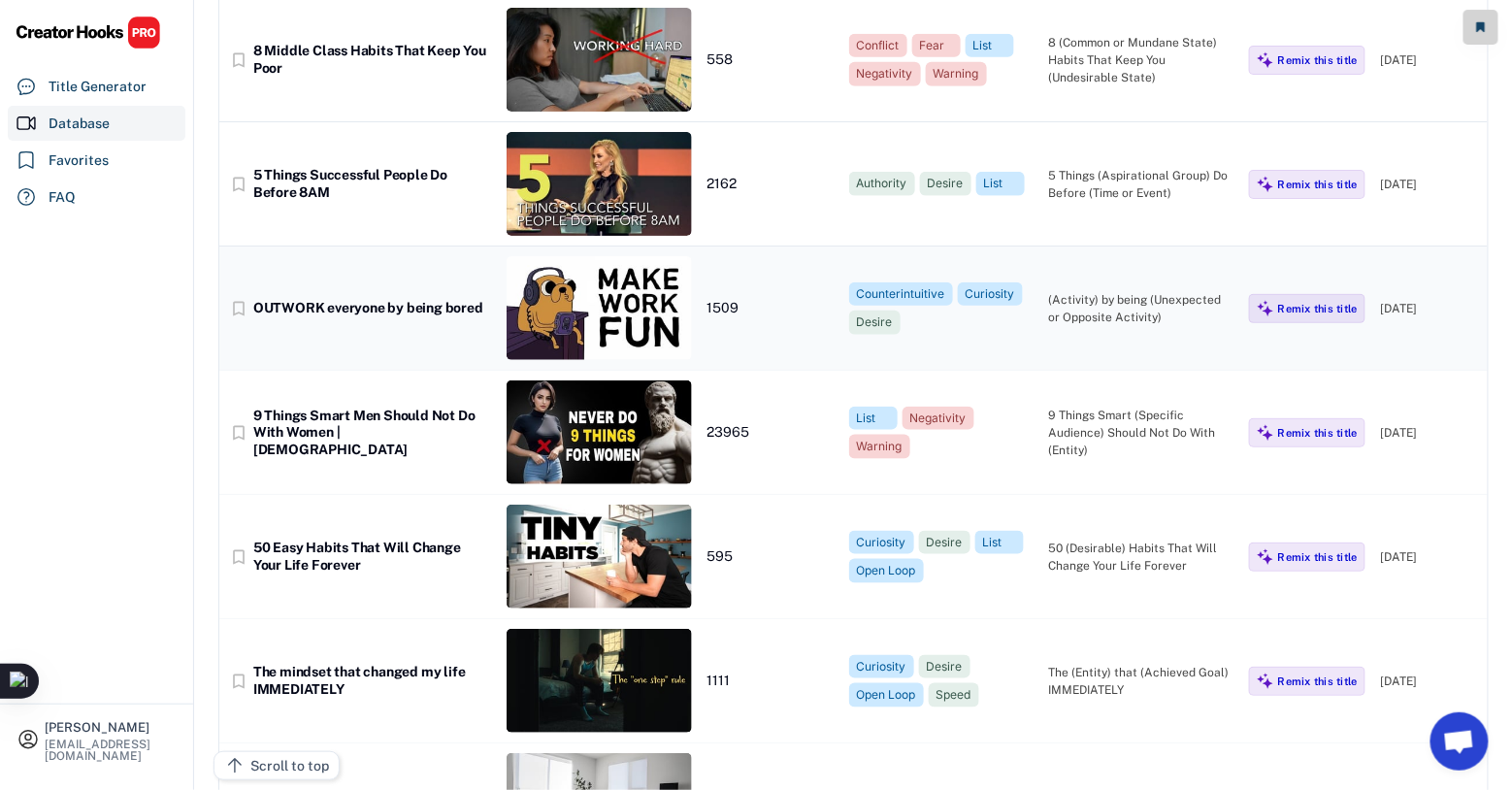 scroll, scrollTop: 2829, scrollLeft: 0, axis: vertical 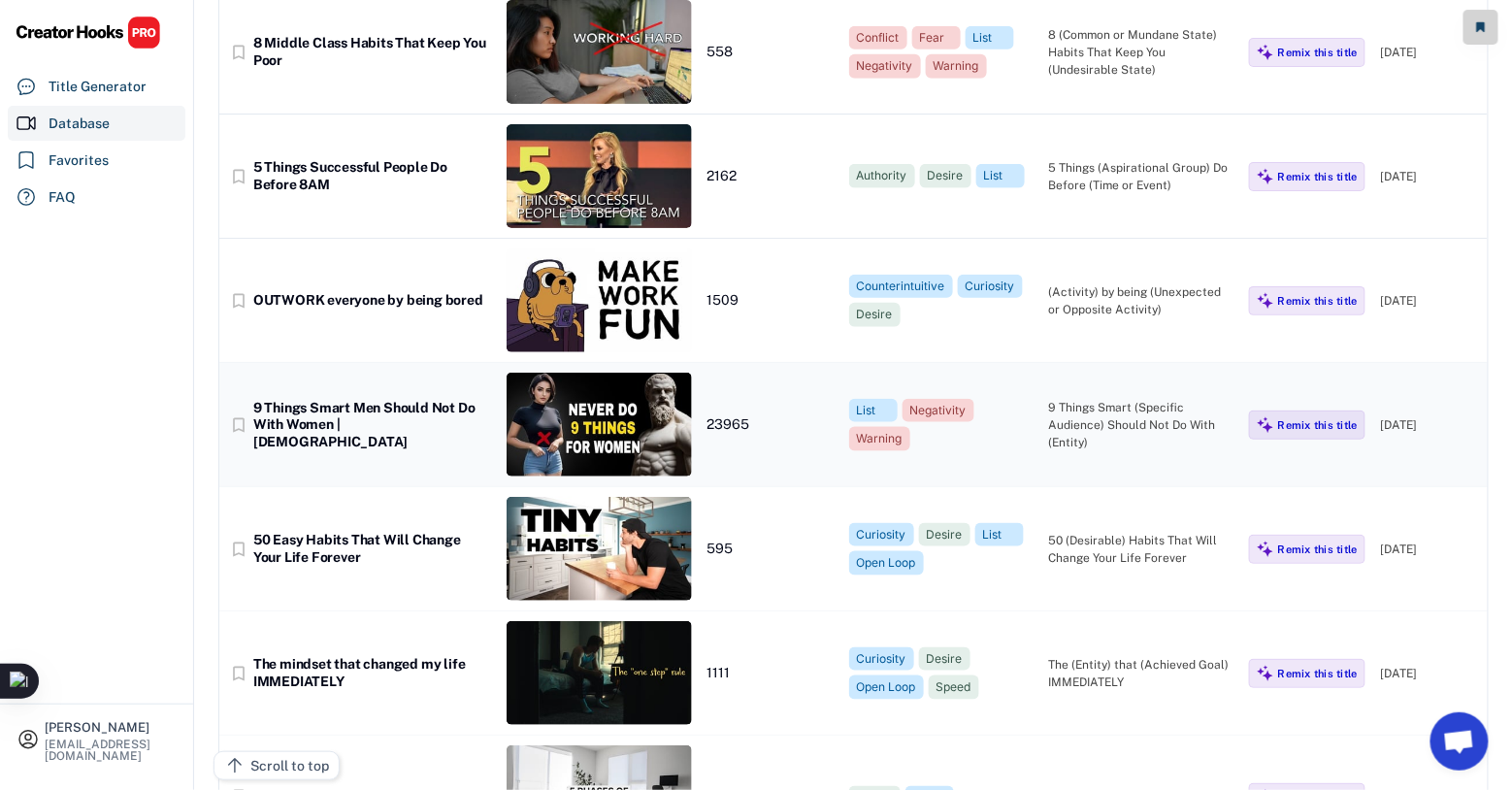click on "9 Things Smart Men Should Not Do With Women | Stoicism" at bounding box center (372, 425) 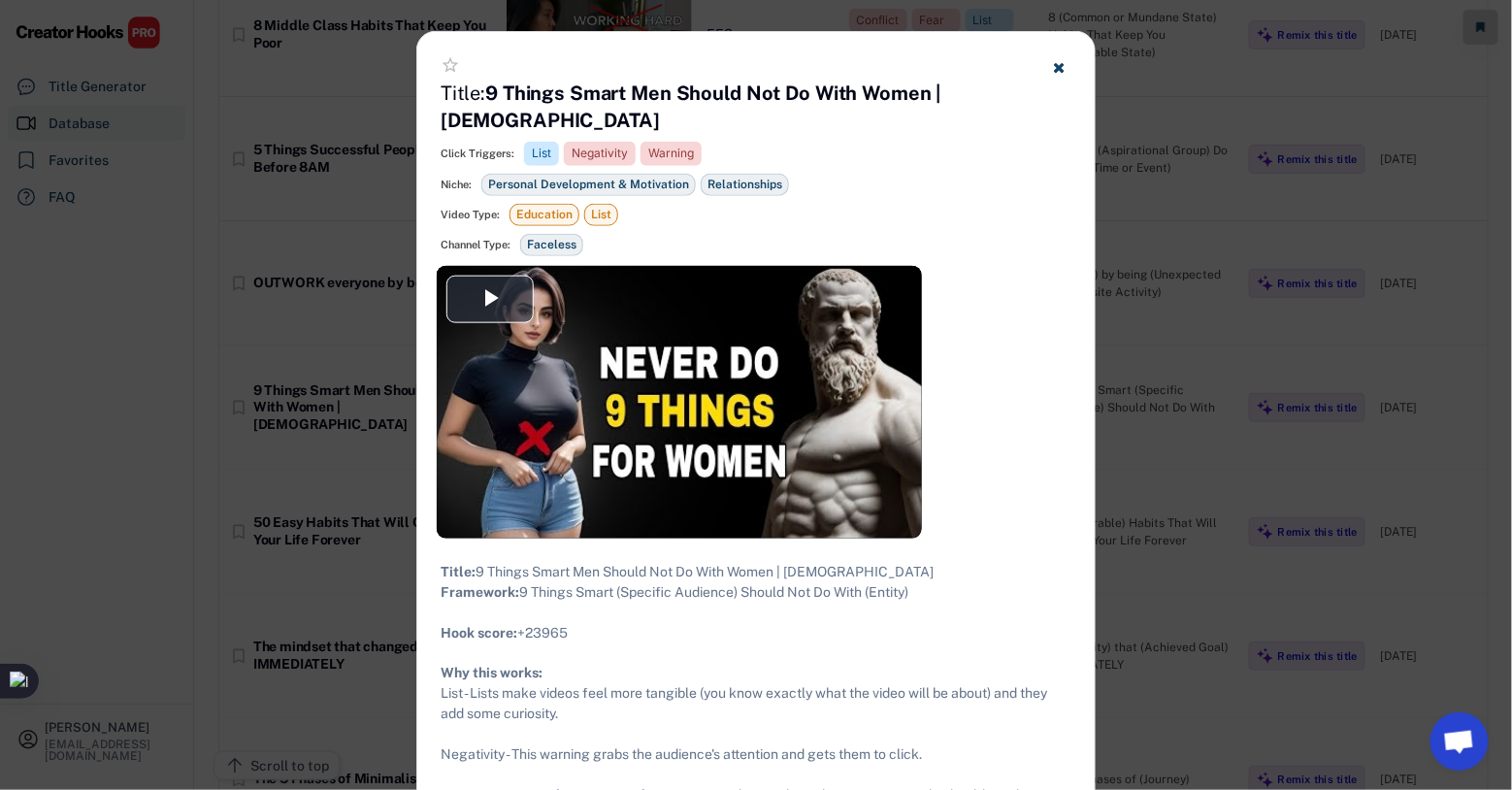 scroll, scrollTop: 2829, scrollLeft: 0, axis: vertical 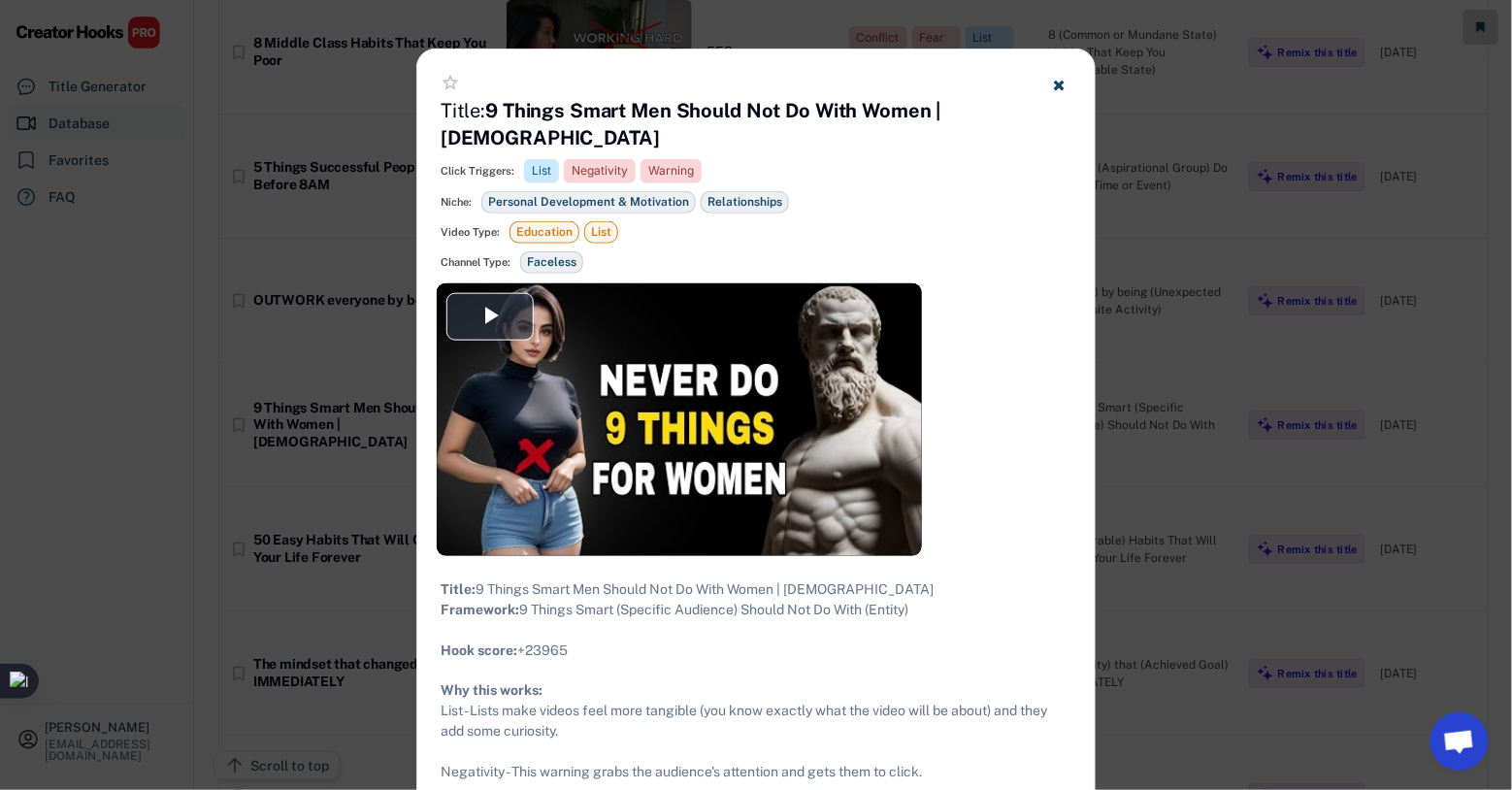 drag, startPoint x: 486, startPoint y: 109, endPoint x: 887, endPoint y: 94, distance: 401.2805 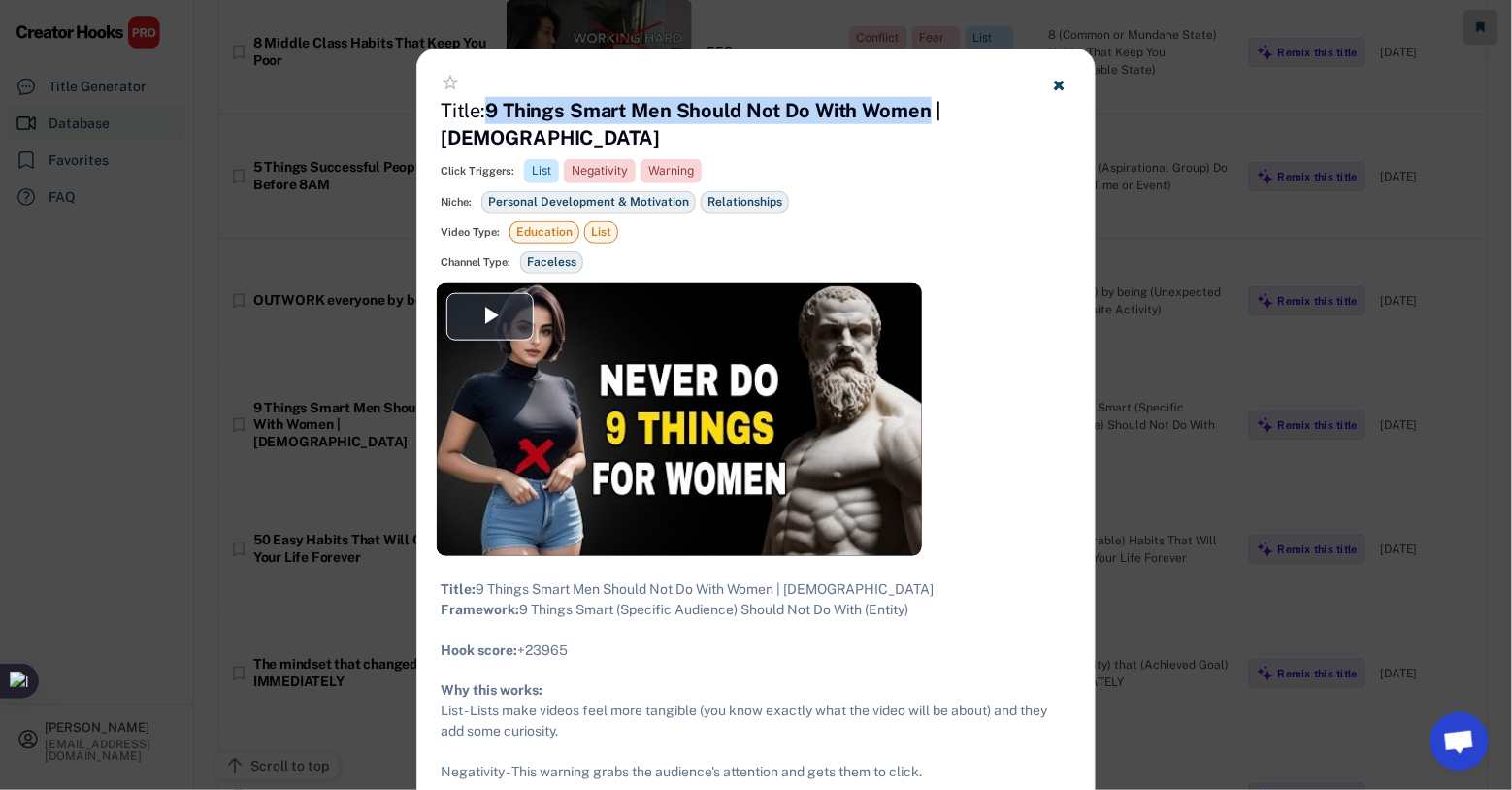 drag, startPoint x: 927, startPoint y: 115, endPoint x: 494, endPoint y: 115, distance: 433 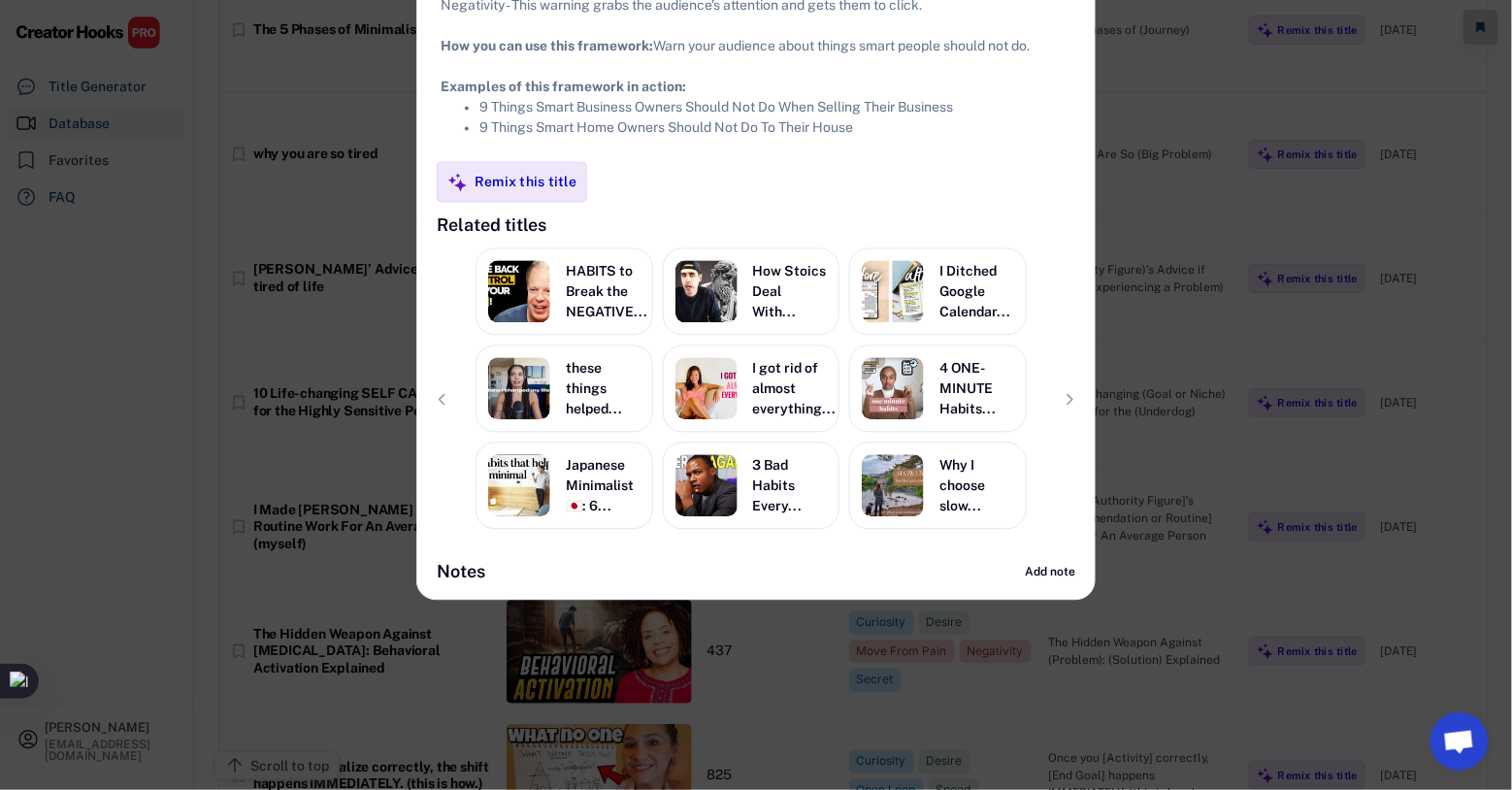 scroll, scrollTop: 3605, scrollLeft: 0, axis: vertical 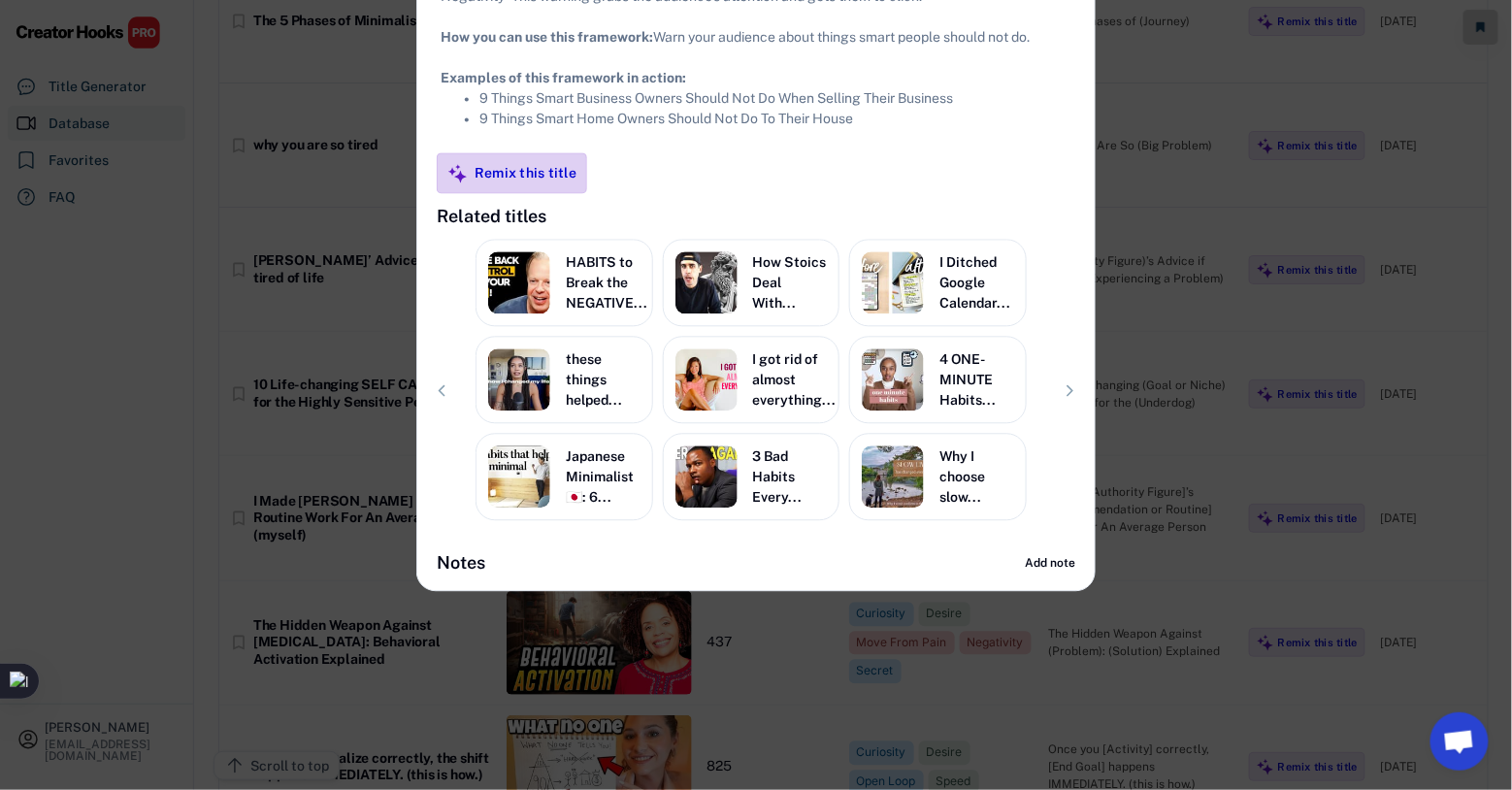 click on "Remix this title" at bounding box center (525, 173) 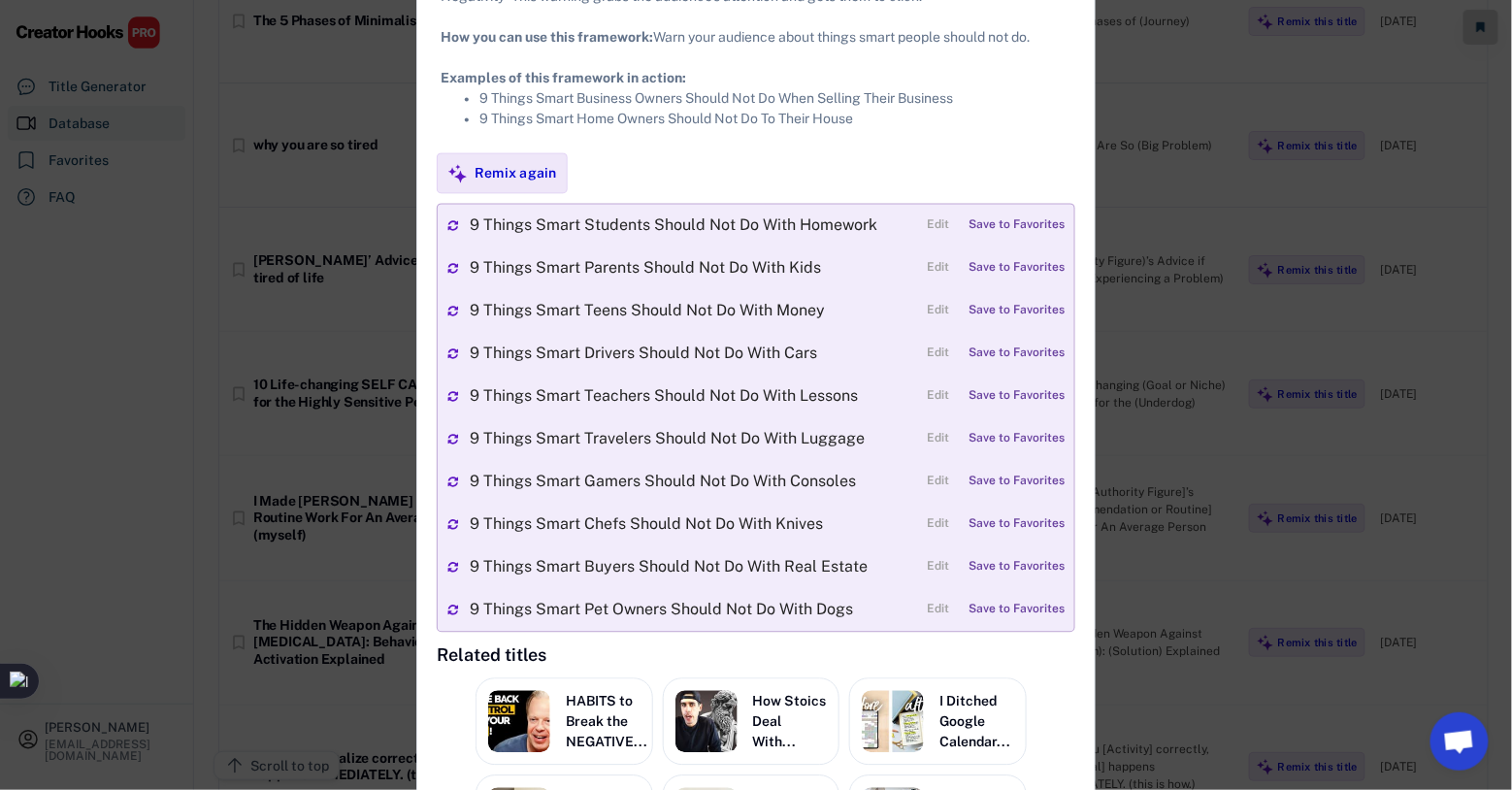 click at bounding box center (756, 395) 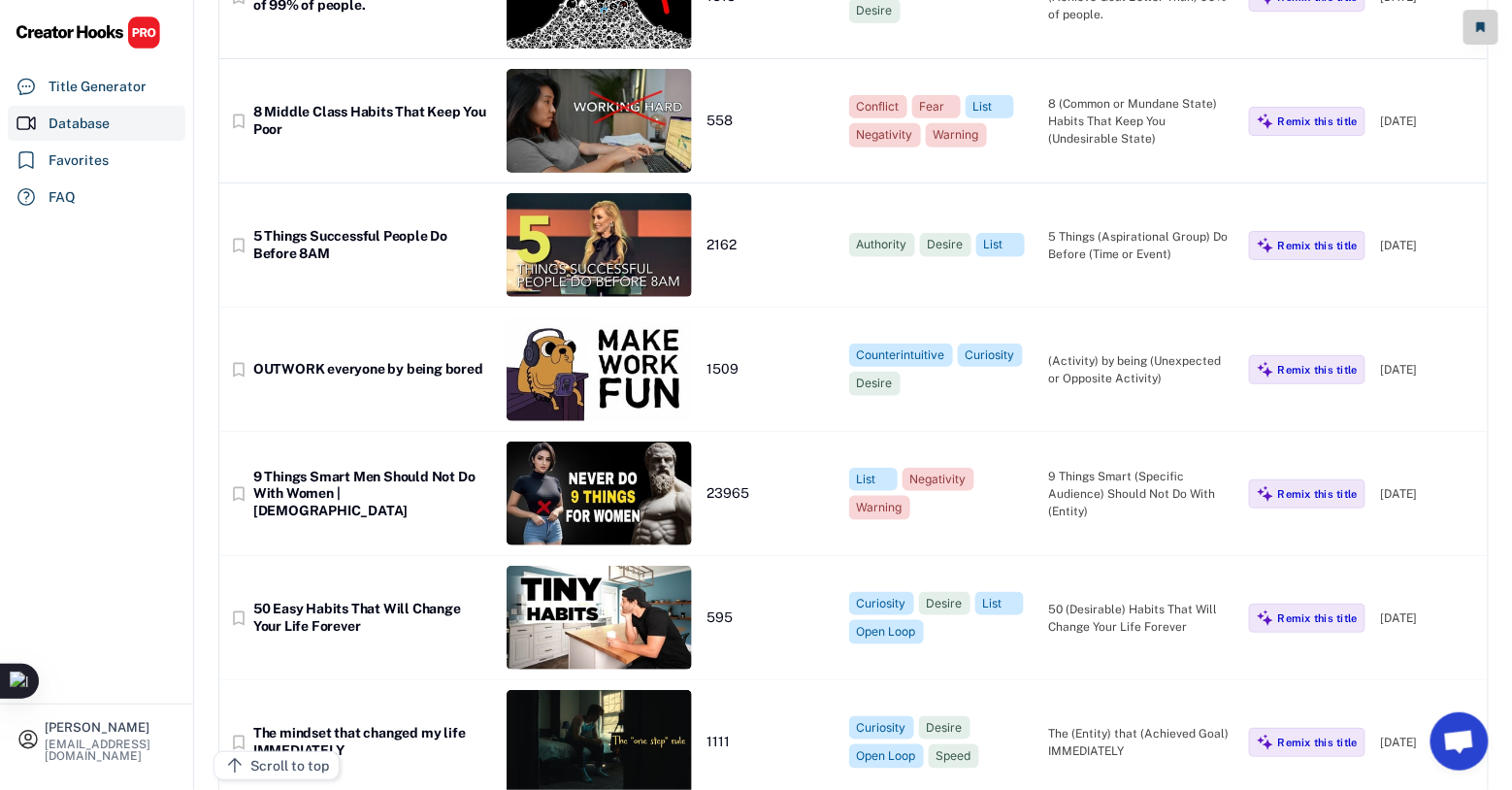 scroll, scrollTop: 2731, scrollLeft: 0, axis: vertical 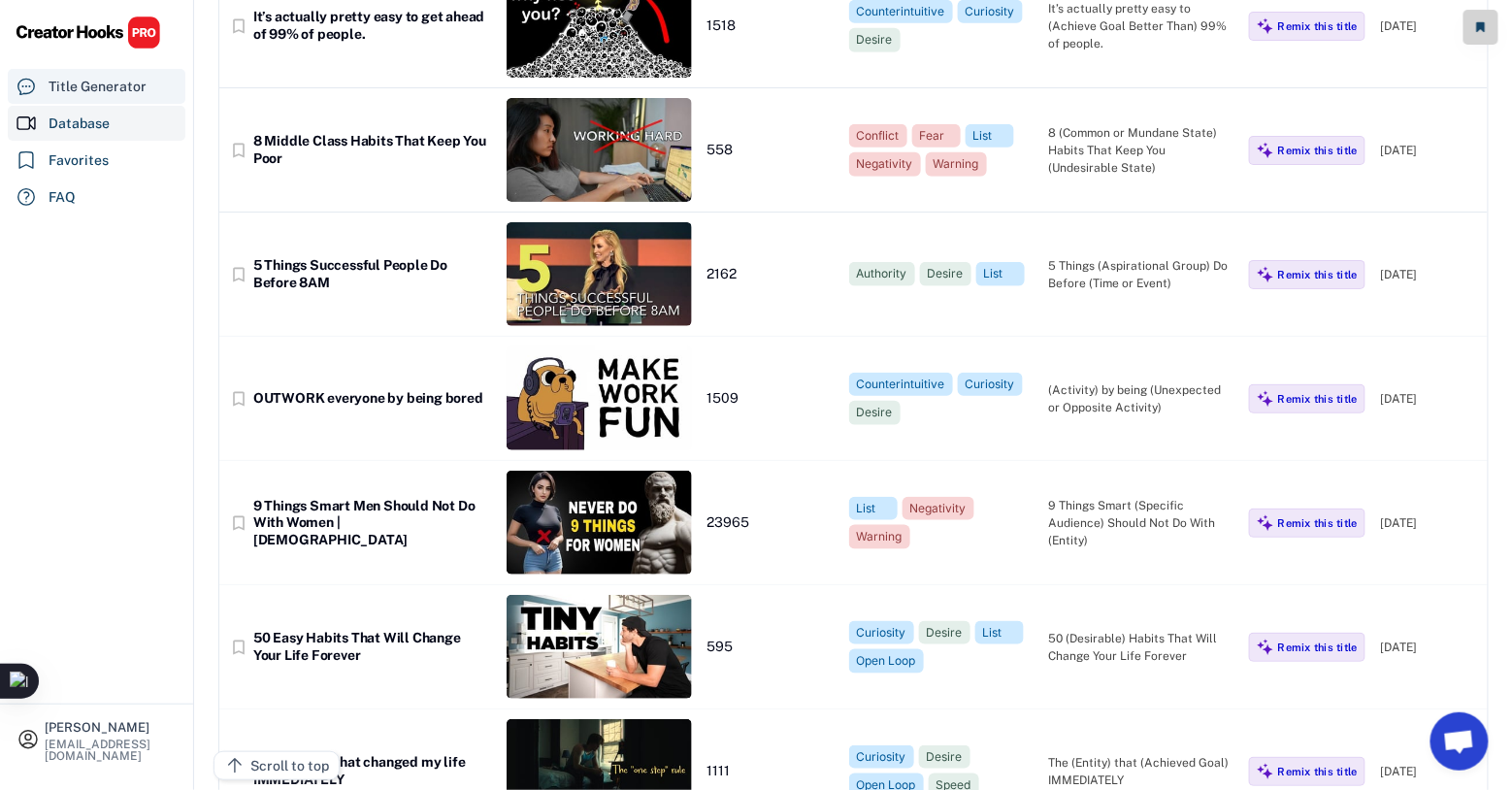 click on "Title Generator" at bounding box center [97, 86] 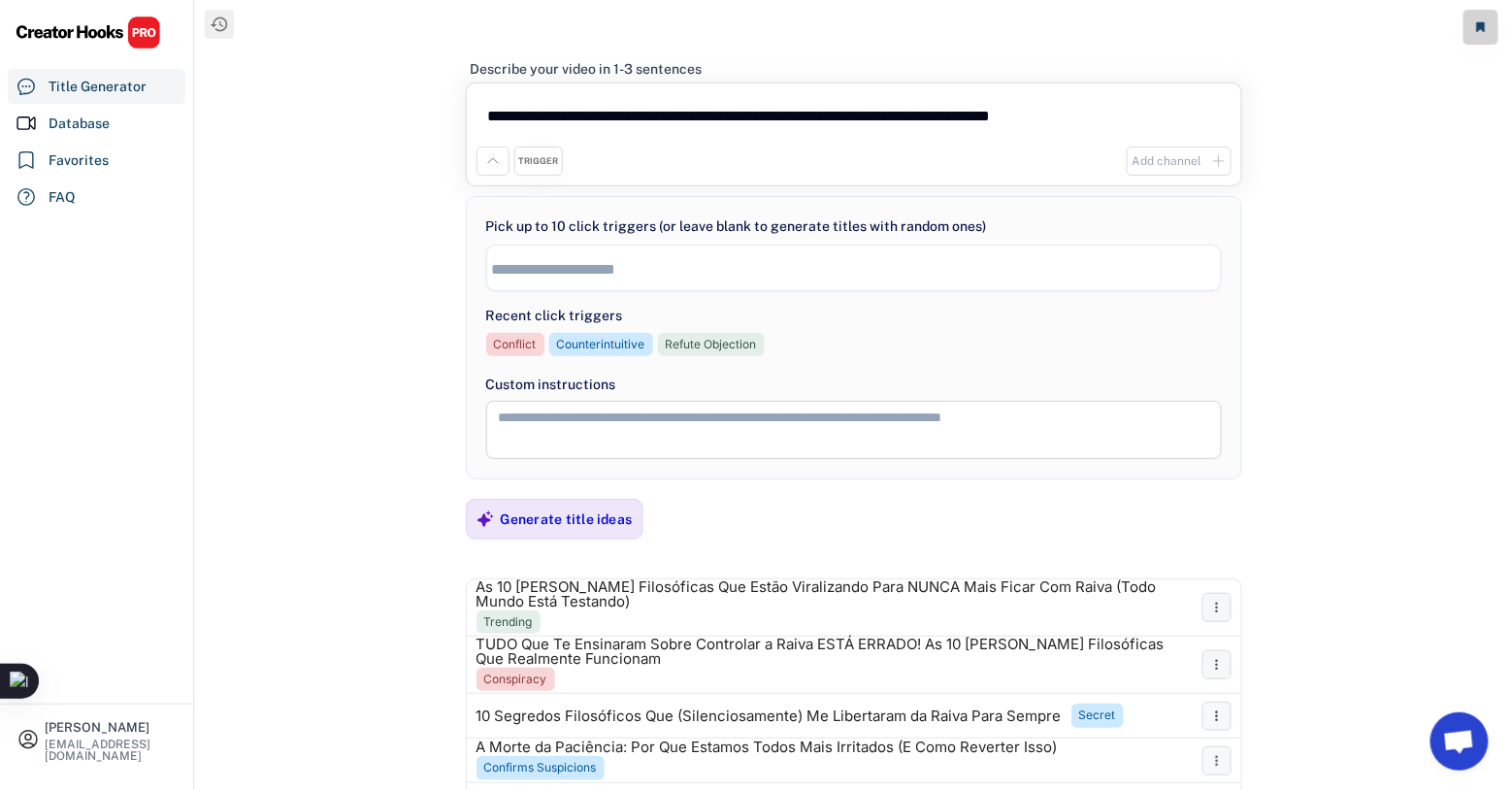 scroll, scrollTop: 0, scrollLeft: 0, axis: both 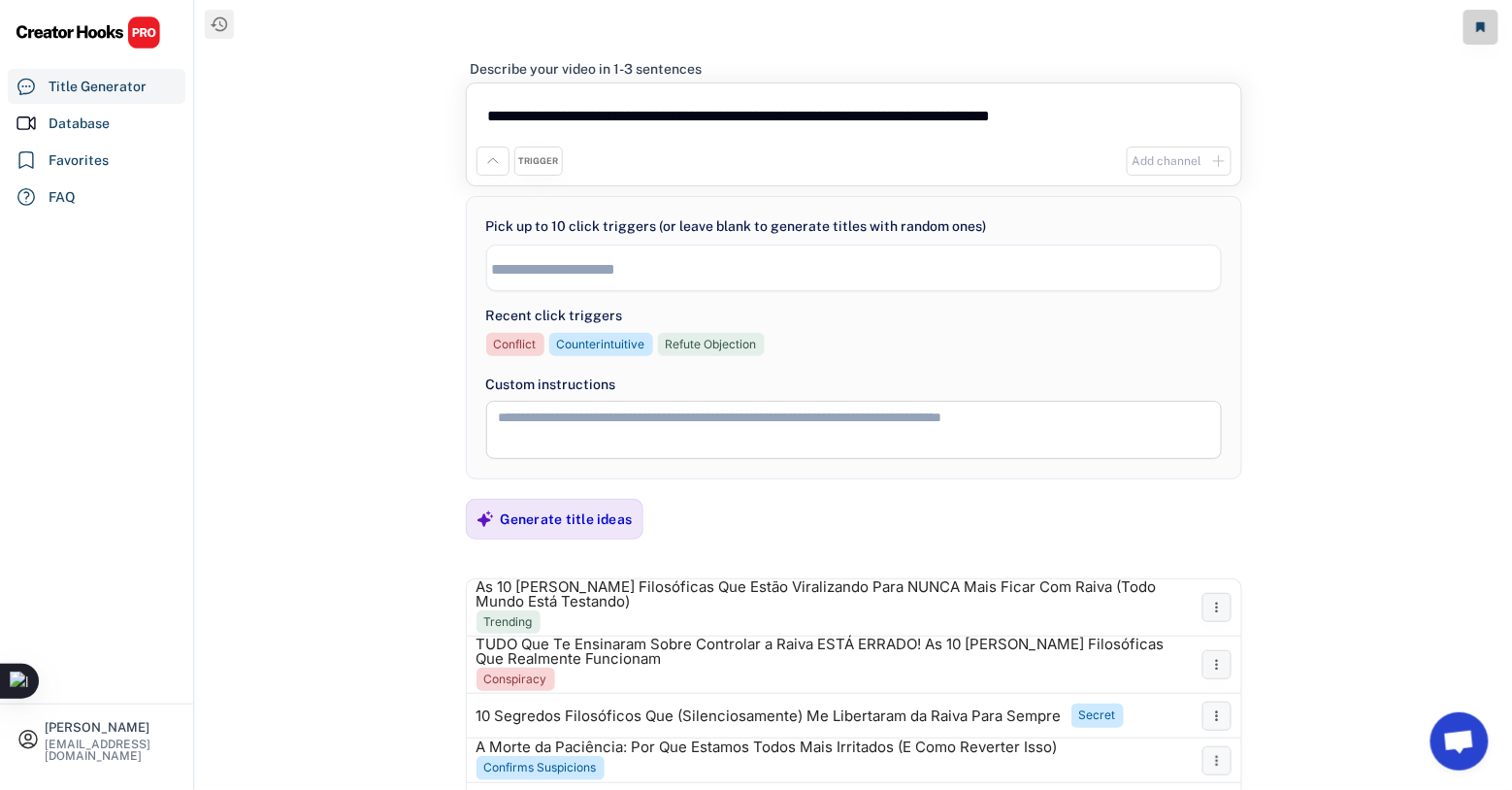 click at bounding box center [88, 32] 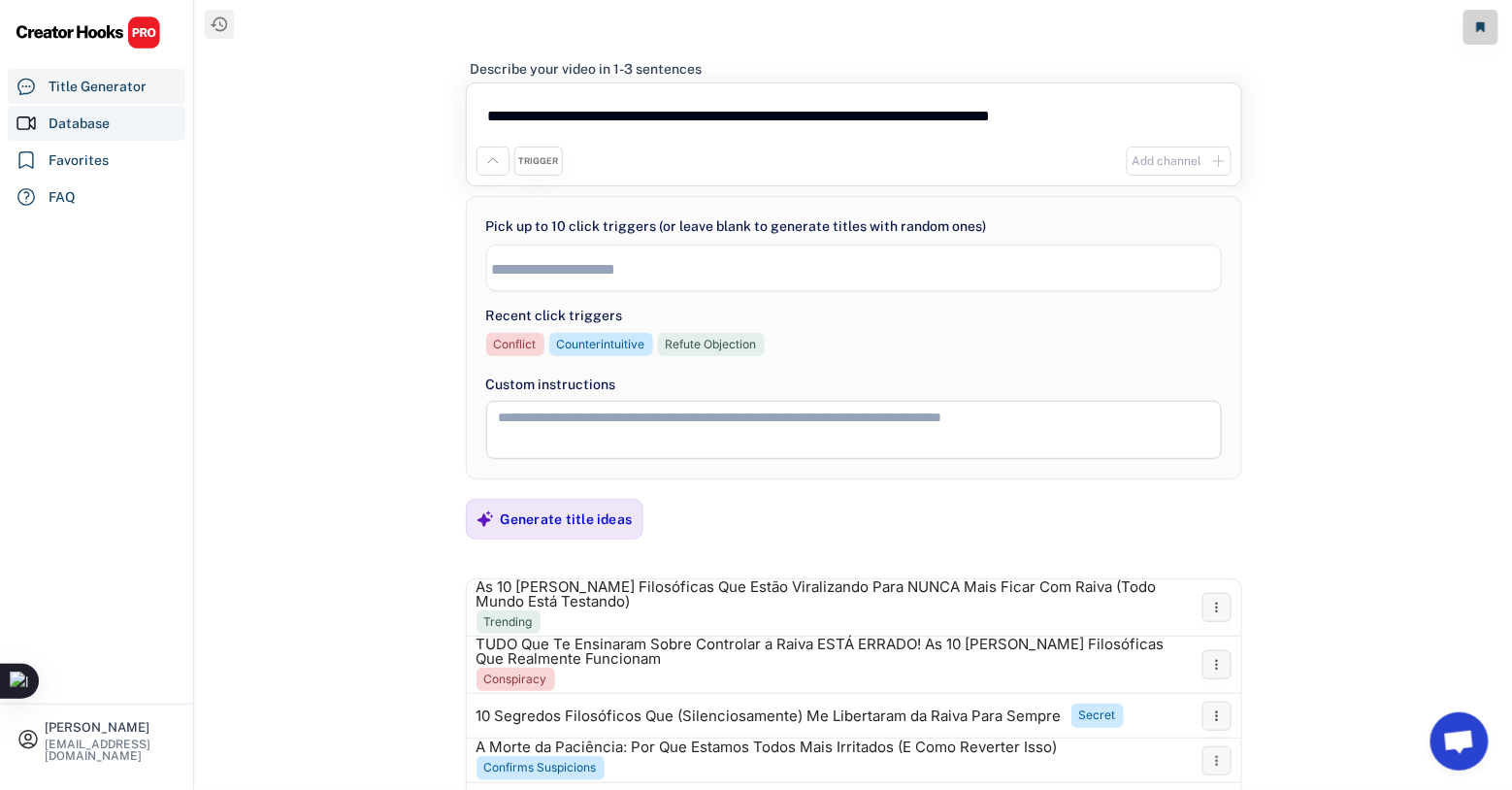 click on "Database" at bounding box center [79, 123] 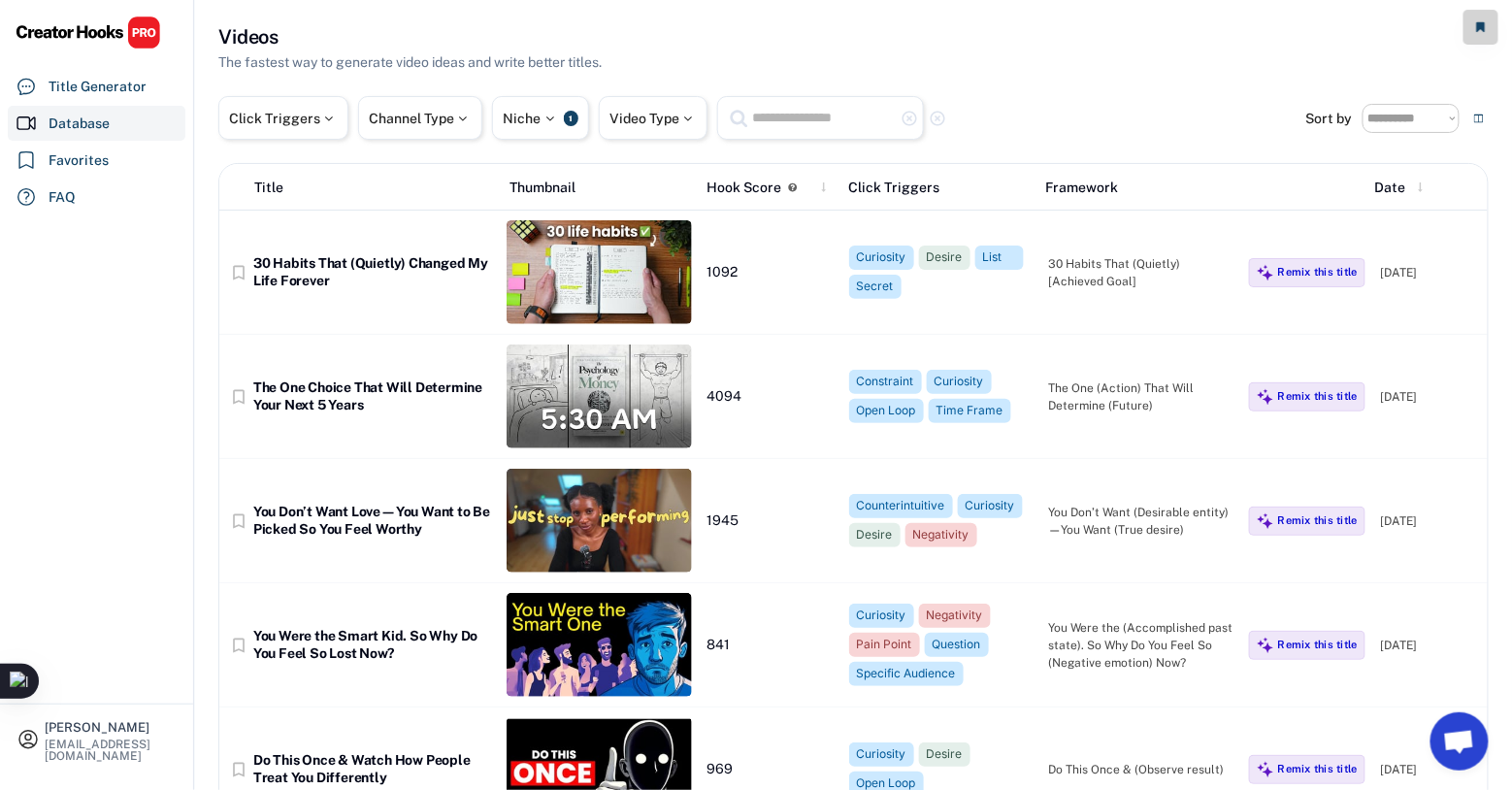 scroll, scrollTop: 0, scrollLeft: 0, axis: both 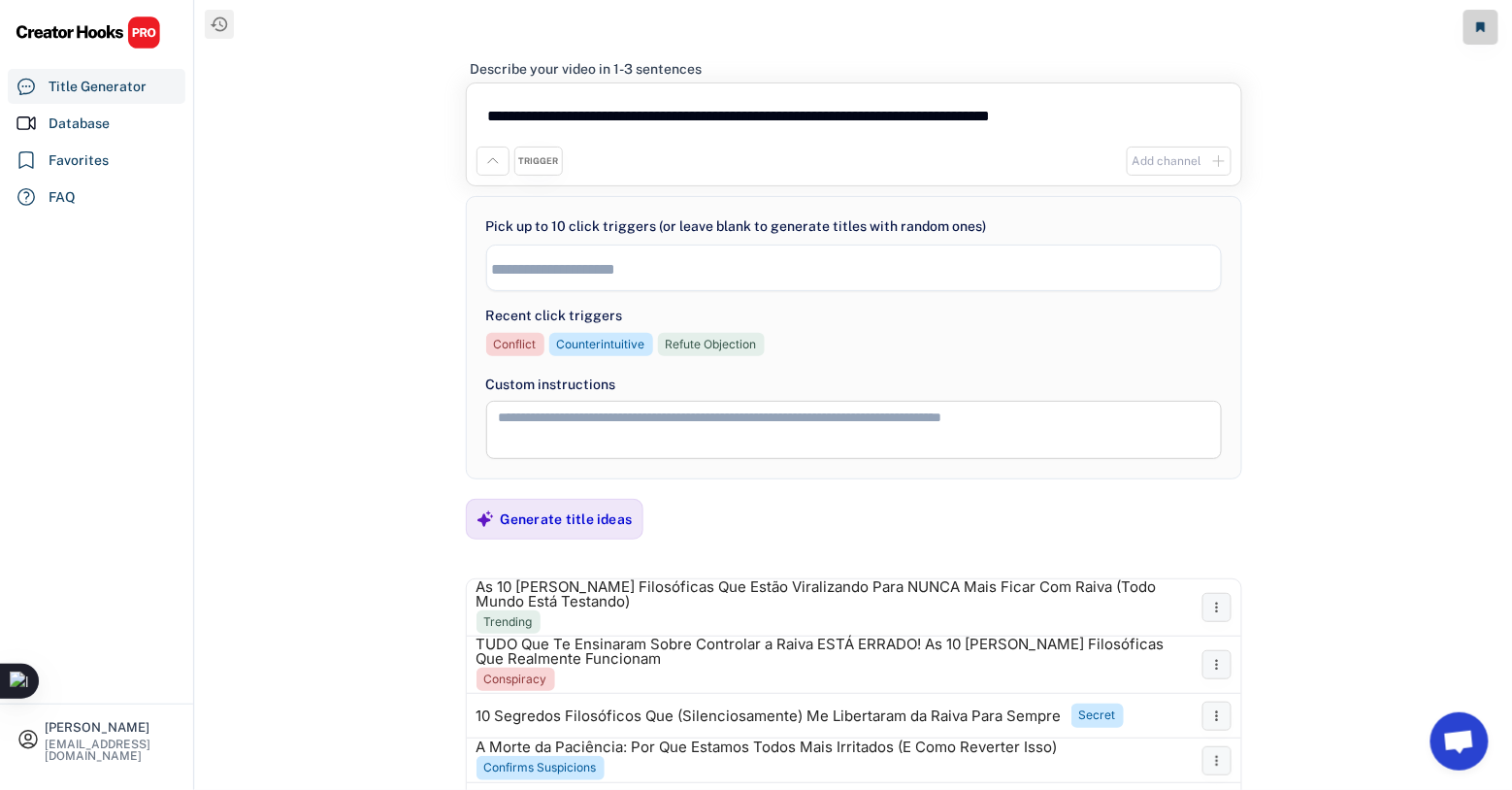 click at bounding box center [88, 32] 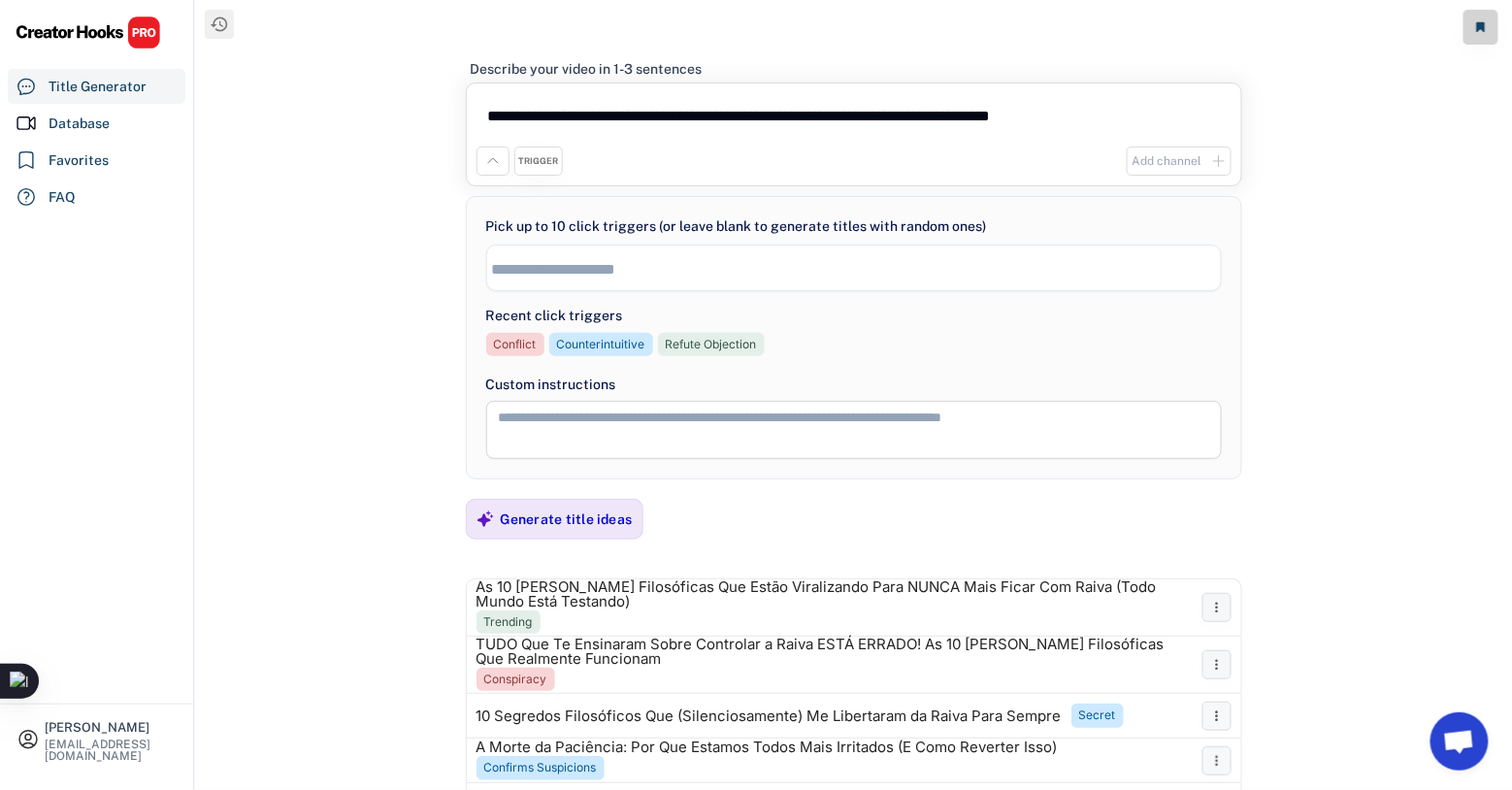 click on "Add channel" at bounding box center (1167, 161) 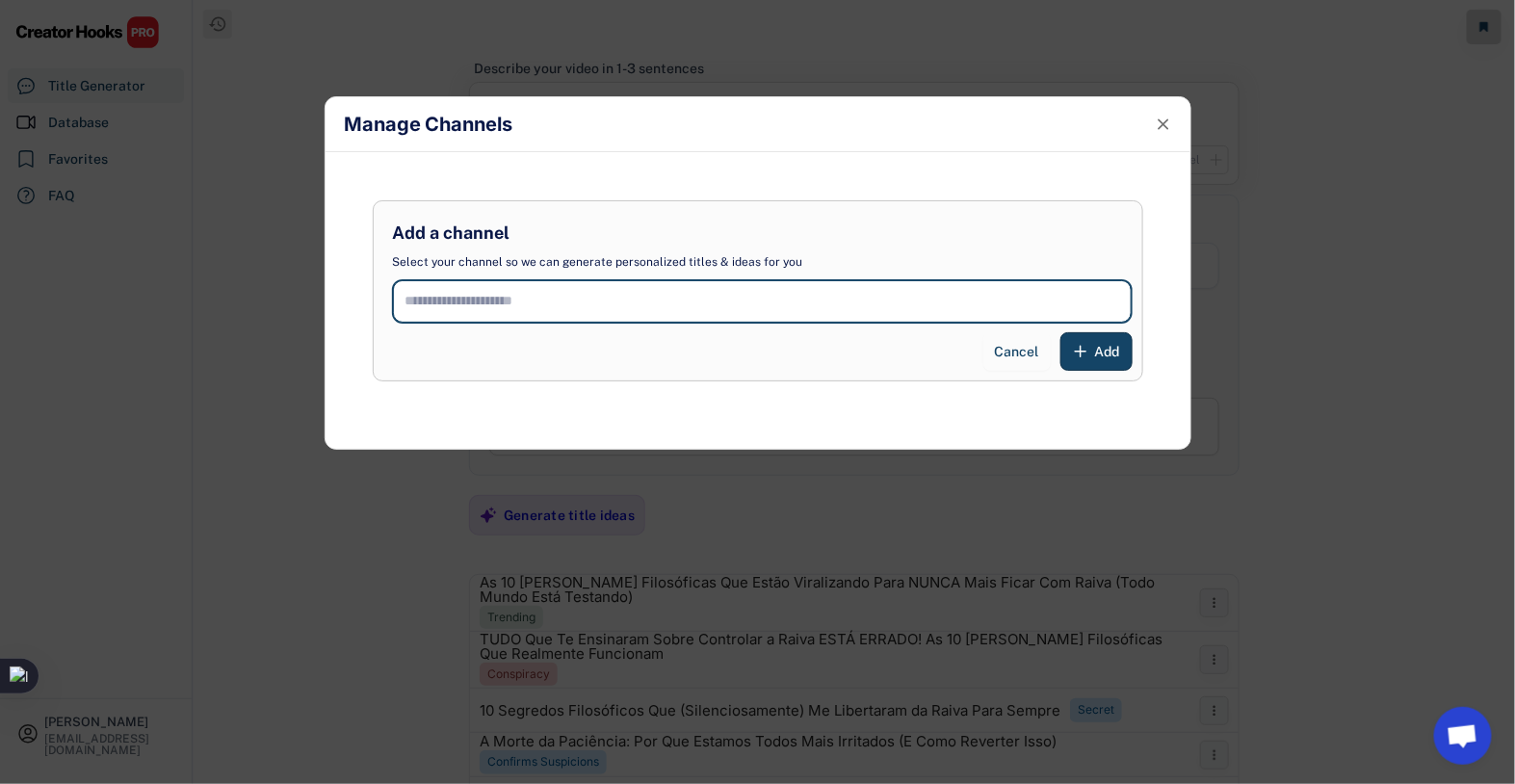 click at bounding box center (762, 301) 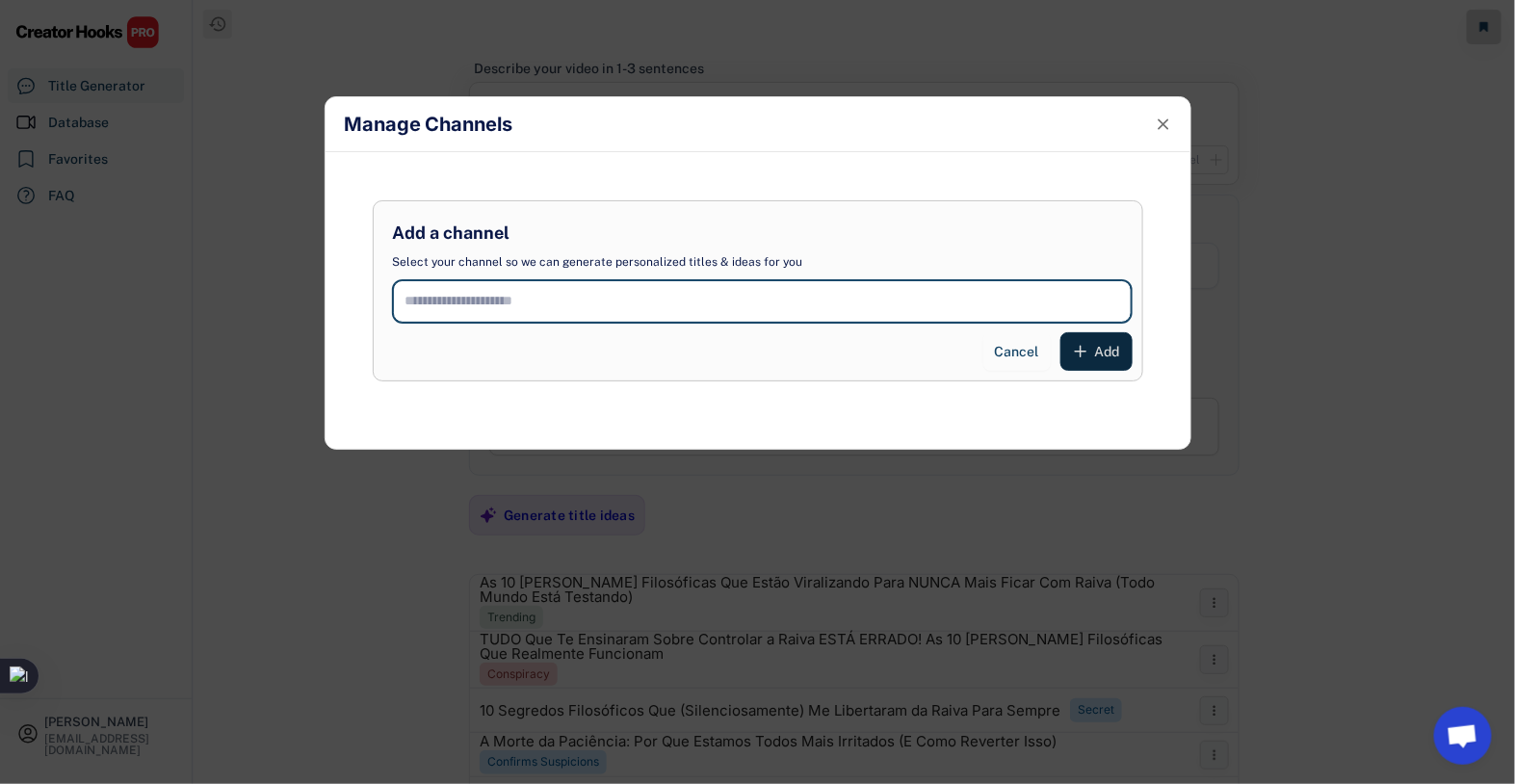drag, startPoint x: 1094, startPoint y: 379, endPoint x: 1091, endPoint y: 356, distance: 23.194827 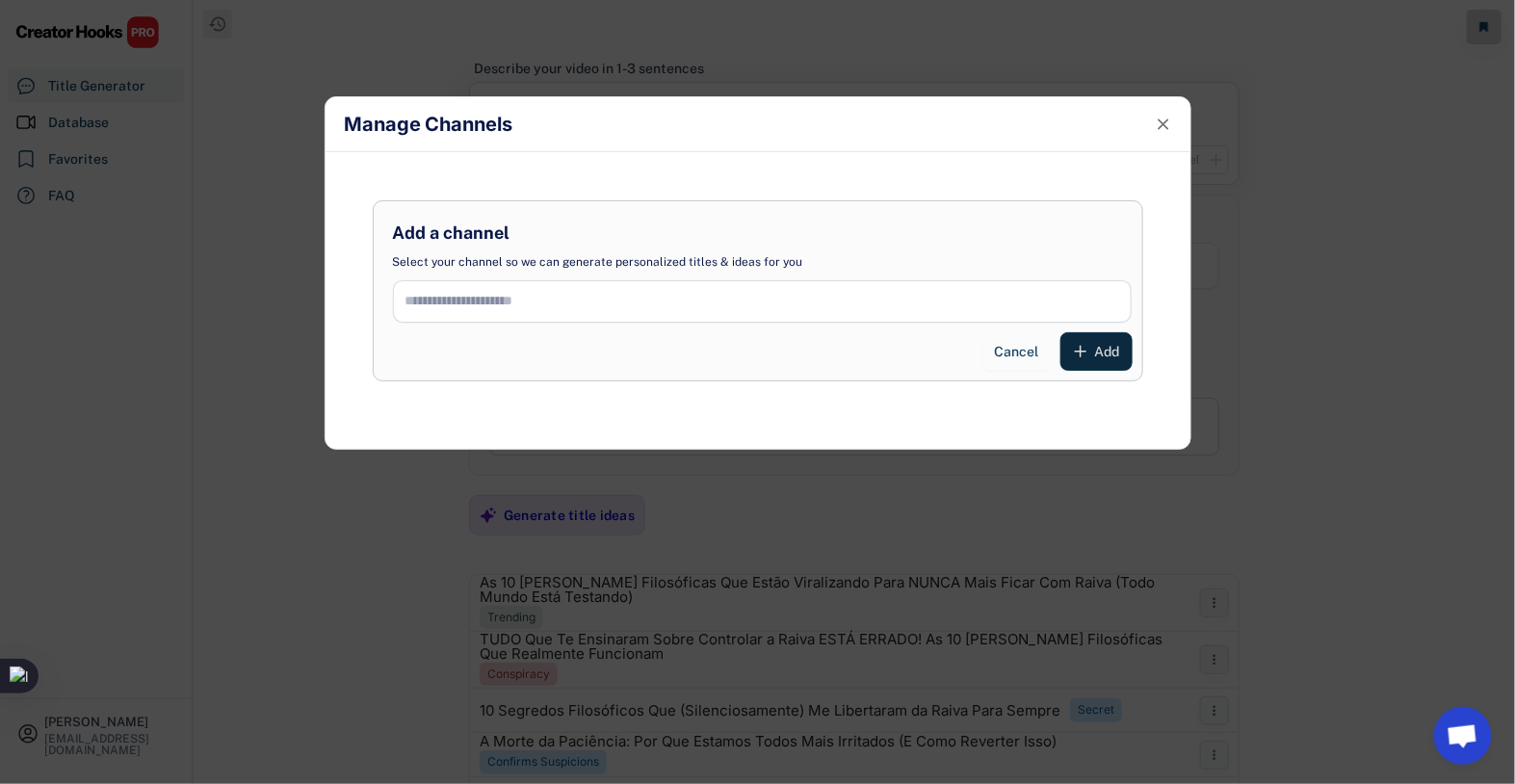 click on "Add" at bounding box center [1096, 352] 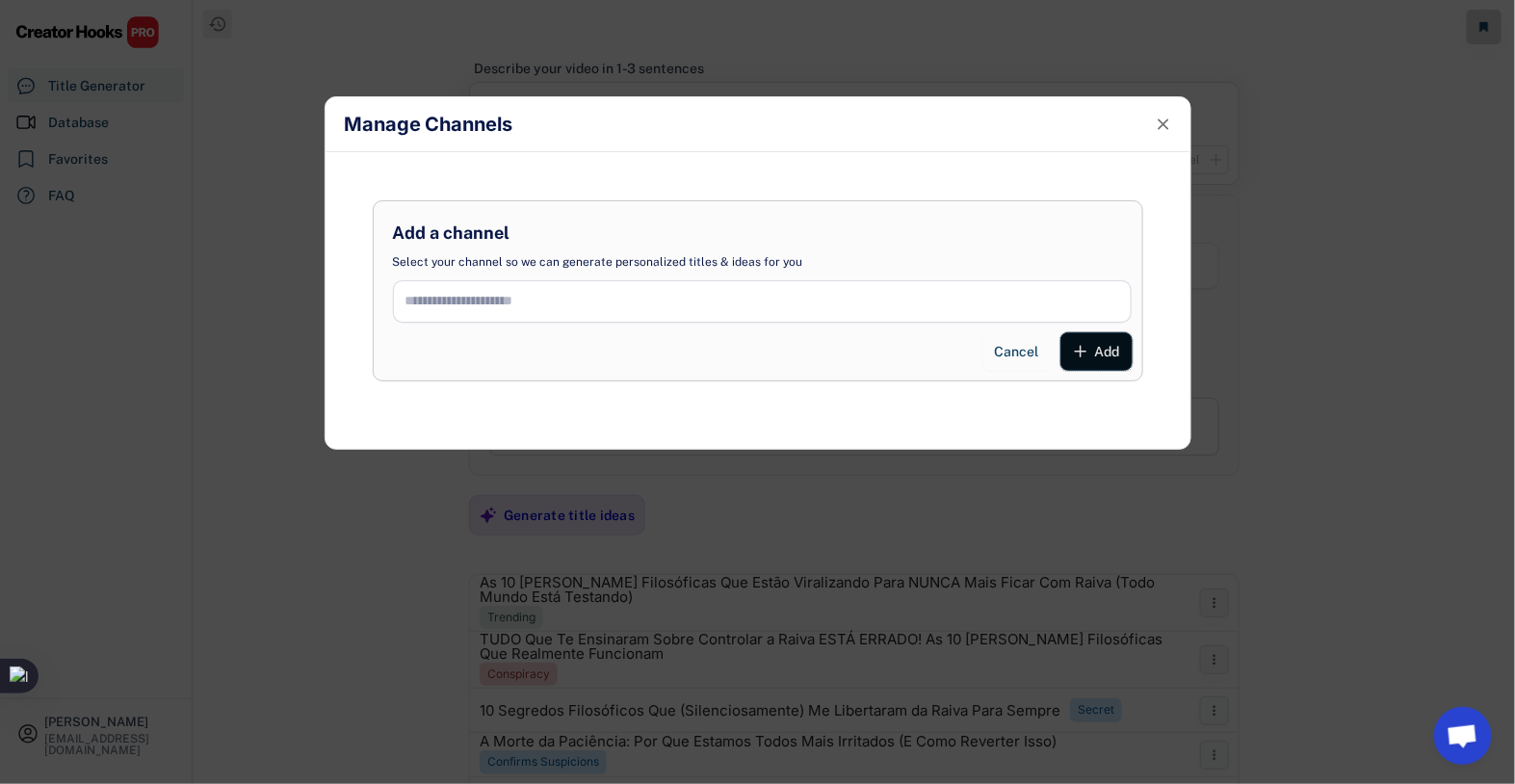 click on "Add" at bounding box center (1108, 352) 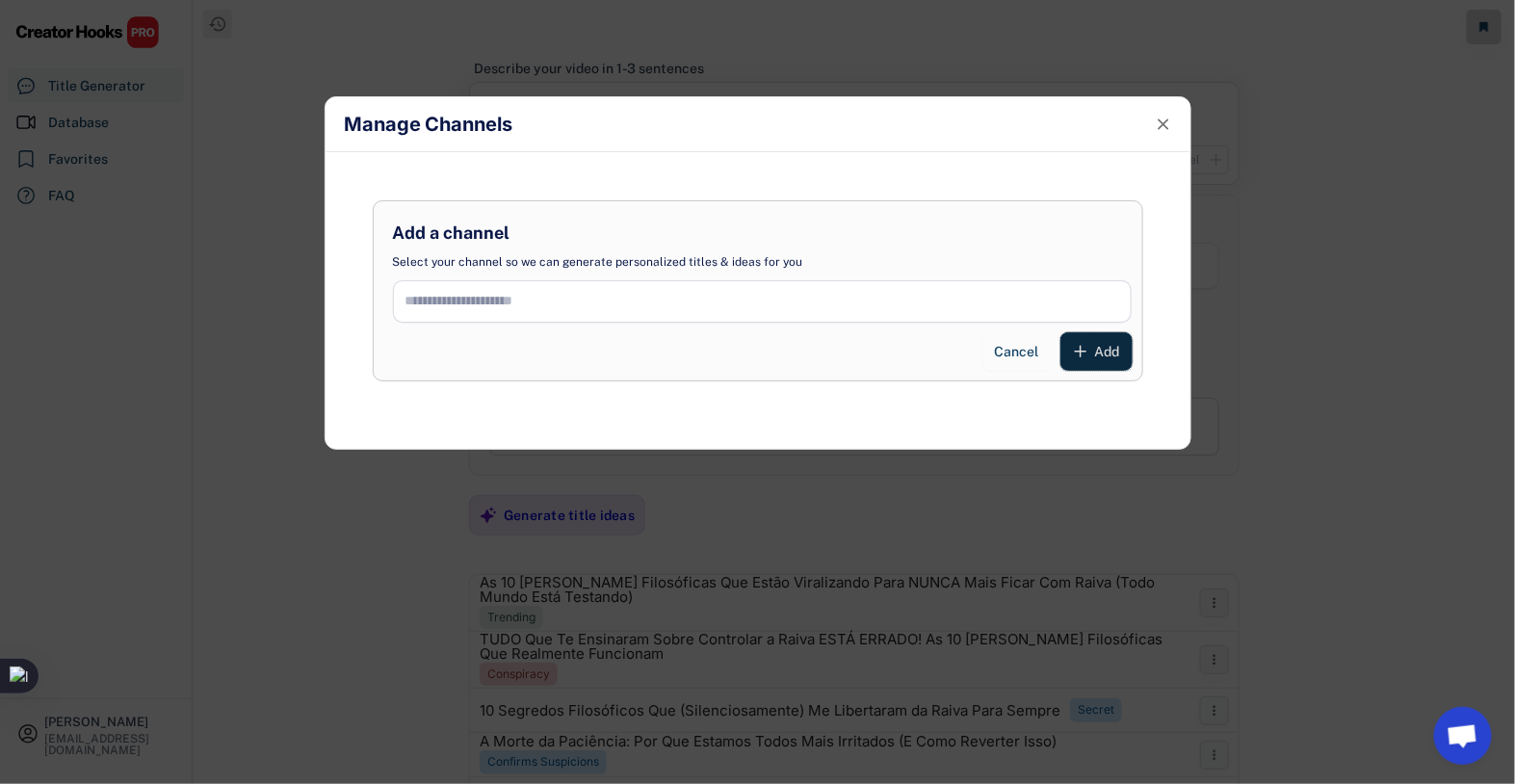 click 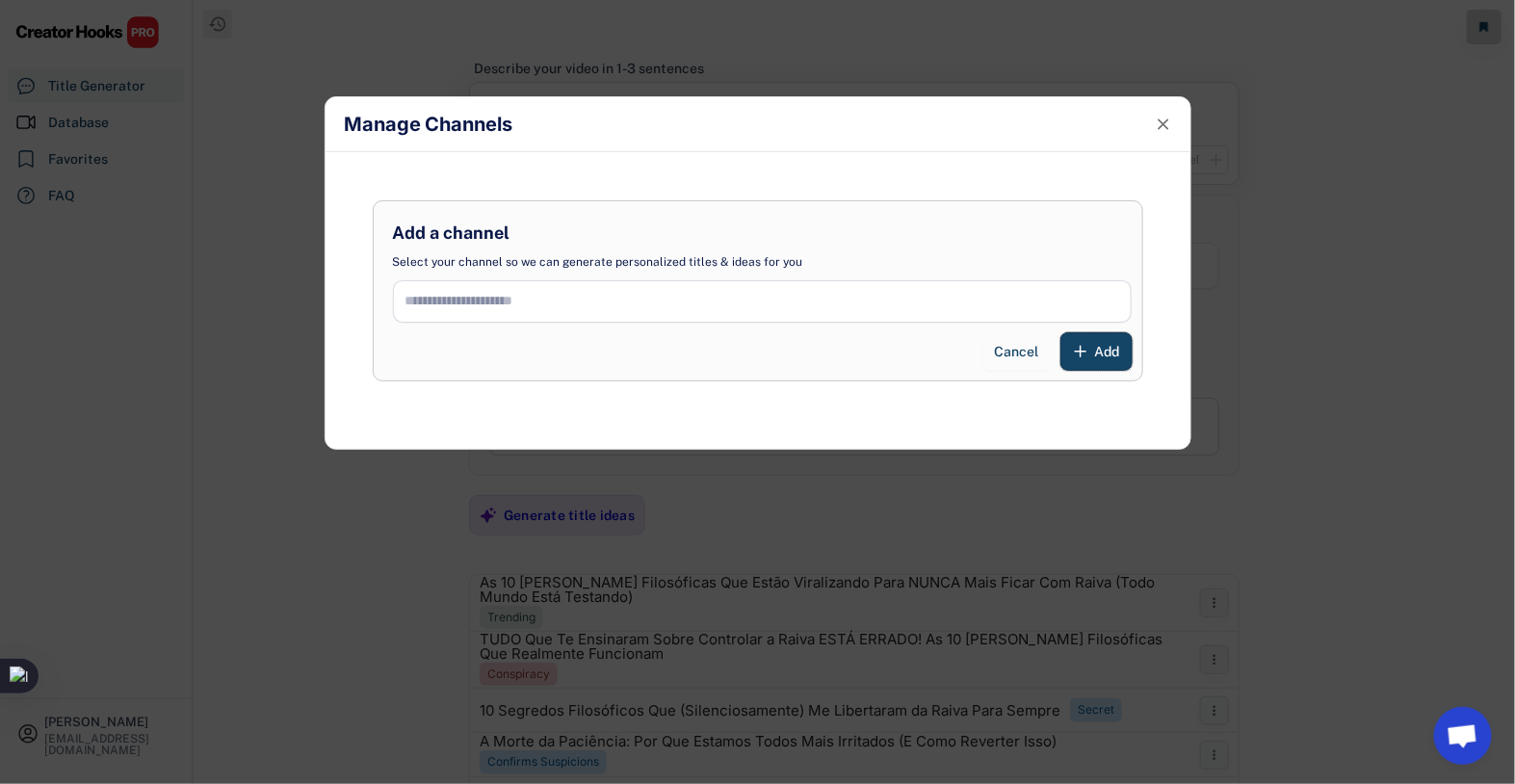 click at bounding box center [762, 301] 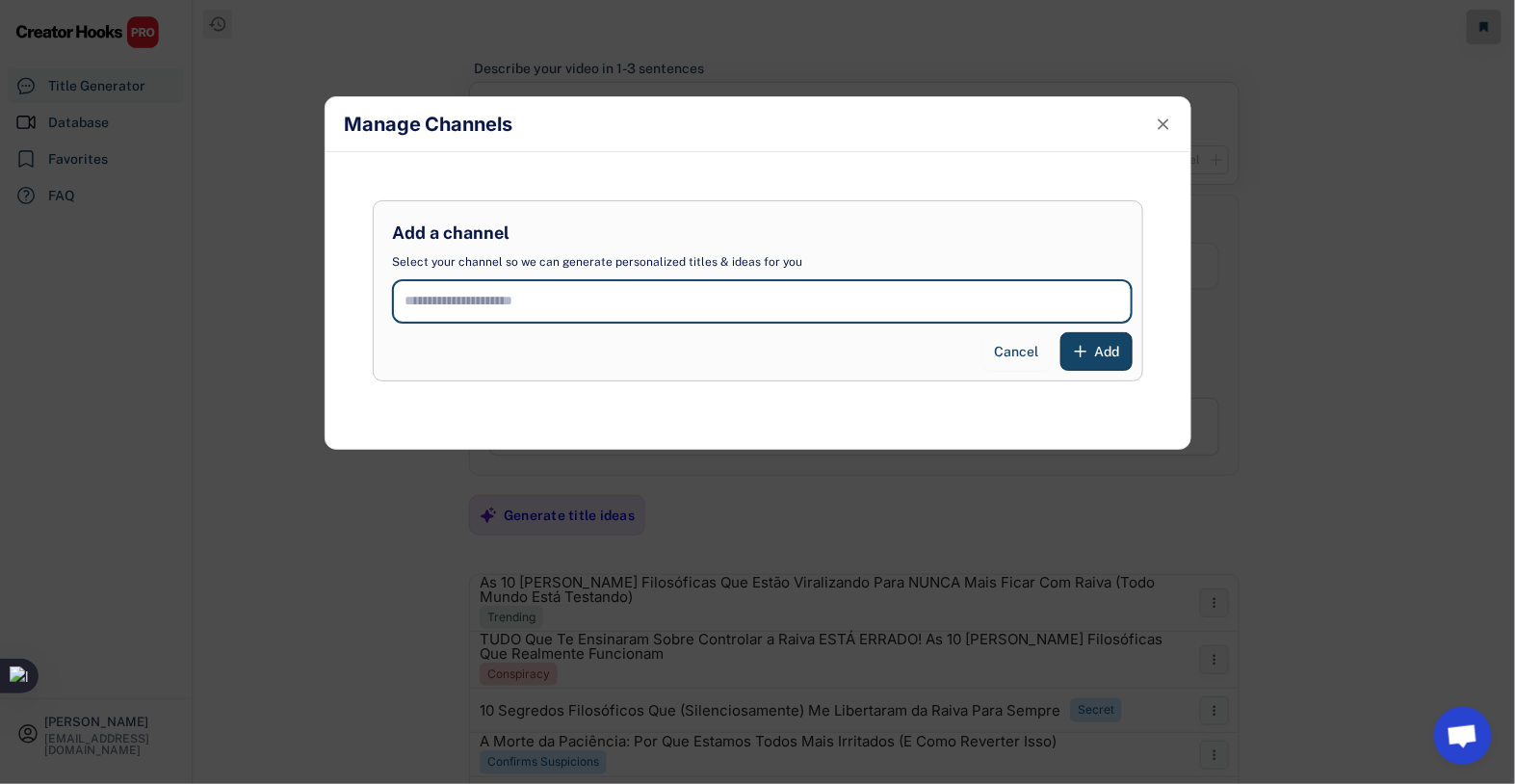 click at bounding box center (762, 301) 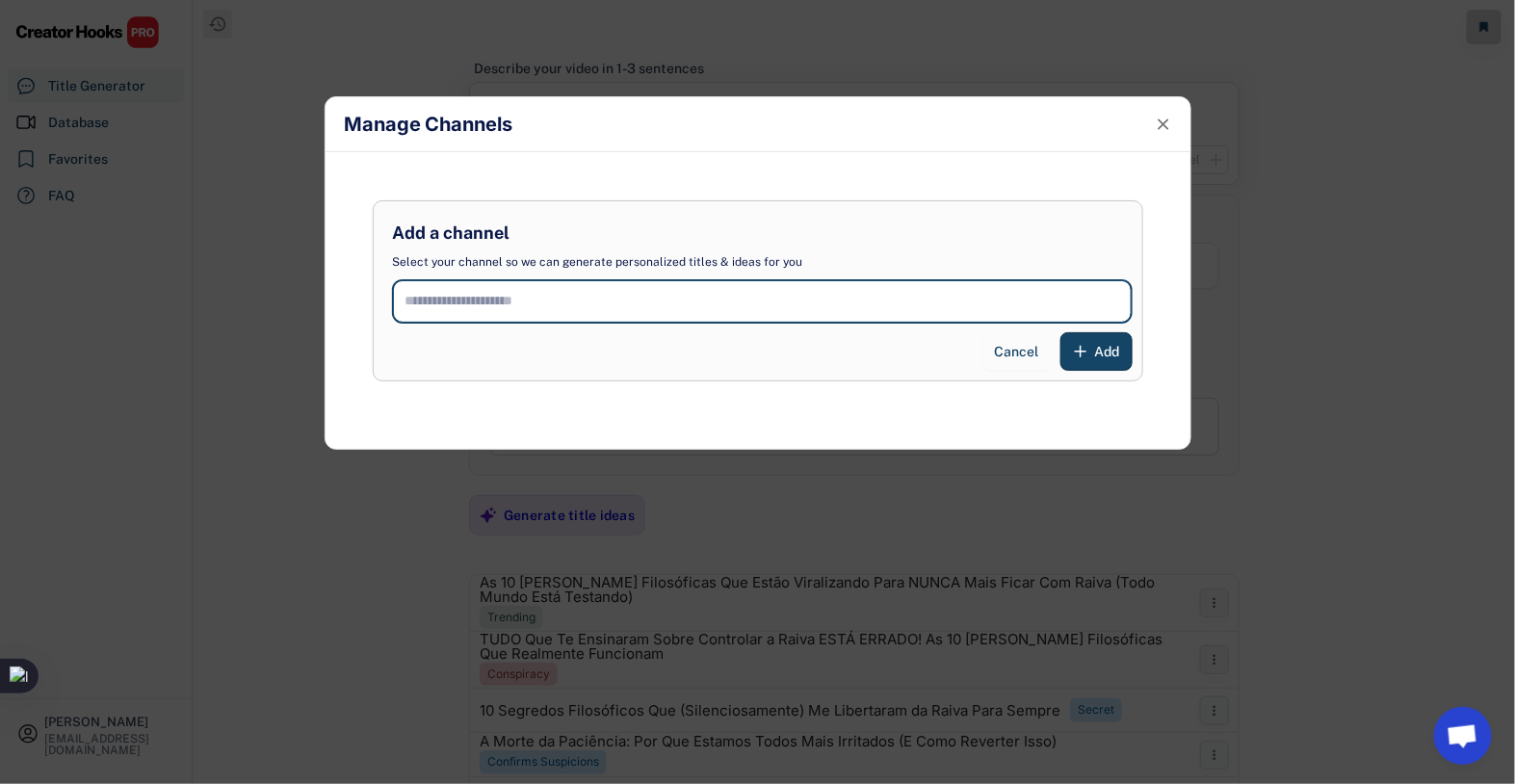 click at bounding box center (762, 301) 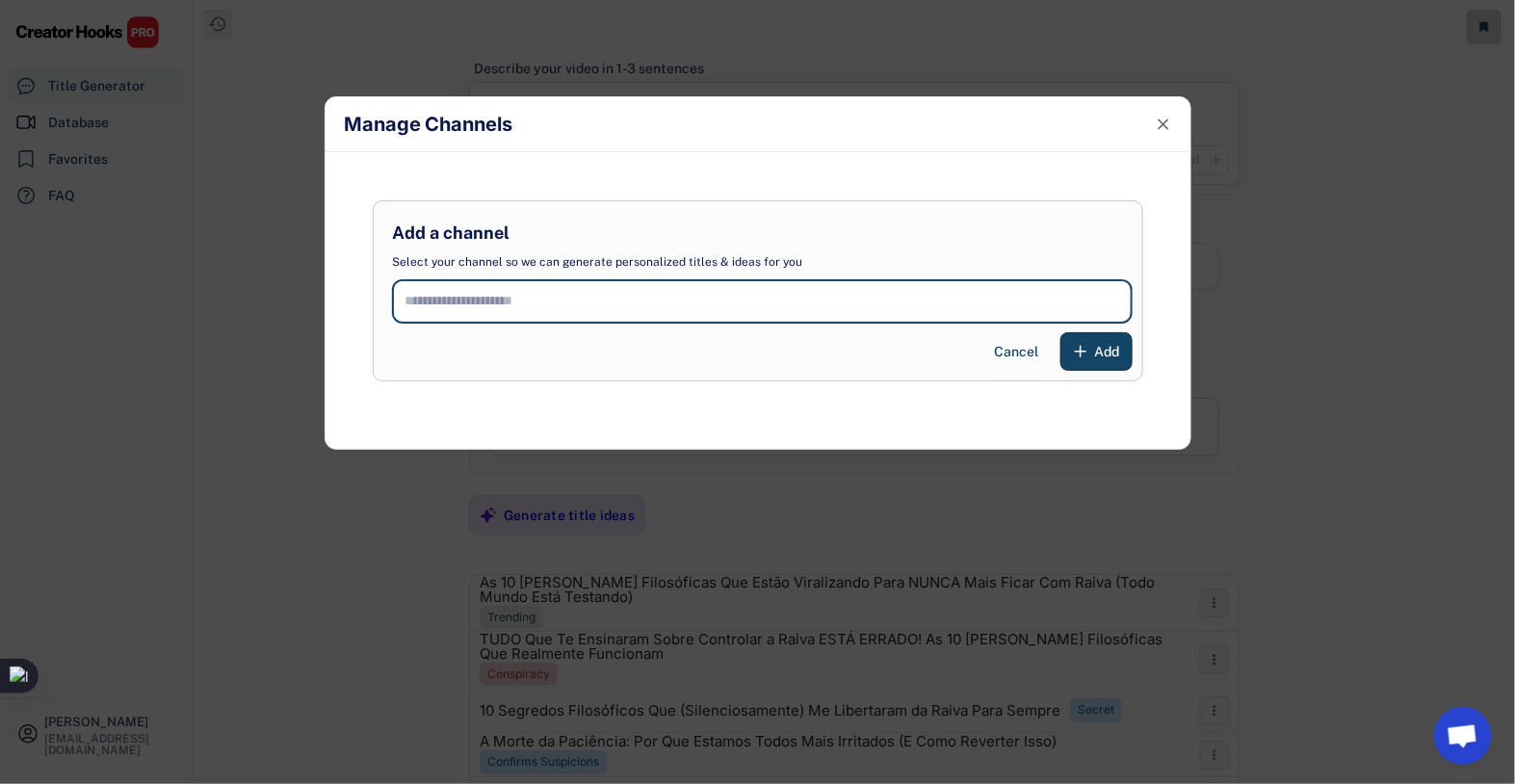 click on "Select your channel so we can generate personalized titles & ideas for you" at bounding box center (598, 262) 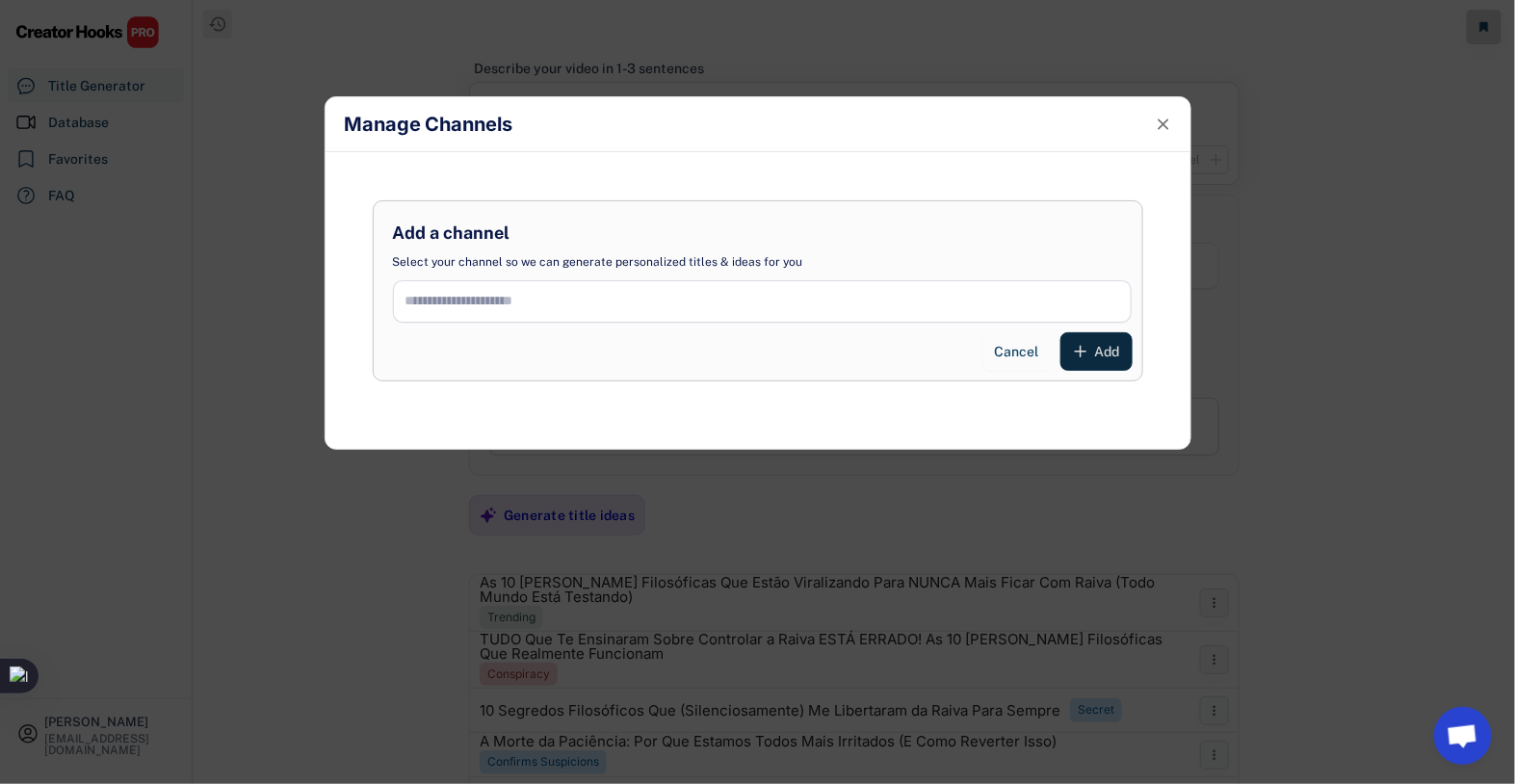 click on "Add" at bounding box center (1108, 352) 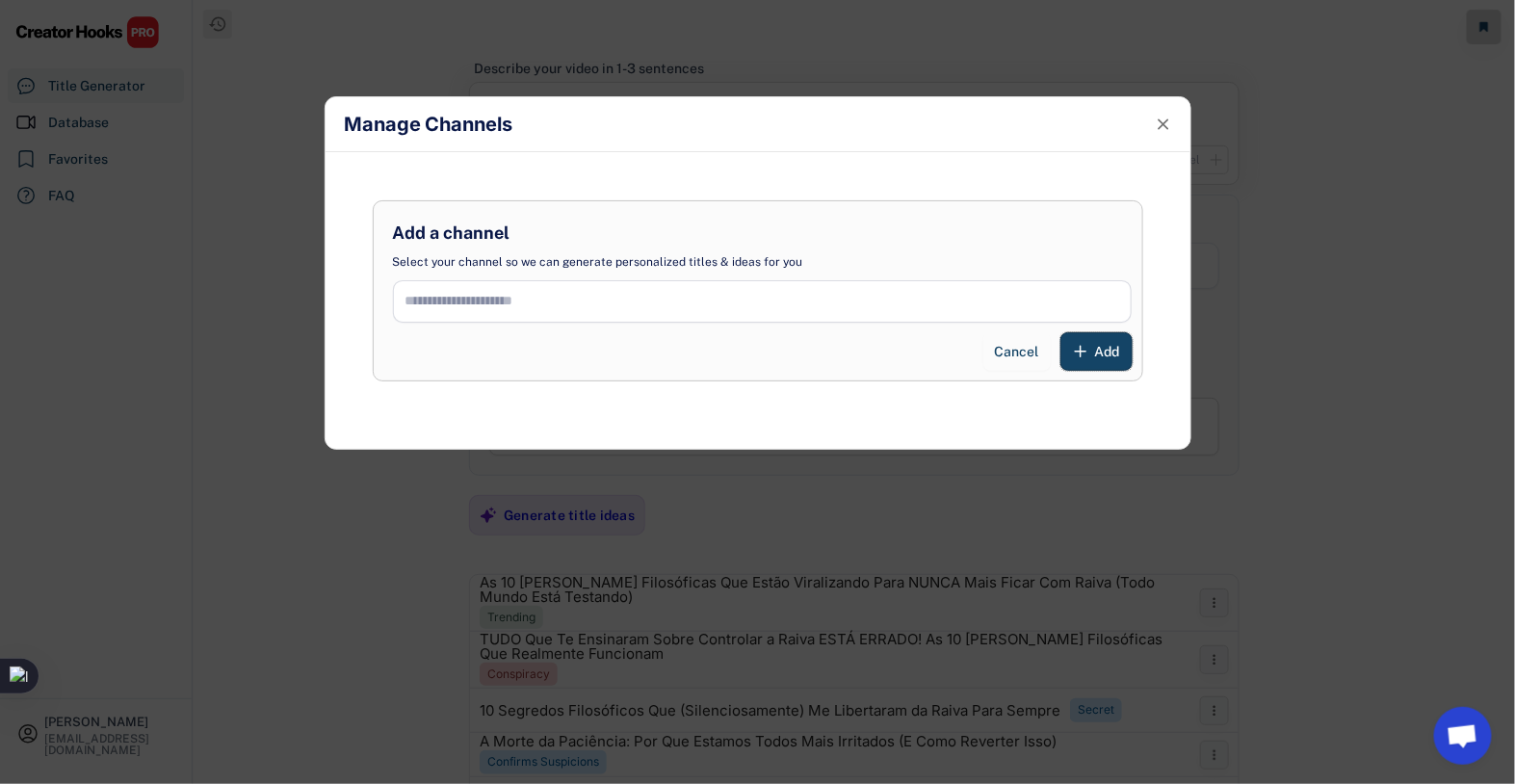 click at bounding box center [762, 301] 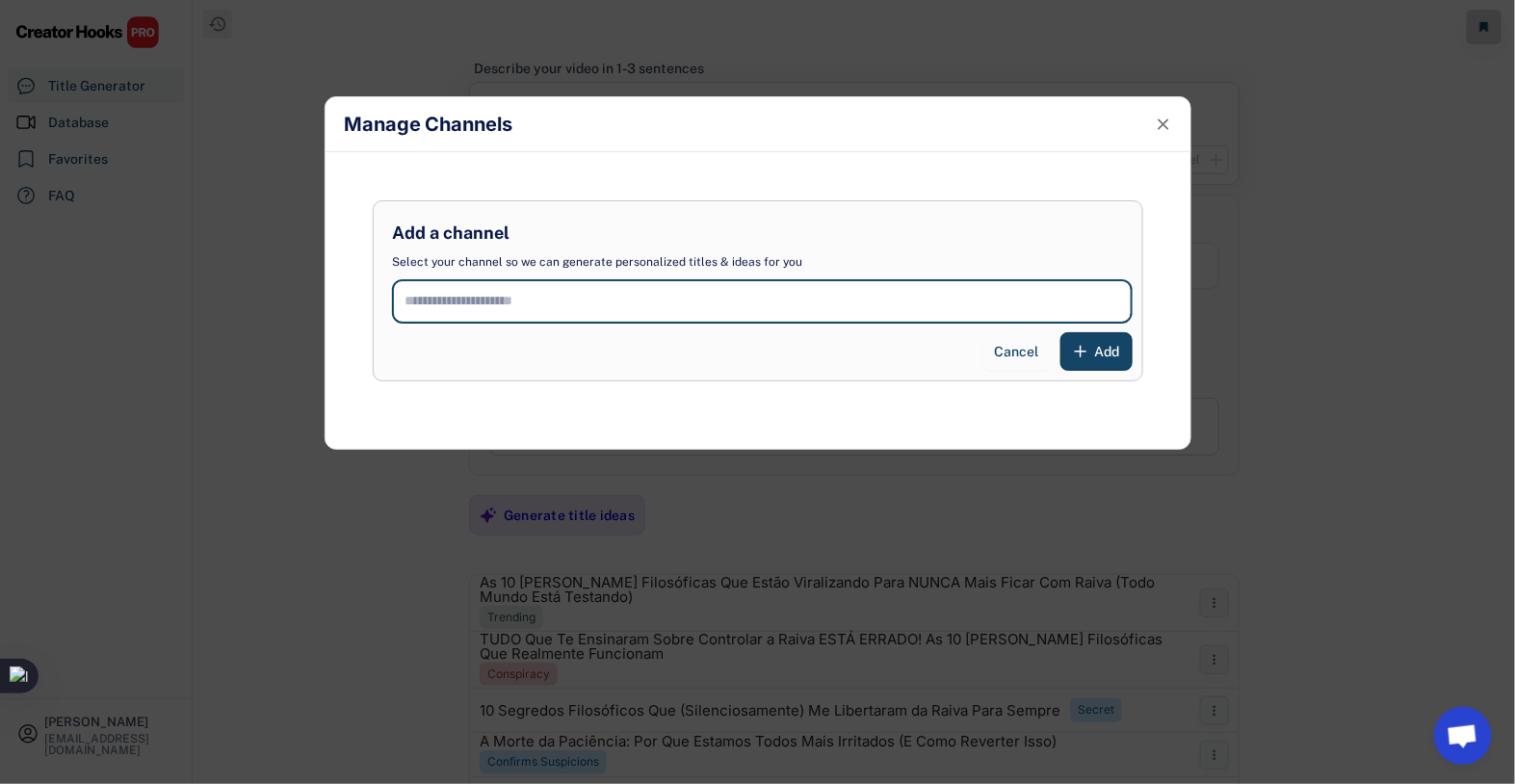 paste on "**********" 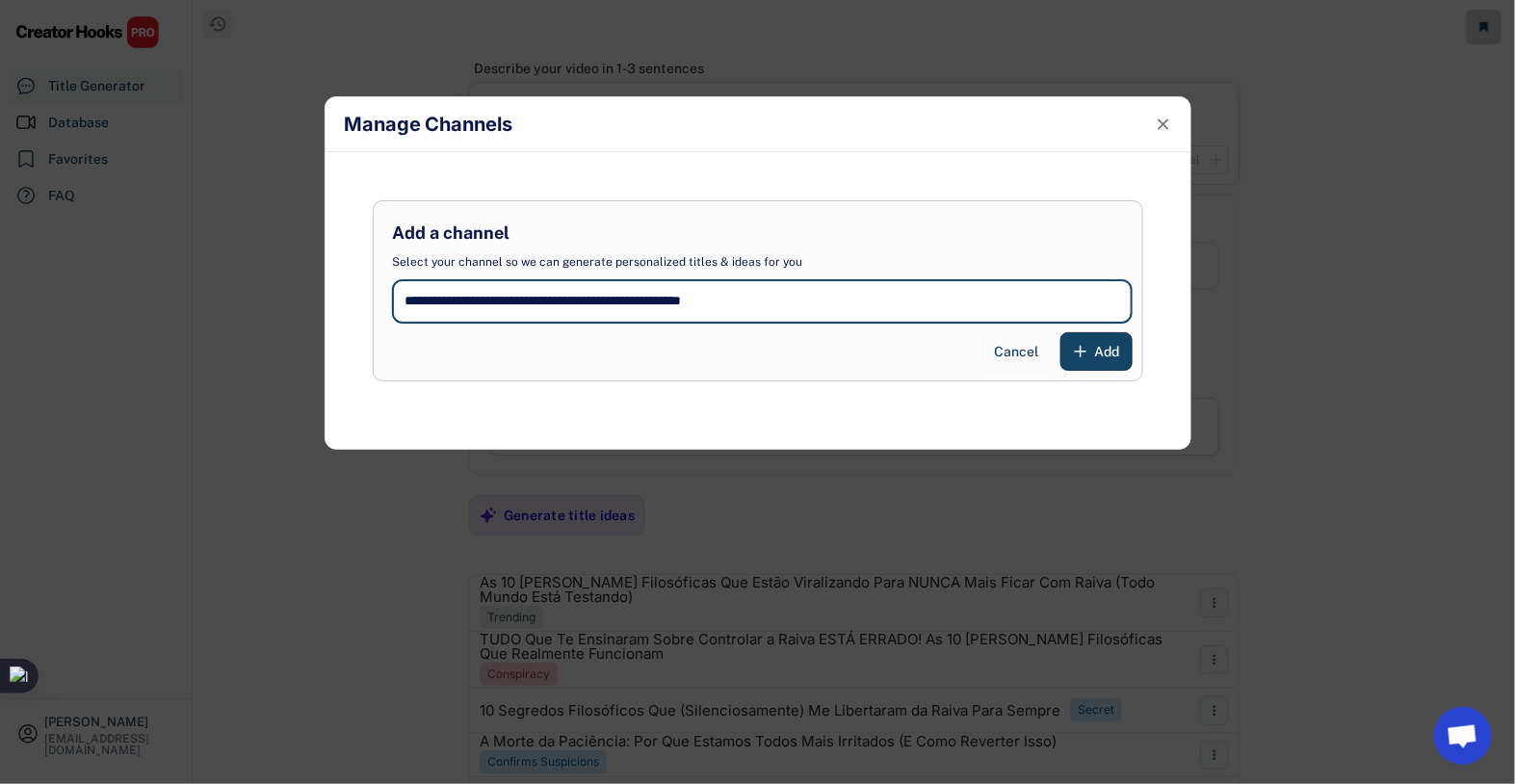 type on "**********" 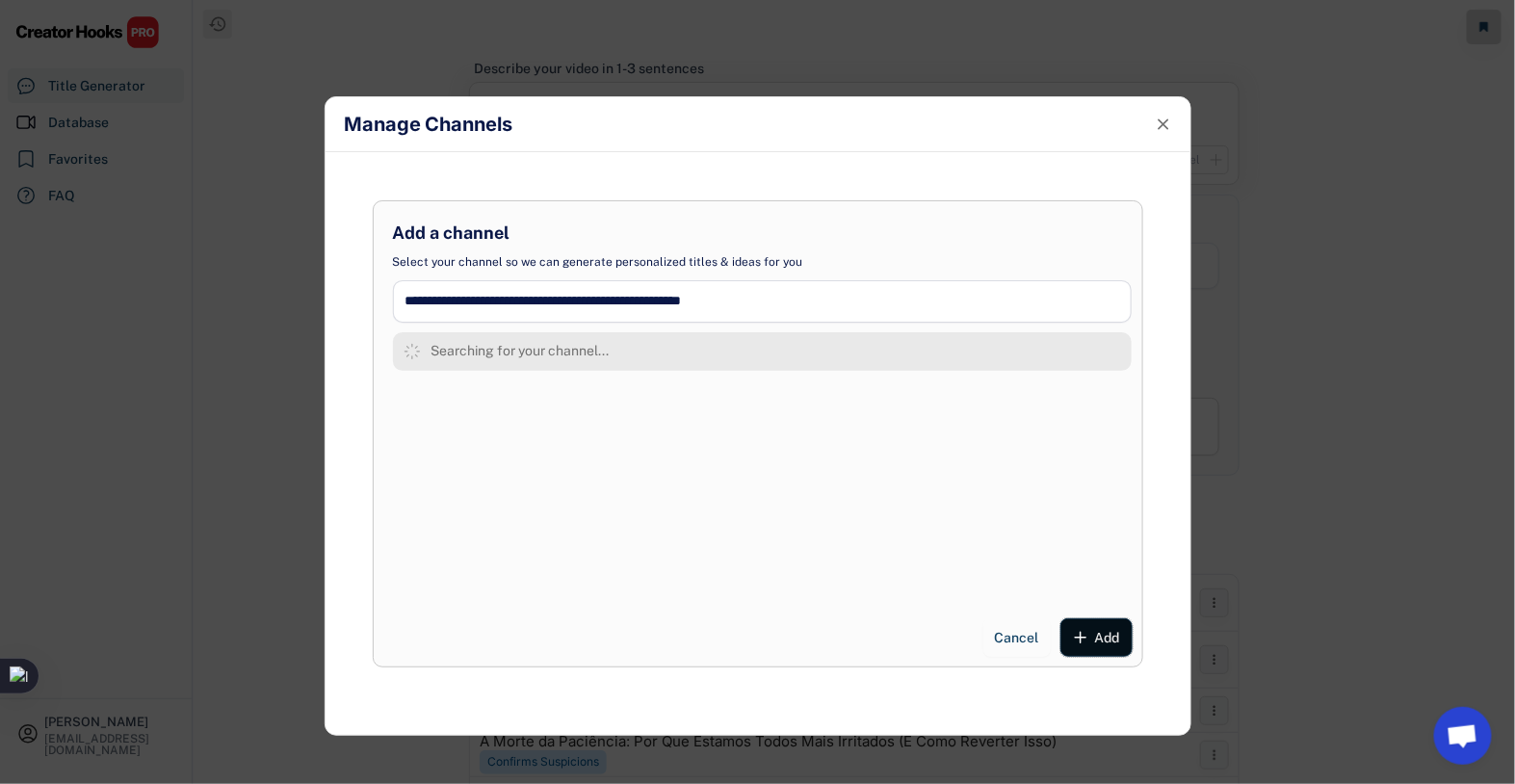 click on "Add a channel Select your channel so we can generate personalized titles & ideas for you Searching for your channel... Cancel Add" at bounding box center (758, 433) 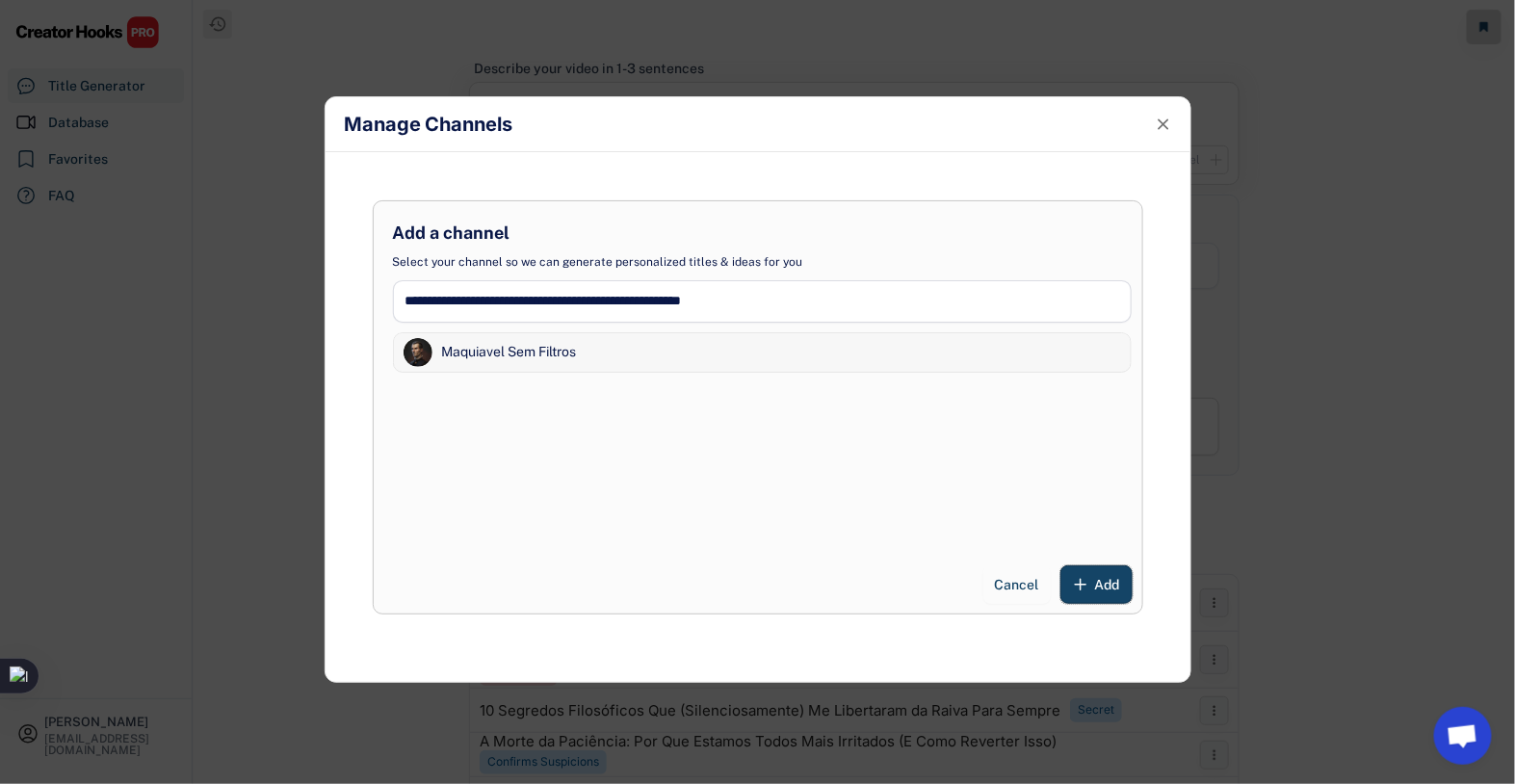click on "Maquiavel Sem Filtros" at bounding box center [762, 353] 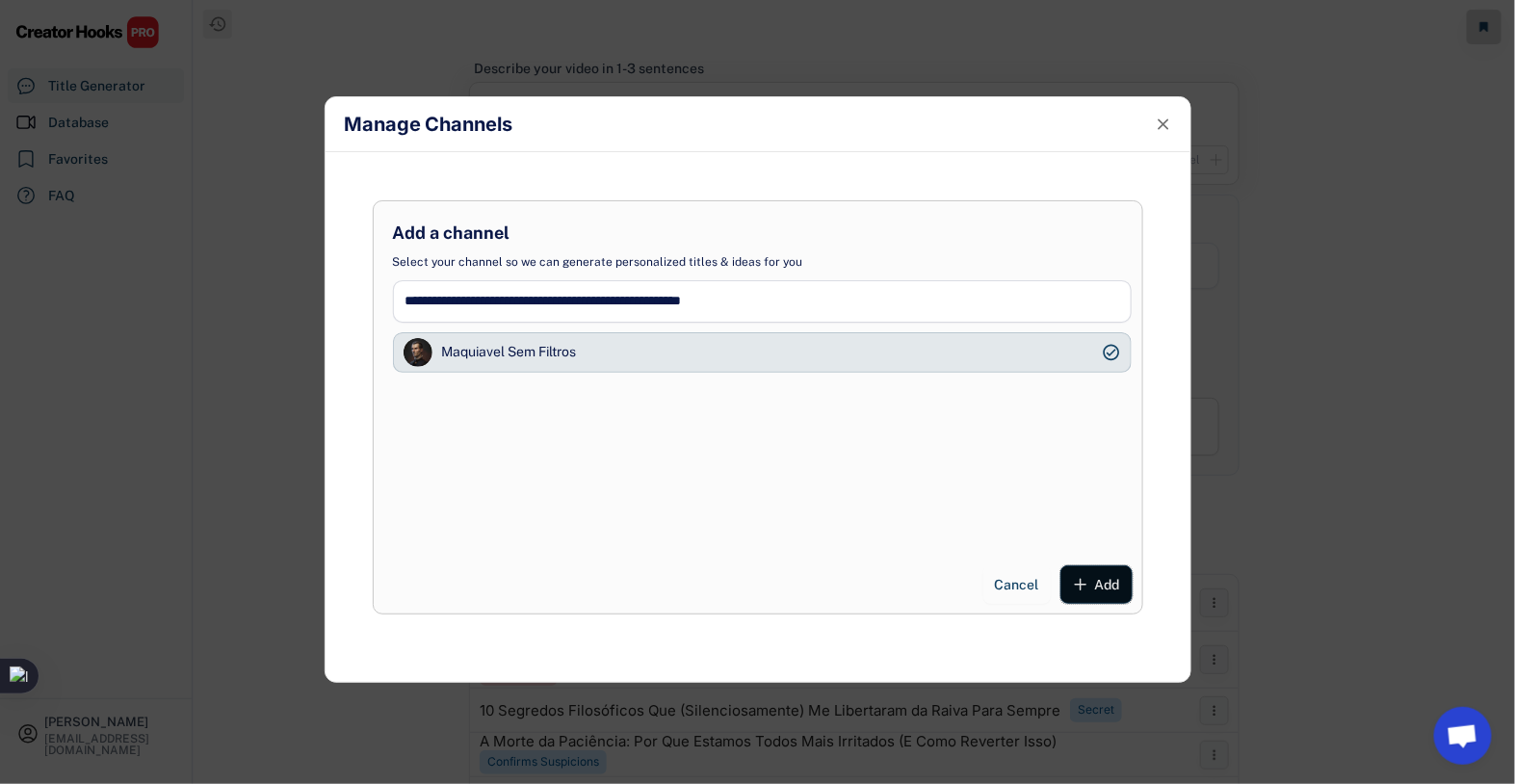 click on "Add" at bounding box center (1108, 585) 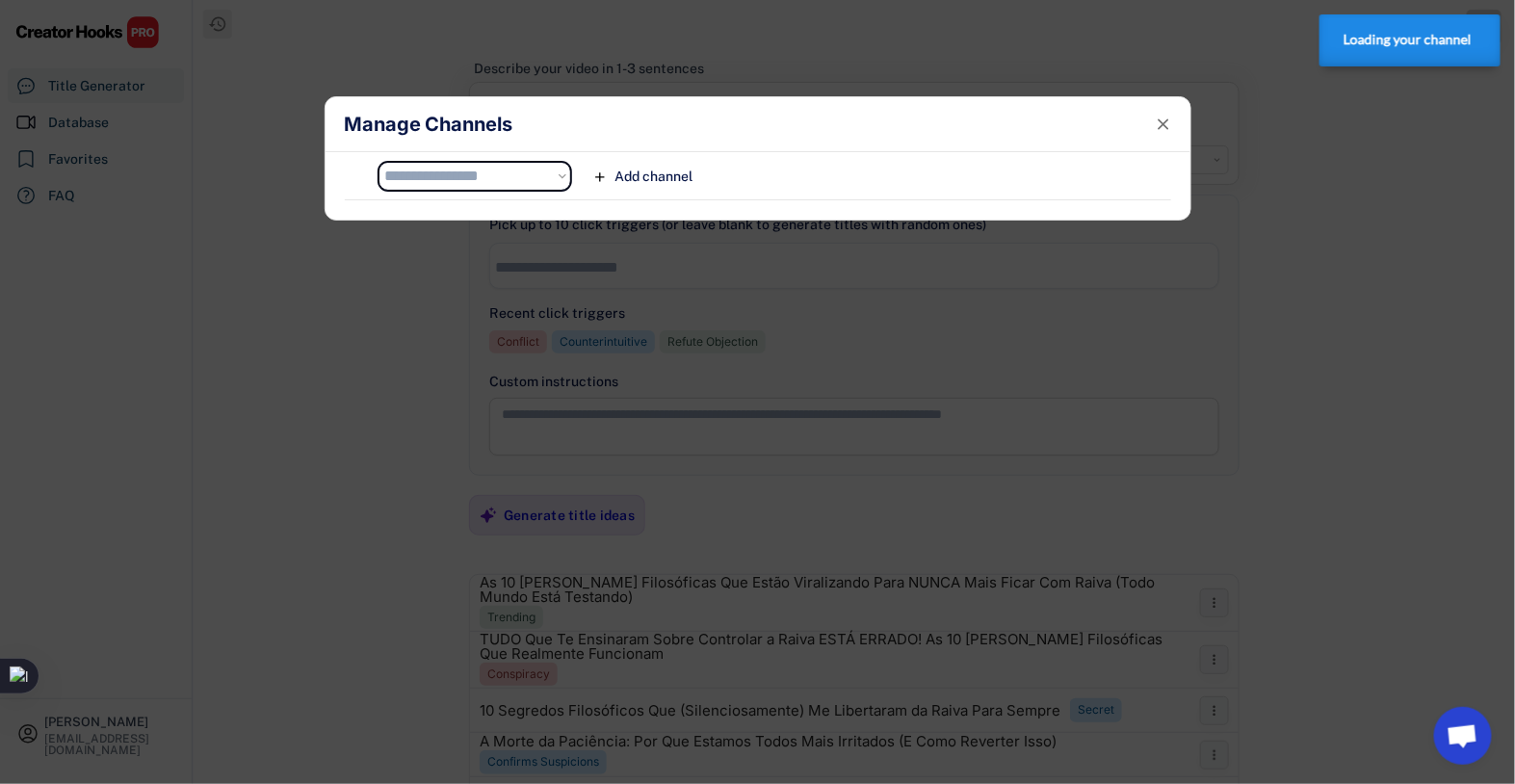 click on "**********" at bounding box center (475, 176) 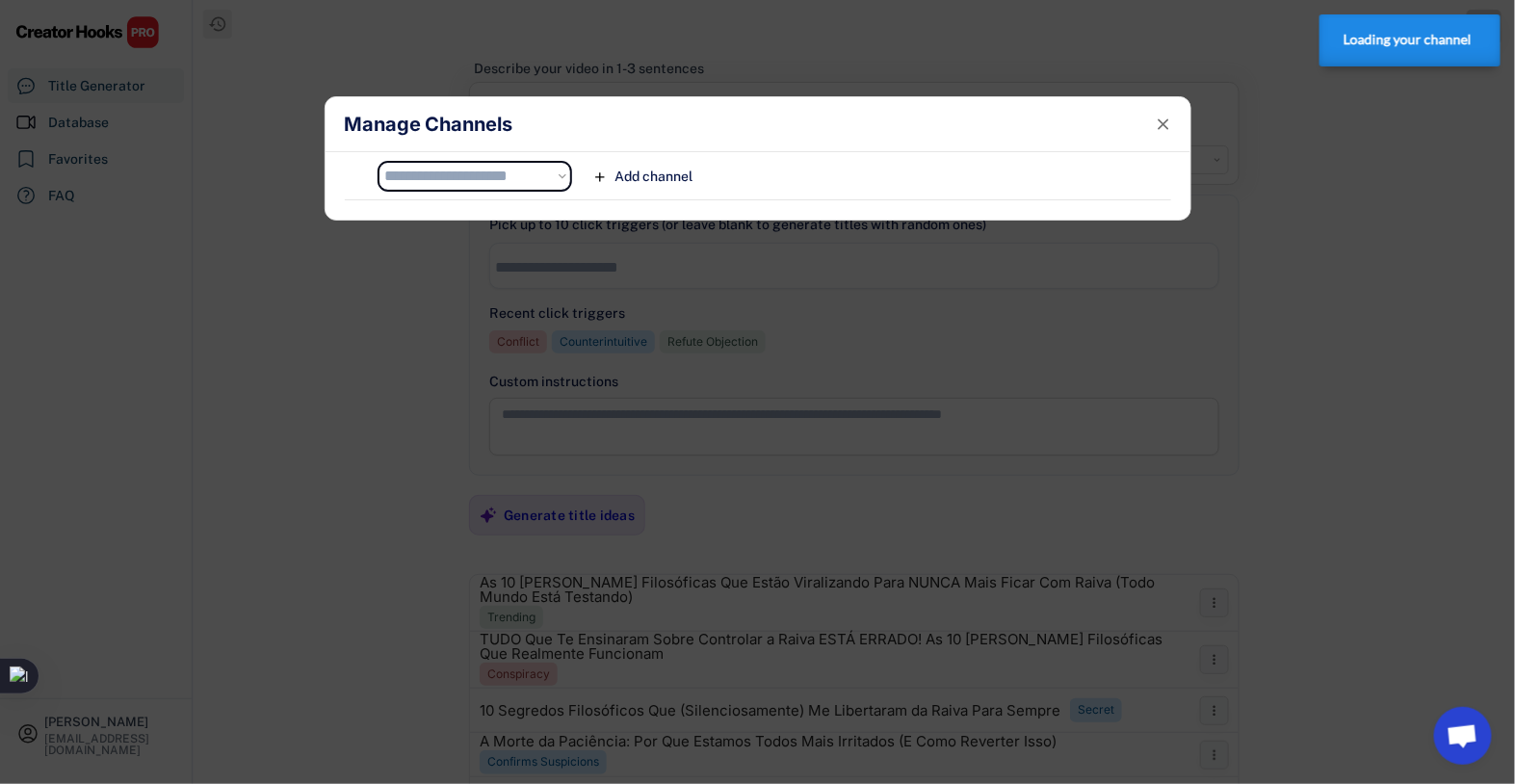 click on "**********" at bounding box center (475, 176) 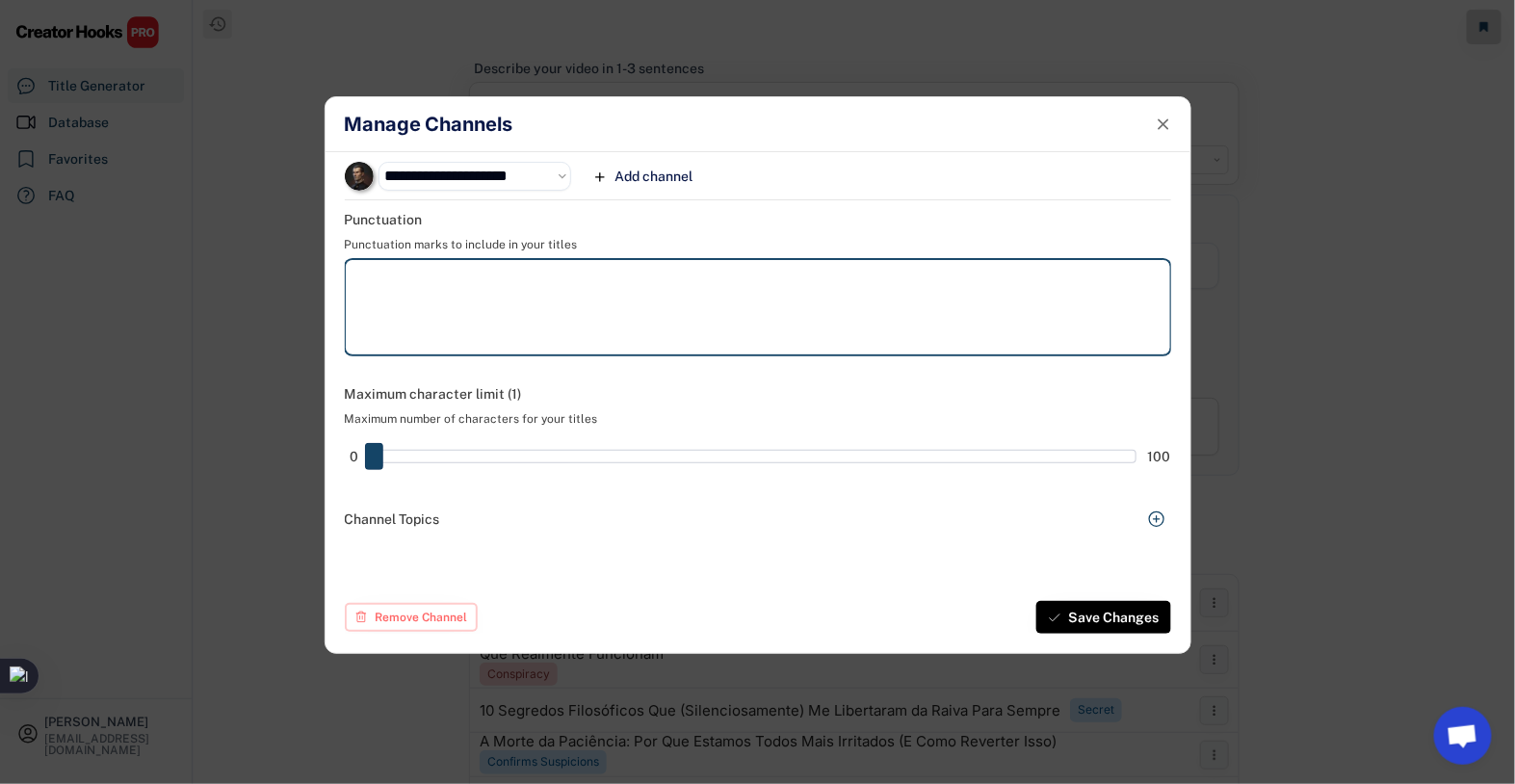 click at bounding box center (758, 307) 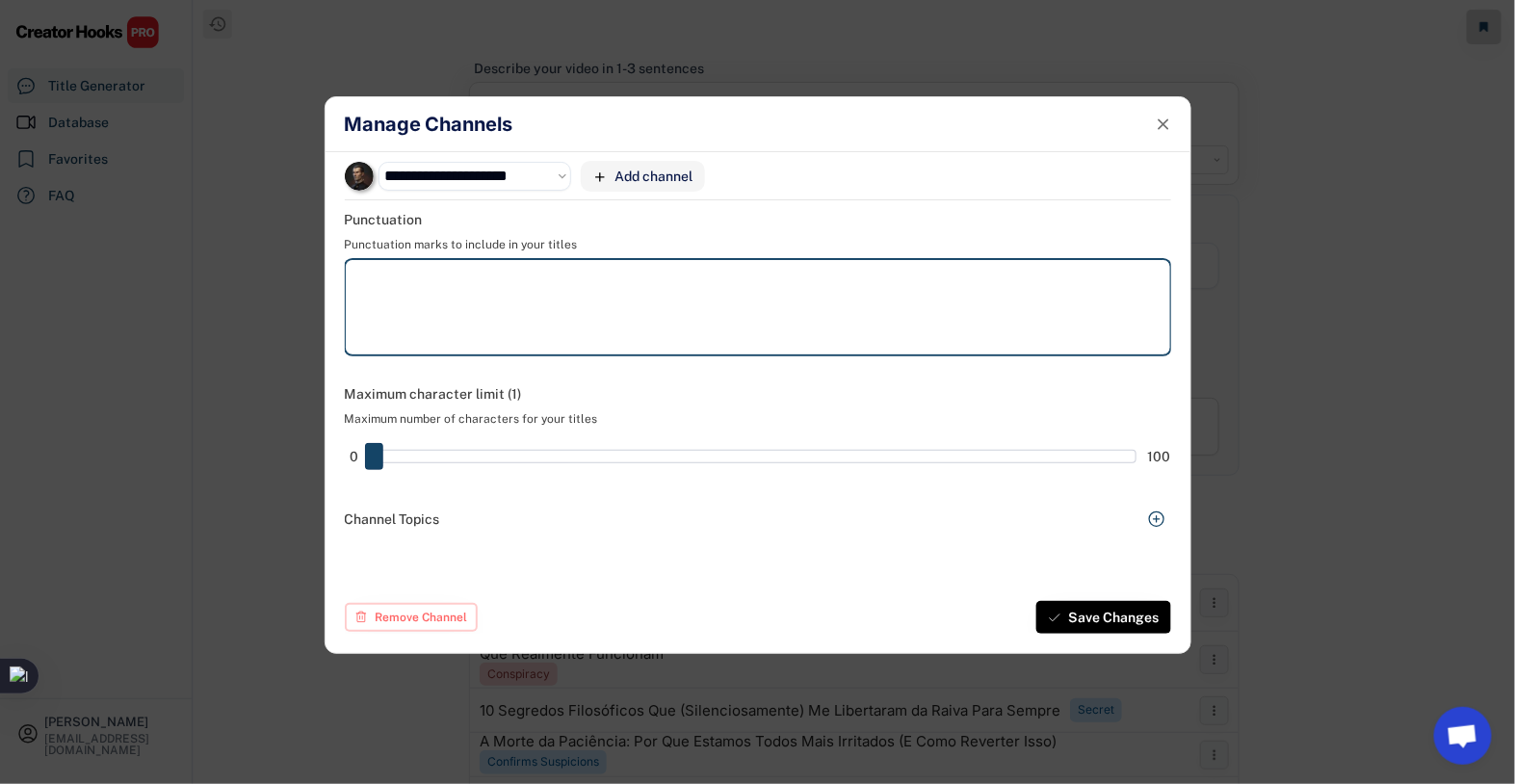 click on "Add channel" at bounding box center [642, 176] 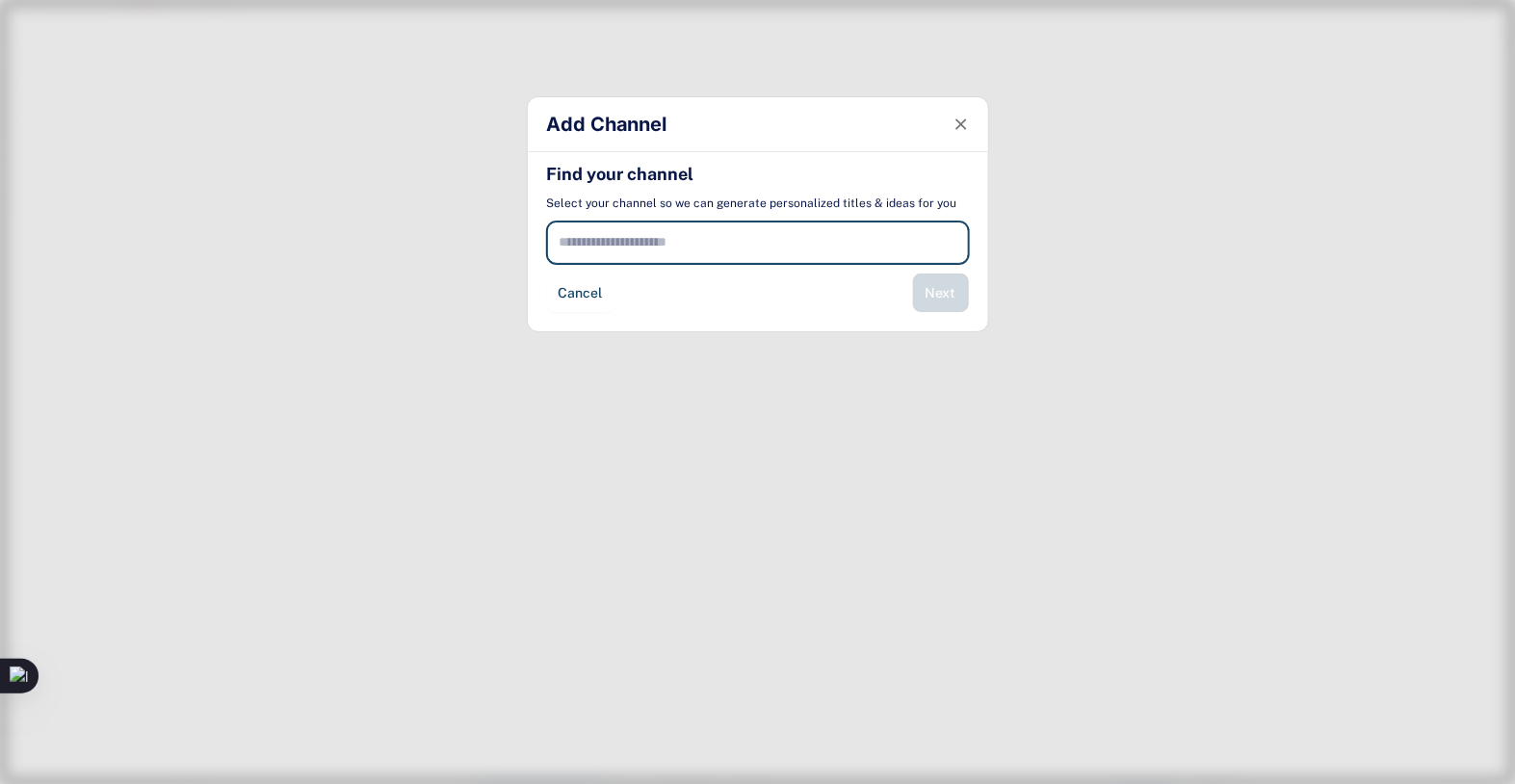 click at bounding box center [758, 243] 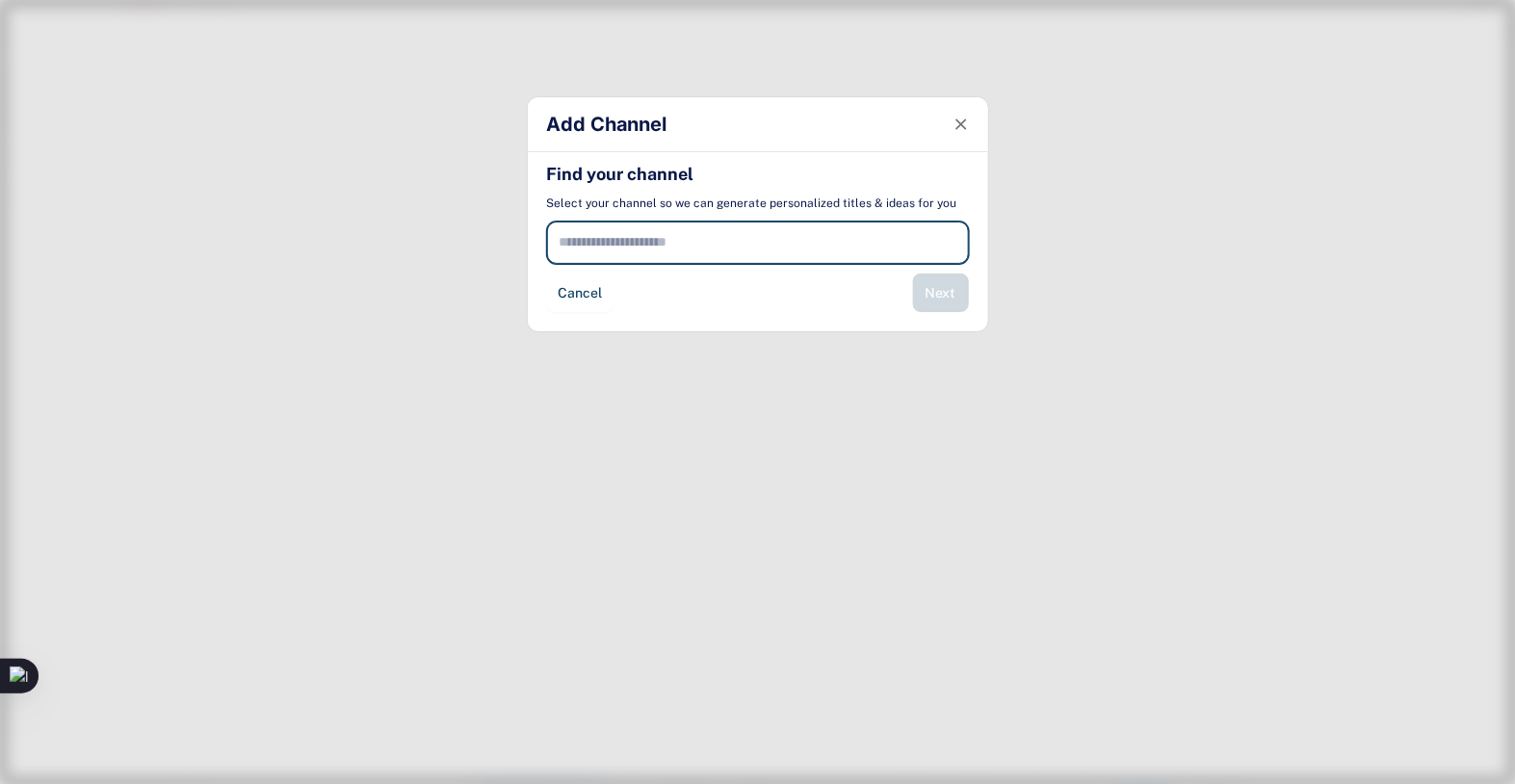 click on "Cancel" at bounding box center (581, 293) 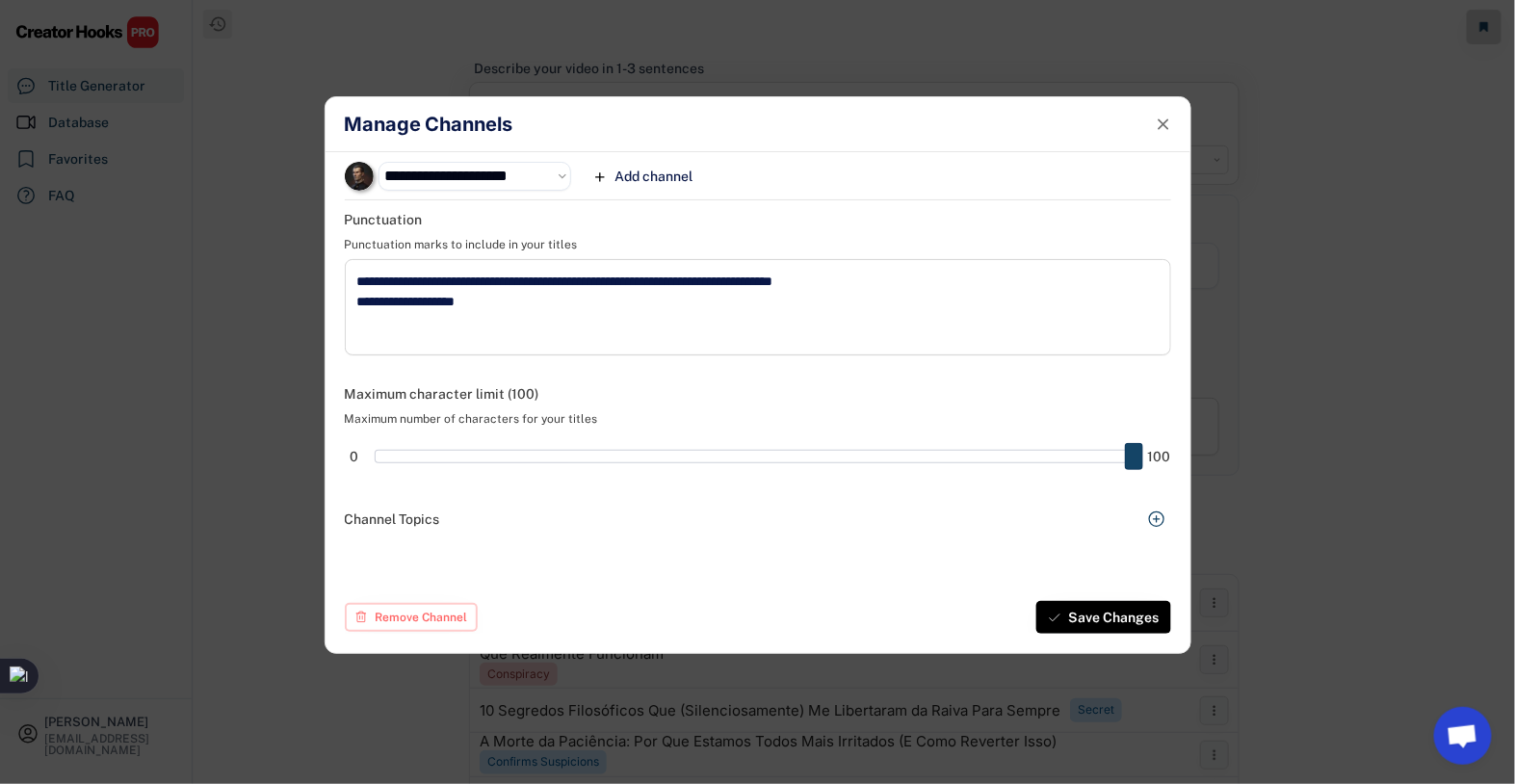 drag, startPoint x: 867, startPoint y: 462, endPoint x: 1153, endPoint y: 508, distance: 289.67568 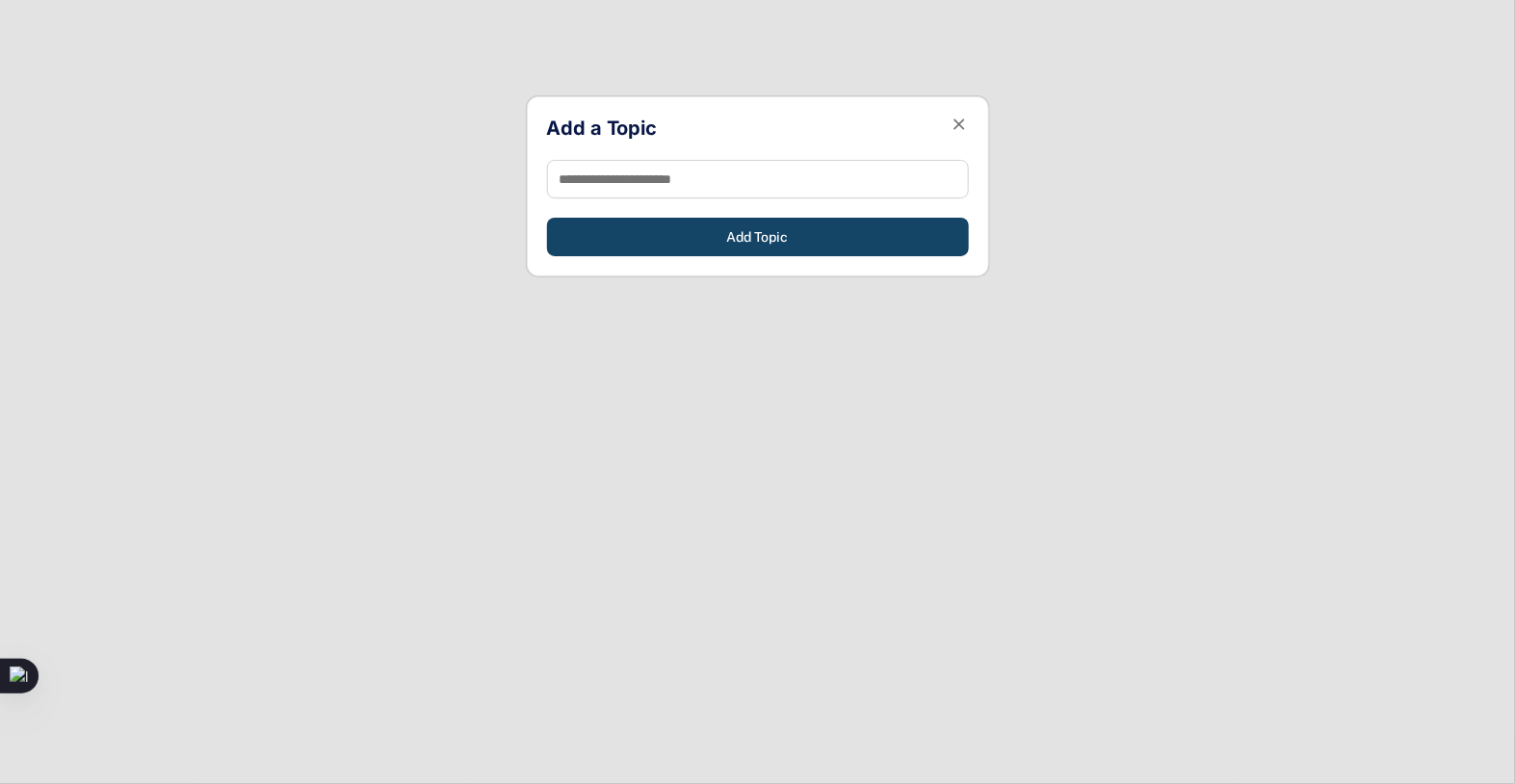 click at bounding box center (758, 179) 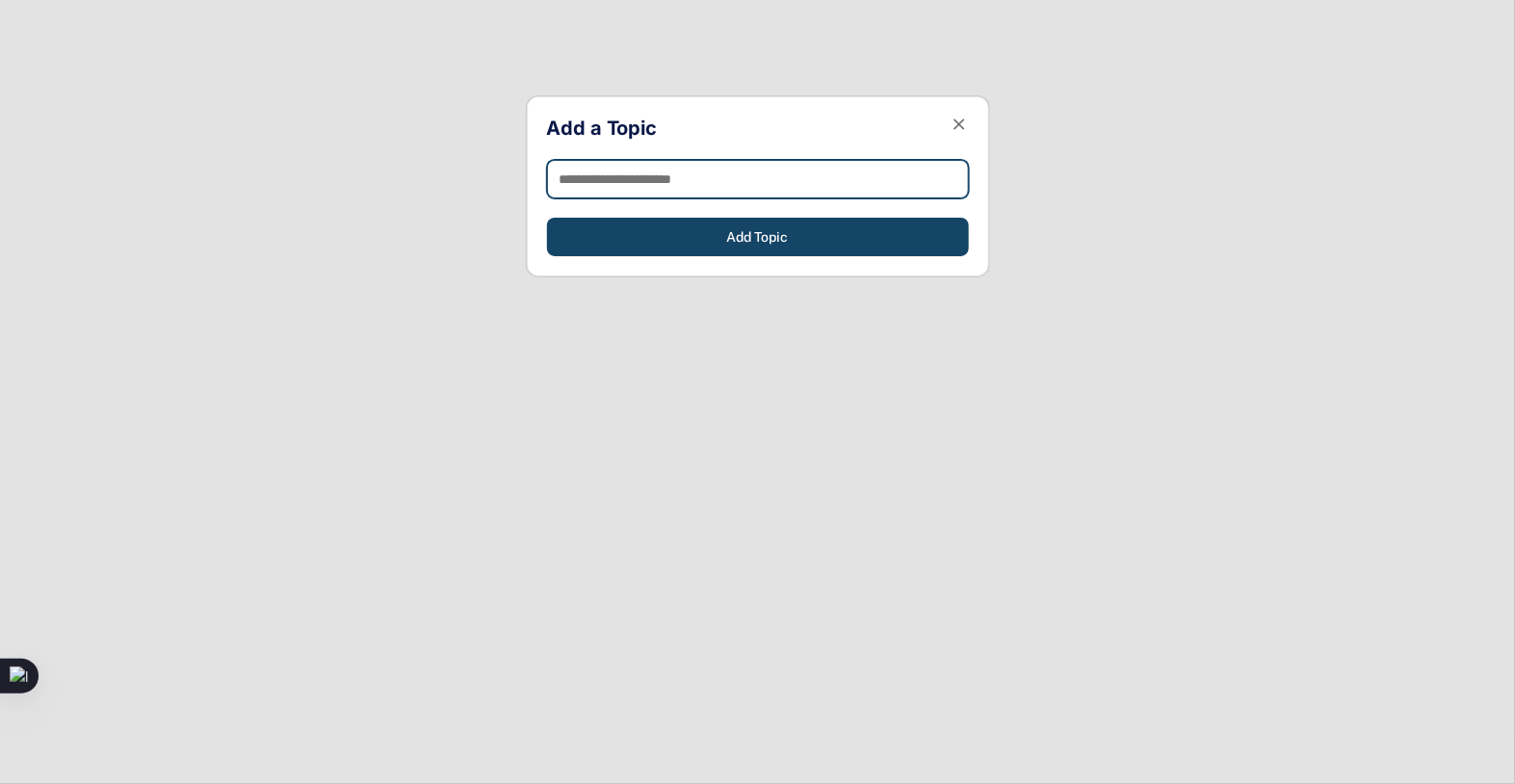 click at bounding box center [758, 179] 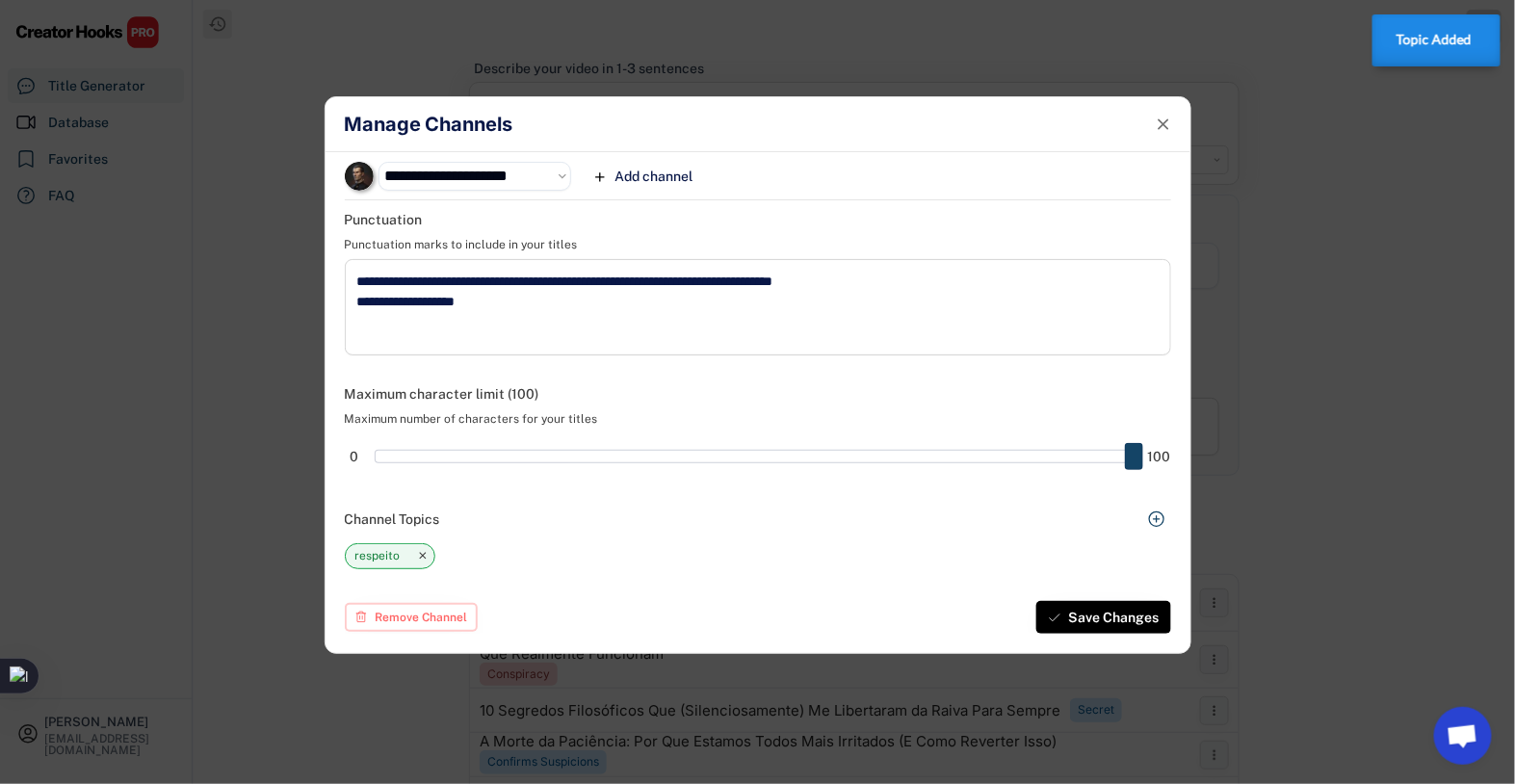 click 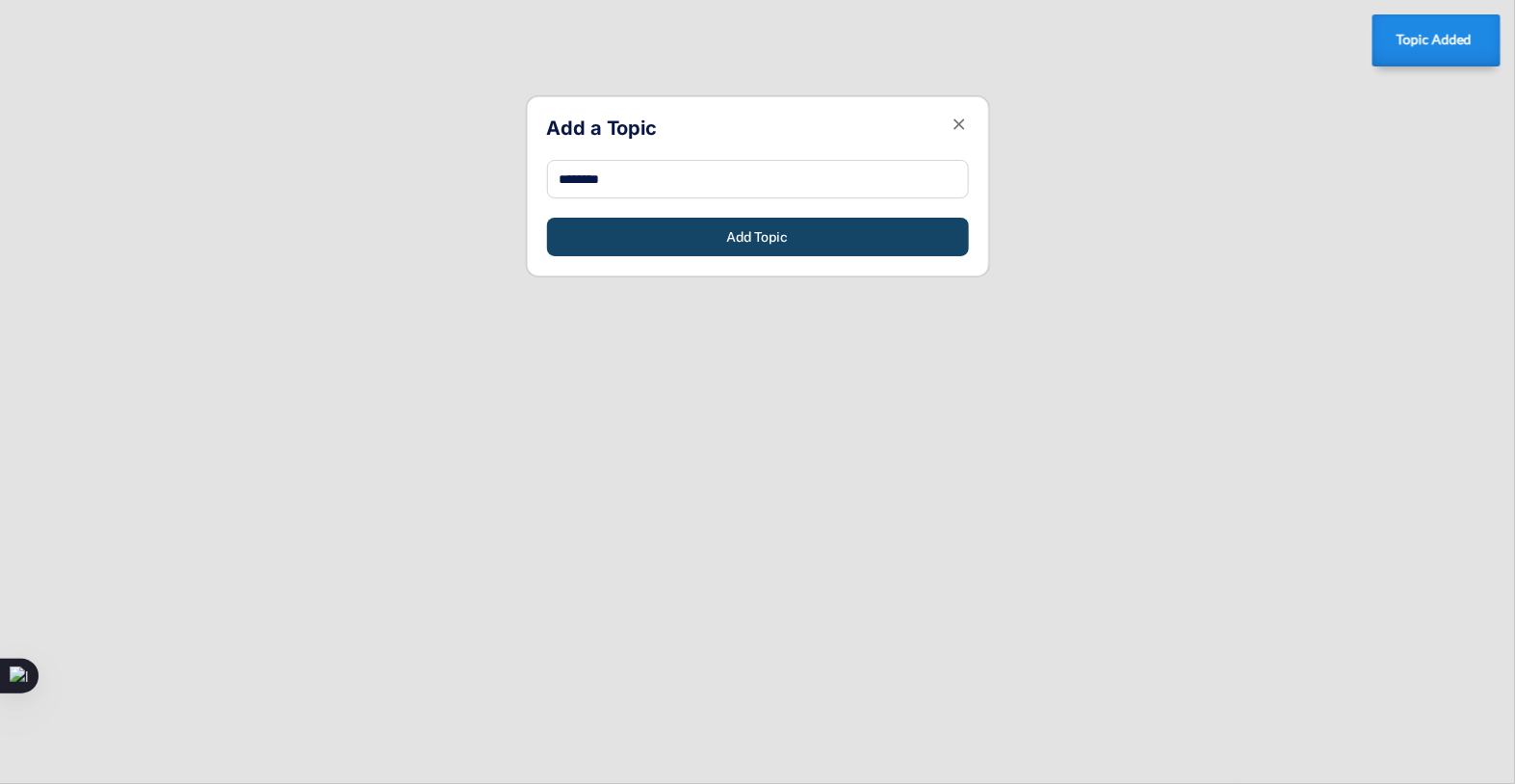 click on "Add a Topic Add Topic" at bounding box center [758, 186] 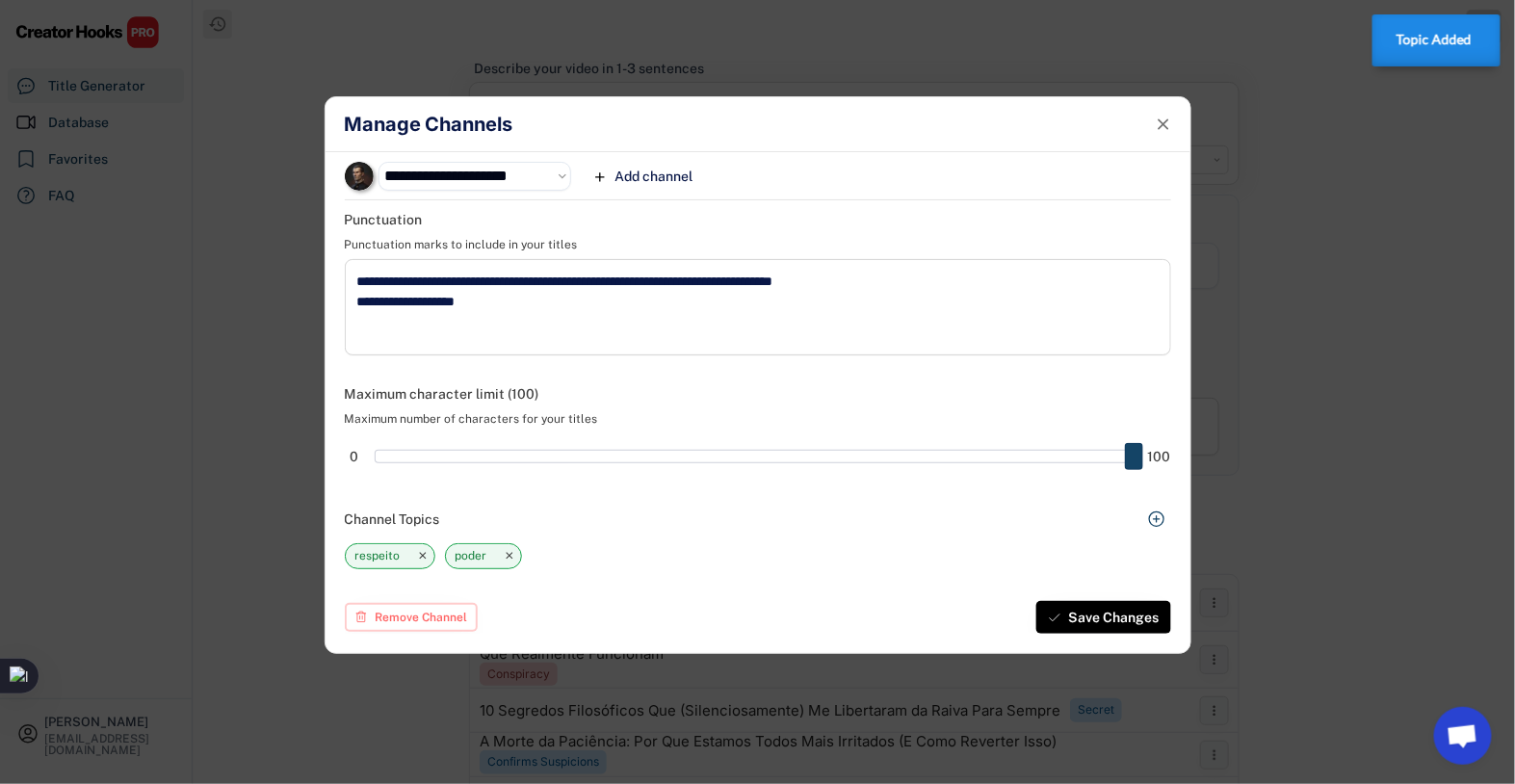 click 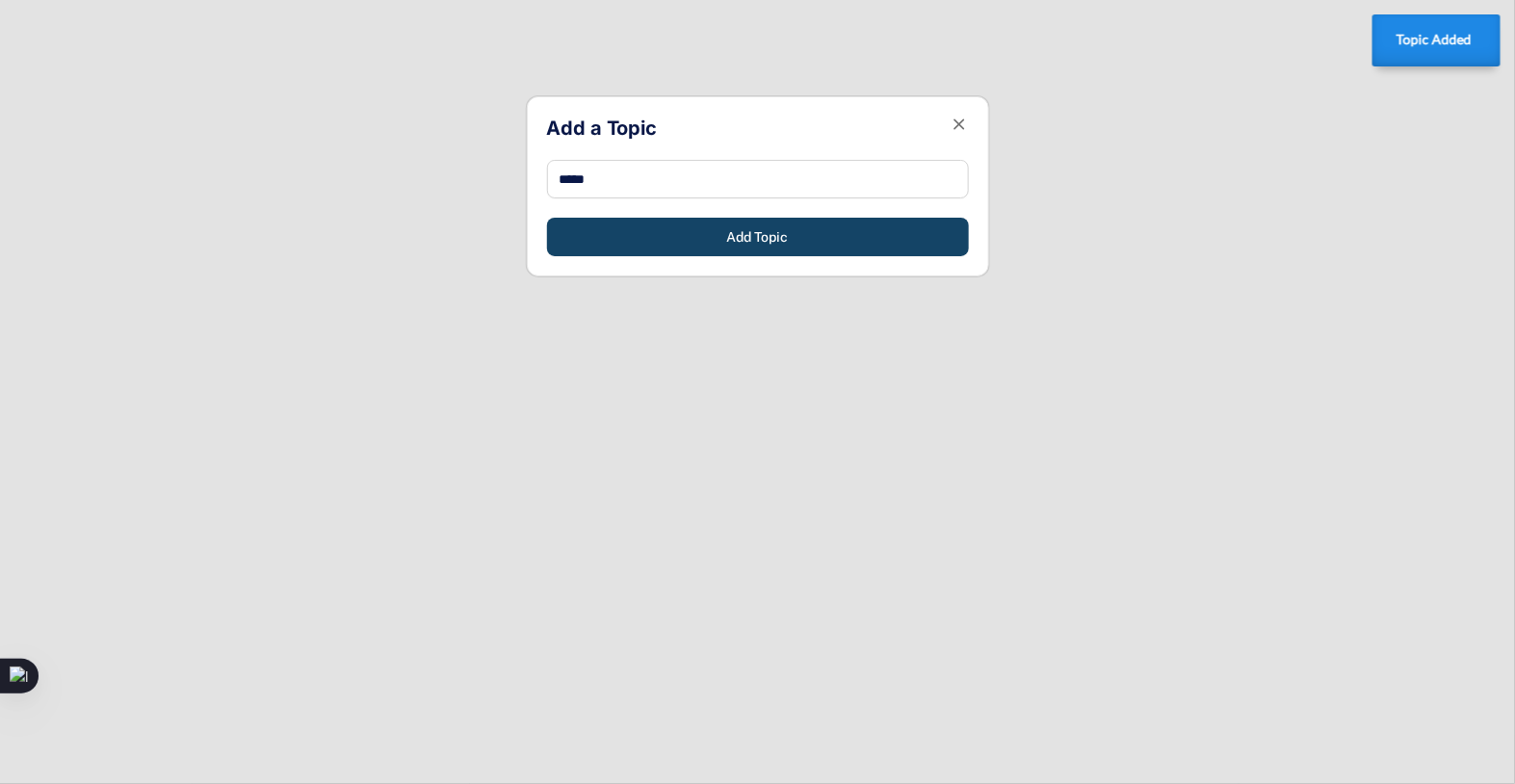 drag, startPoint x: 606, startPoint y: 167, endPoint x: 536, endPoint y: 172, distance: 70.178344 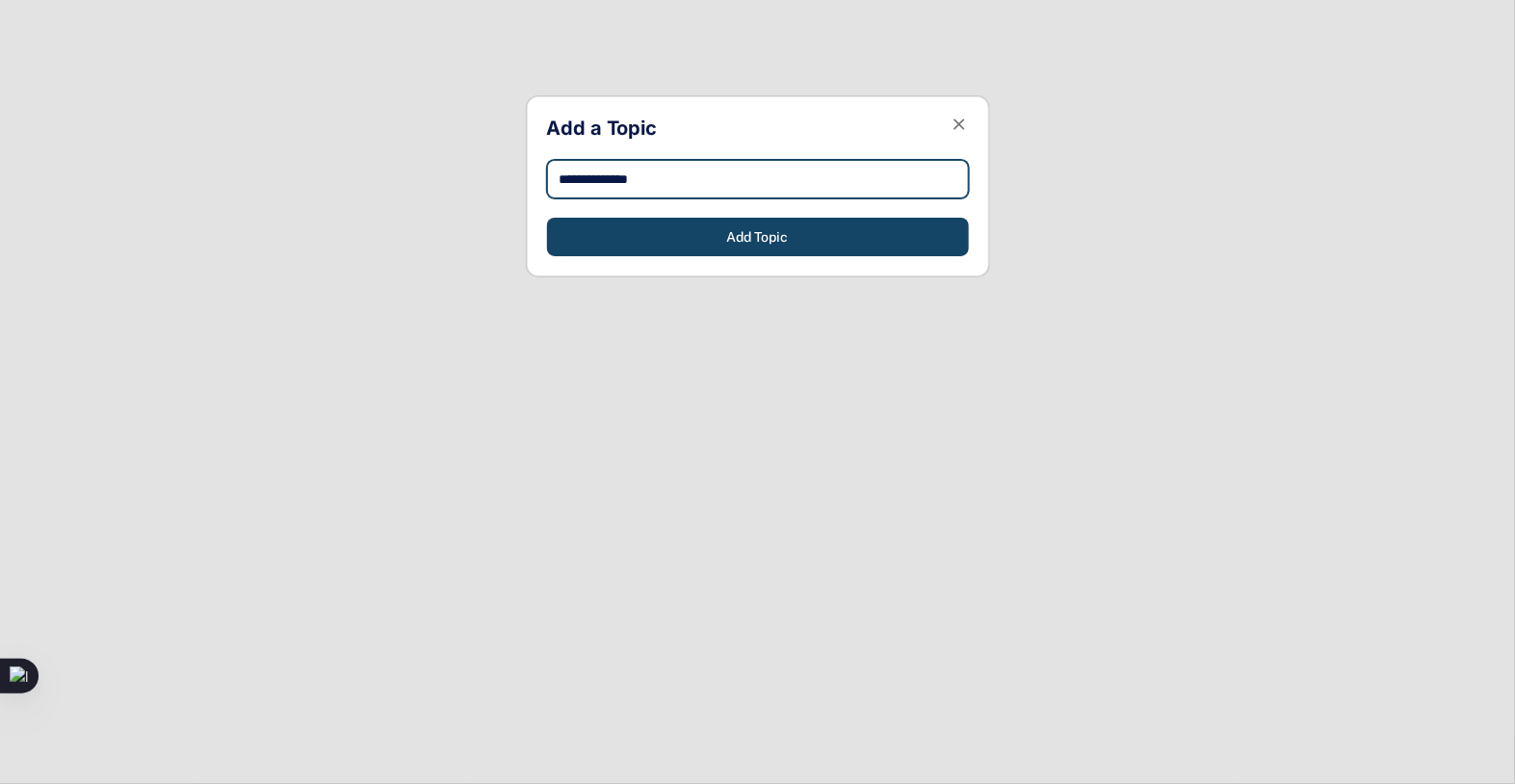type on "**********" 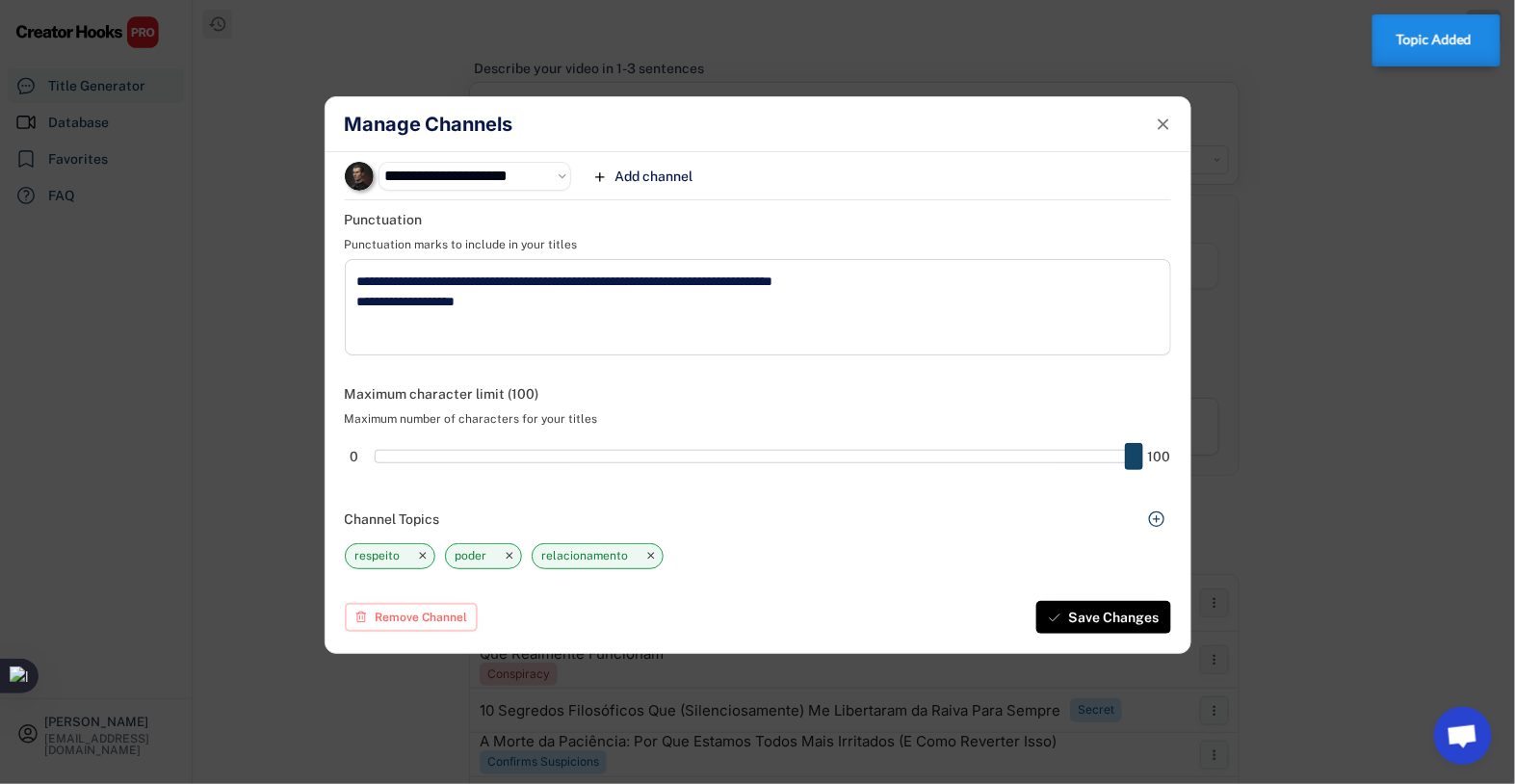 click 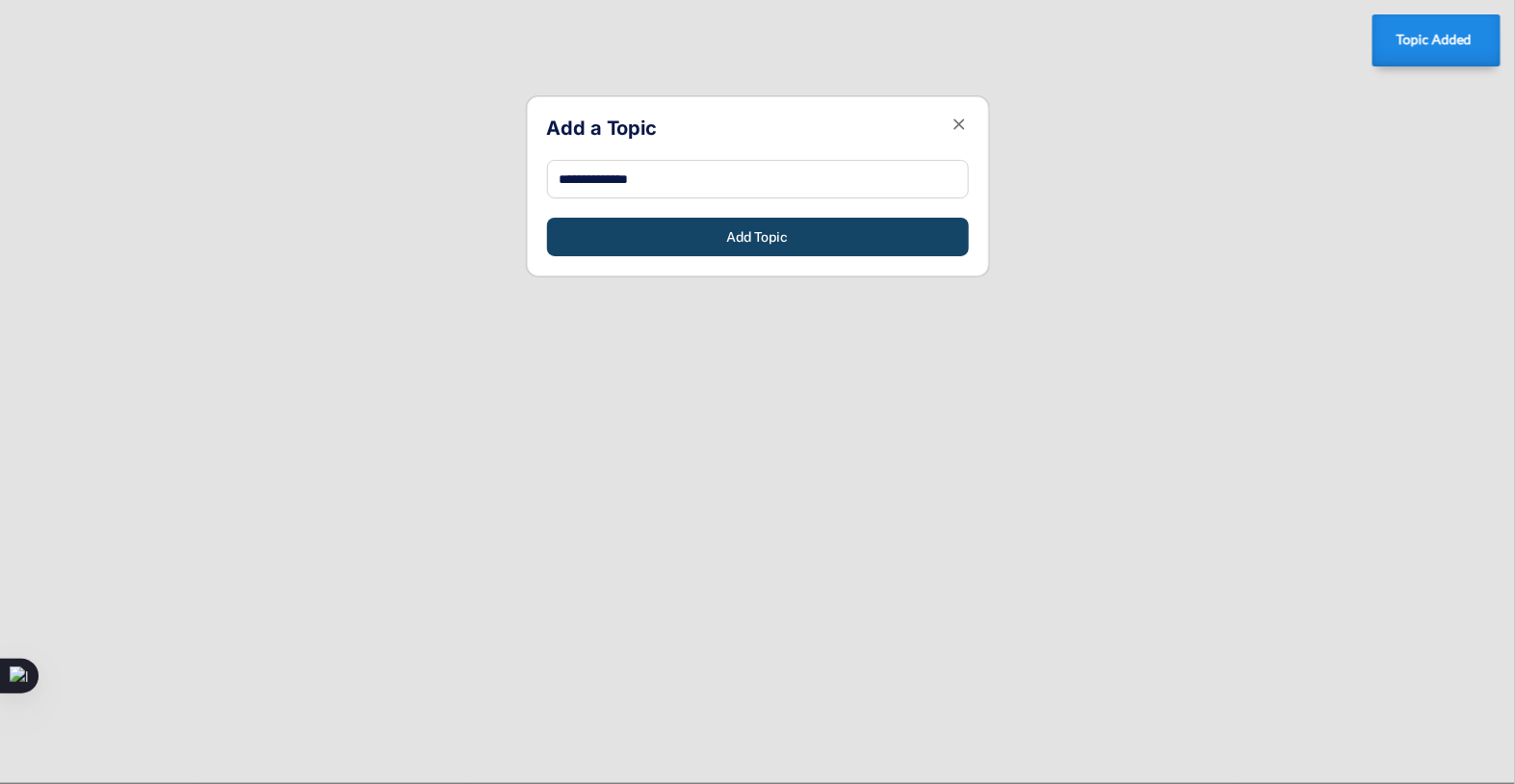 type 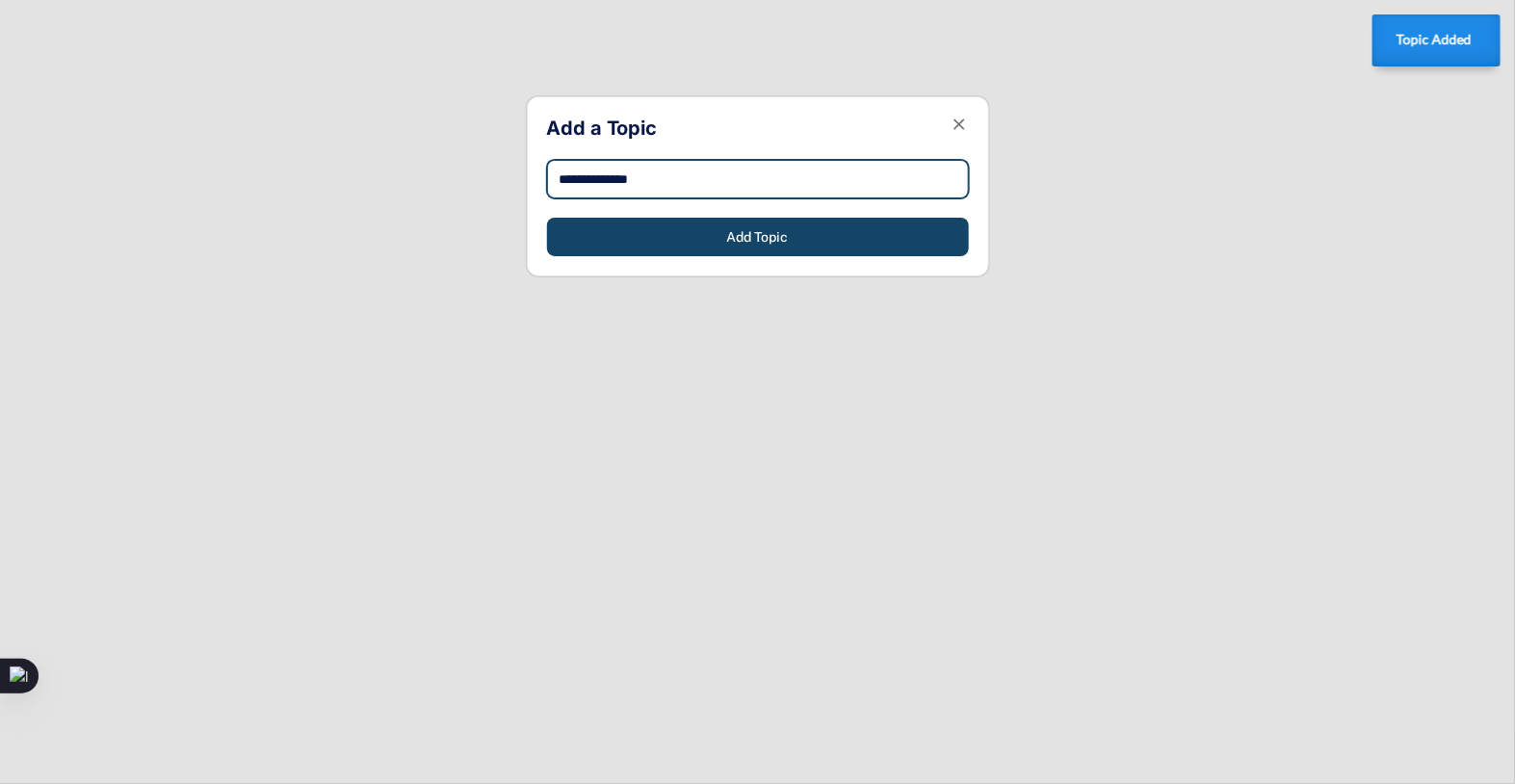 drag, startPoint x: 701, startPoint y: 181, endPoint x: 274, endPoint y: 147, distance: 428.35149 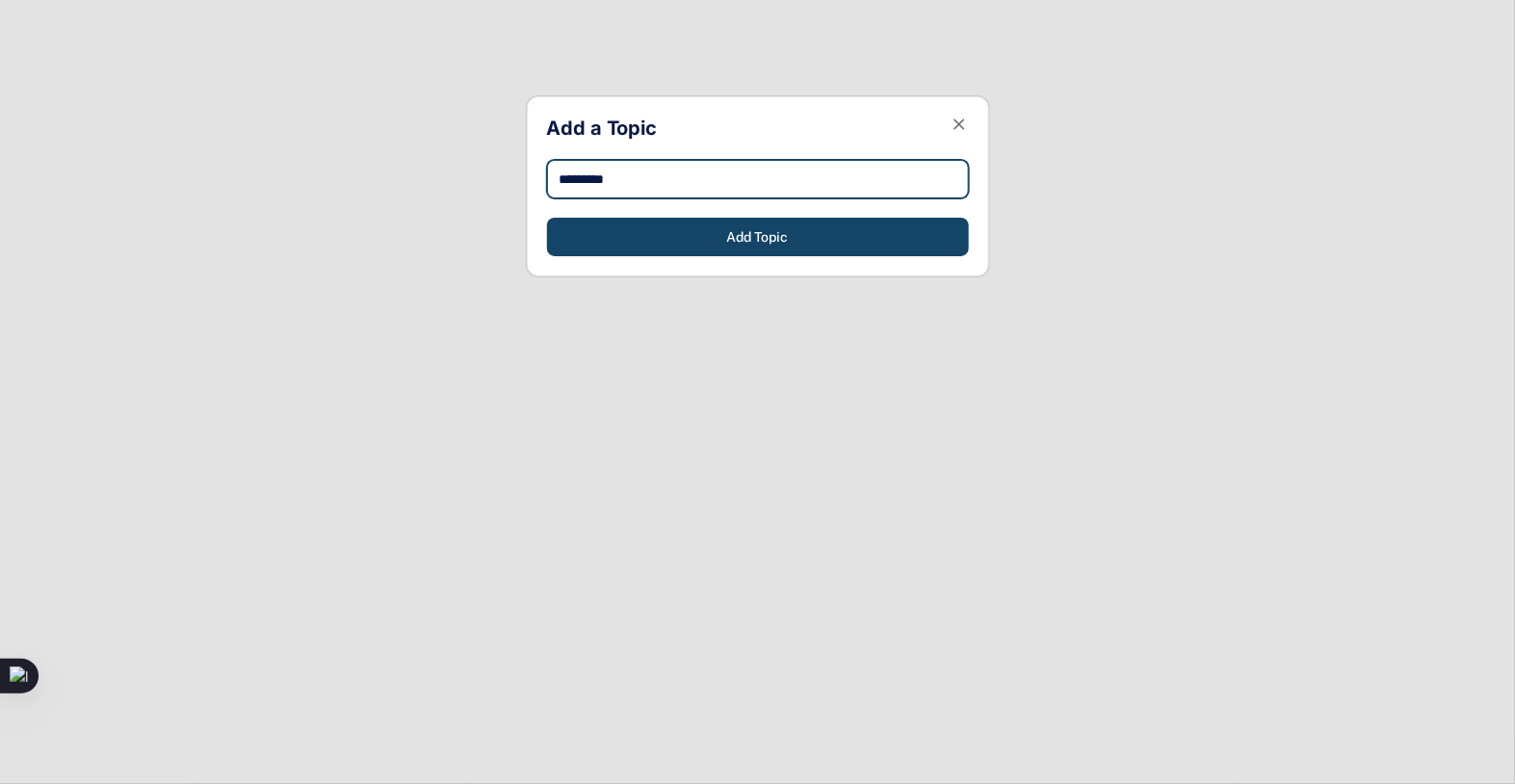 type on "*********" 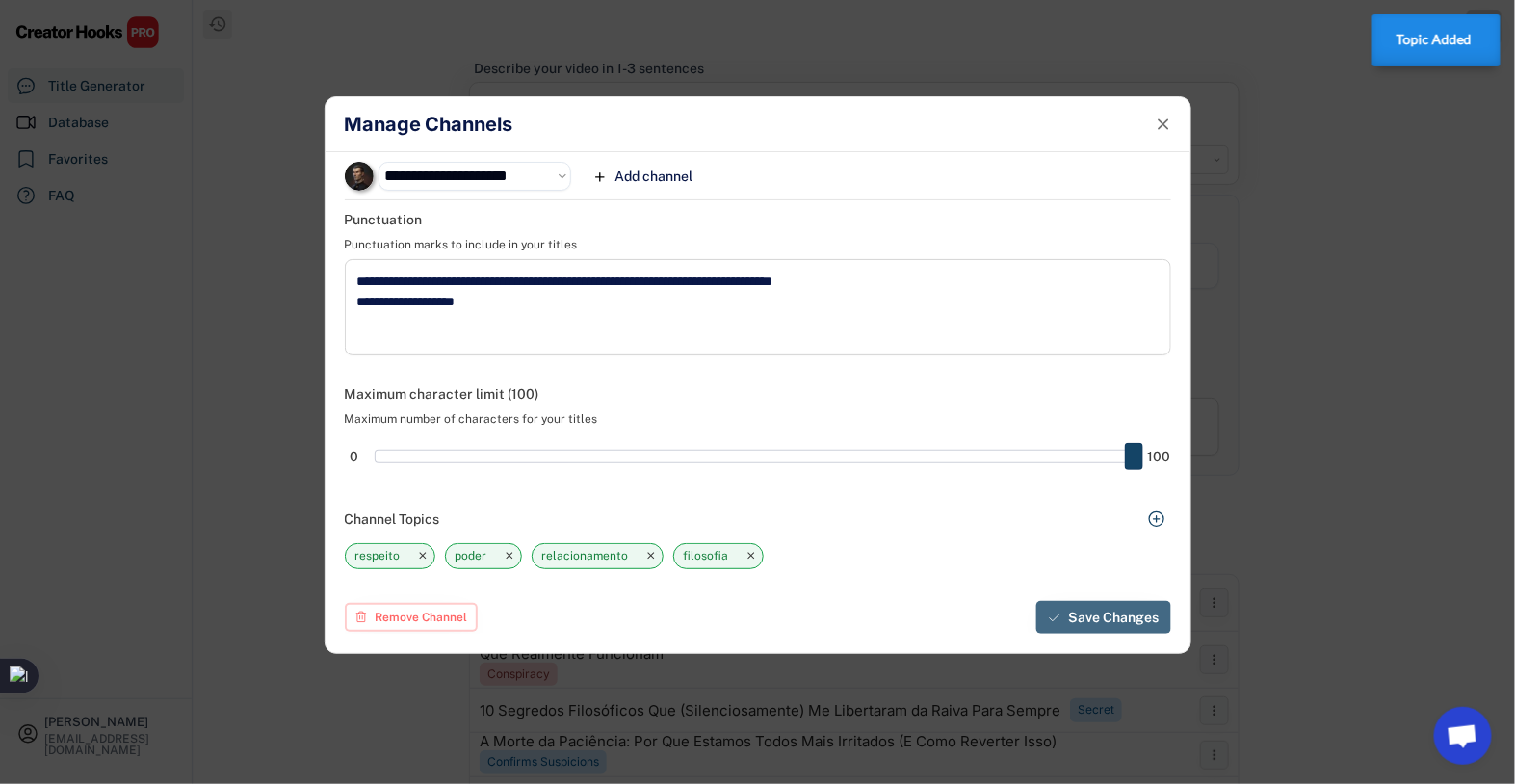 click on "Save Changes" at bounding box center [1104, 617] 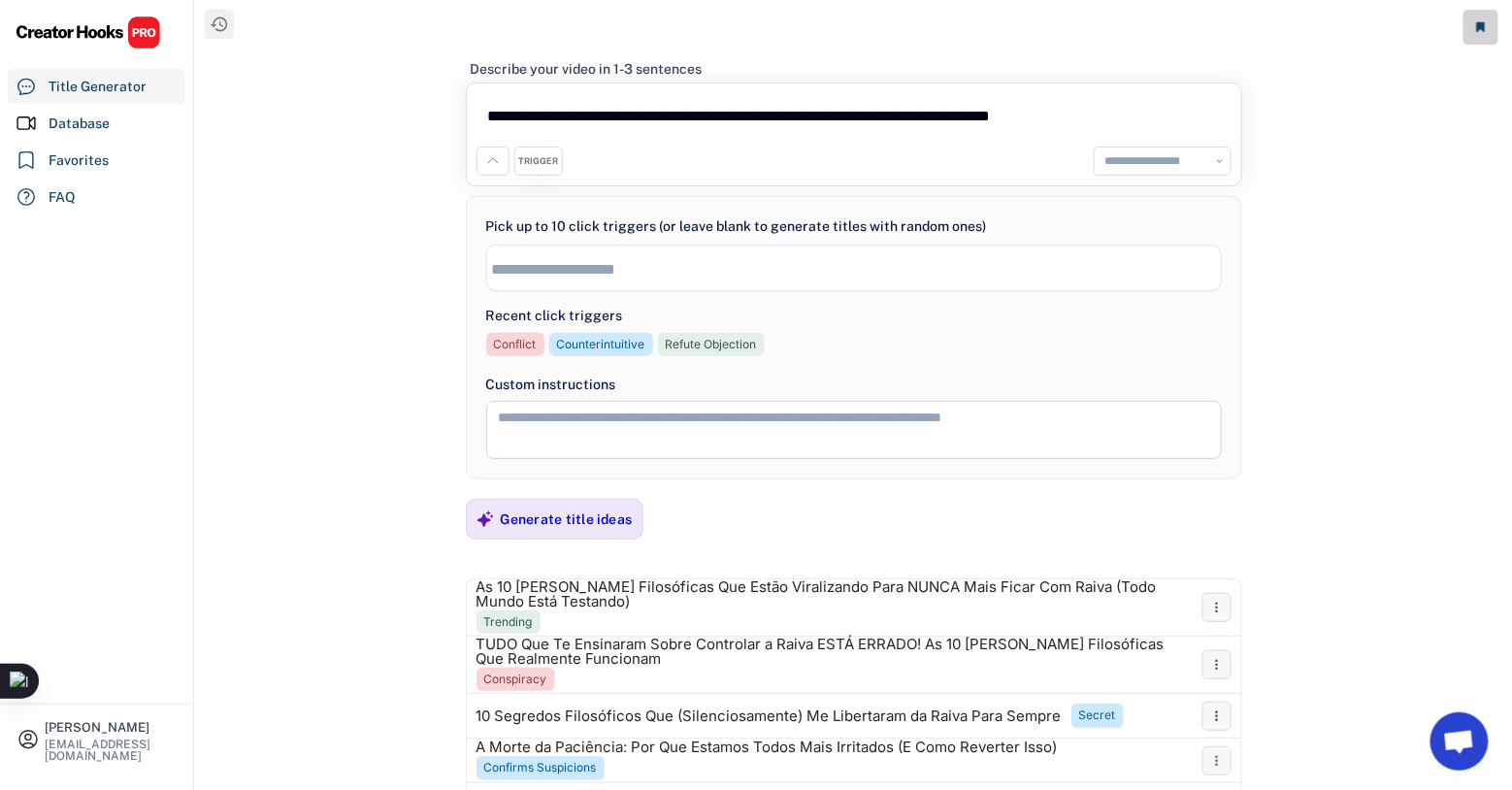 click on "**********" at bounding box center (854, 119) 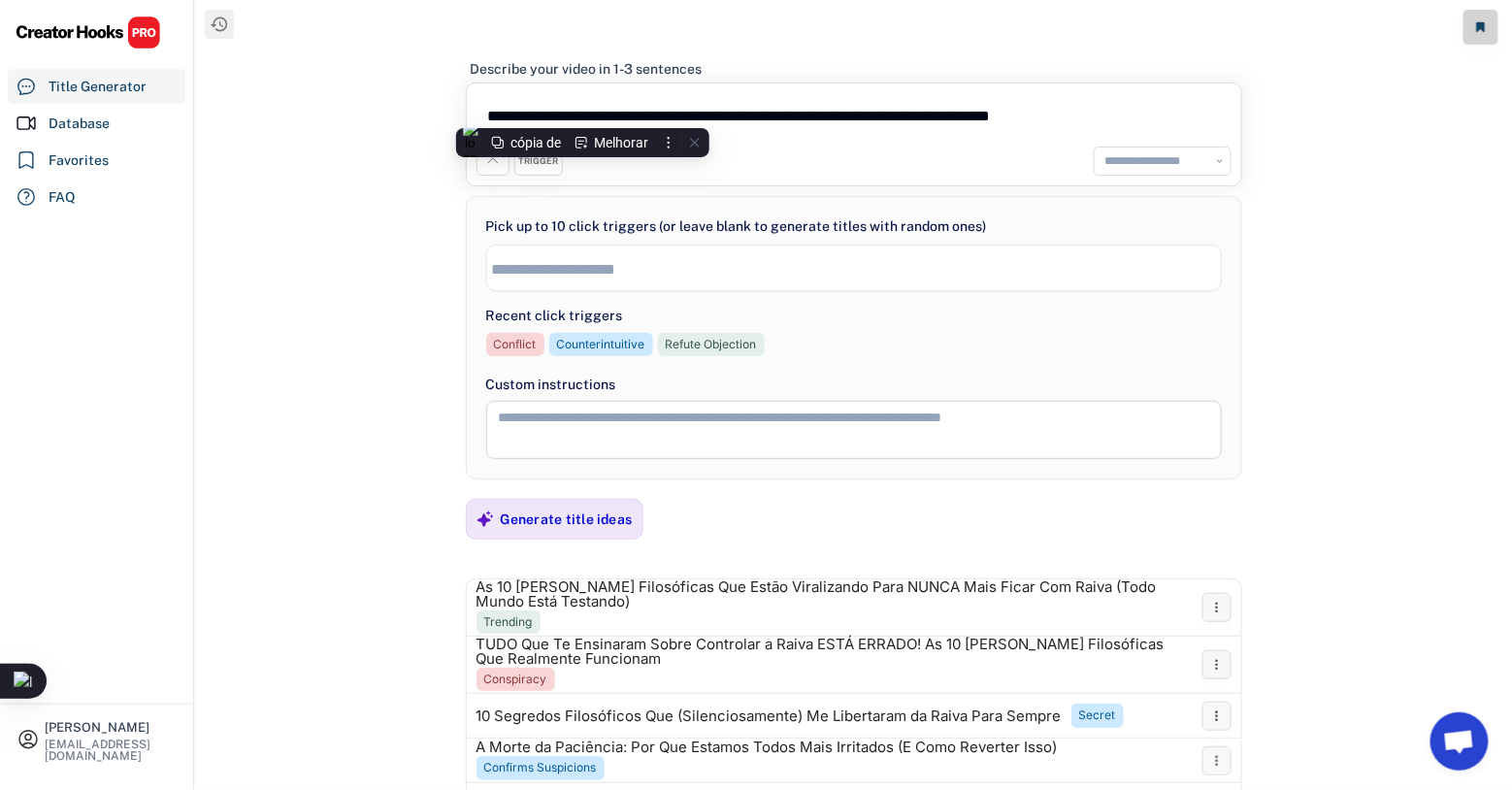 type 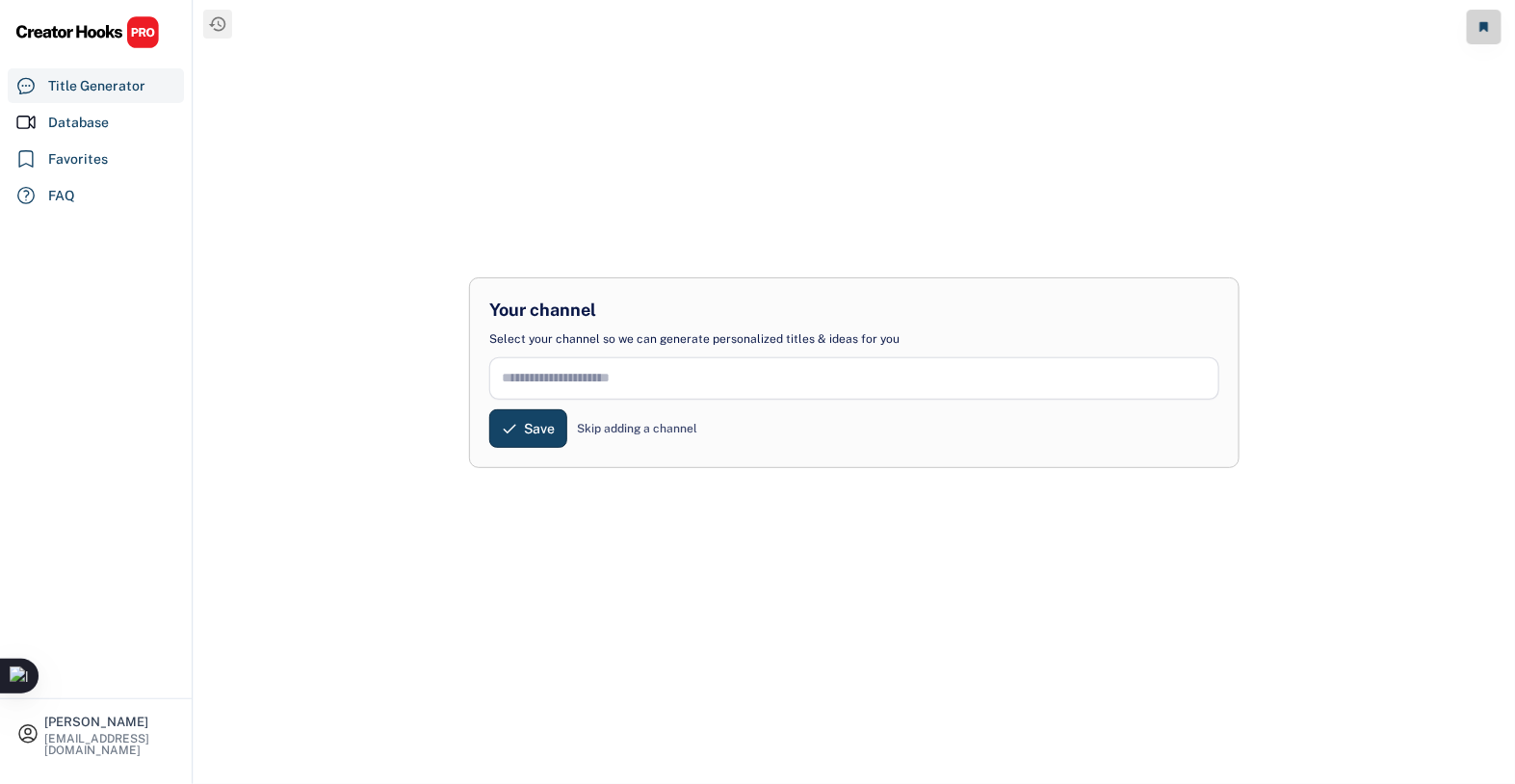 scroll, scrollTop: 0, scrollLeft: 0, axis: both 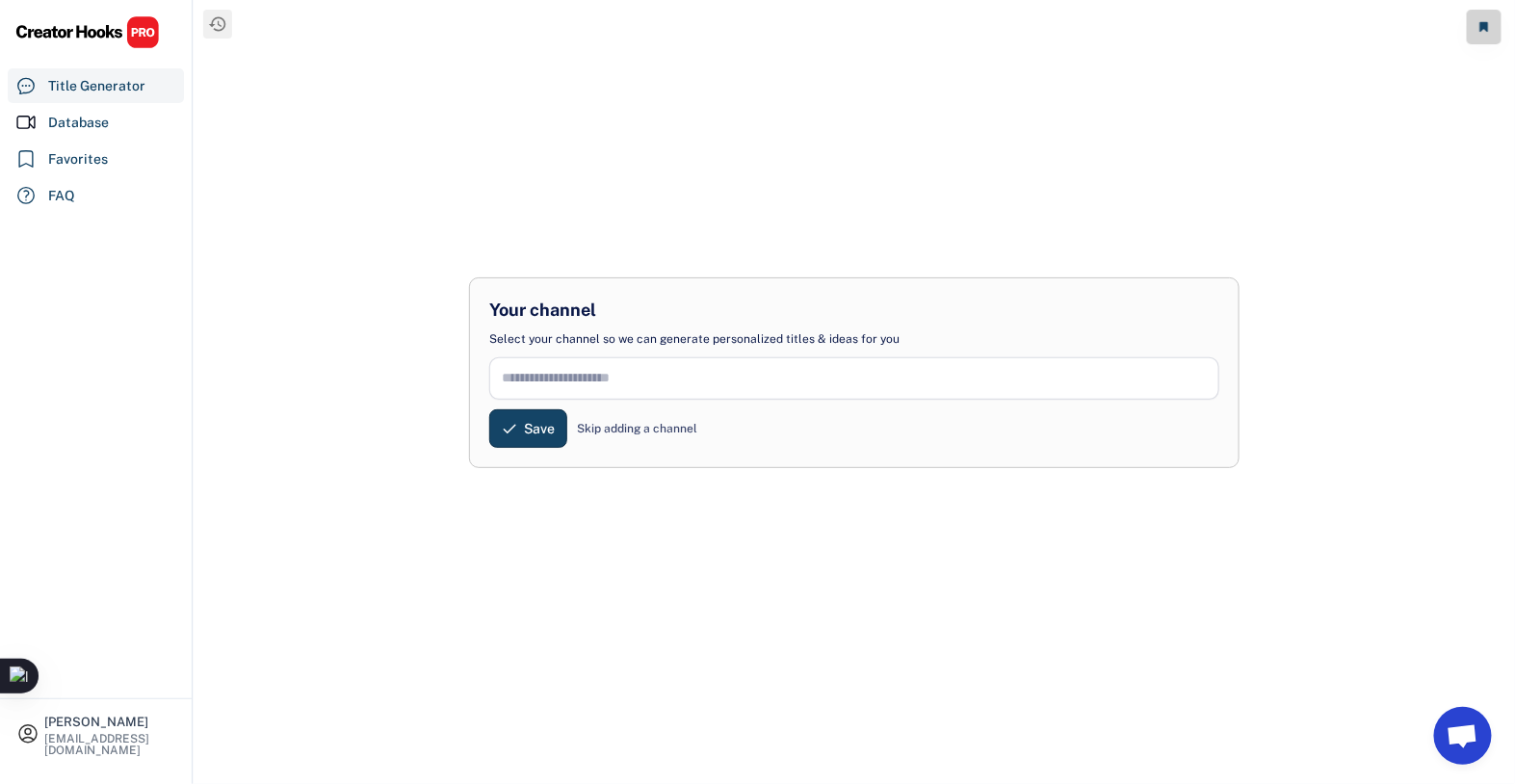 click on "Skip adding a channel" at bounding box center (637, 429) 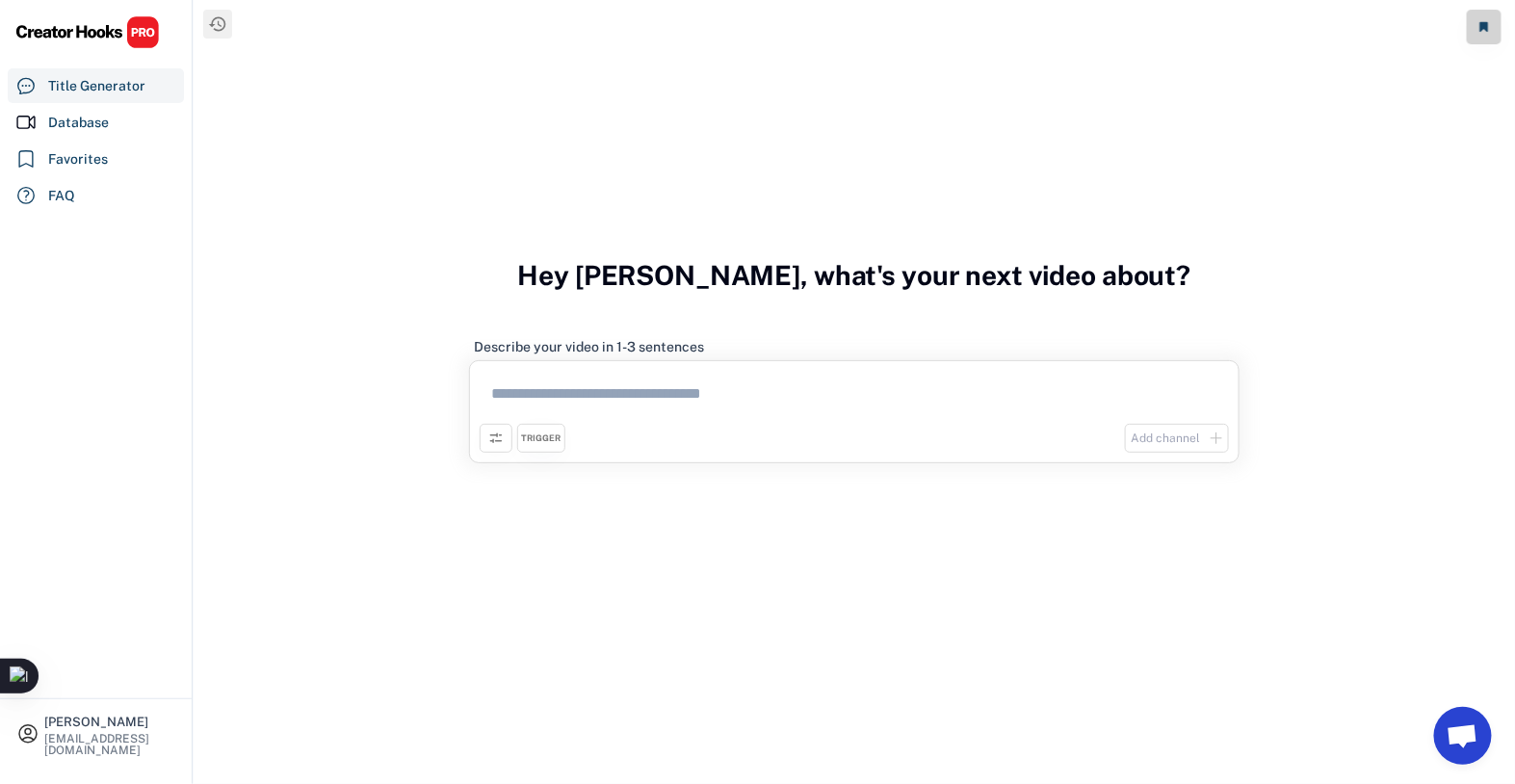 click at bounding box center [854, 397] 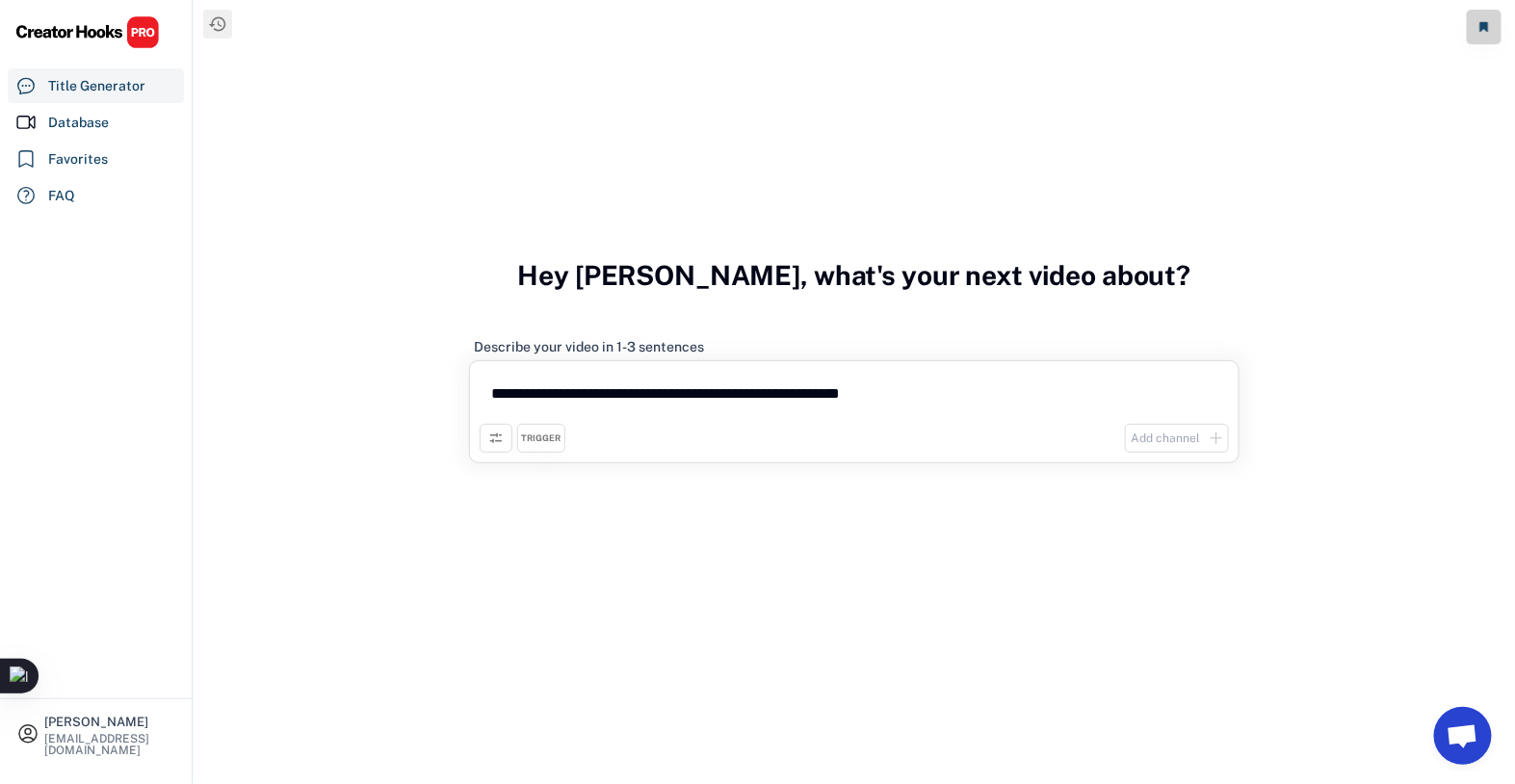type on "**********" 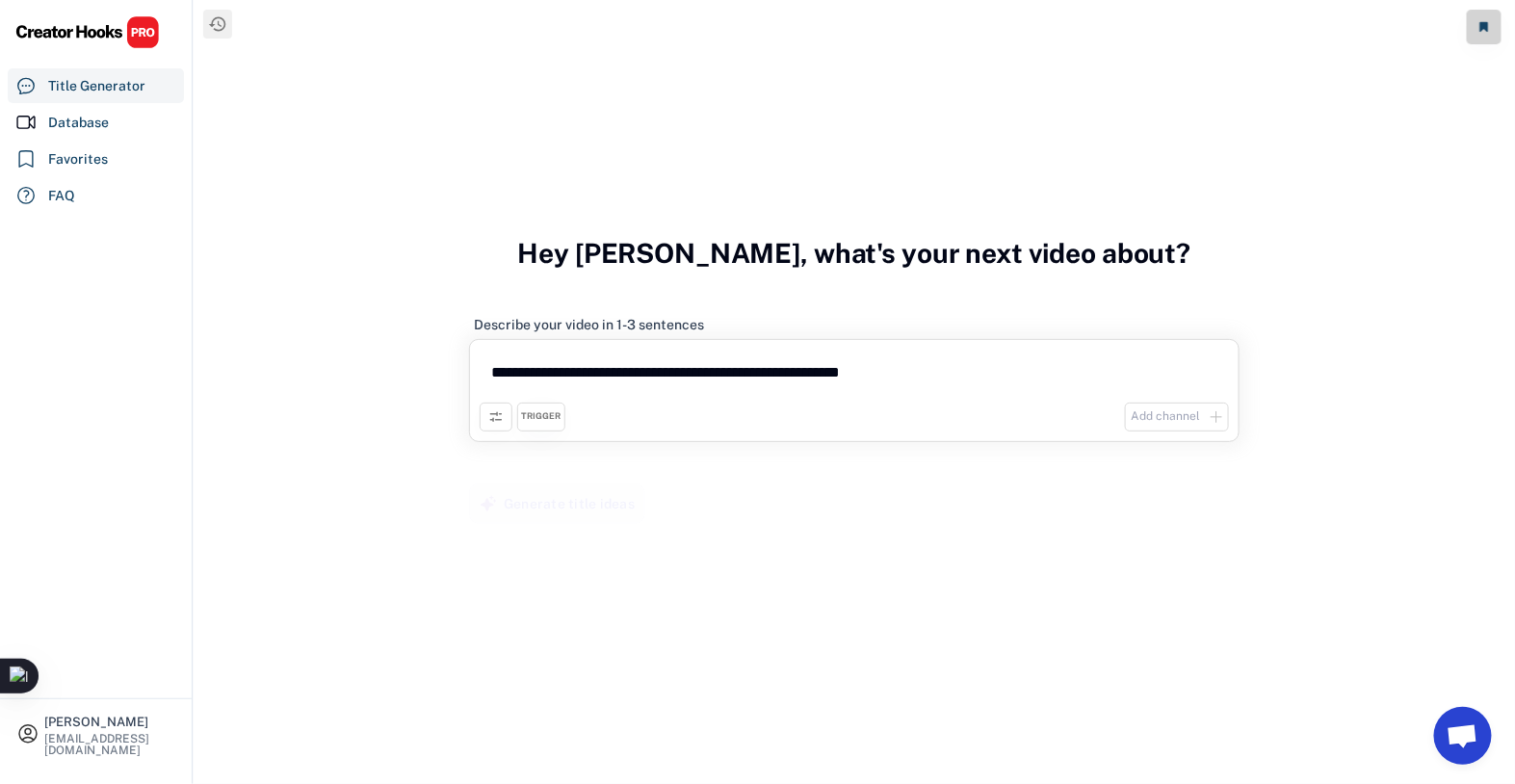 click on "**********" at bounding box center [854, 387] 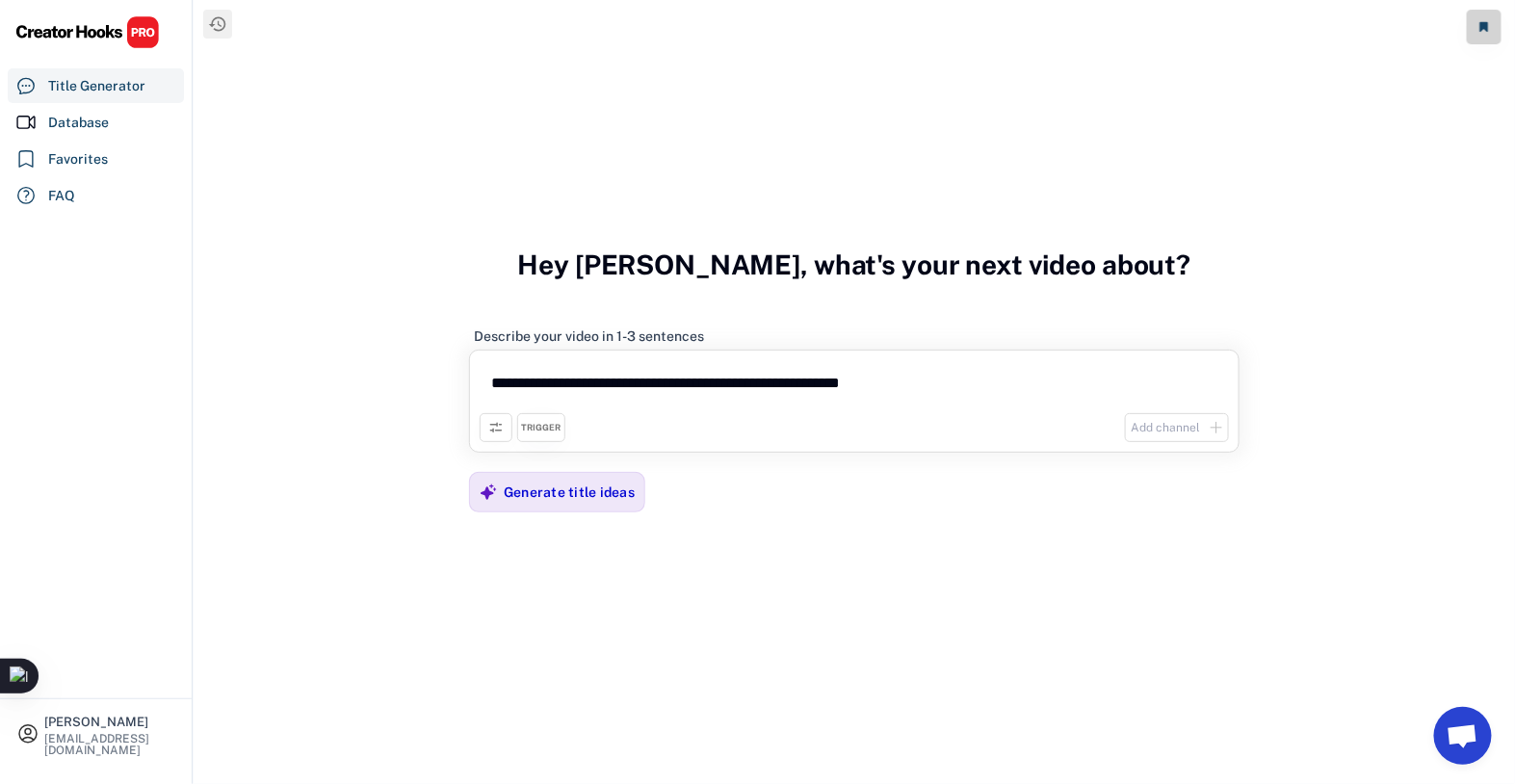 click on "TRIGGER" at bounding box center [541, 428] 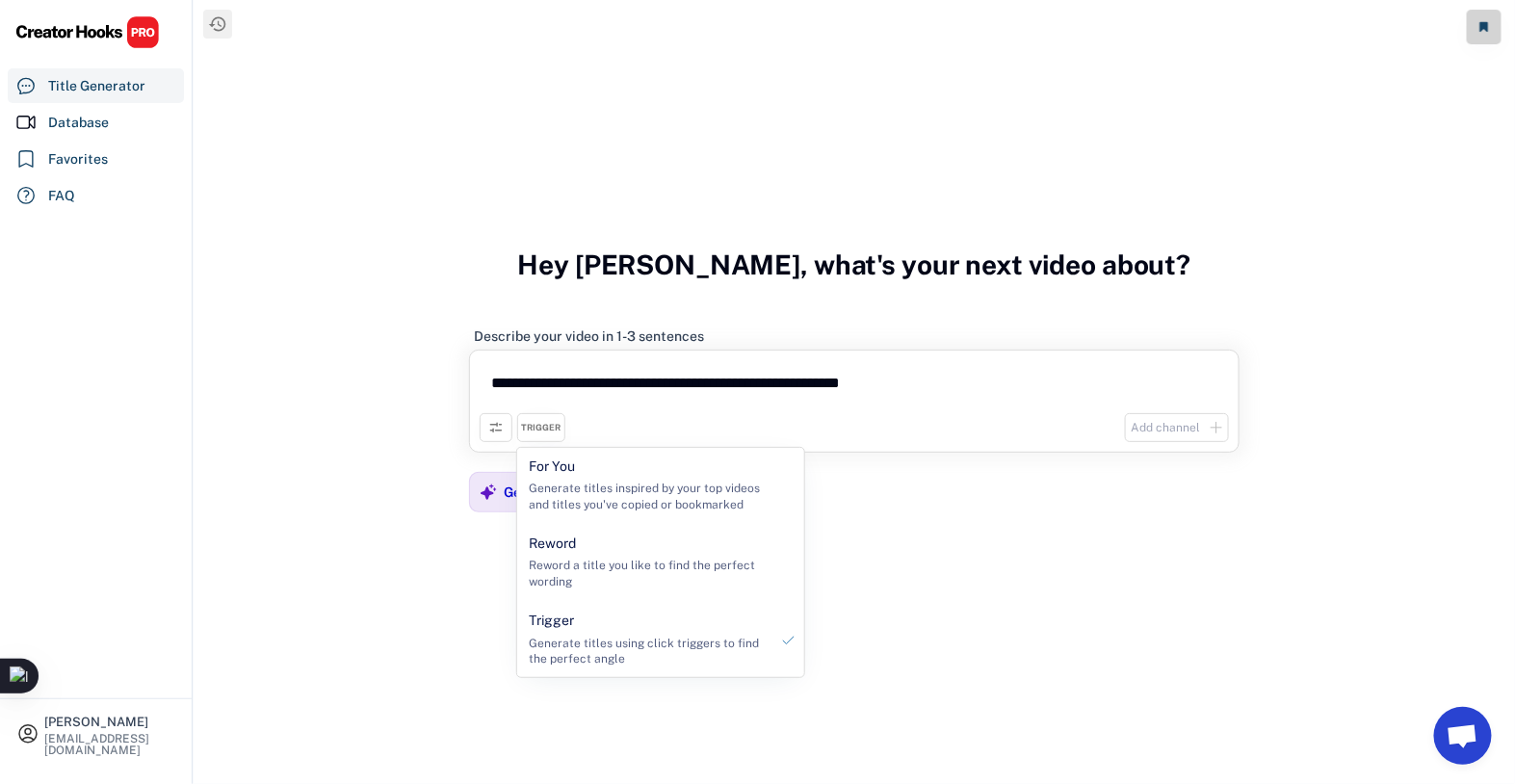 click on "**********" at bounding box center [854, 392] 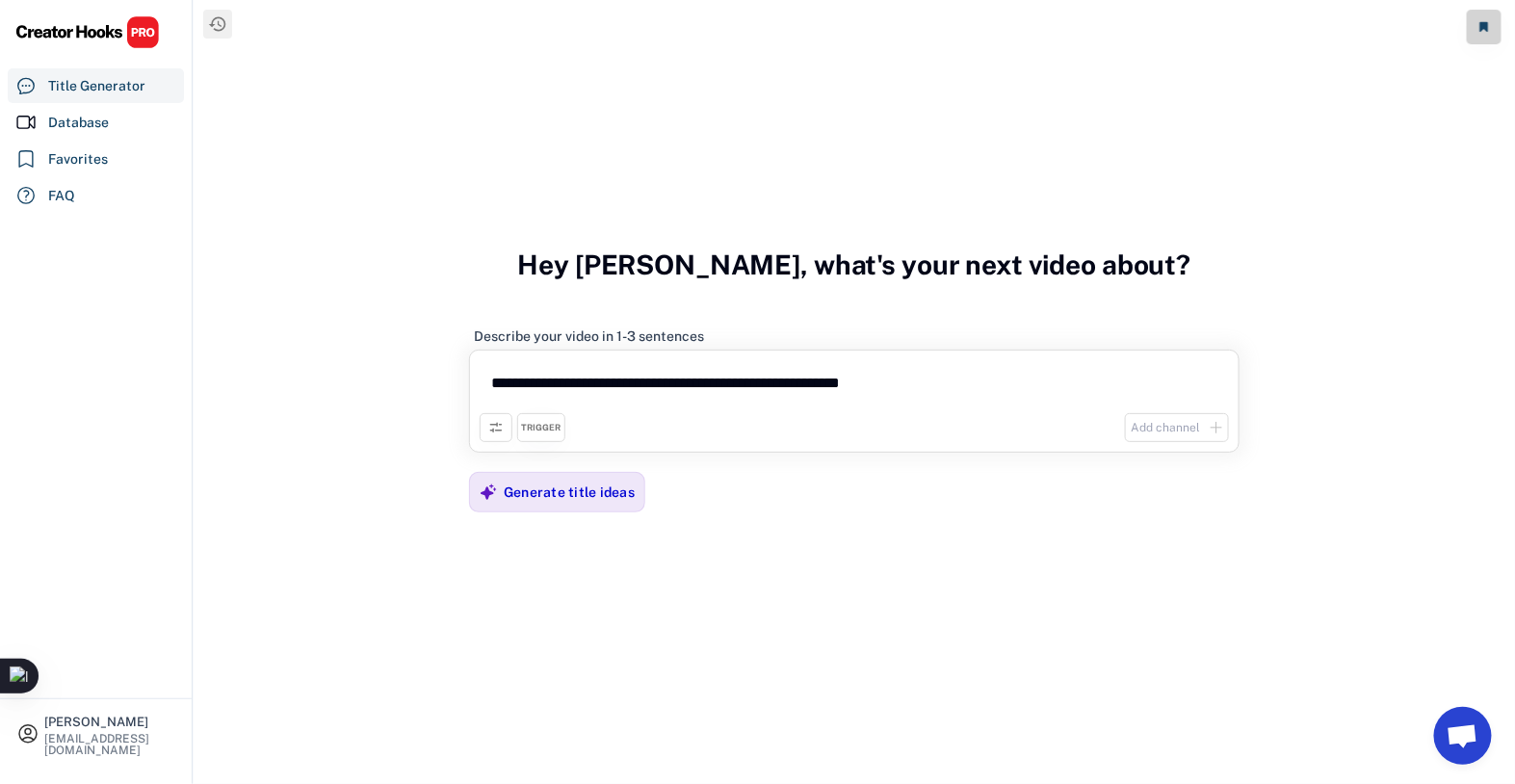 drag, startPoint x: 1000, startPoint y: 390, endPoint x: 1155, endPoint y: 447, distance: 165.14842 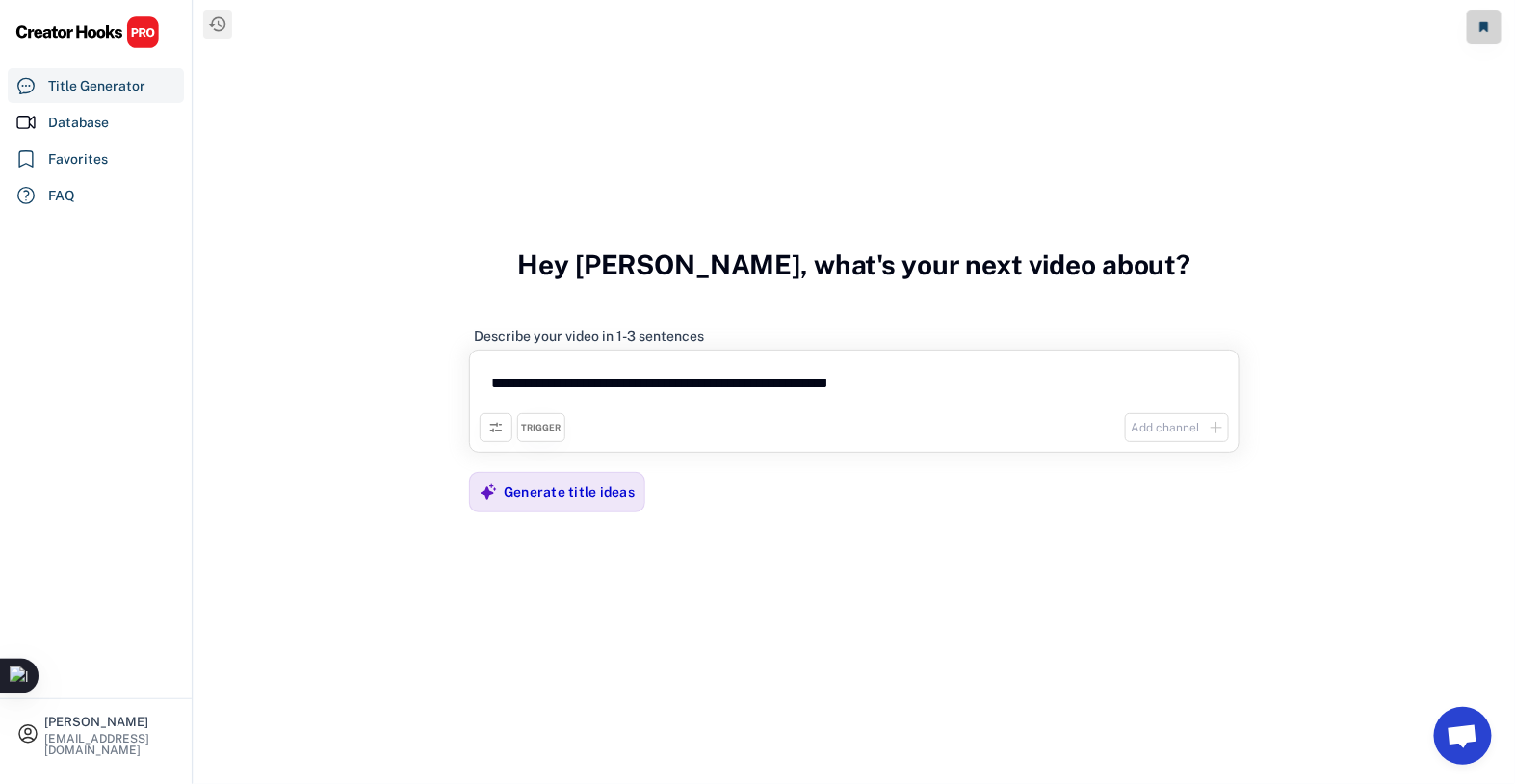 scroll, scrollTop: 0, scrollLeft: 0, axis: both 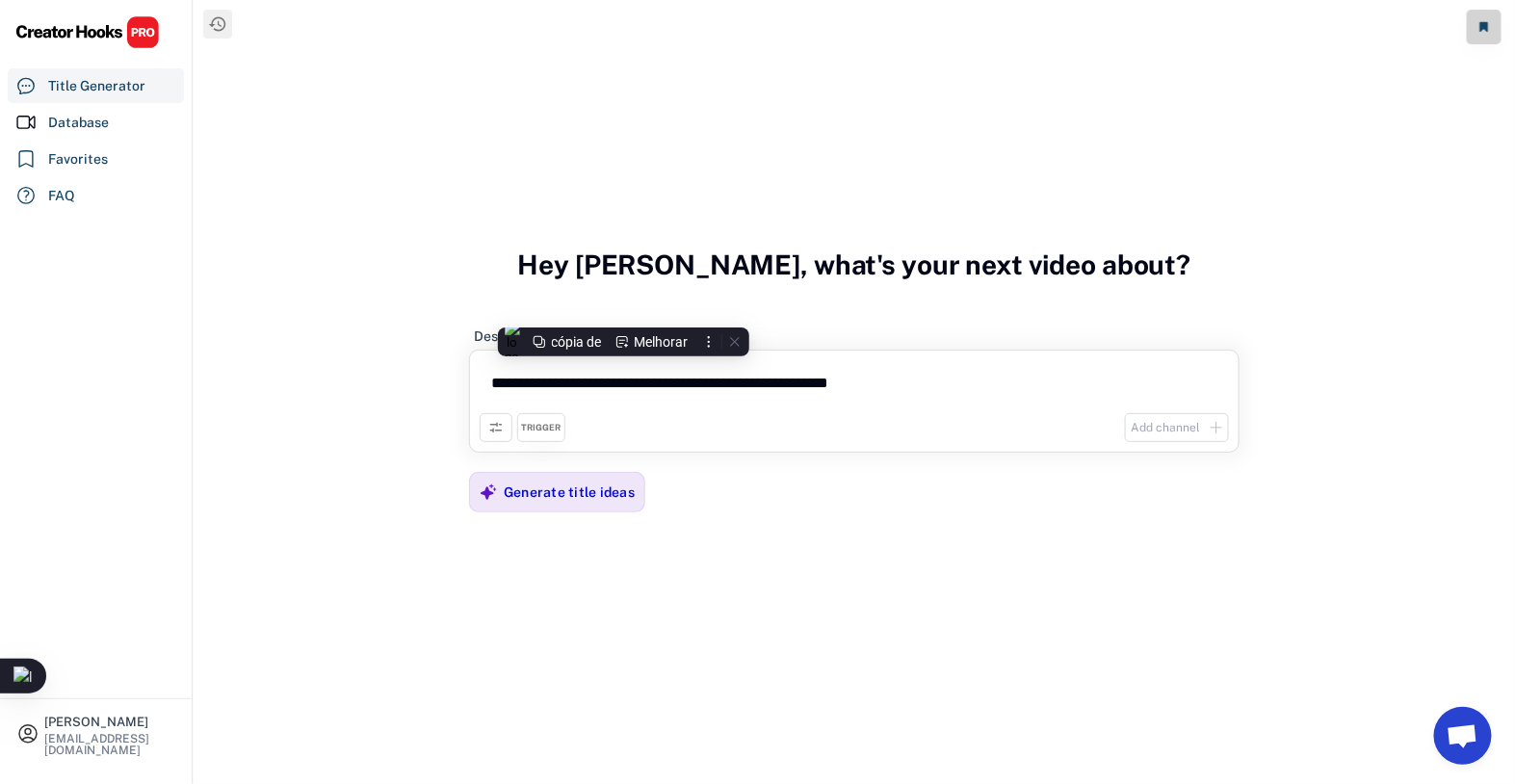 type on "**********" 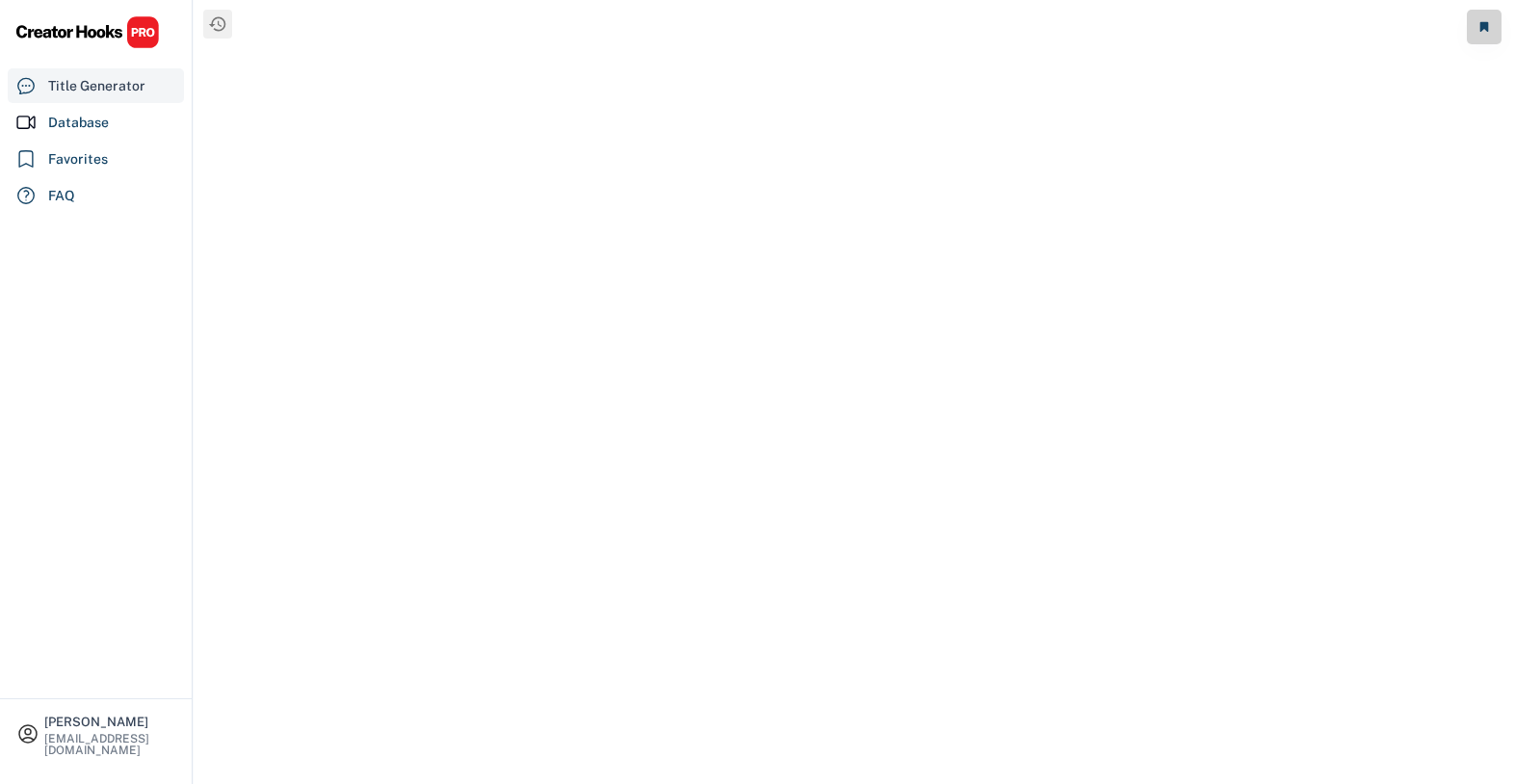 scroll, scrollTop: 0, scrollLeft: 0, axis: both 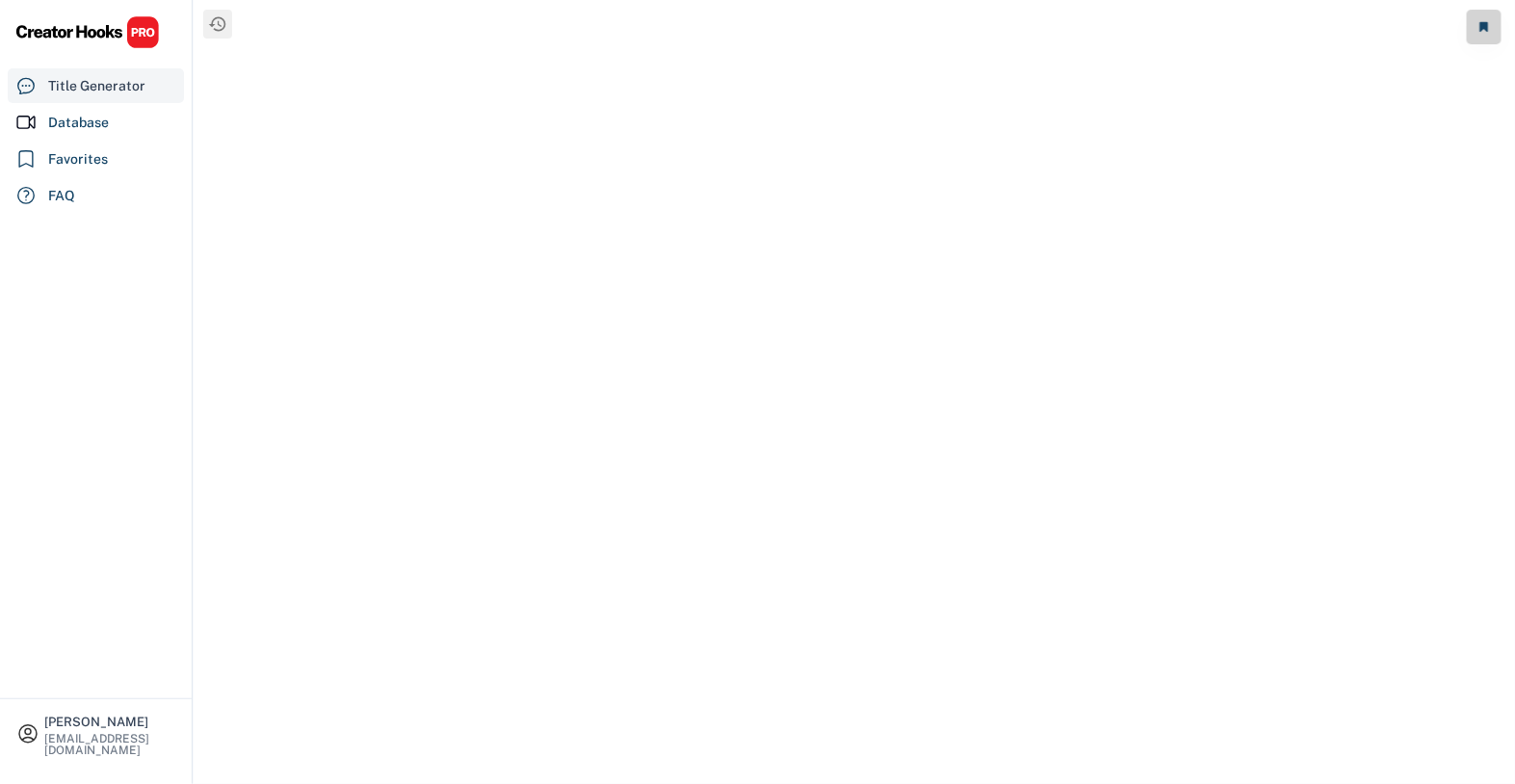 select on "**********" 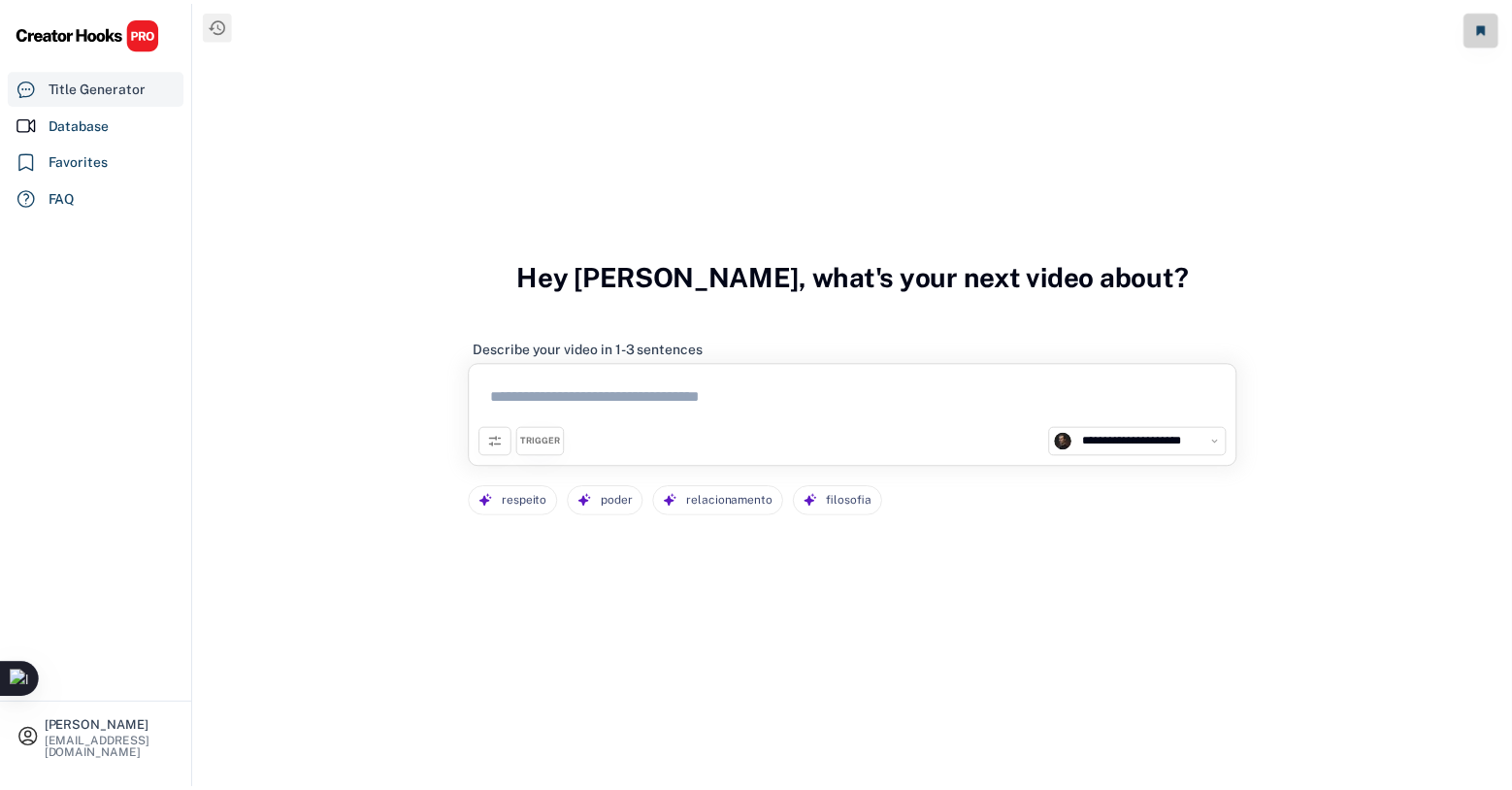 scroll, scrollTop: 0, scrollLeft: 0, axis: both 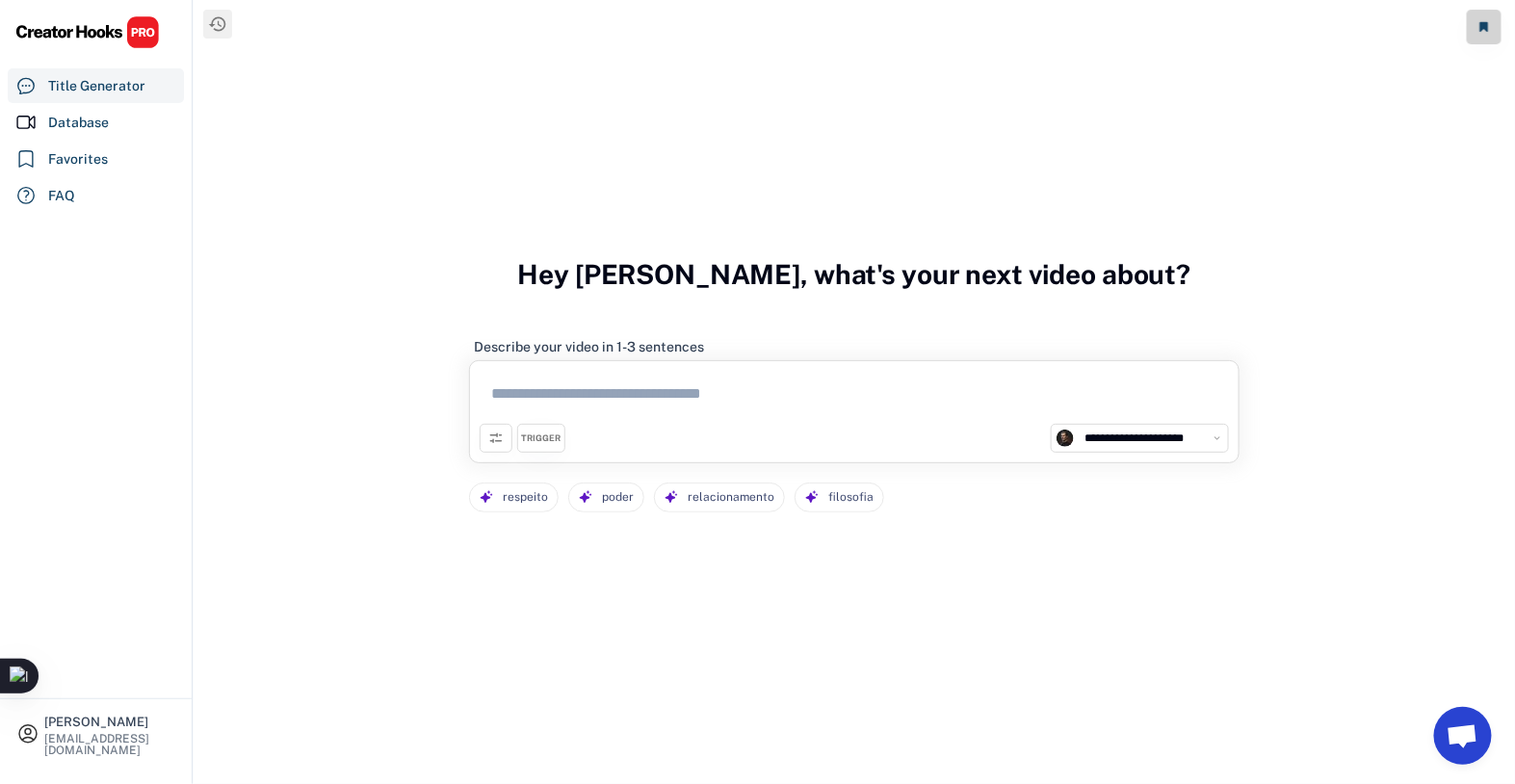 click on "**********" at bounding box center (1139, 438) 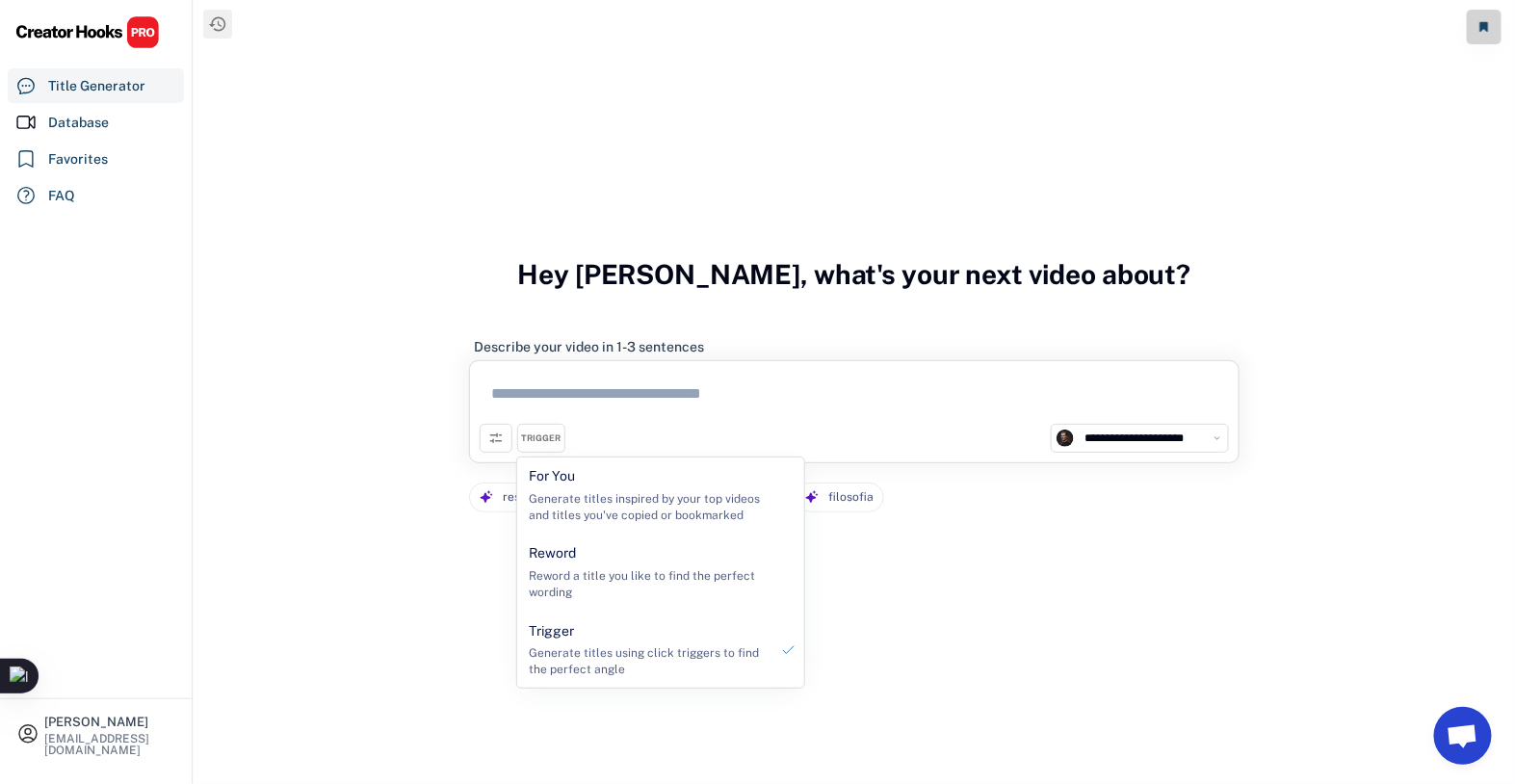 click on "TRIGGER" at bounding box center [541, 438] 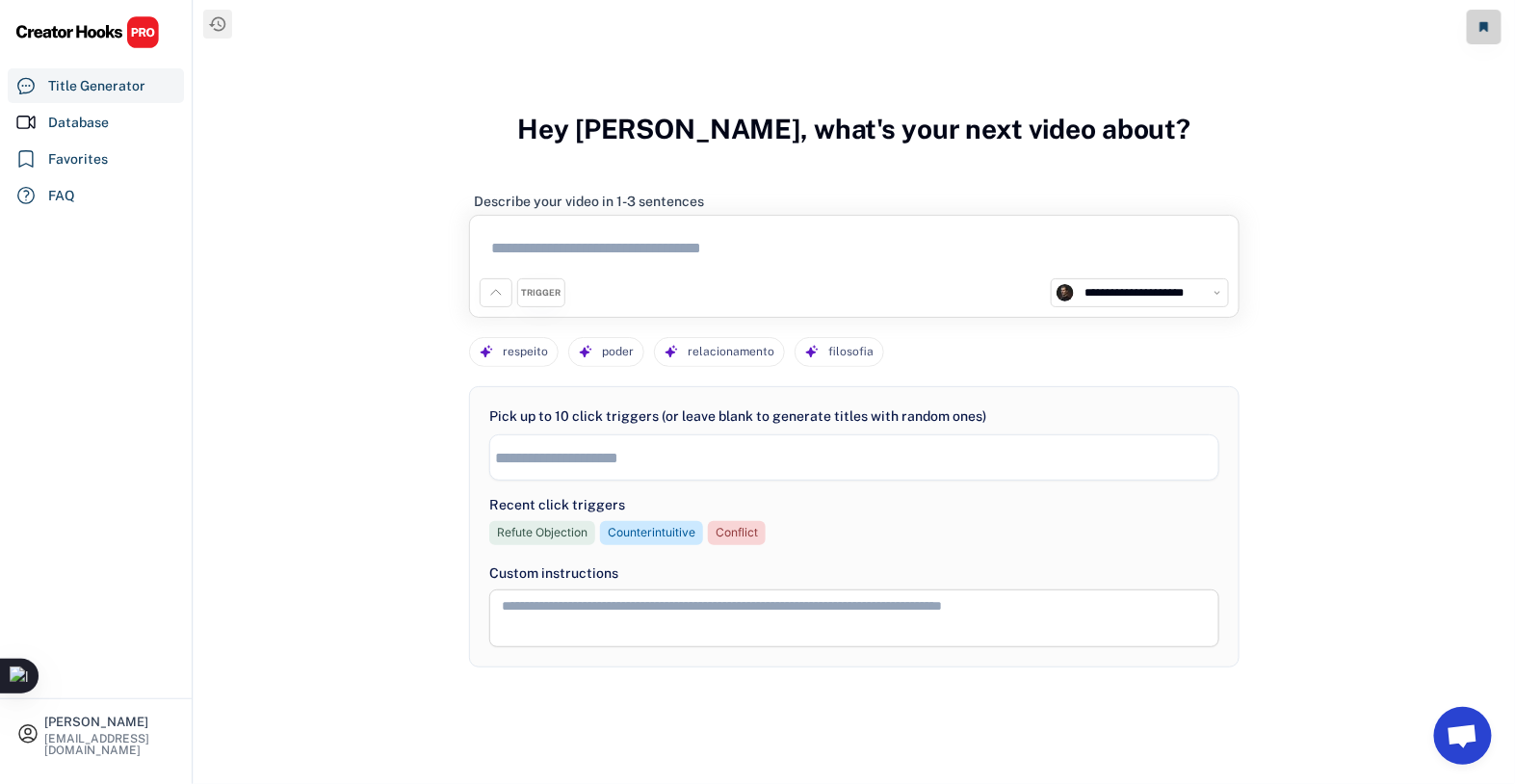 click at bounding box center [496, 293] 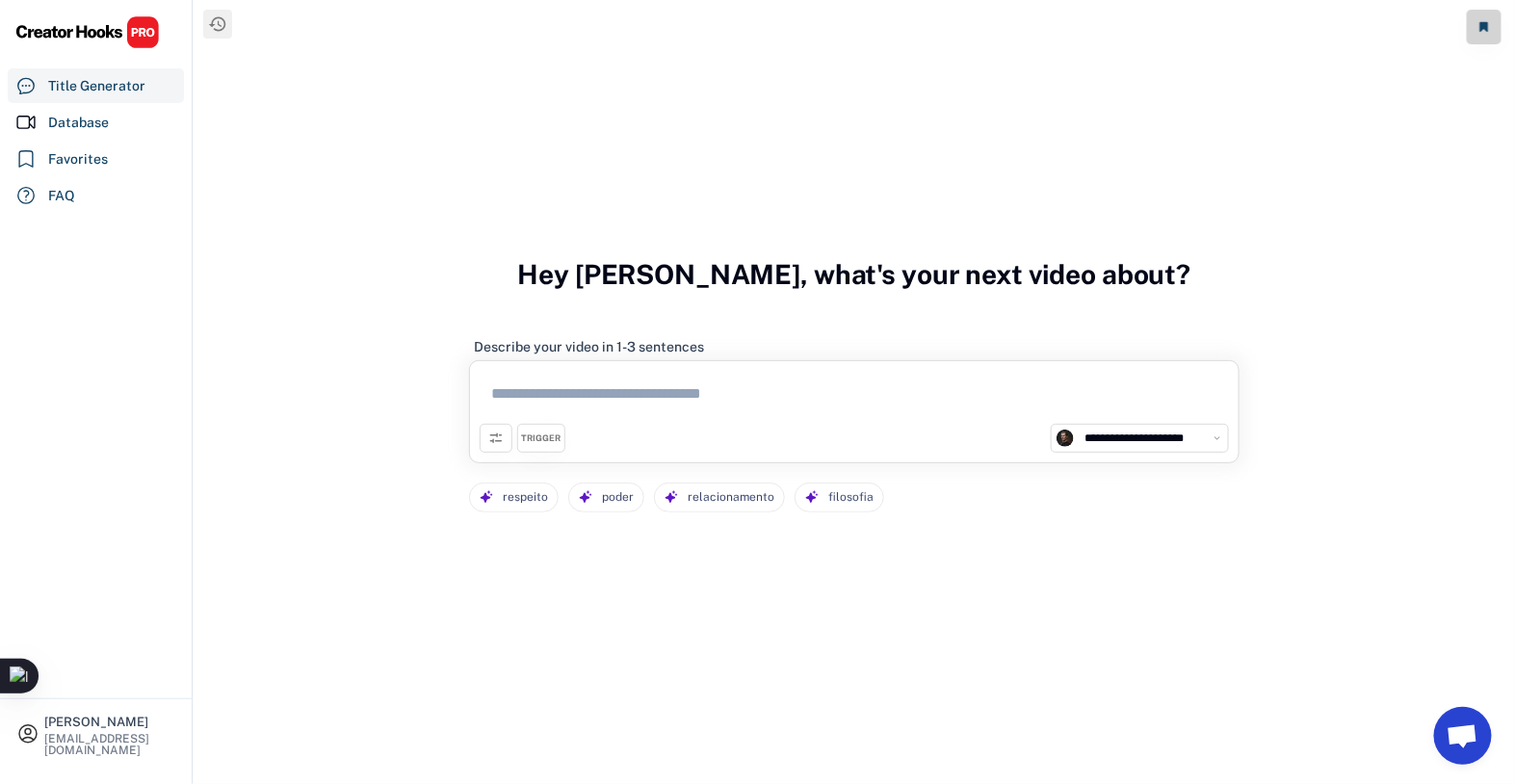 click 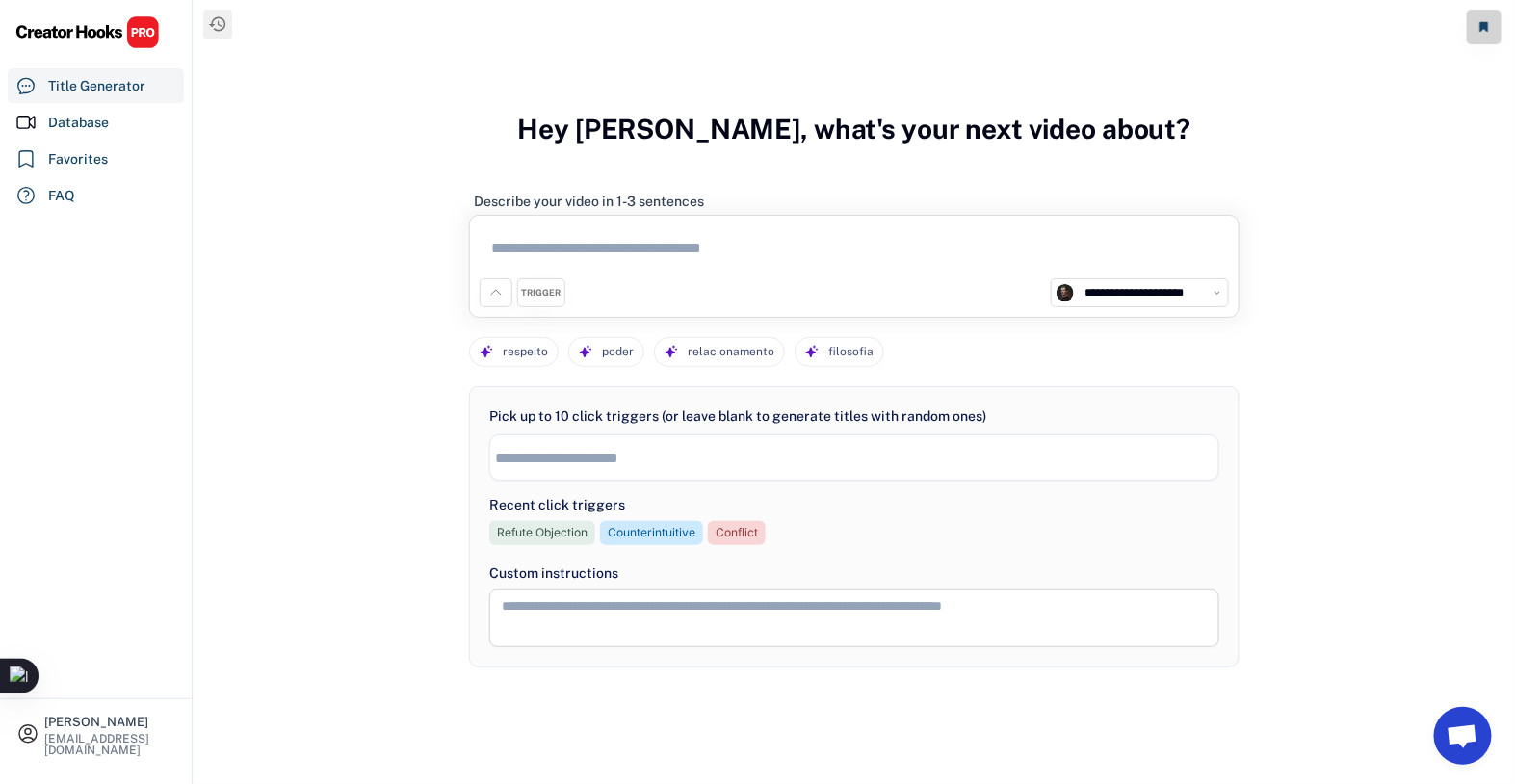 click on "**********" at bounding box center [854, 266] 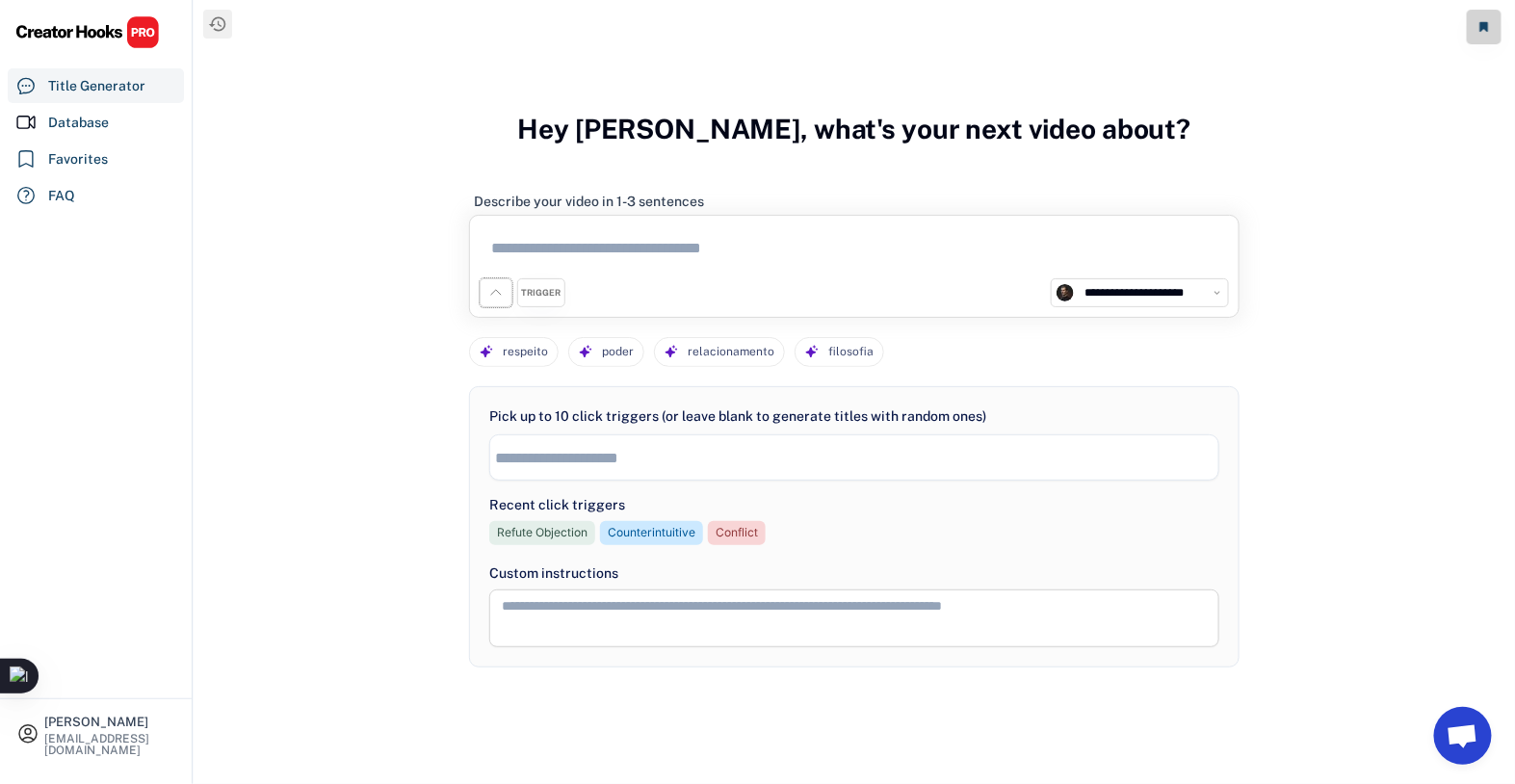 click at bounding box center [496, 293] 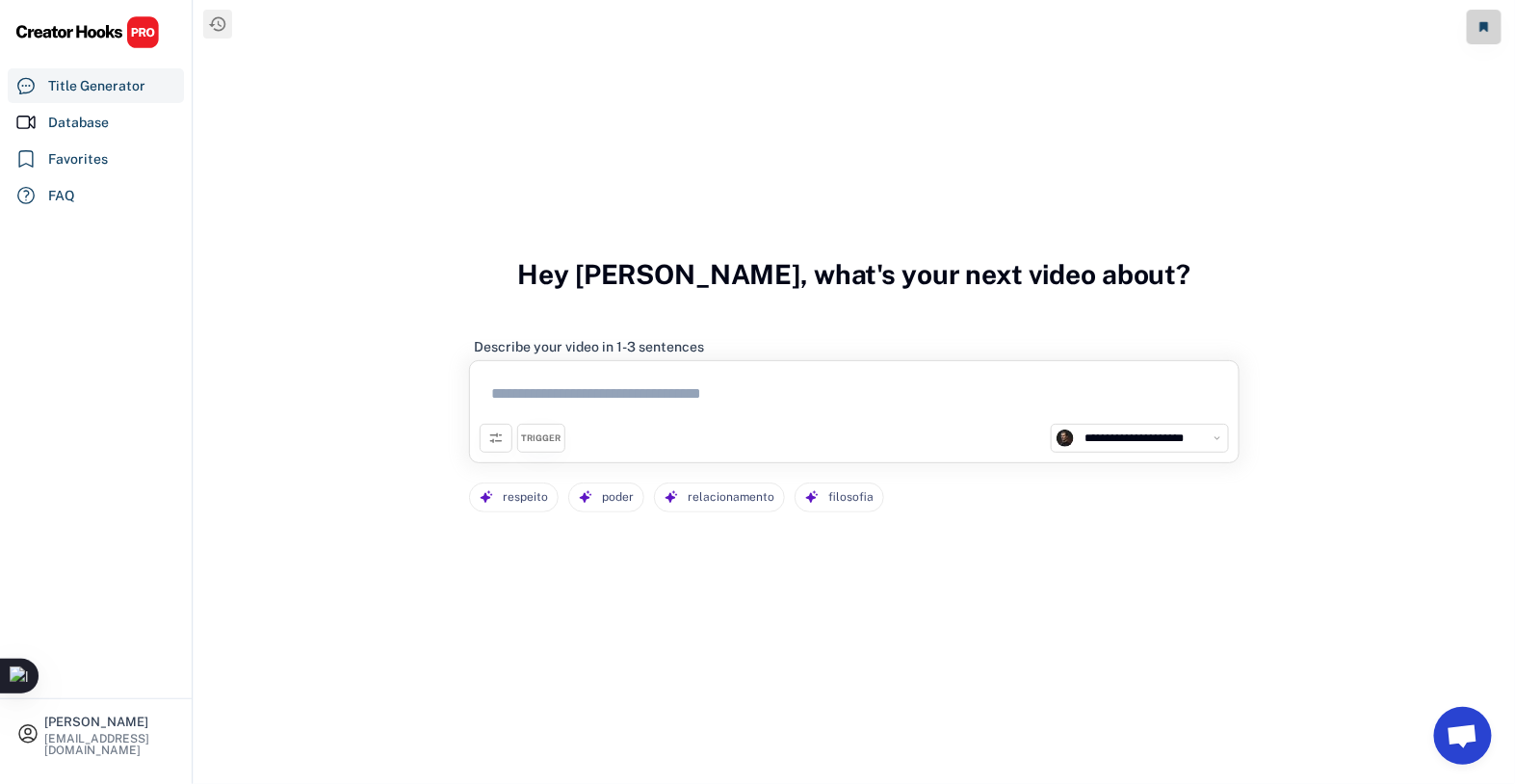 click at bounding box center [854, 397] 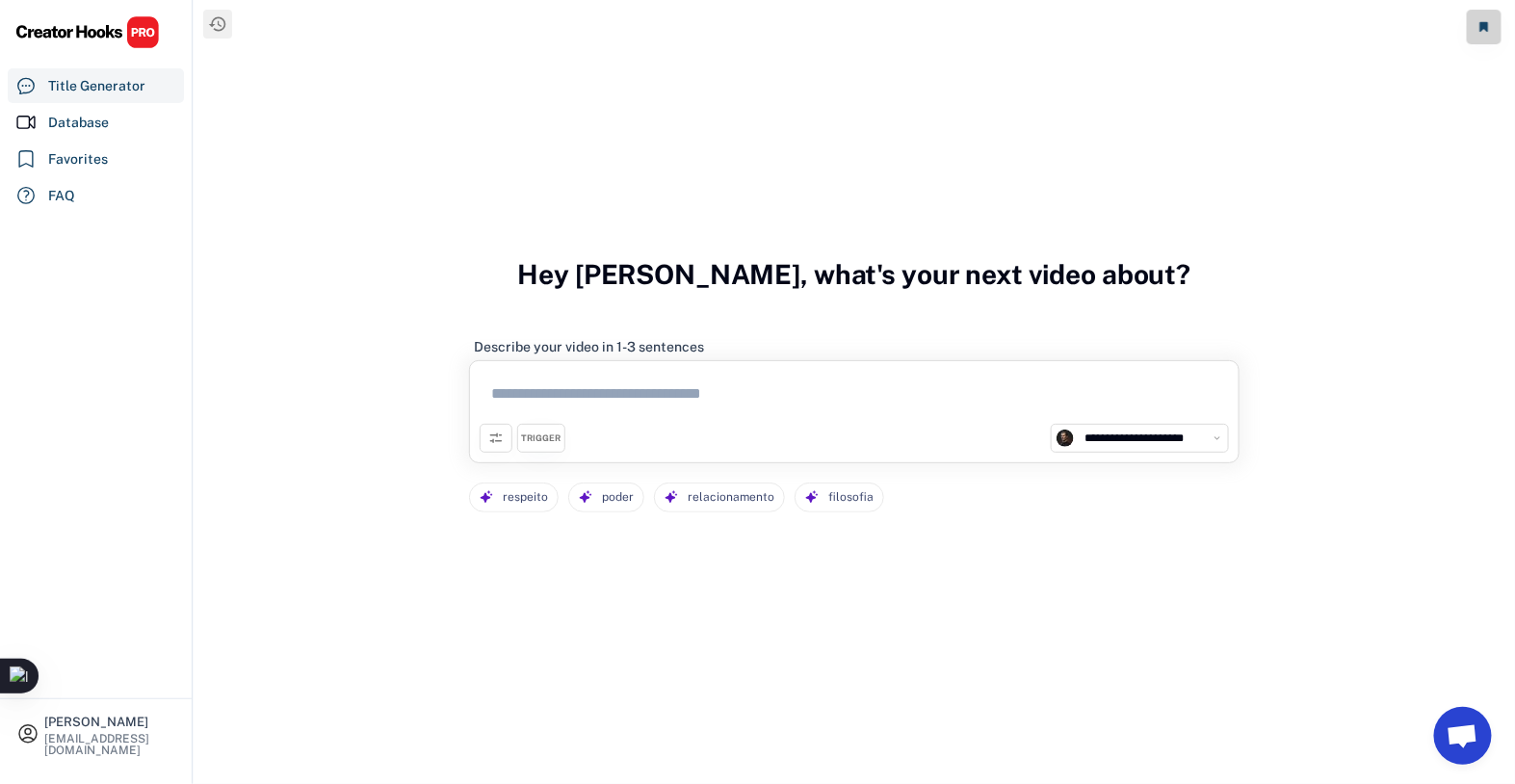 click at bounding box center [854, 397] 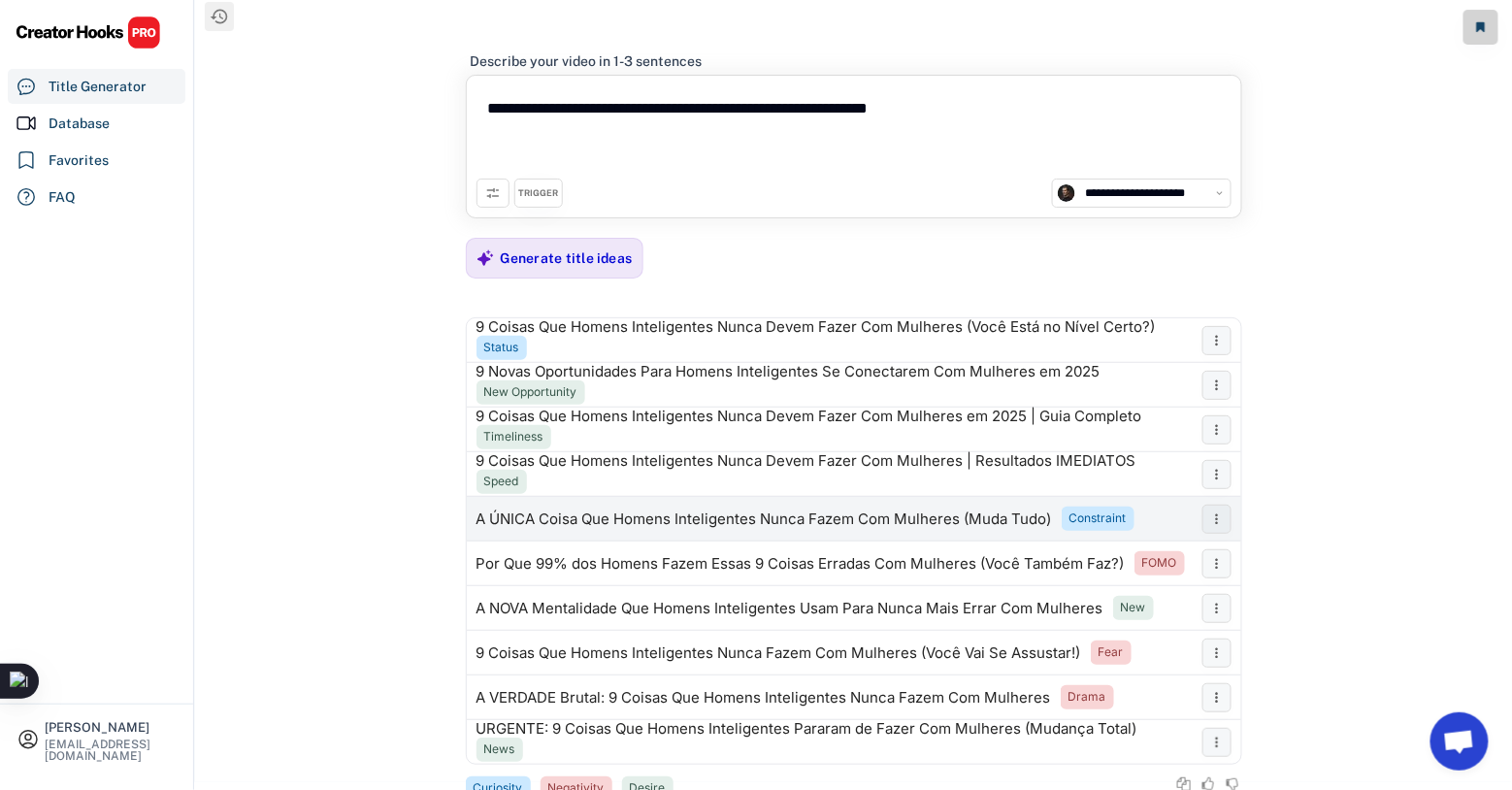 scroll, scrollTop: 0, scrollLeft: 0, axis: both 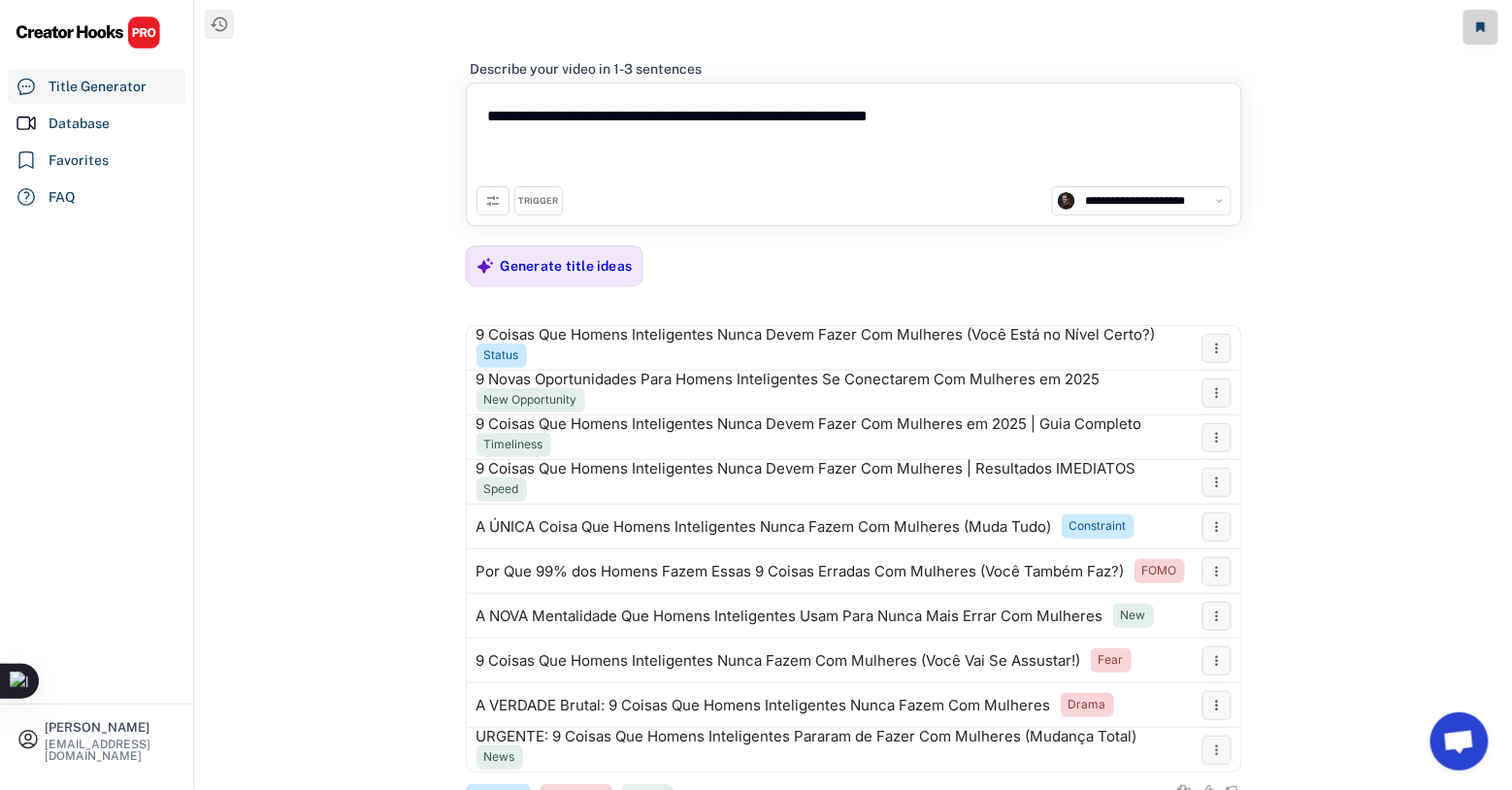 type on "**********" 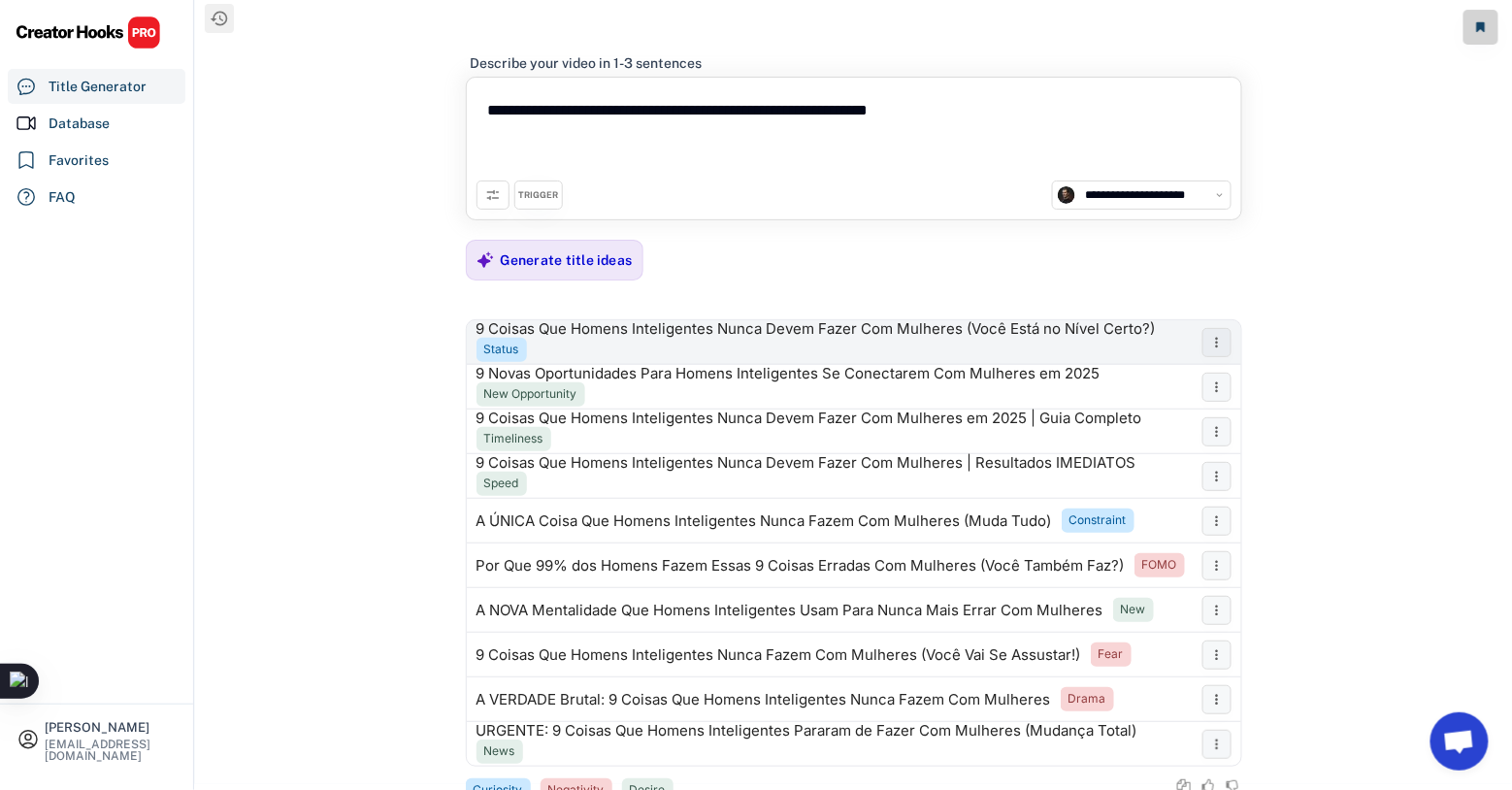scroll, scrollTop: 0, scrollLeft: 0, axis: both 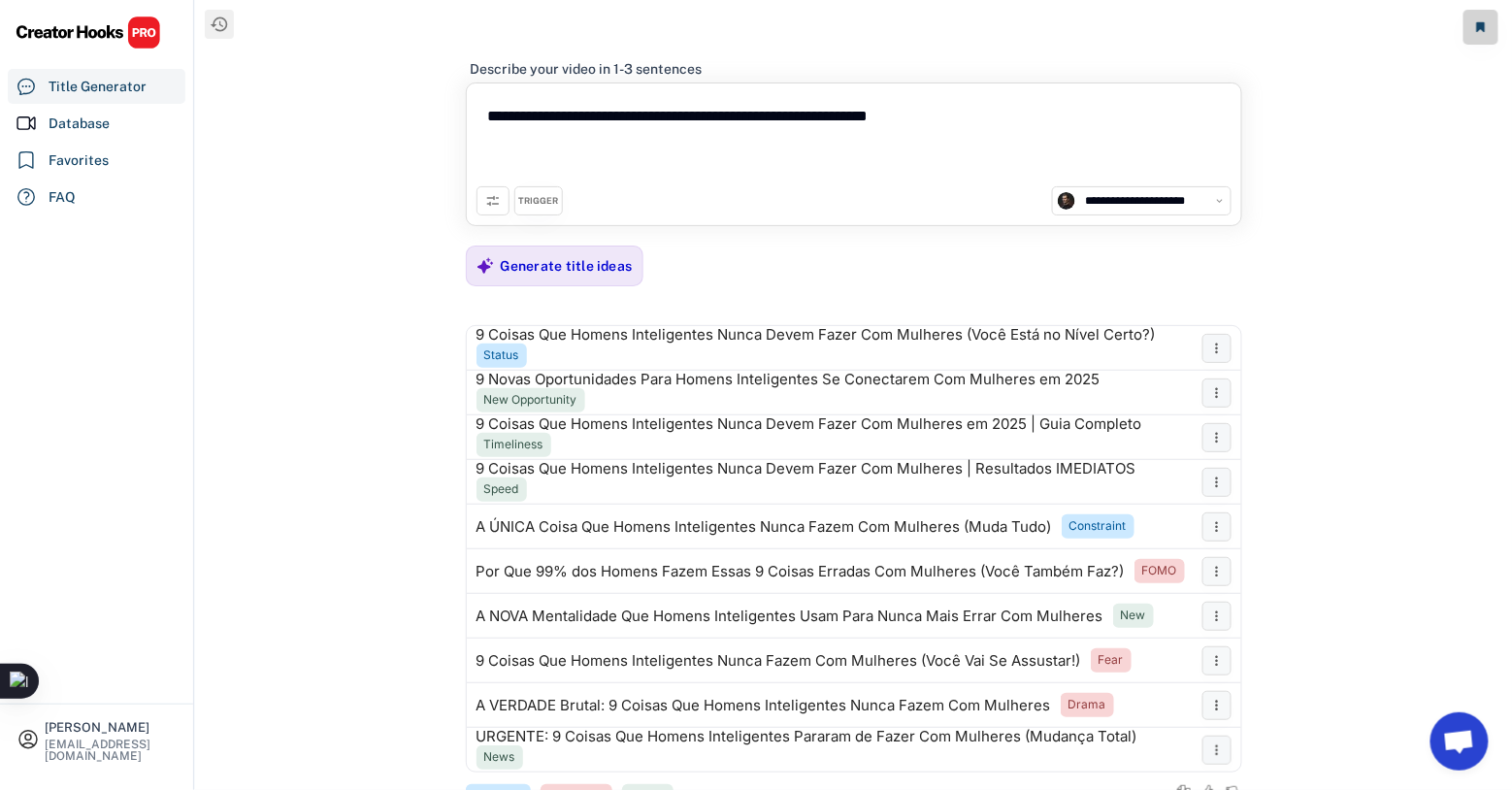 click on "**********" at bounding box center (854, 140) 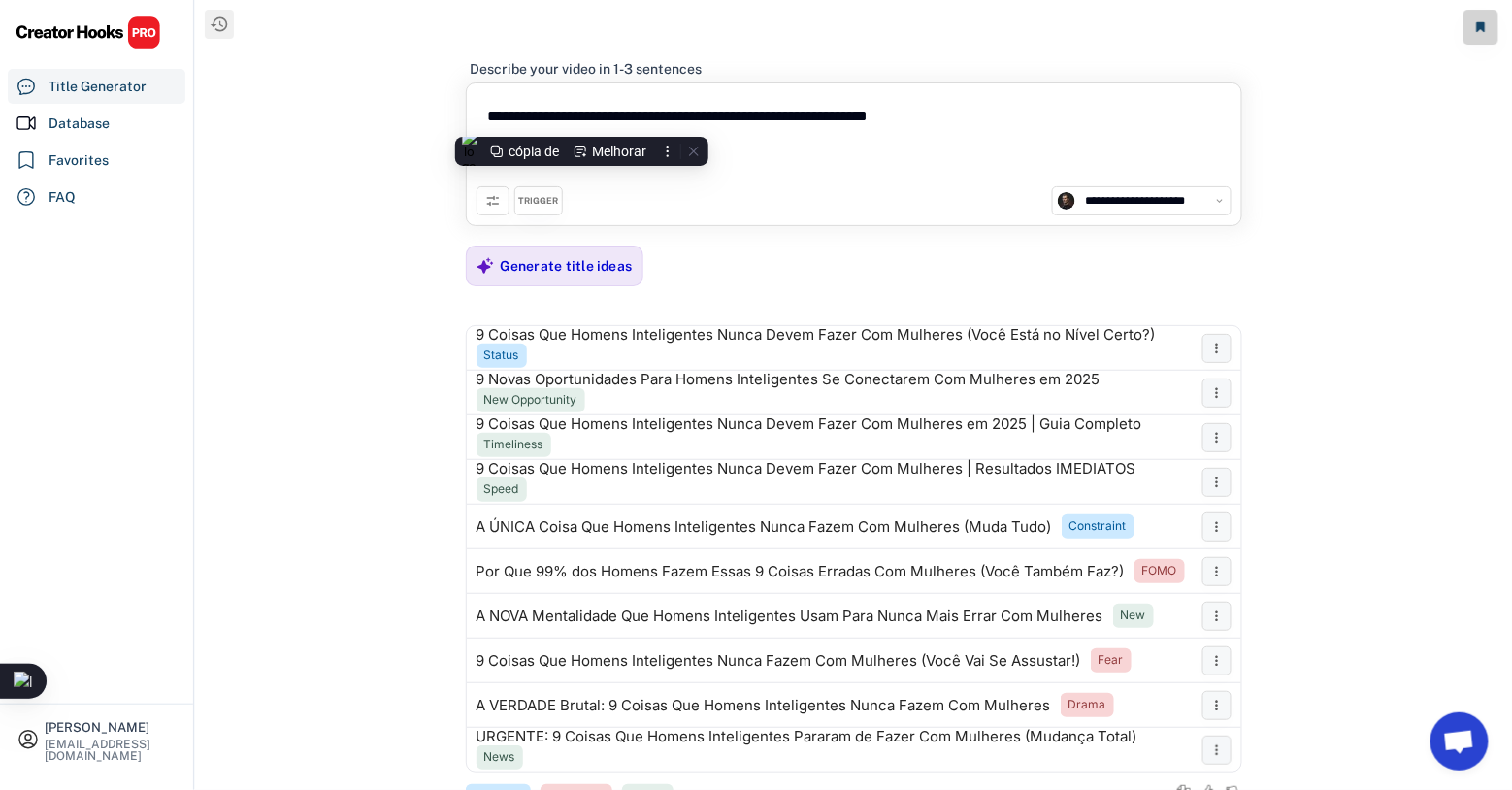 click on "**********" at bounding box center [854, 140] 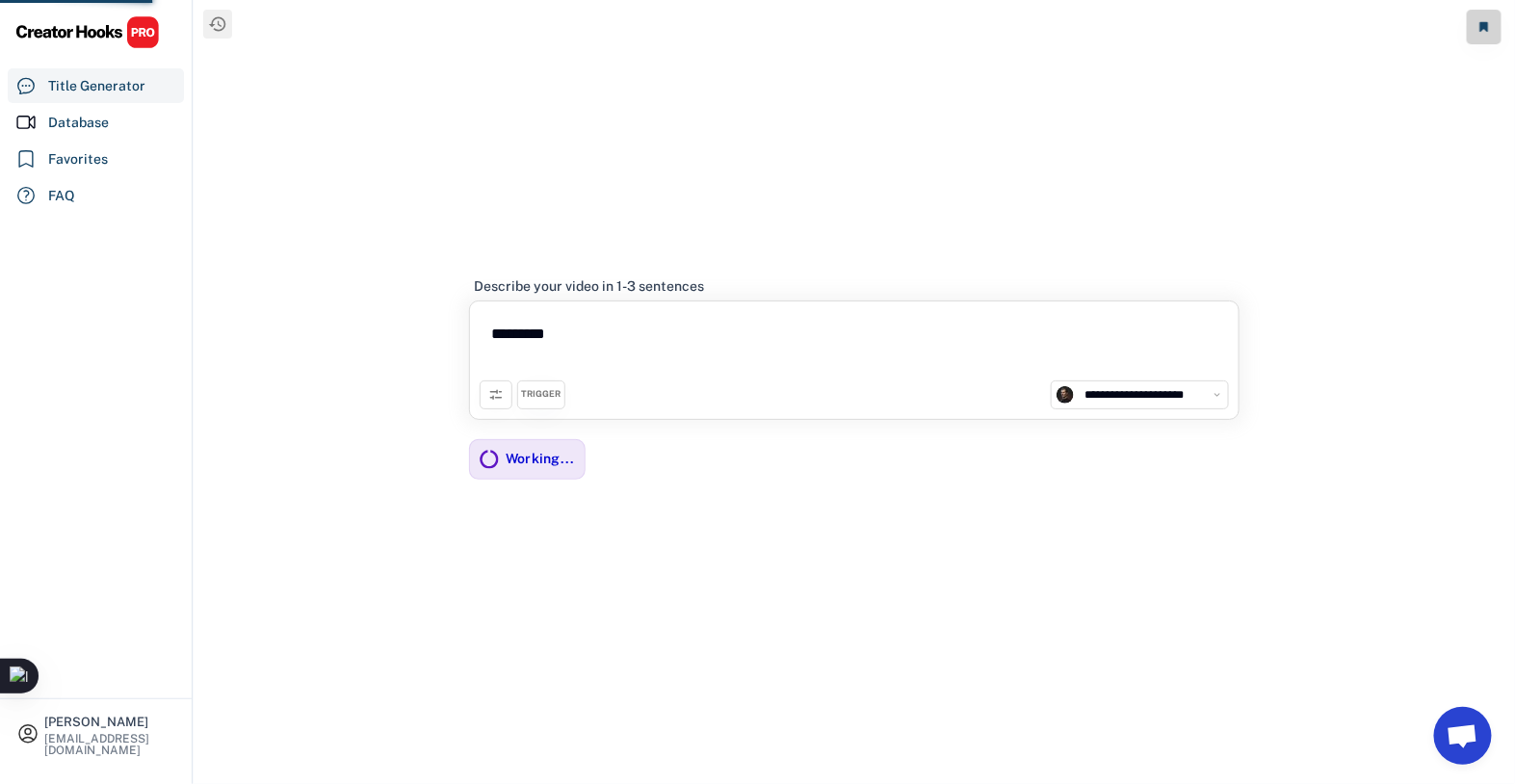 type on "********" 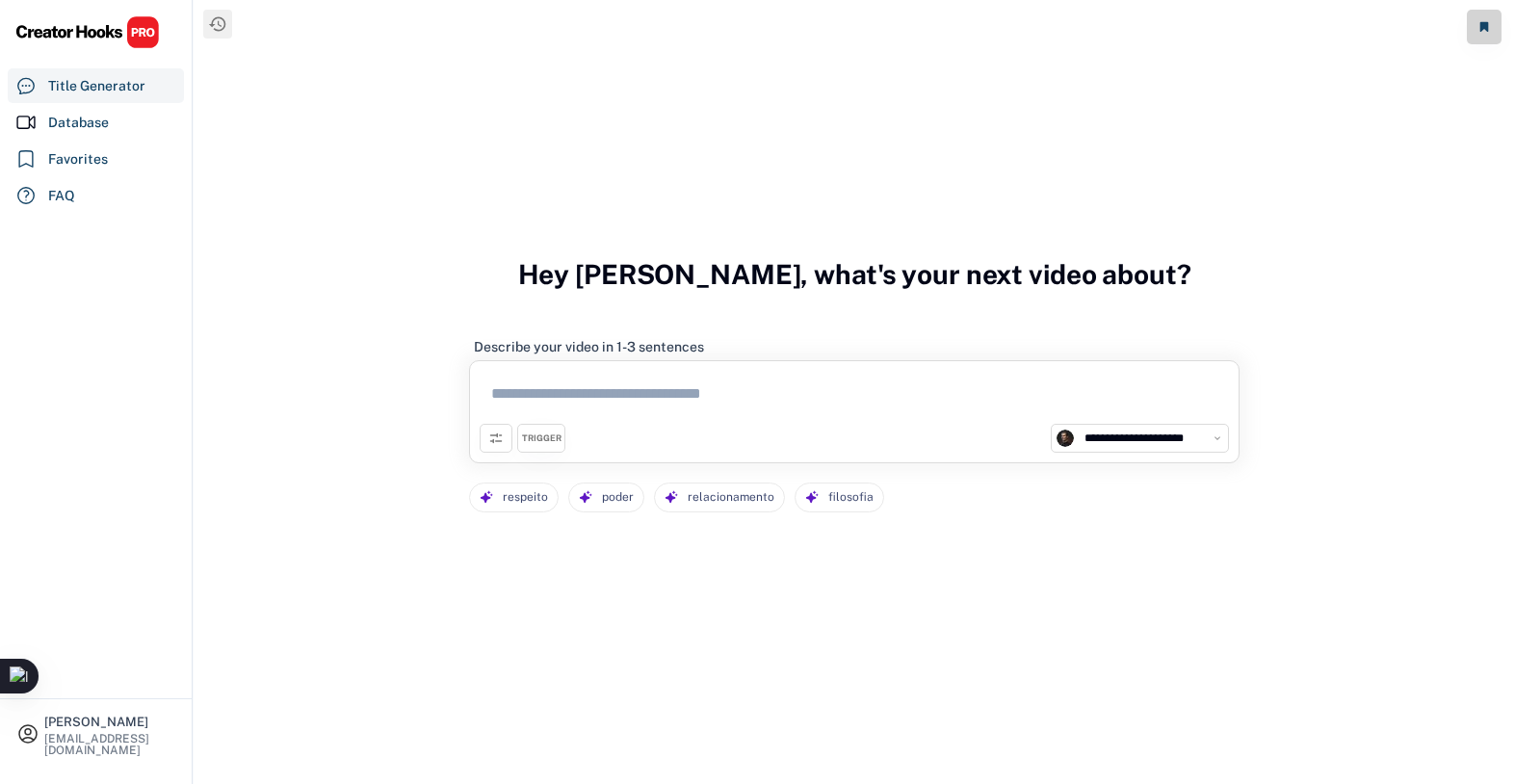 select on "**********" 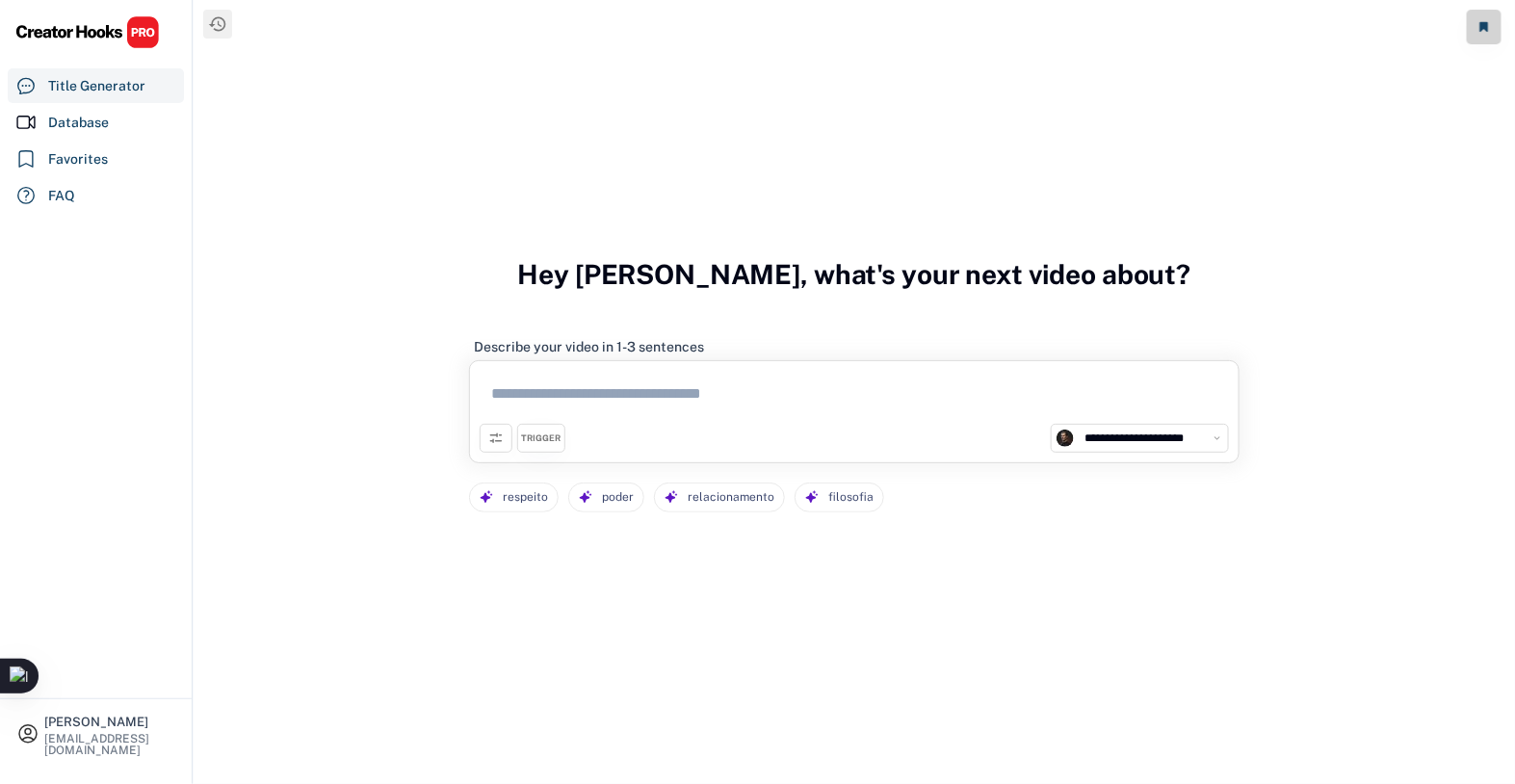 scroll, scrollTop: 0, scrollLeft: 0, axis: both 